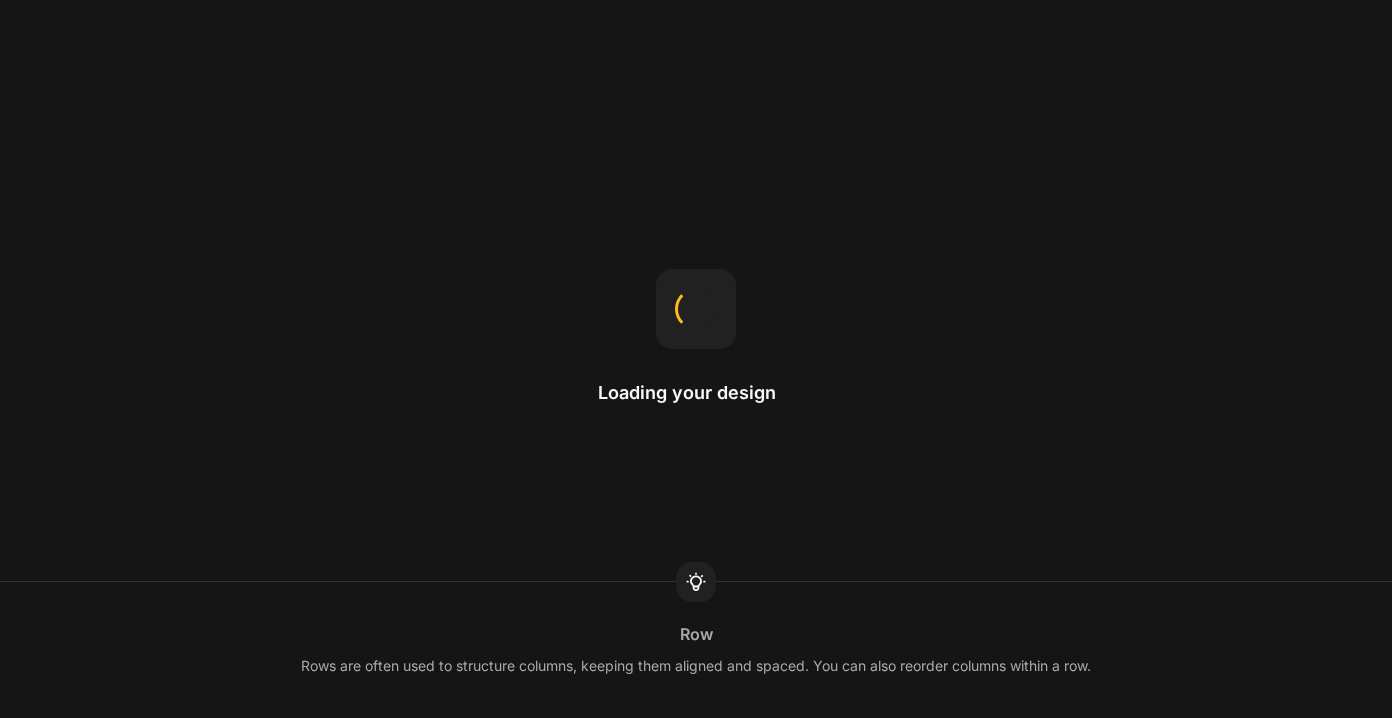 scroll, scrollTop: 0, scrollLeft: 0, axis: both 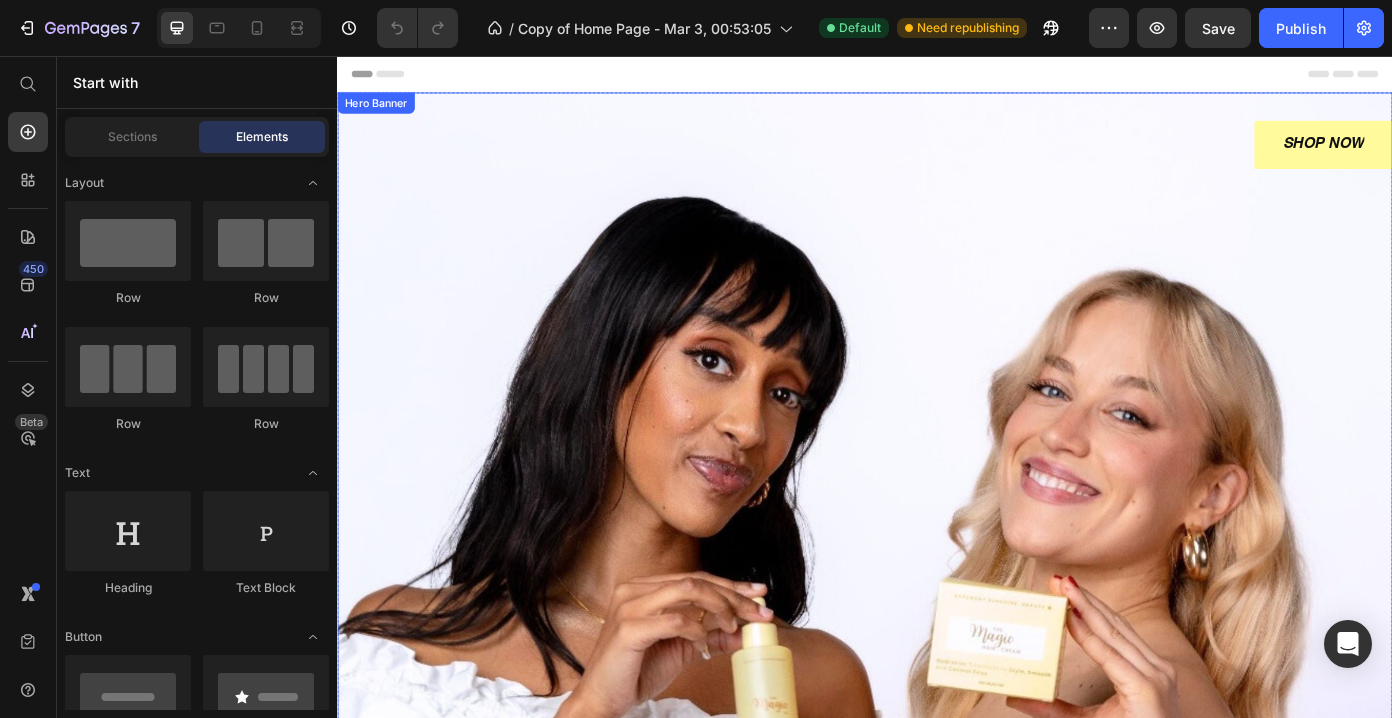 click at bounding box center (937, 473) 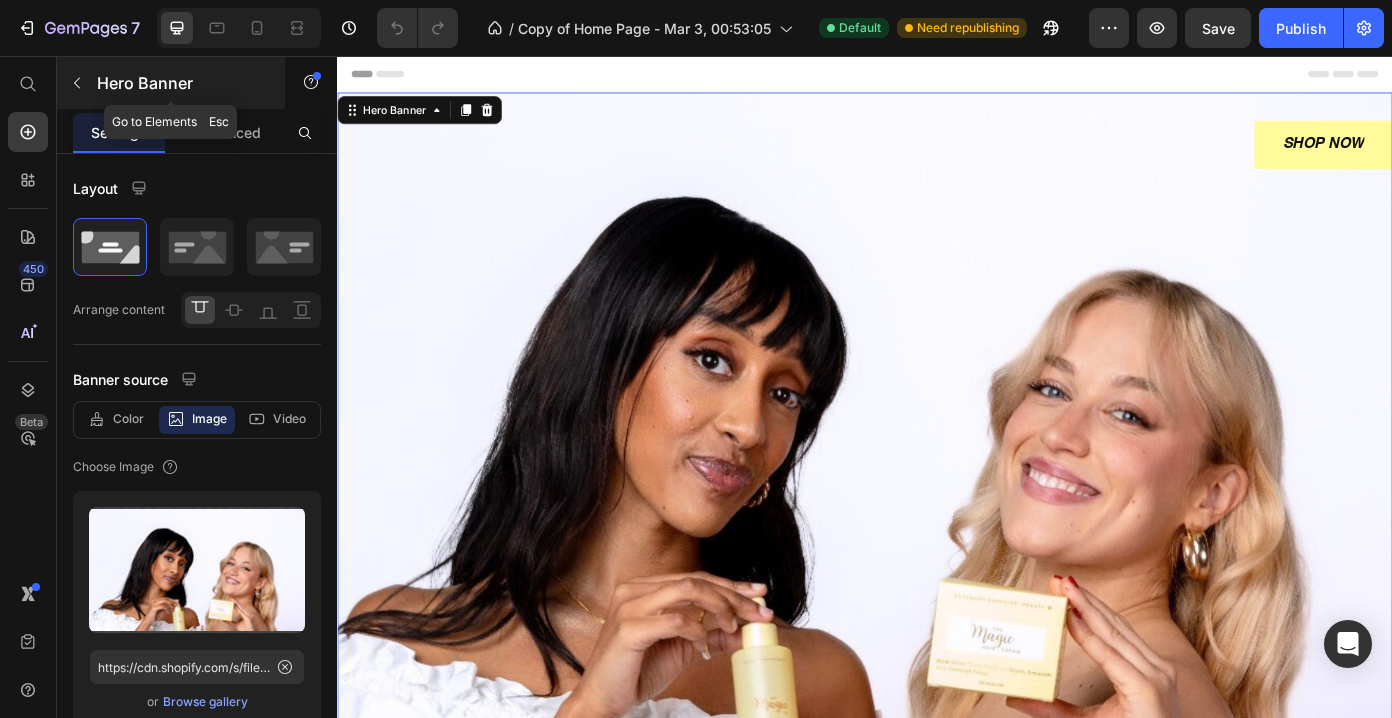 click at bounding box center (77, 83) 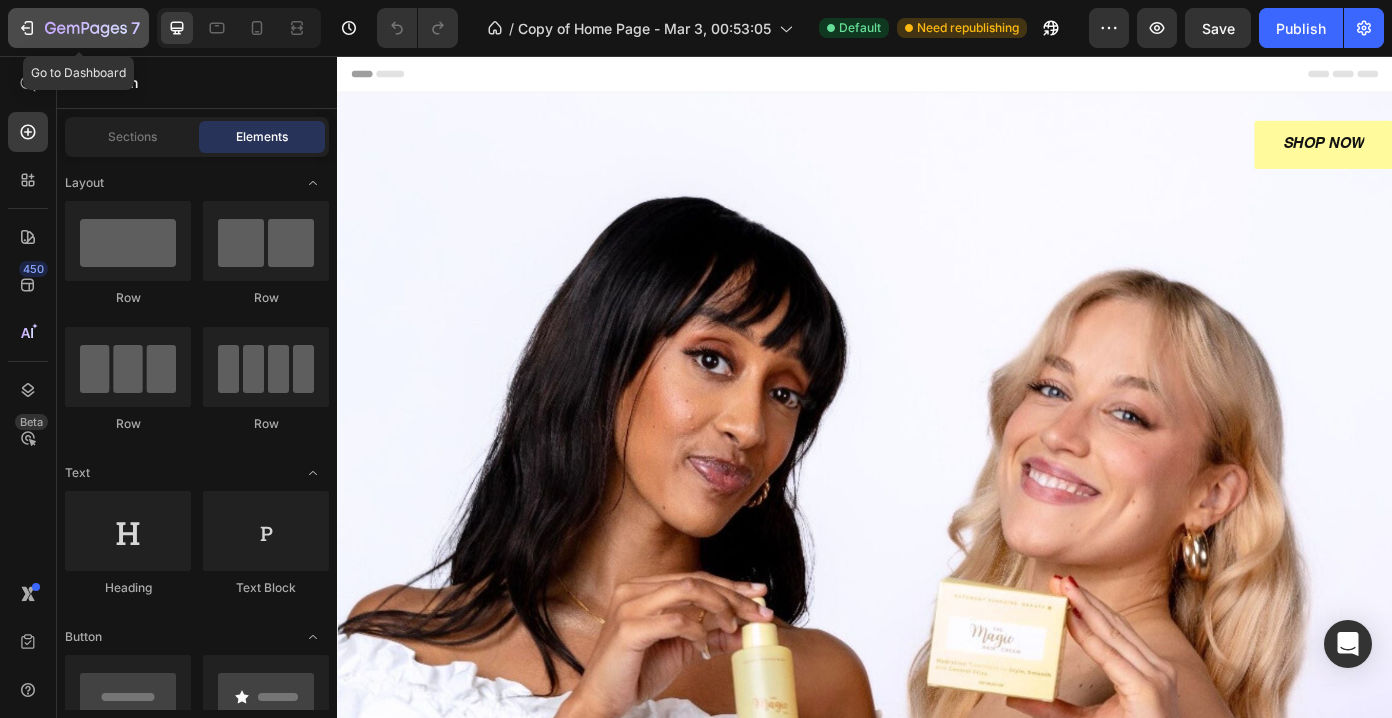 click 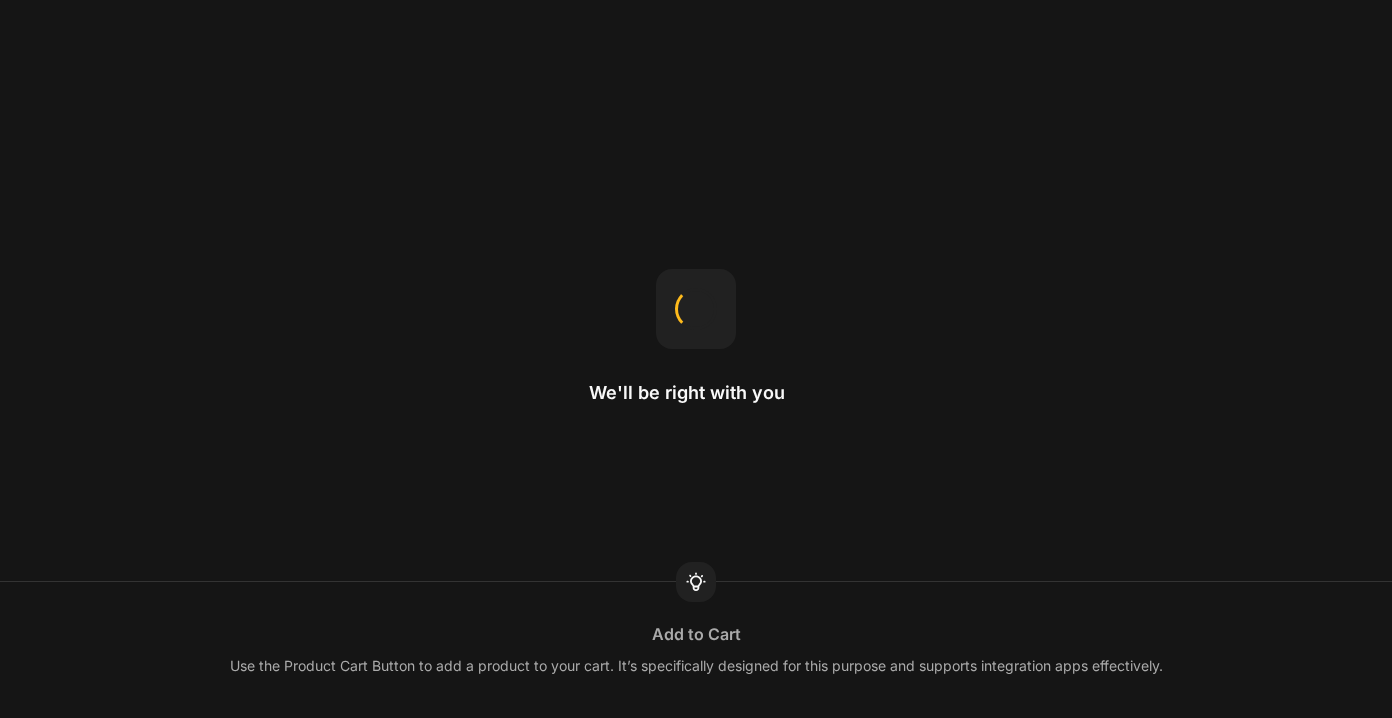 scroll, scrollTop: 0, scrollLeft: 0, axis: both 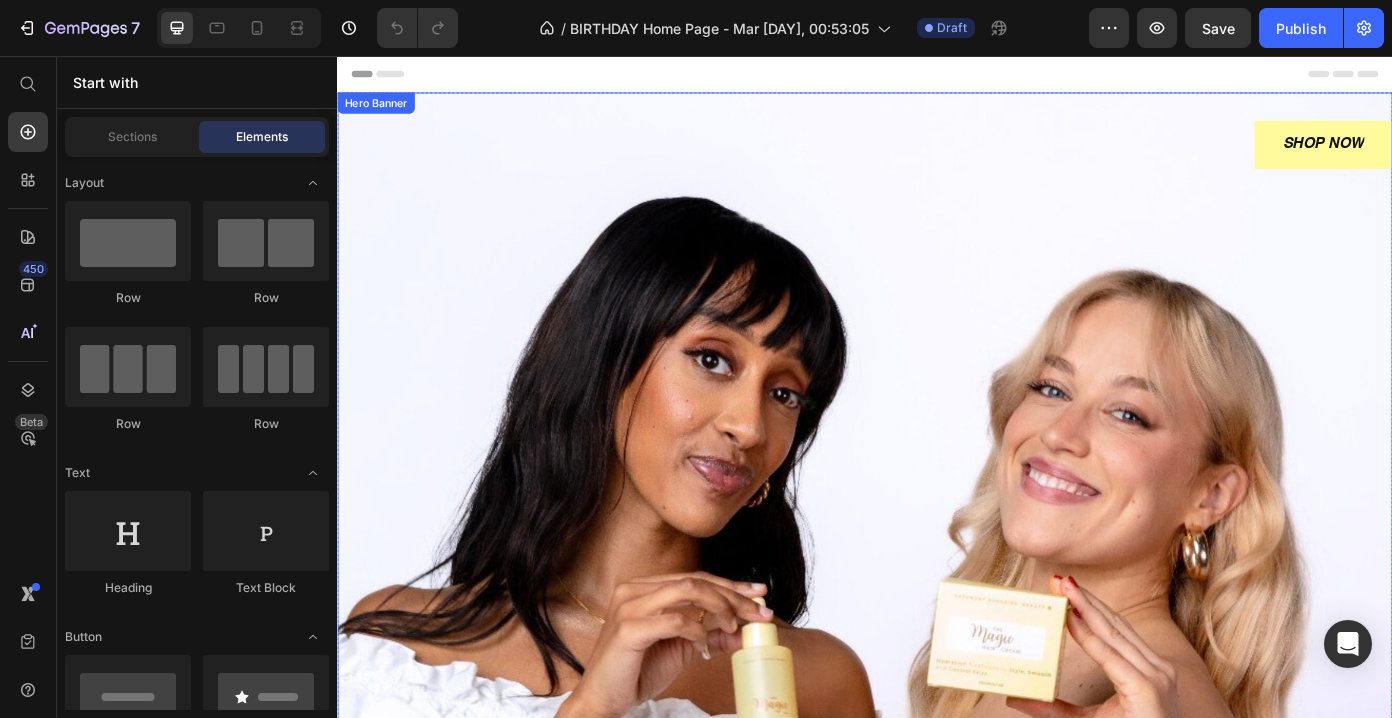 click at bounding box center [937, 473] 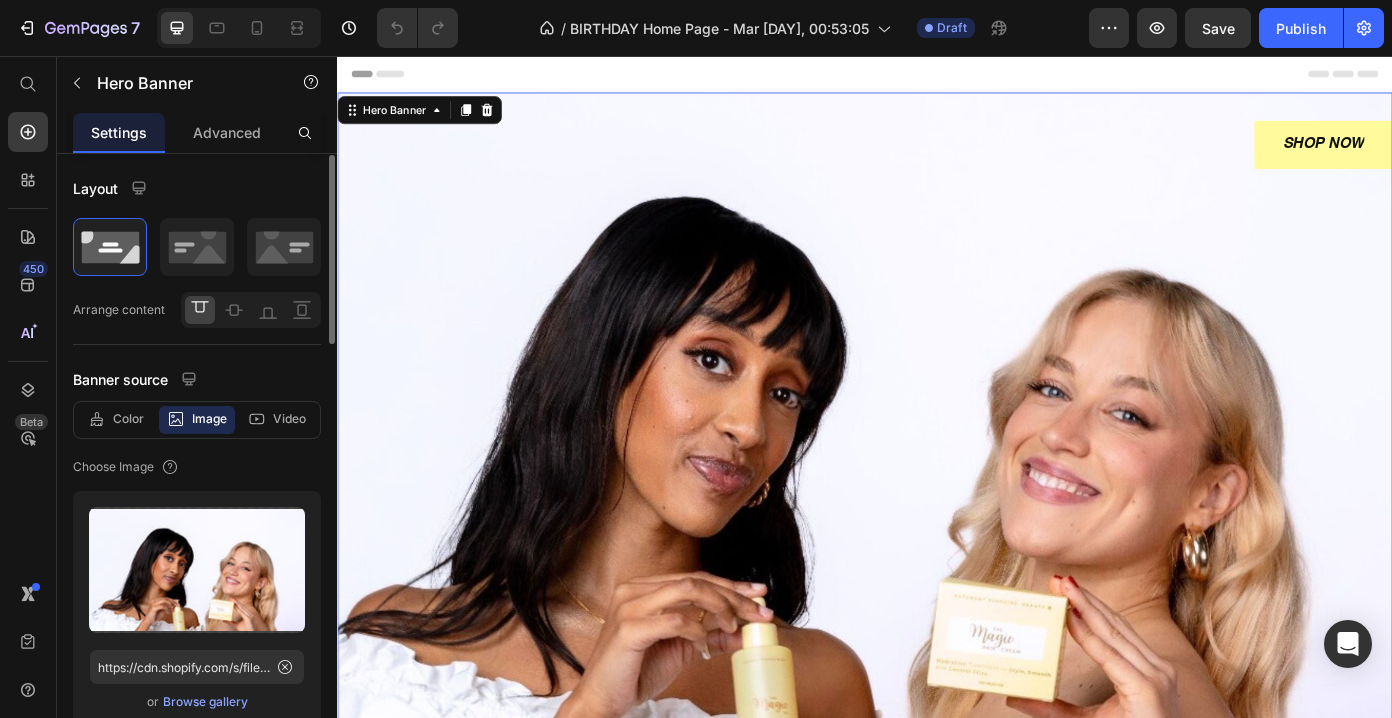 scroll, scrollTop: 98, scrollLeft: 0, axis: vertical 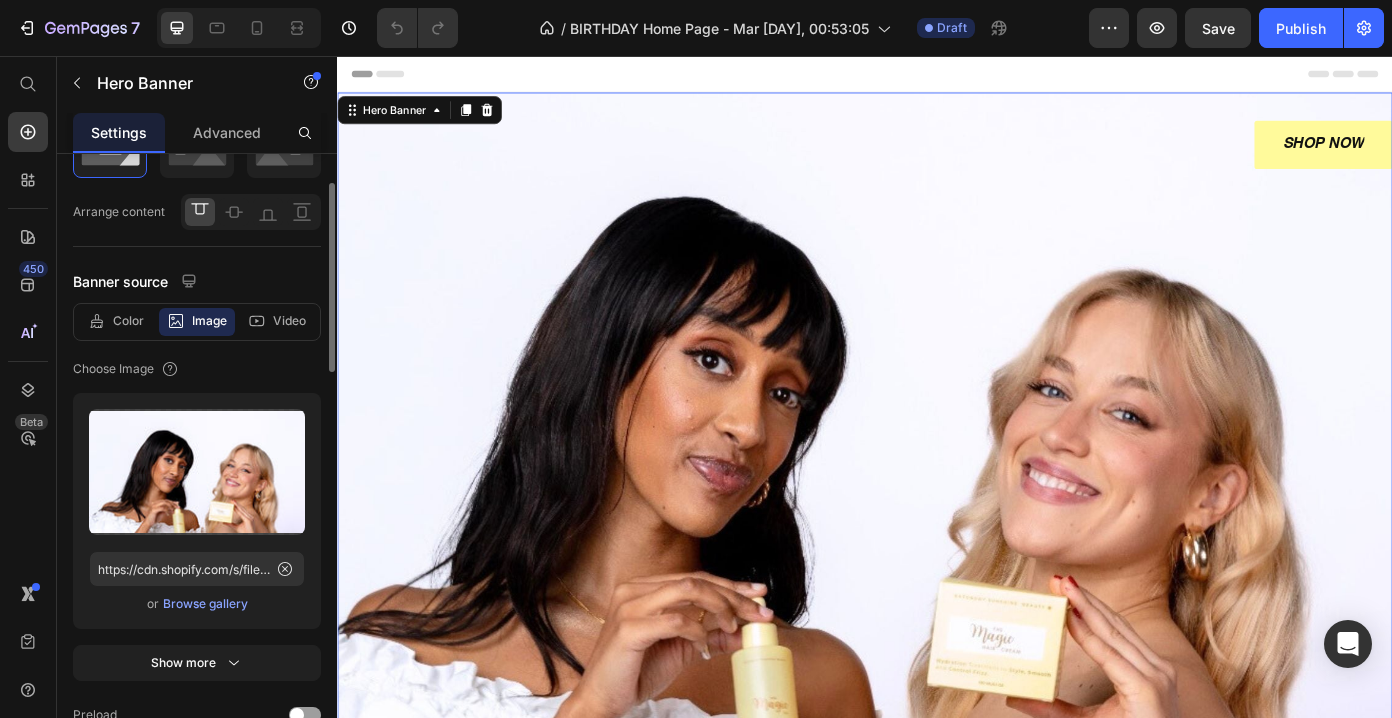 click on "Browse gallery" at bounding box center (205, 604) 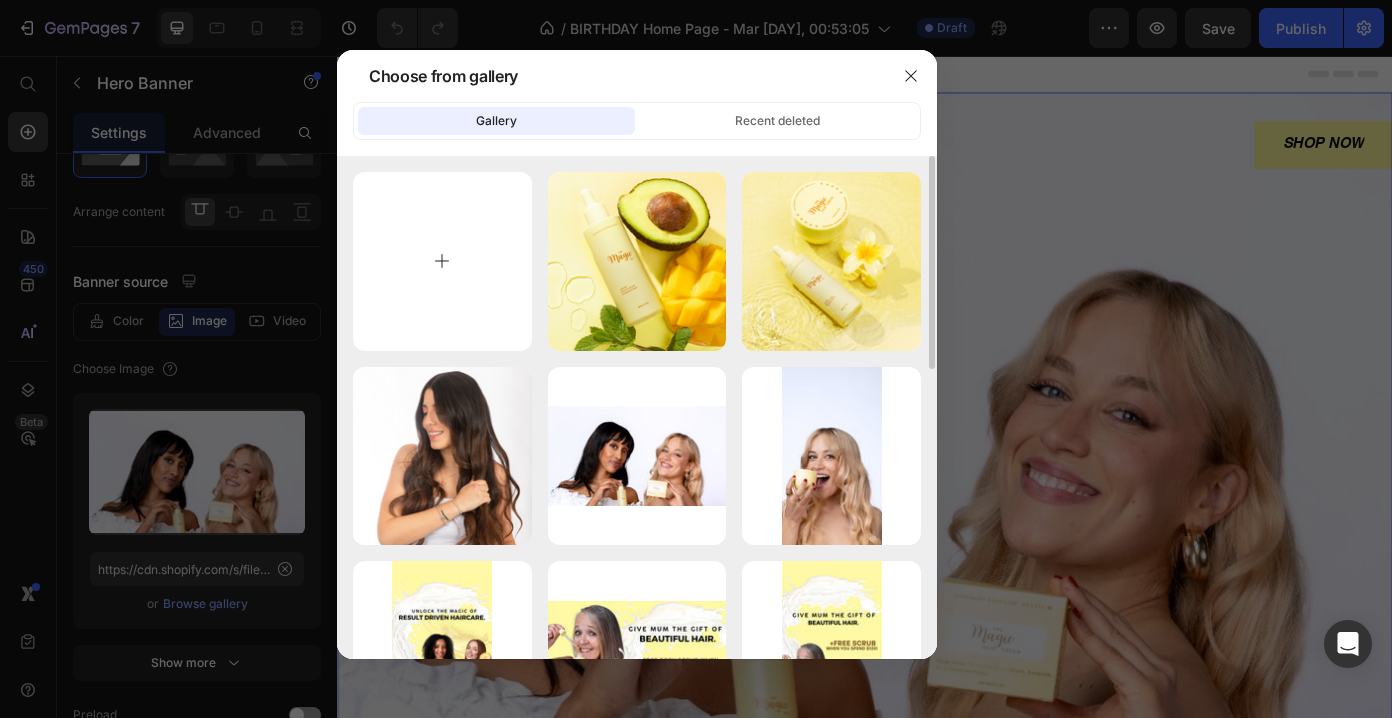 click at bounding box center [442, 261] 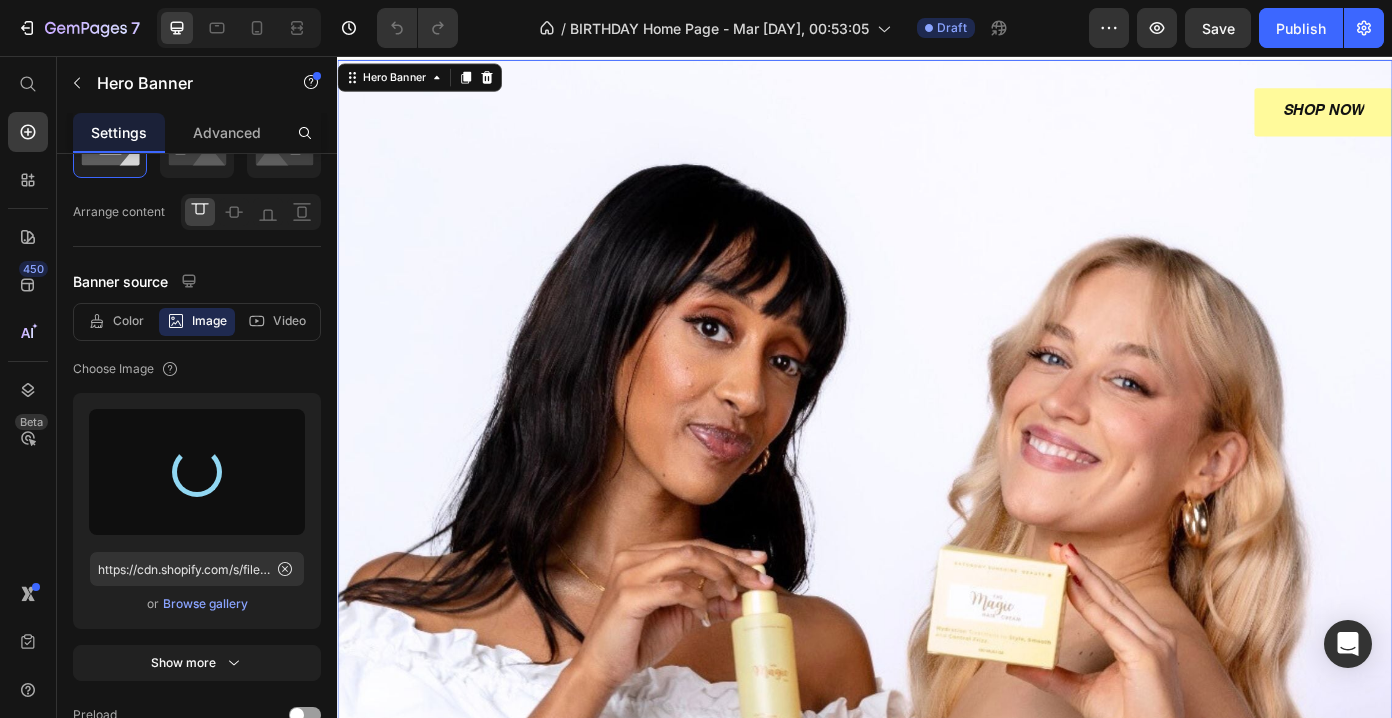 type on "https://cdn.shopify.com/s/files/1/0599/8890/2076/files/gempages_555543041566311476-b22f9734-c270-423c-8053-c48fcbaaf623.jpg" 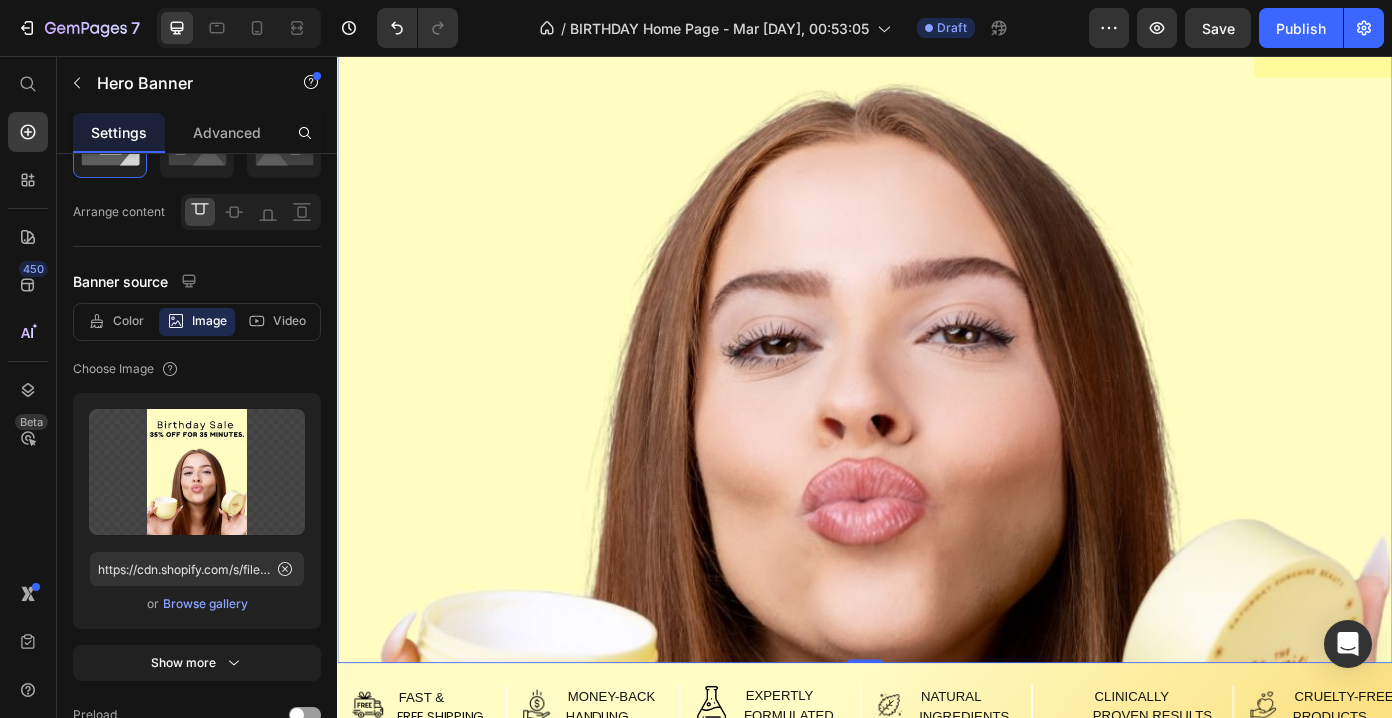 scroll, scrollTop: 0, scrollLeft: 0, axis: both 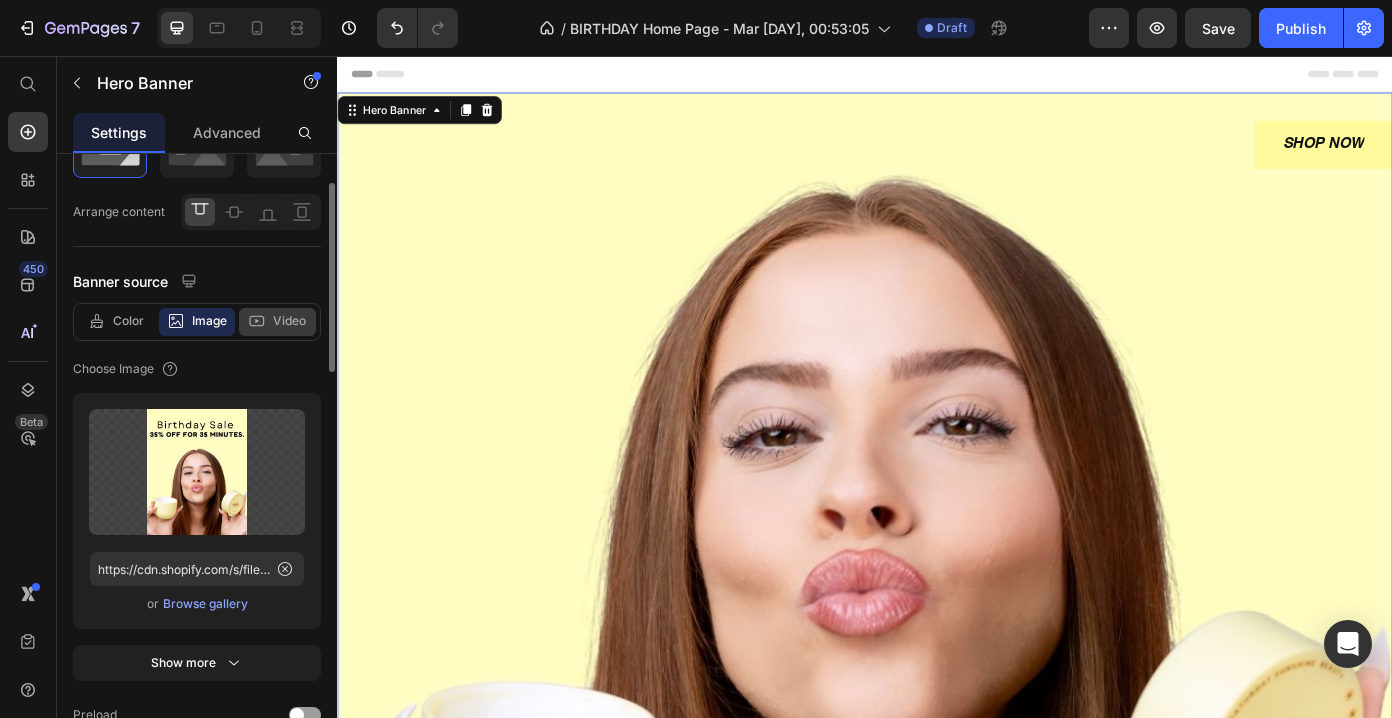 click on "Video" at bounding box center [289, 321] 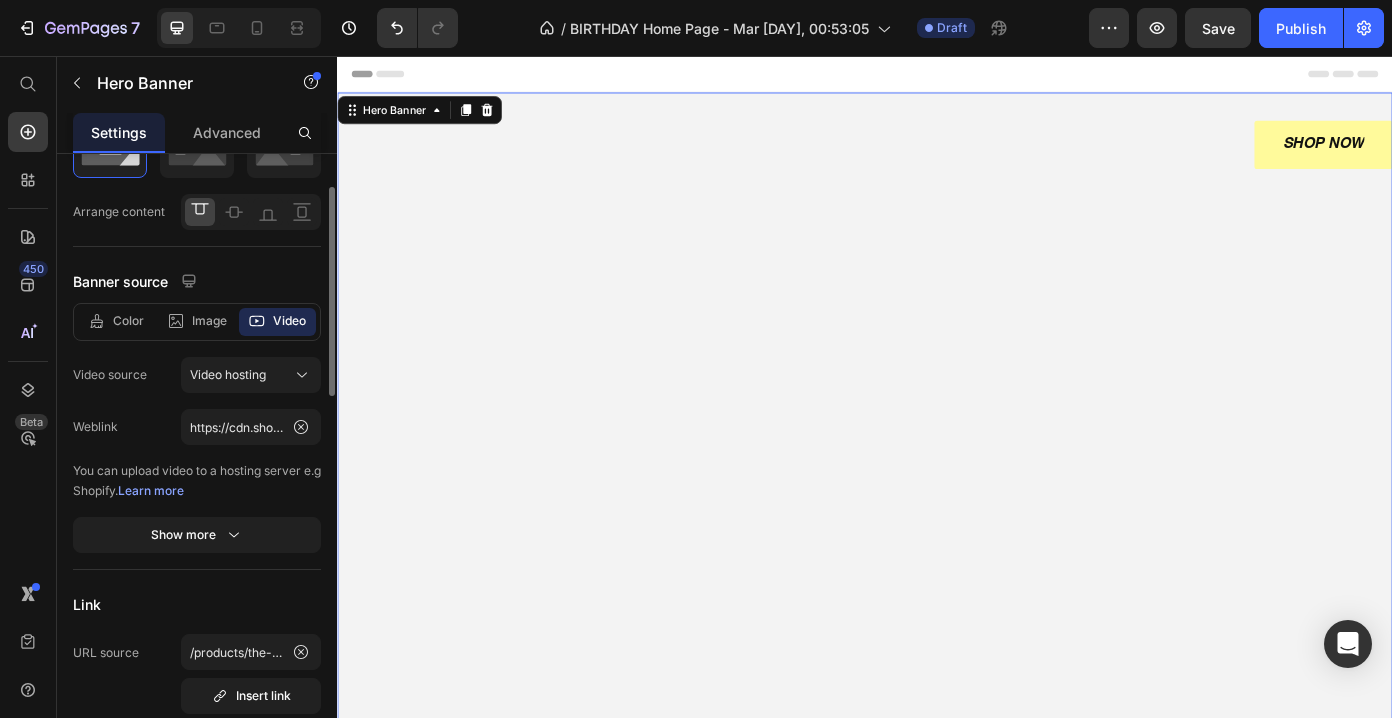 click on "Color Image Video" at bounding box center [197, 322] 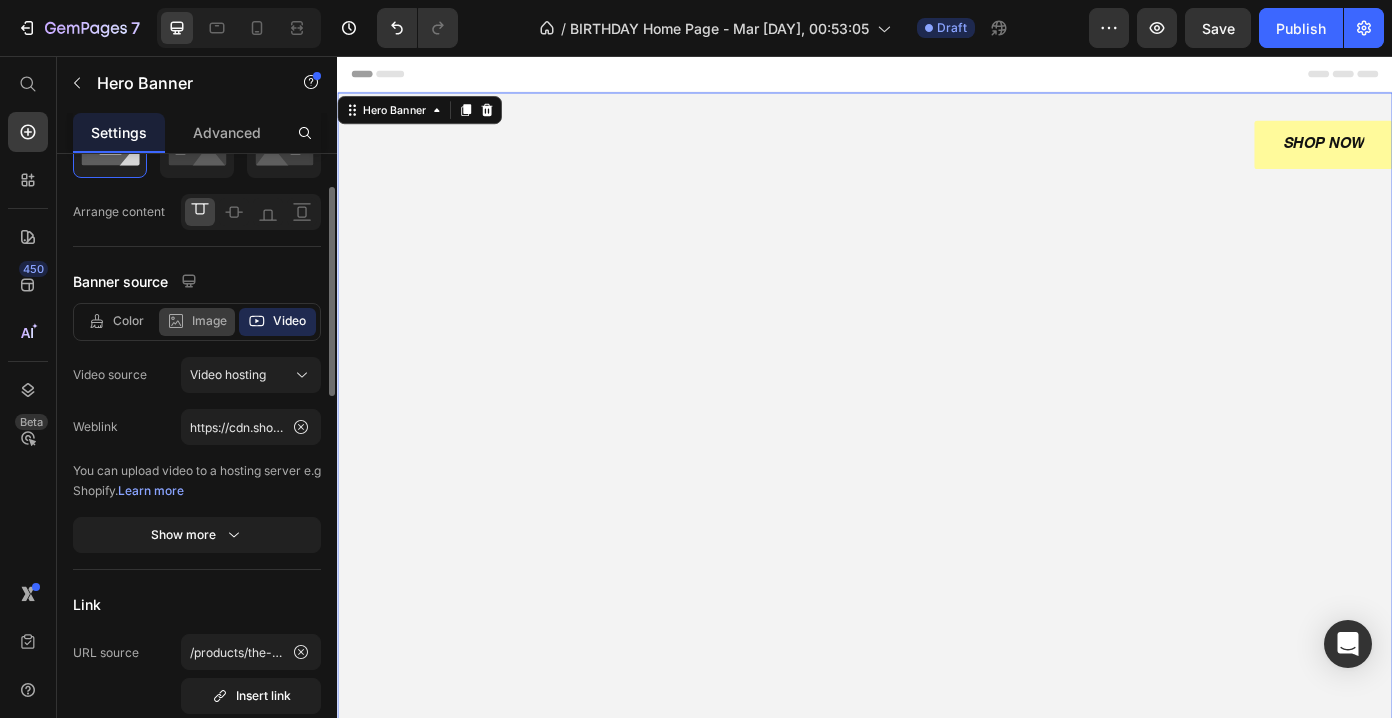click on "Image" 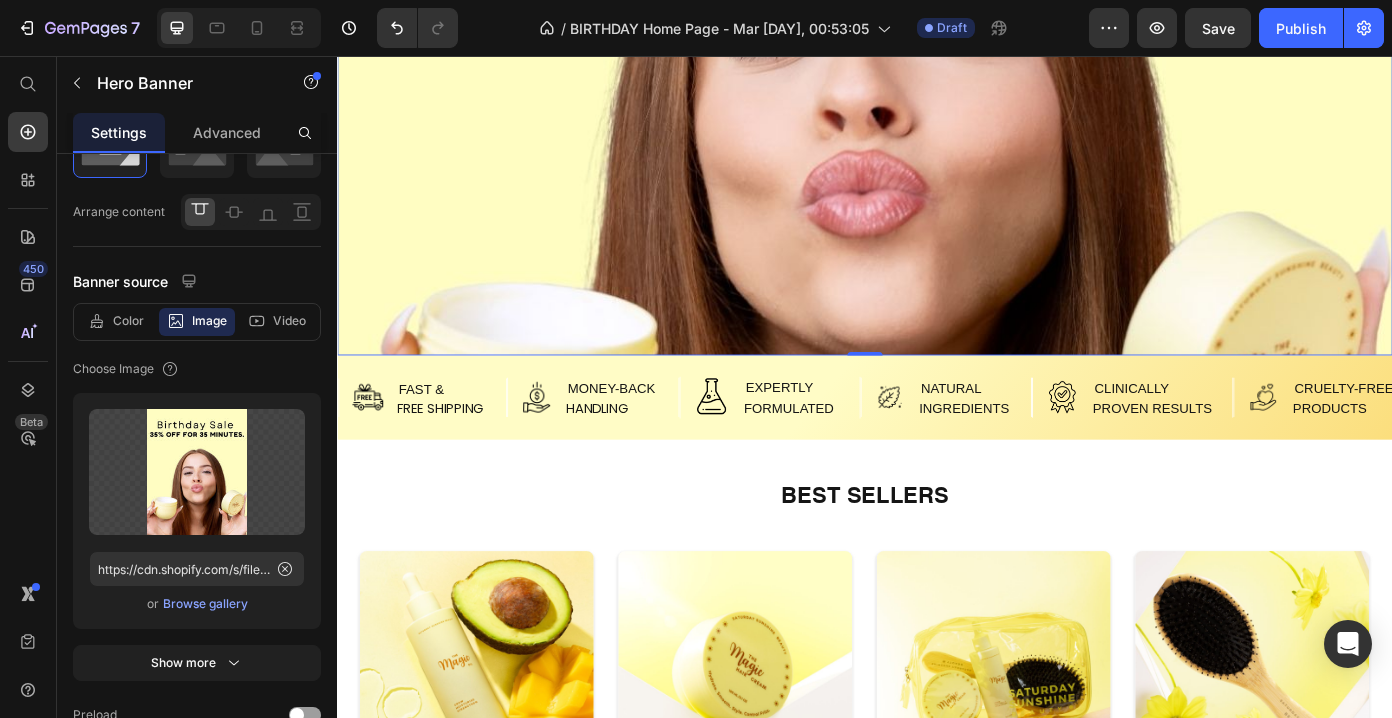 scroll, scrollTop: 456, scrollLeft: 0, axis: vertical 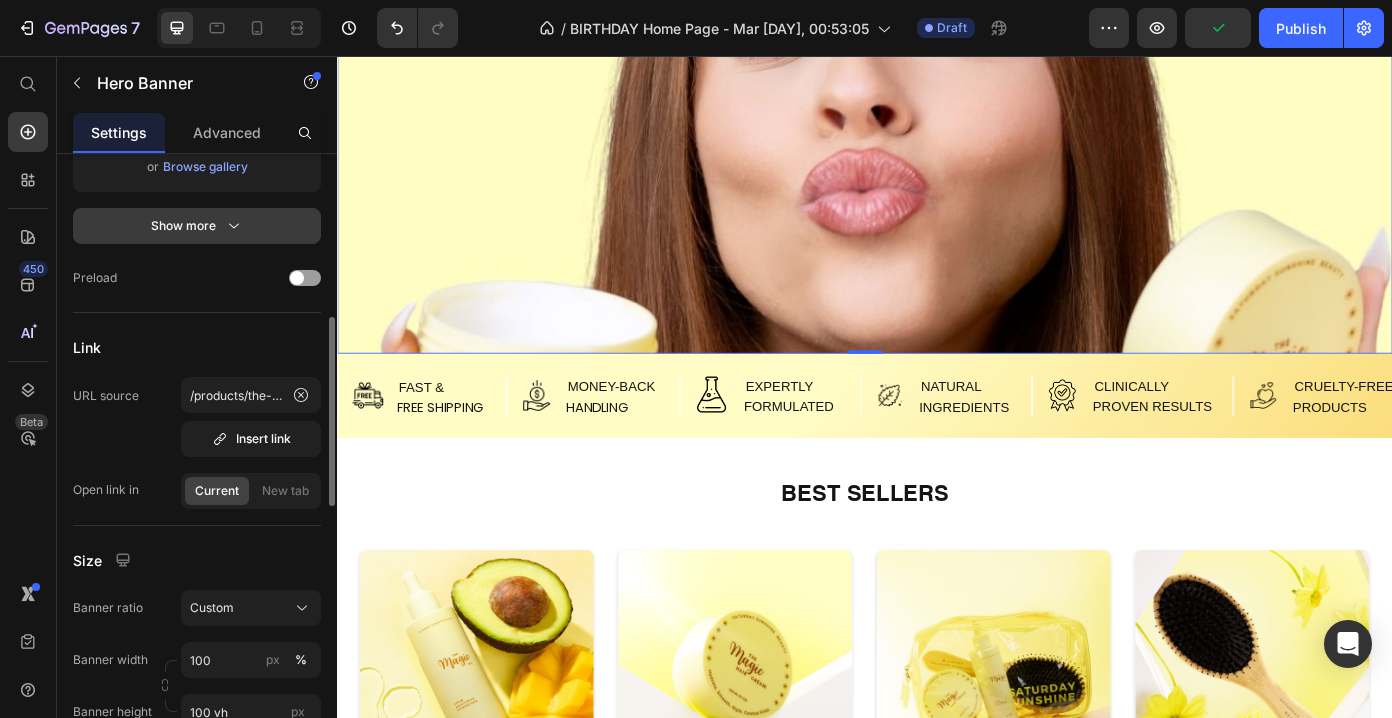 click on "Show more" at bounding box center [197, 226] 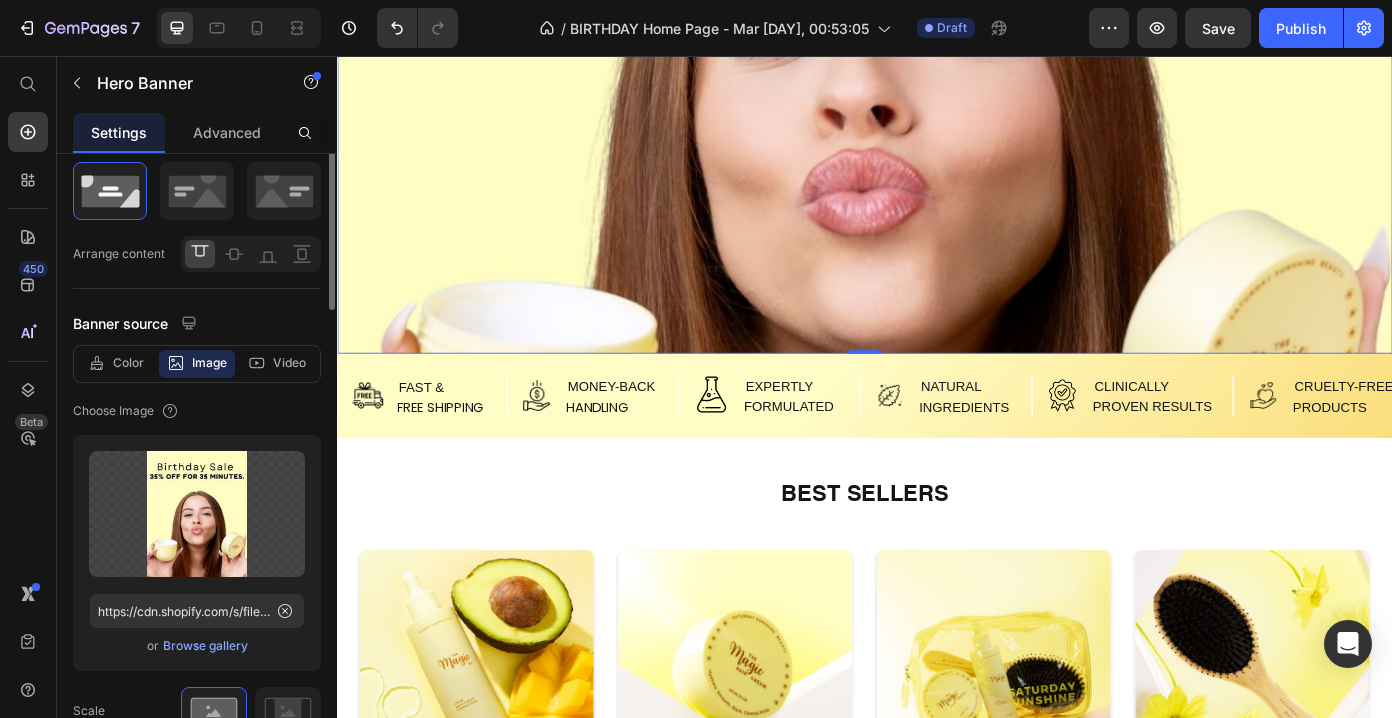 scroll, scrollTop: 0, scrollLeft: 0, axis: both 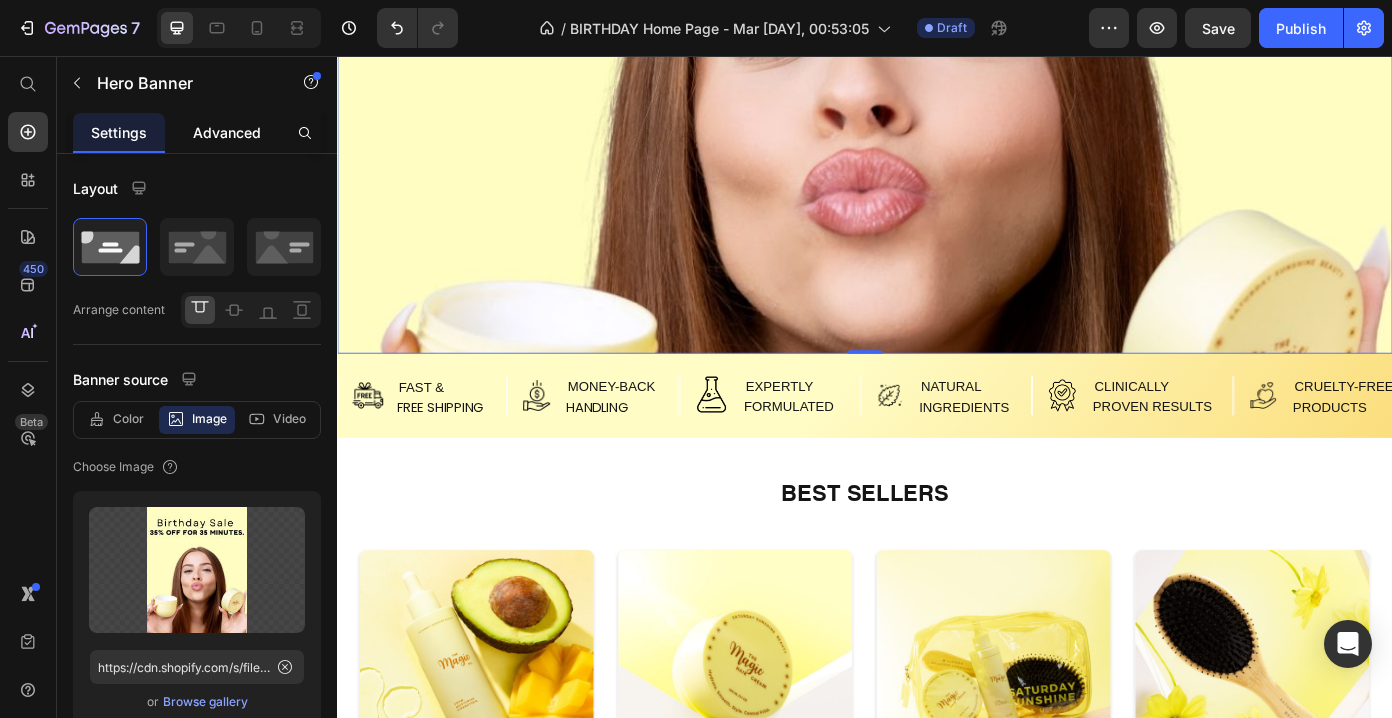 click on "Advanced" at bounding box center (227, 132) 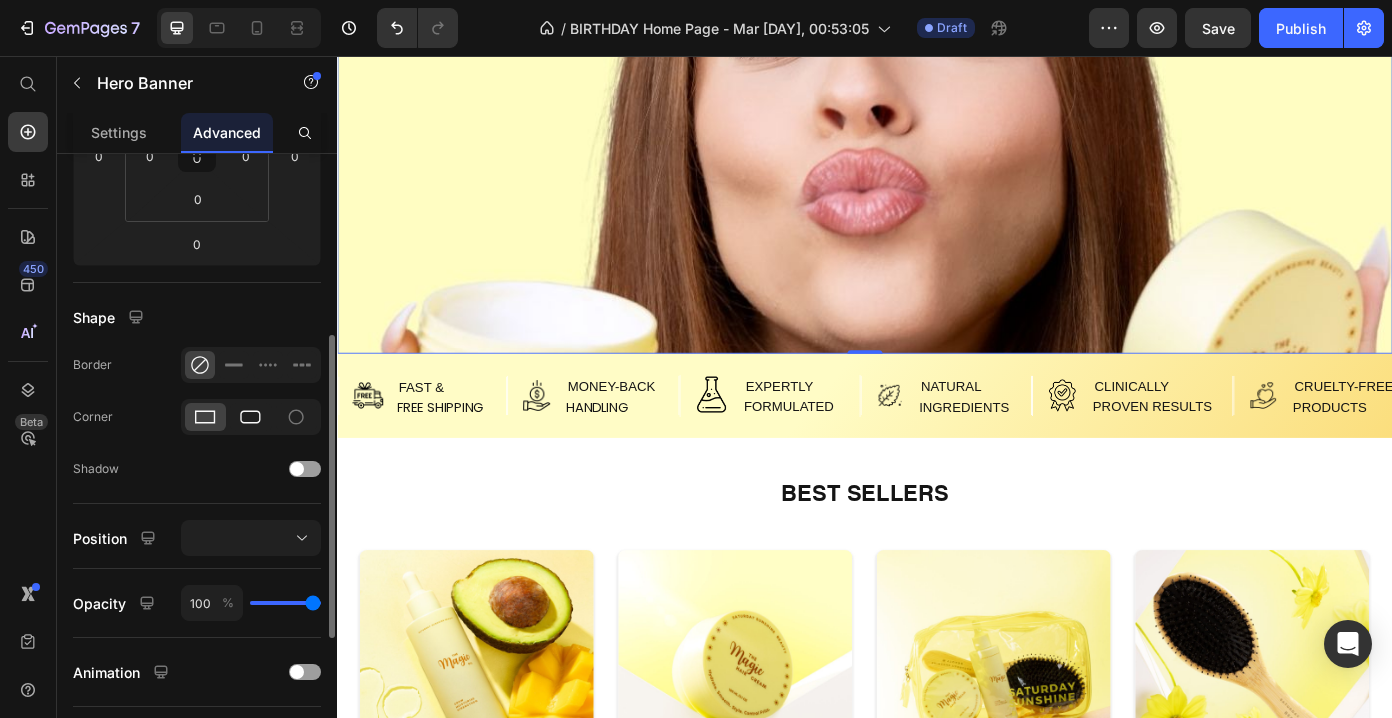 scroll, scrollTop: 0, scrollLeft: 0, axis: both 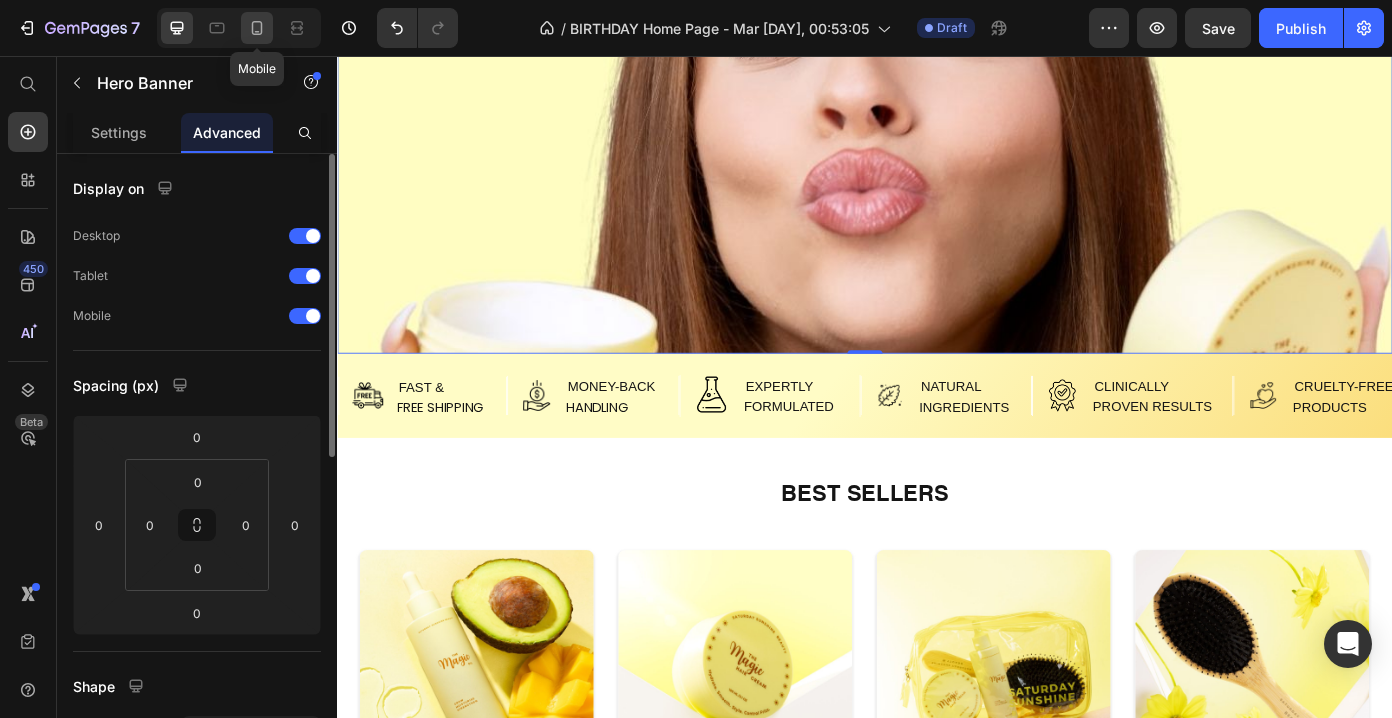 click 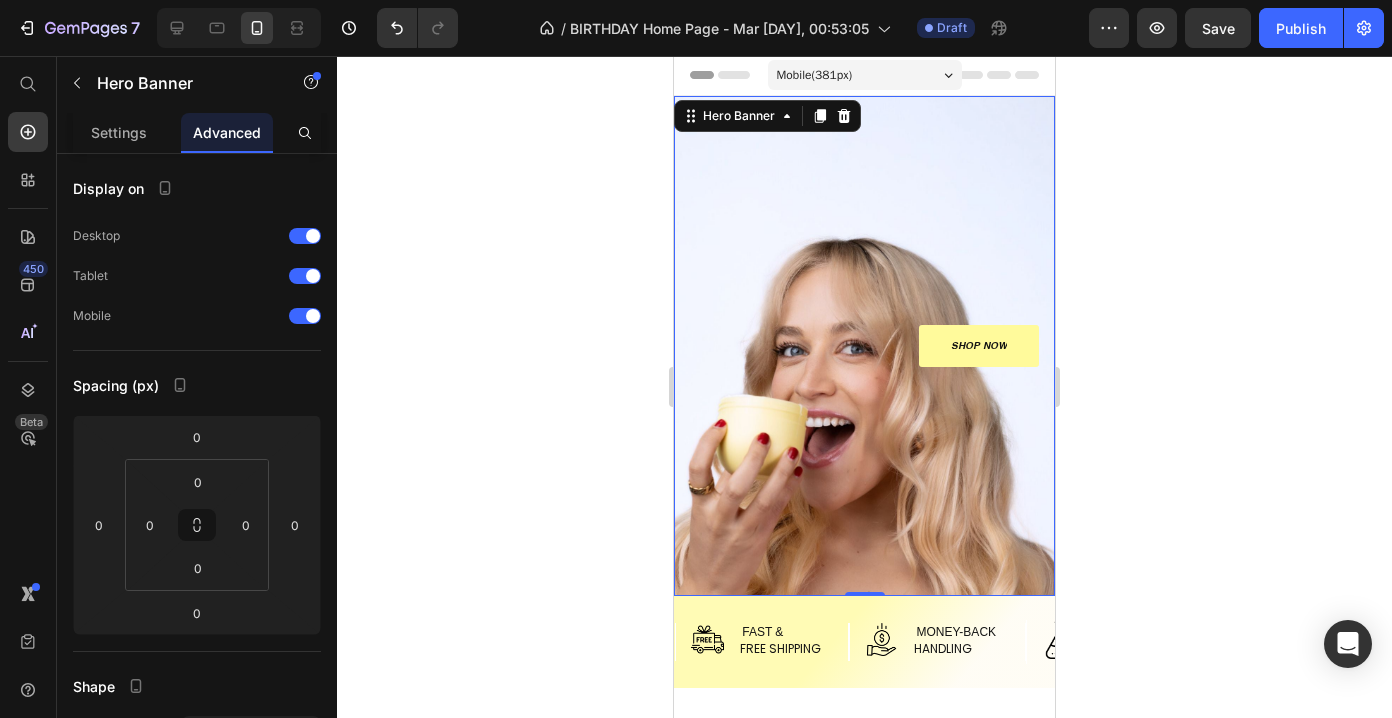 scroll, scrollTop: 0, scrollLeft: 0, axis: both 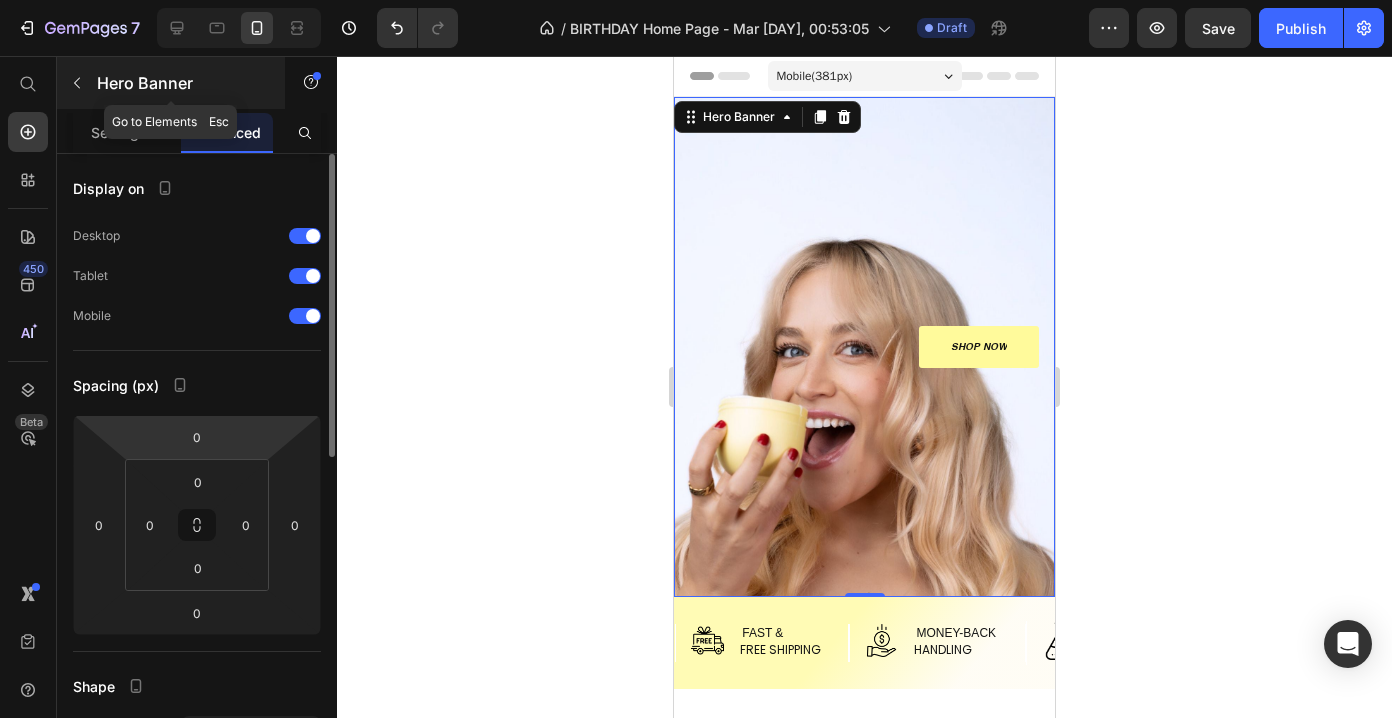 click 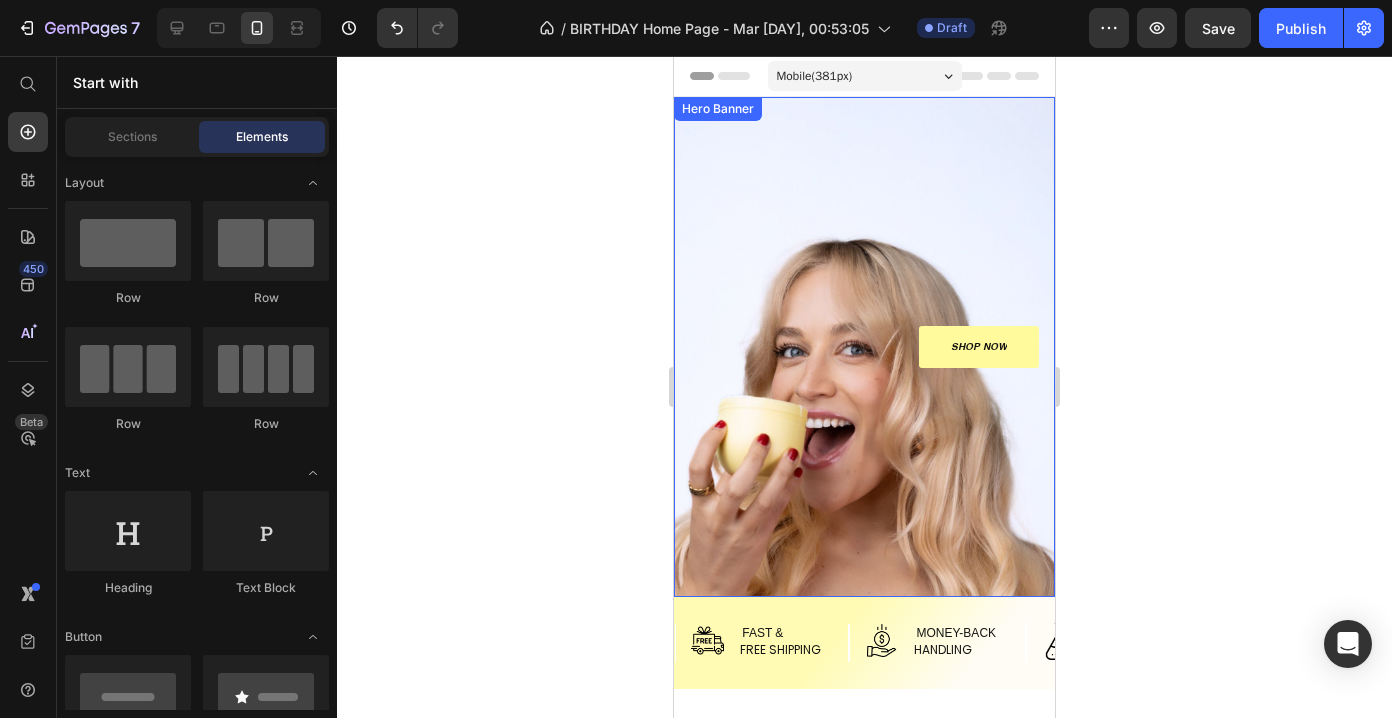 click at bounding box center (864, 347) 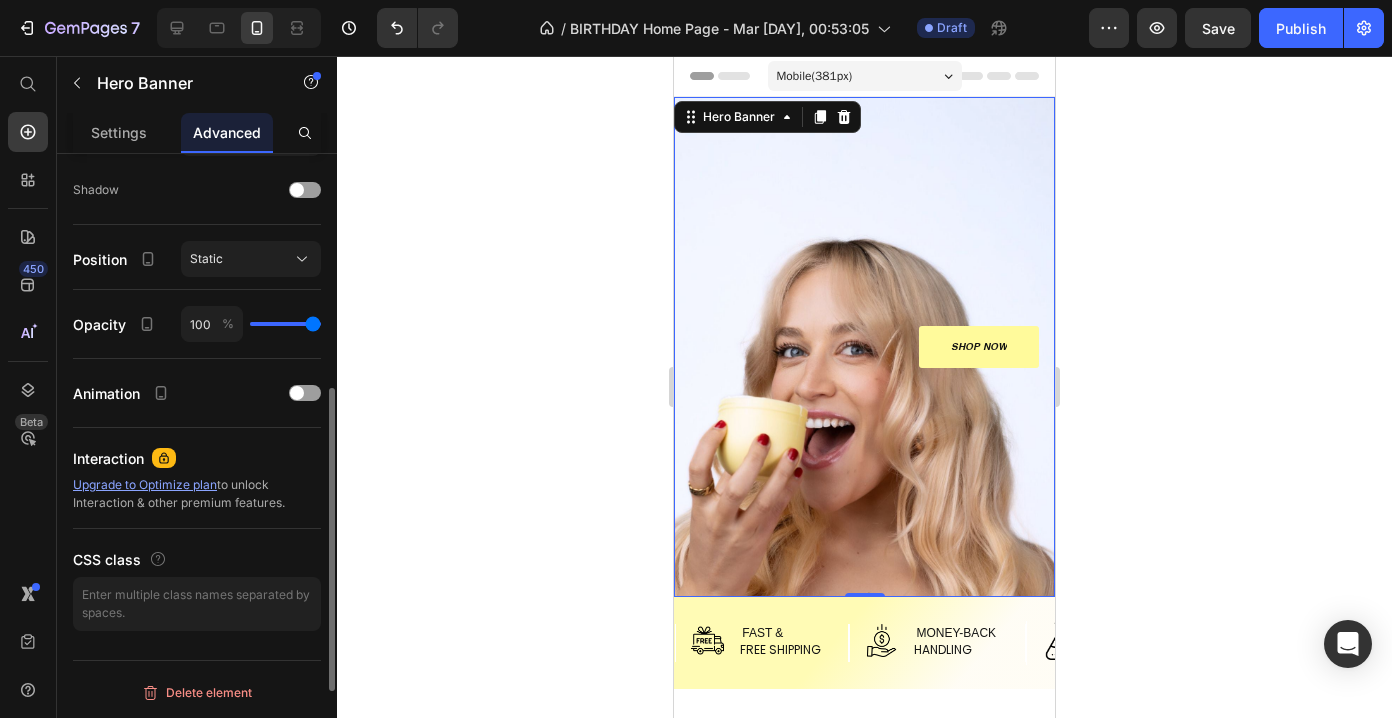 scroll, scrollTop: 0, scrollLeft: 0, axis: both 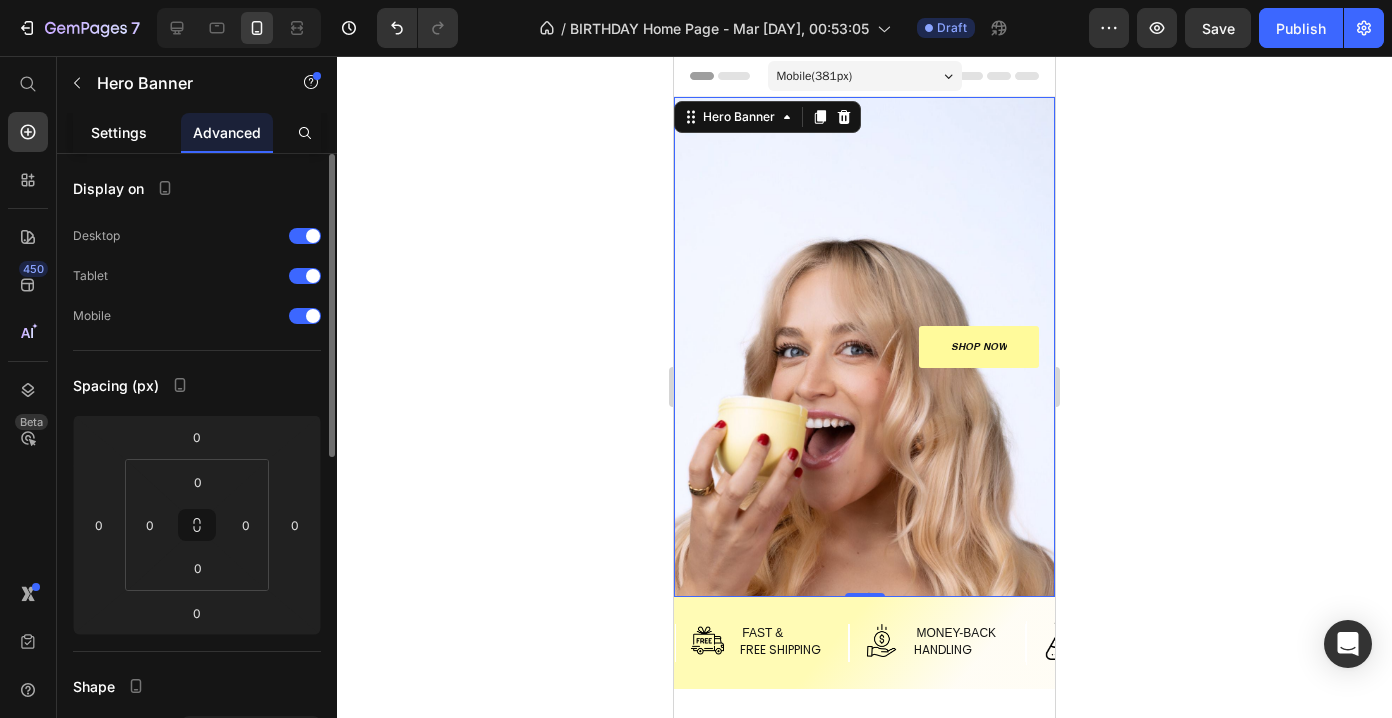 click on "Settings" 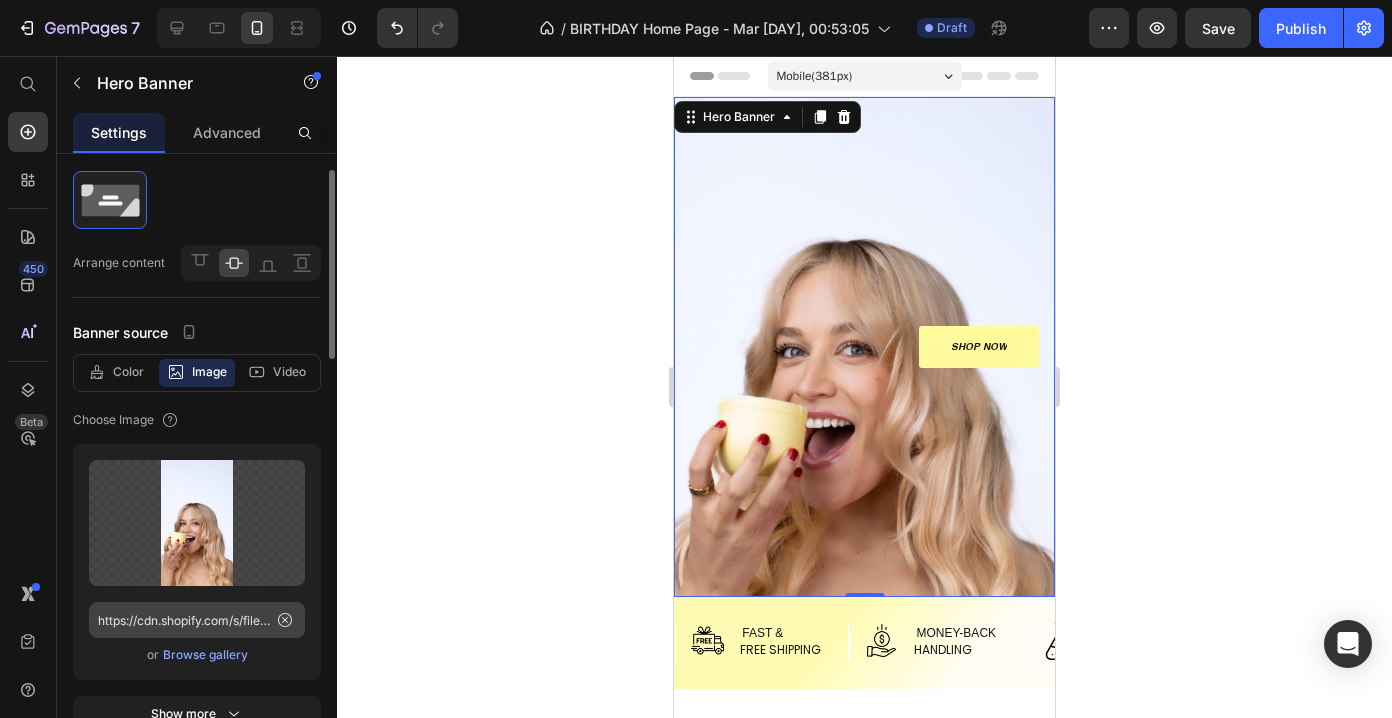 scroll, scrollTop: 49, scrollLeft: 0, axis: vertical 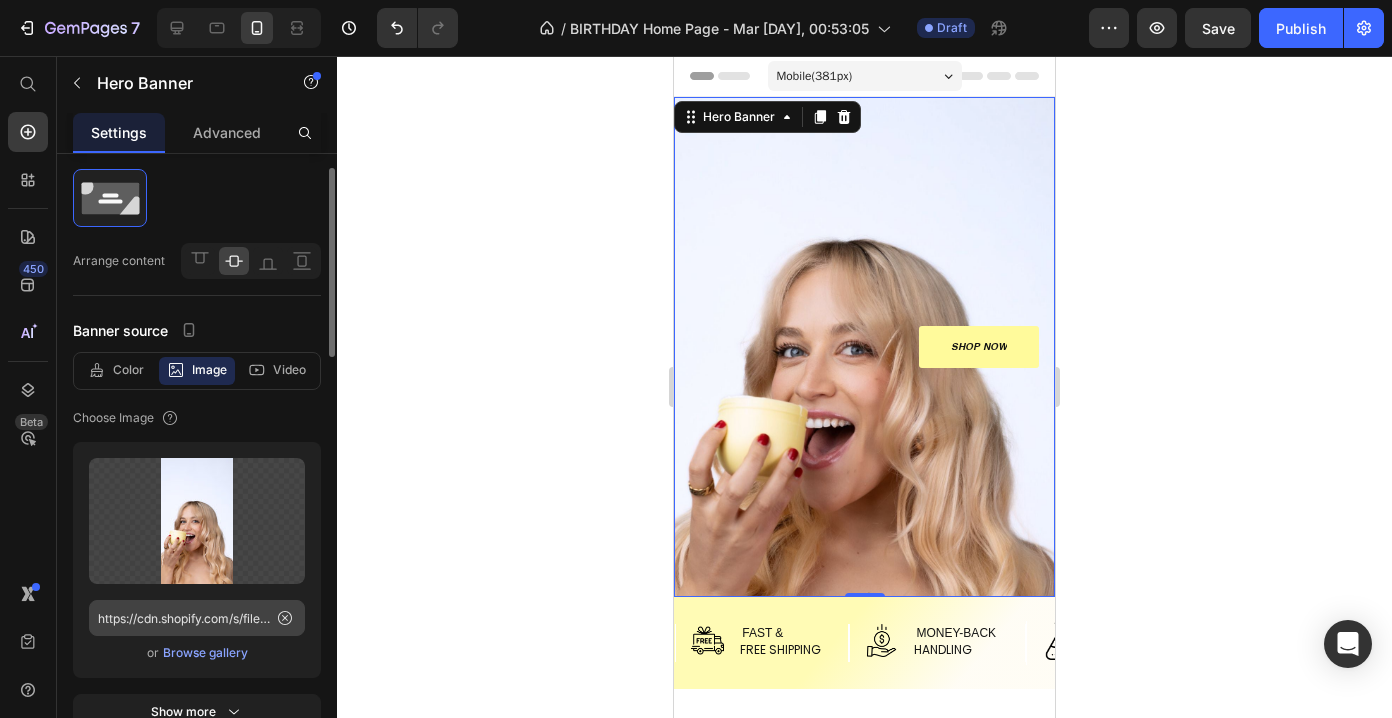 click on "Browse gallery" at bounding box center (205, 653) 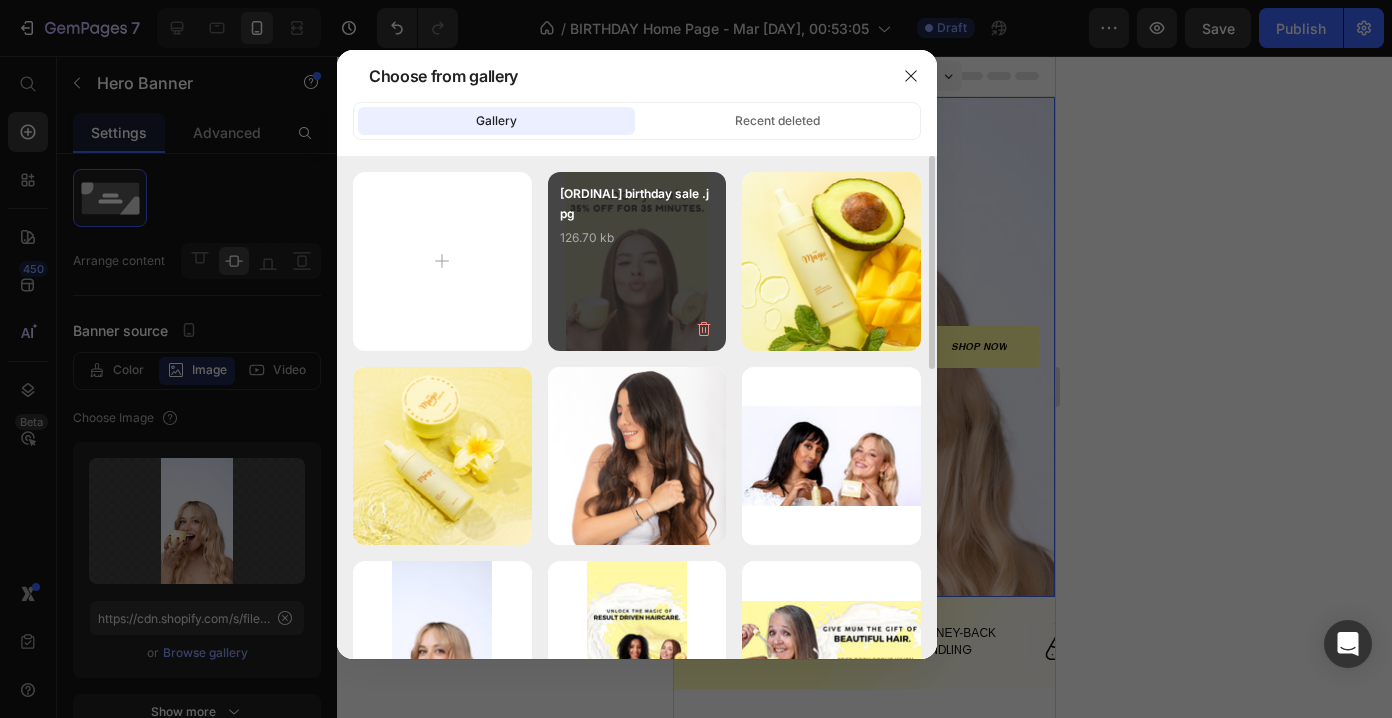 click on "2nd birthday sale .jpg 126.70 kb" at bounding box center (637, 261) 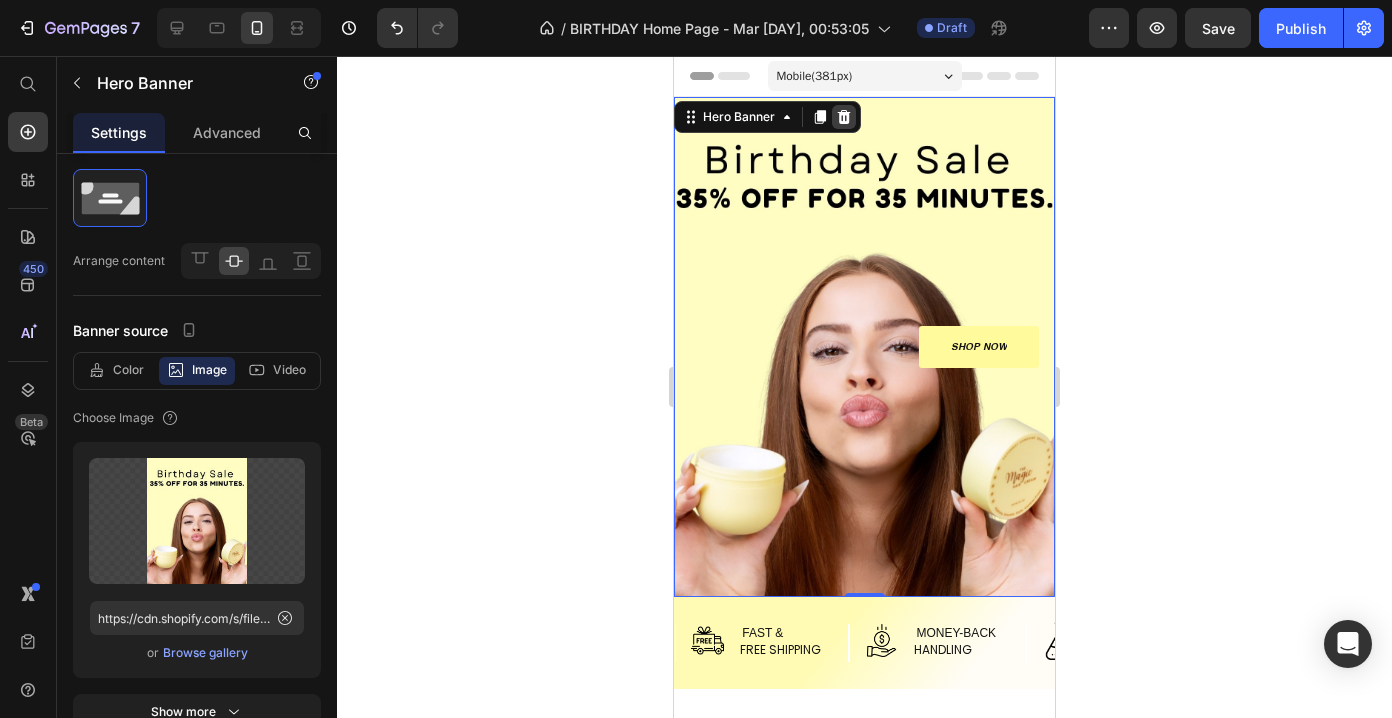 click 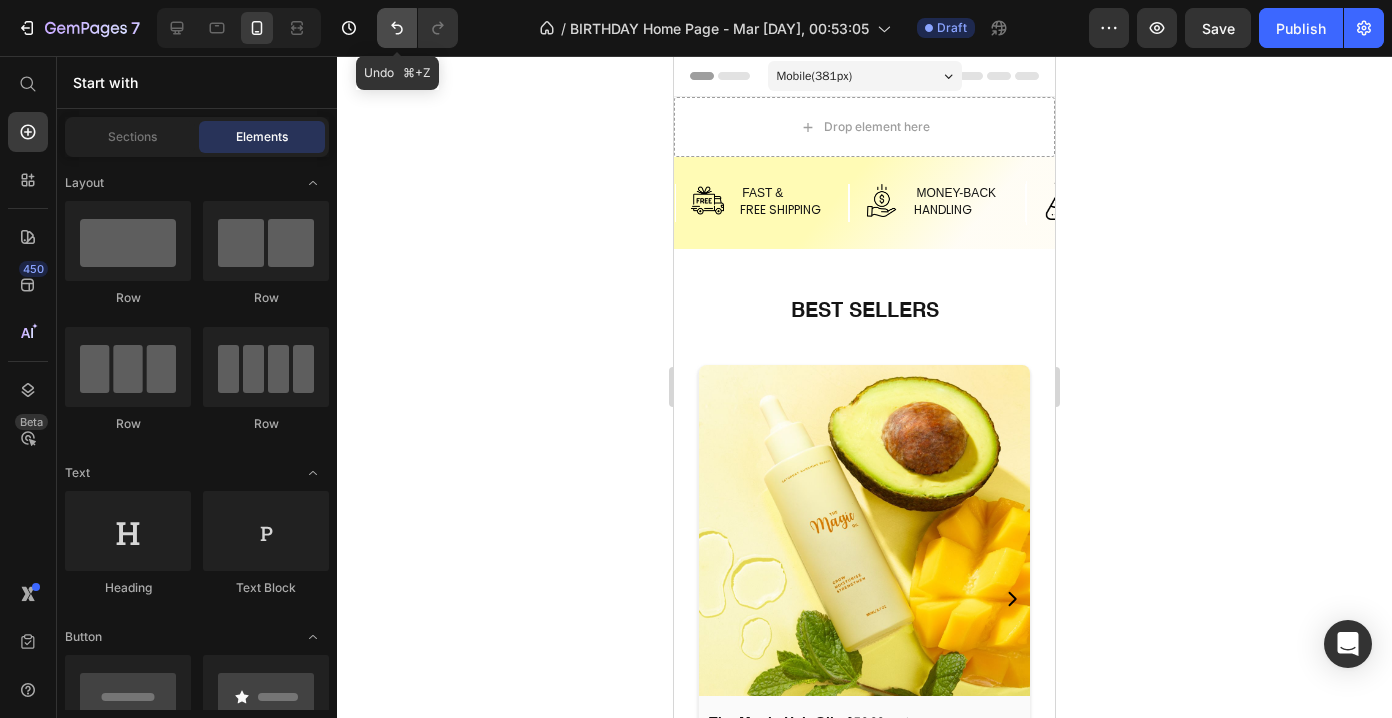 click 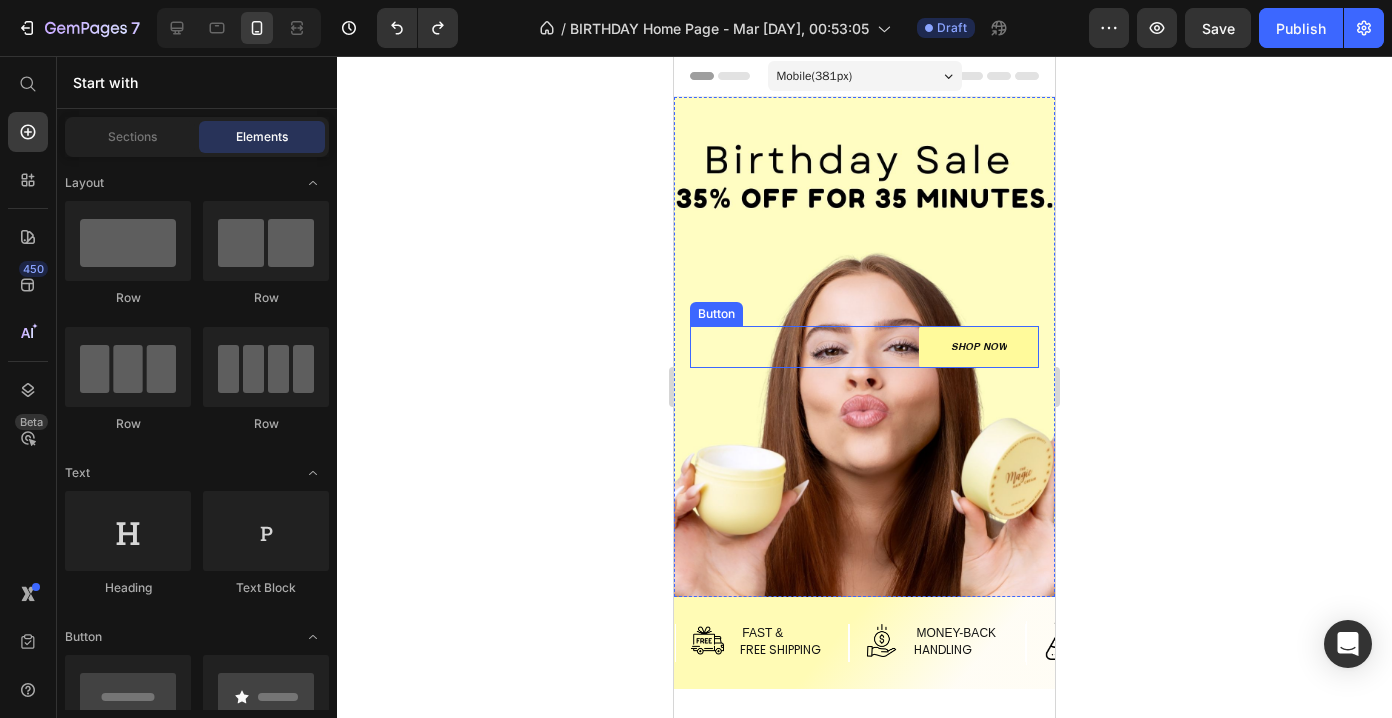 click on "SHOP NOW Button" at bounding box center (864, 347) 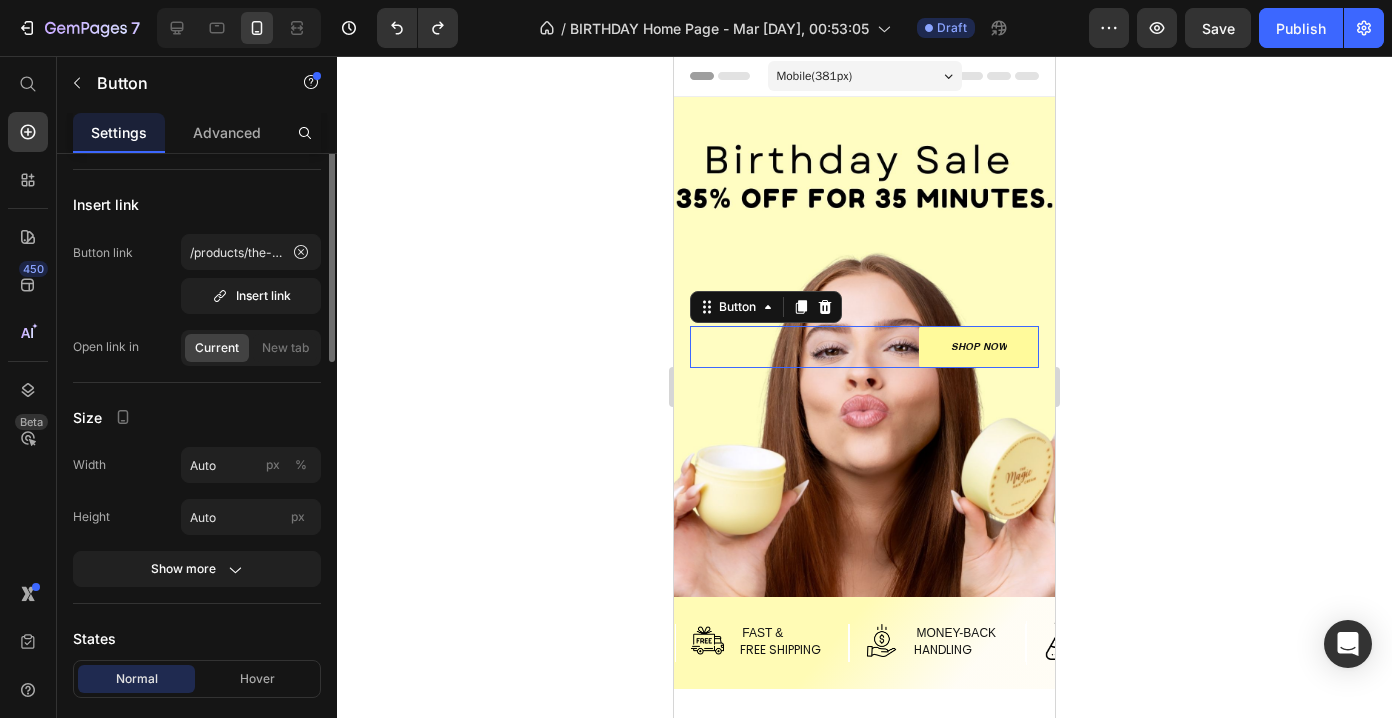 scroll, scrollTop: 0, scrollLeft: 0, axis: both 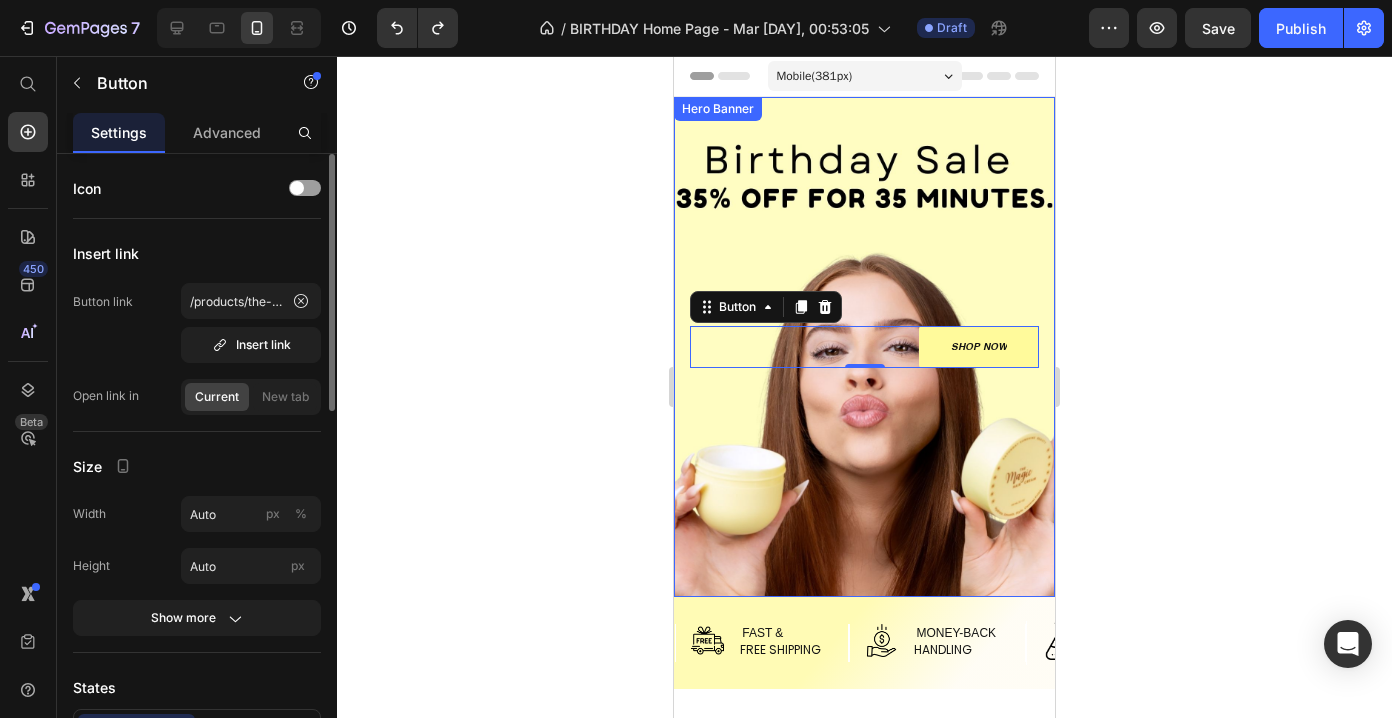 click at bounding box center (864, 347) 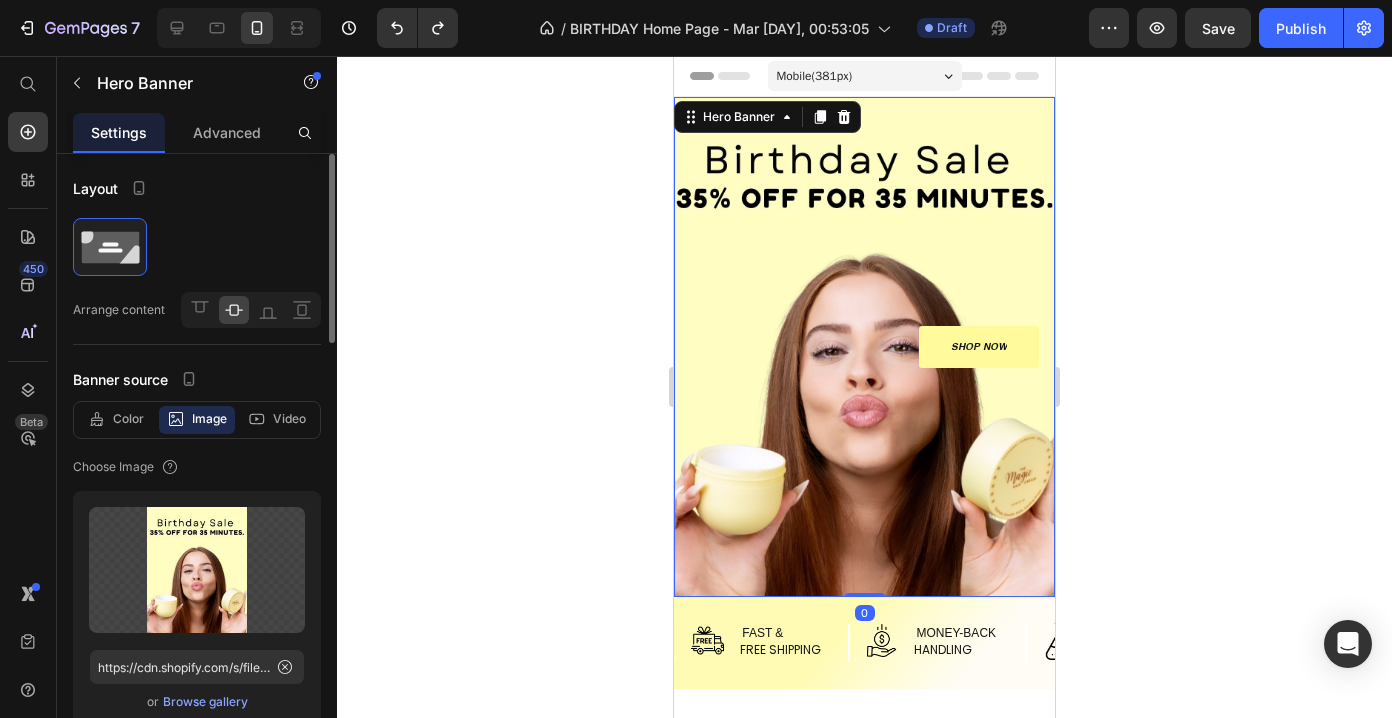 click on "Browse gallery" at bounding box center (205, 702) 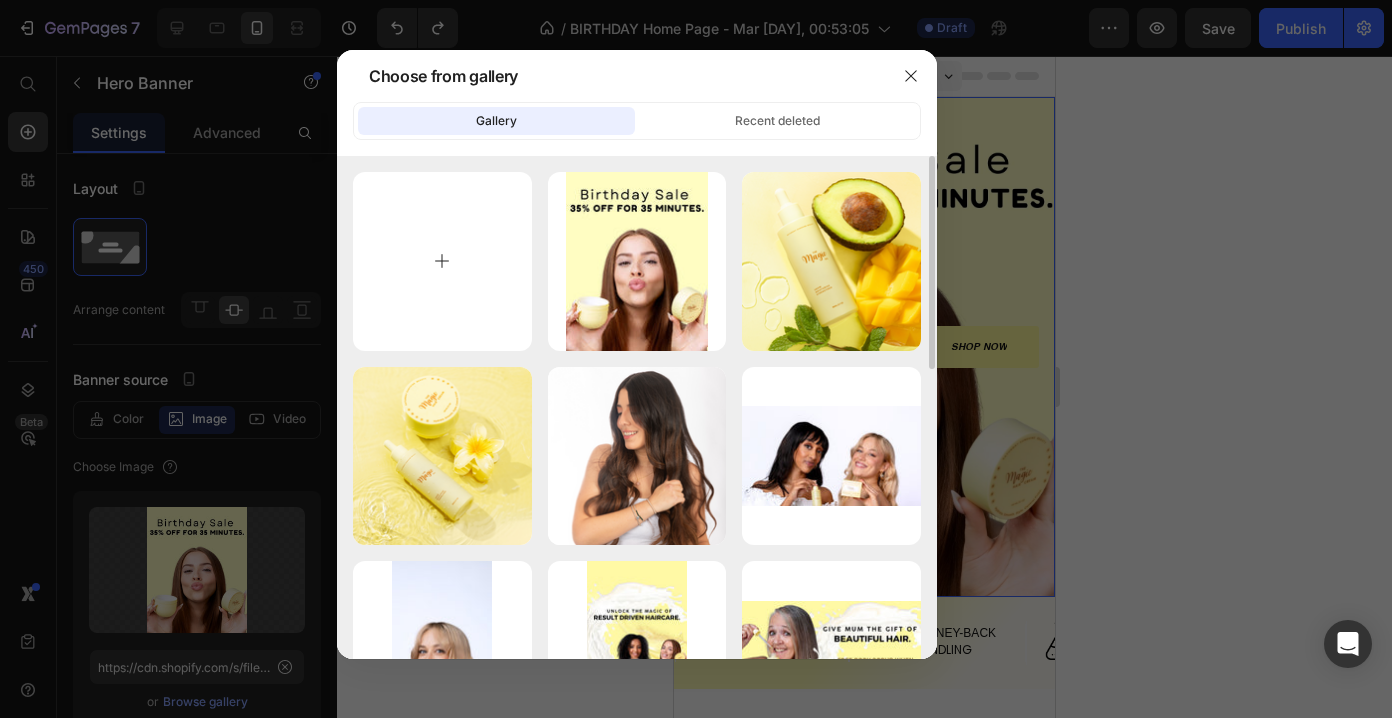 click at bounding box center [442, 261] 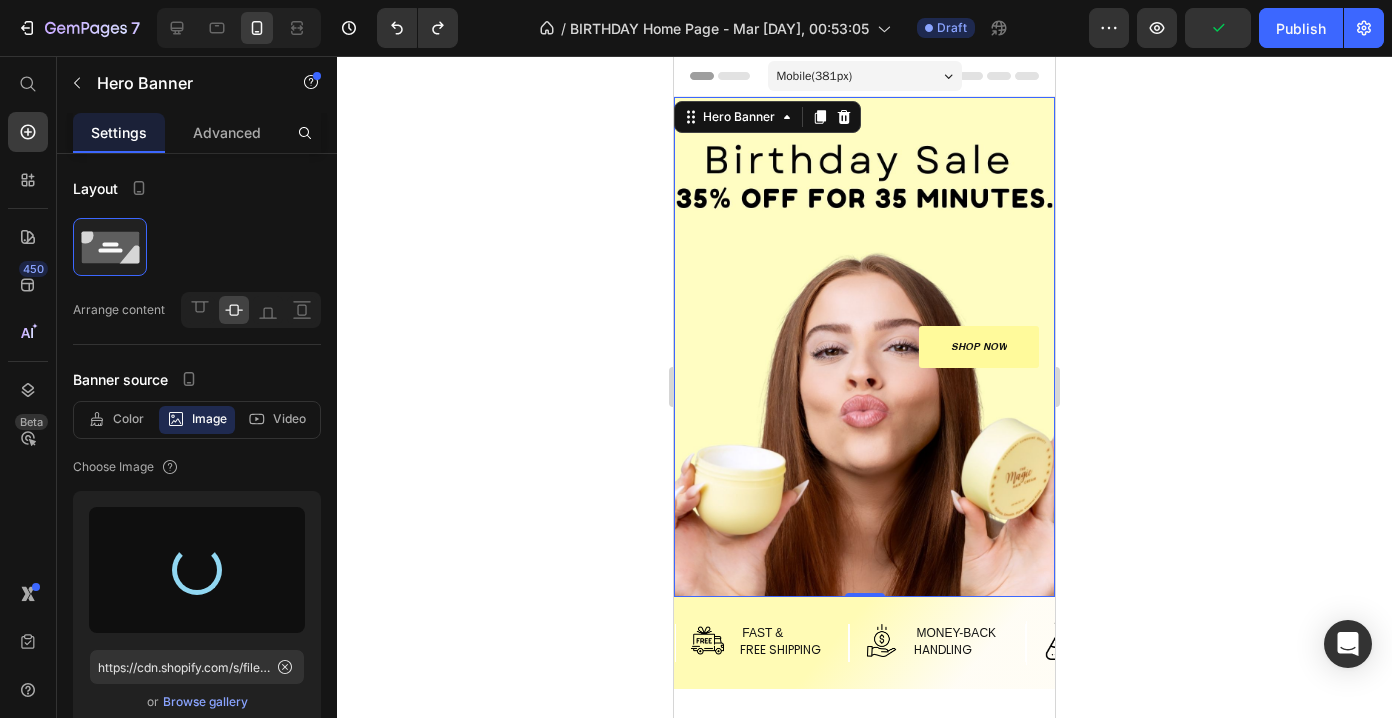 type on "https://cdn.shopify.com/s/files/1/0599/8890/2076/files/gempages_555543041566311476-278d25c5-e466-4f88-9419-110df27b5750.jpg" 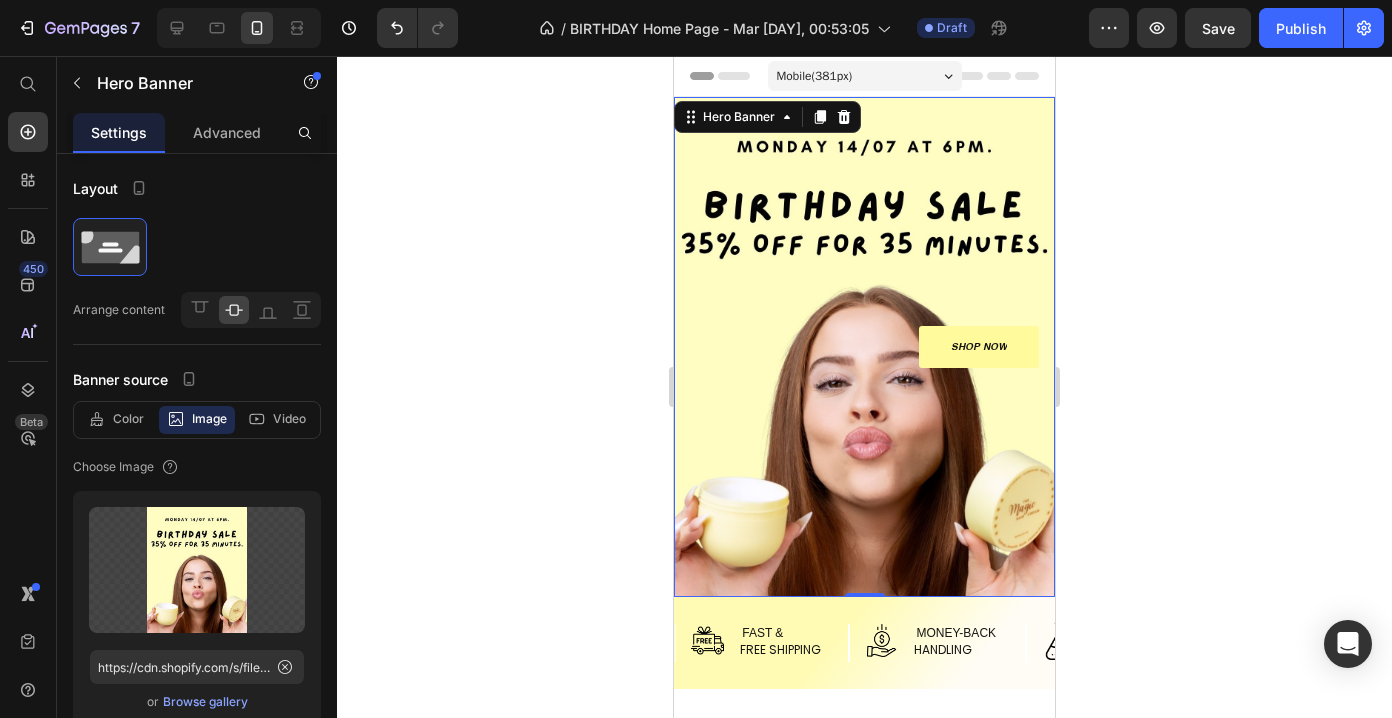 click 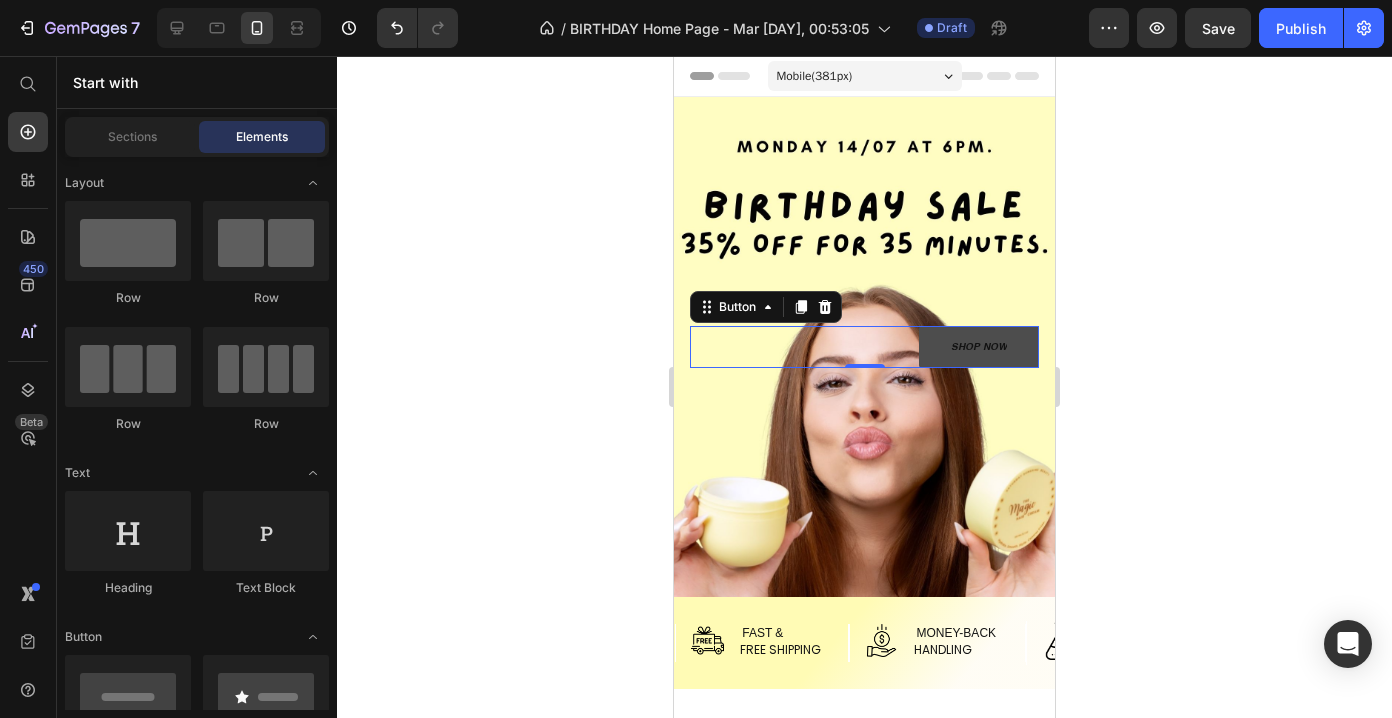 click on "SHOP NOW" at bounding box center (979, 347) 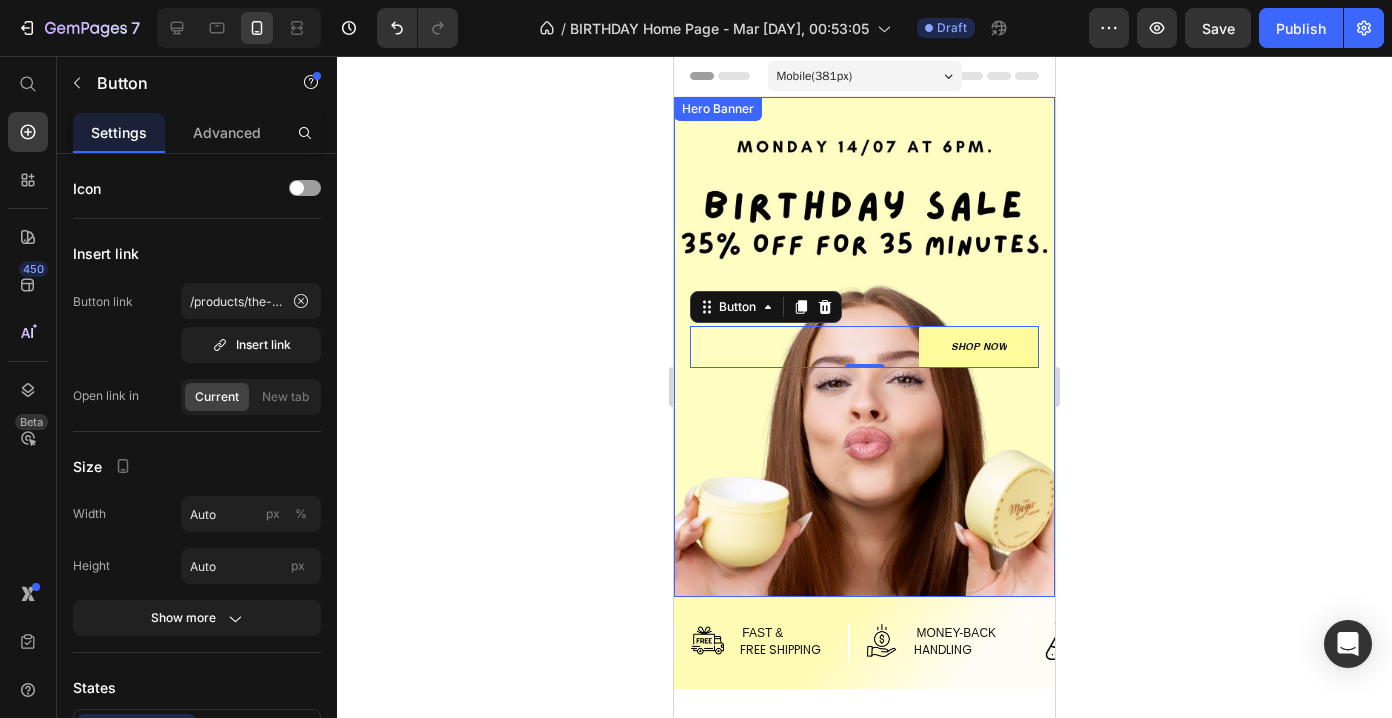 click 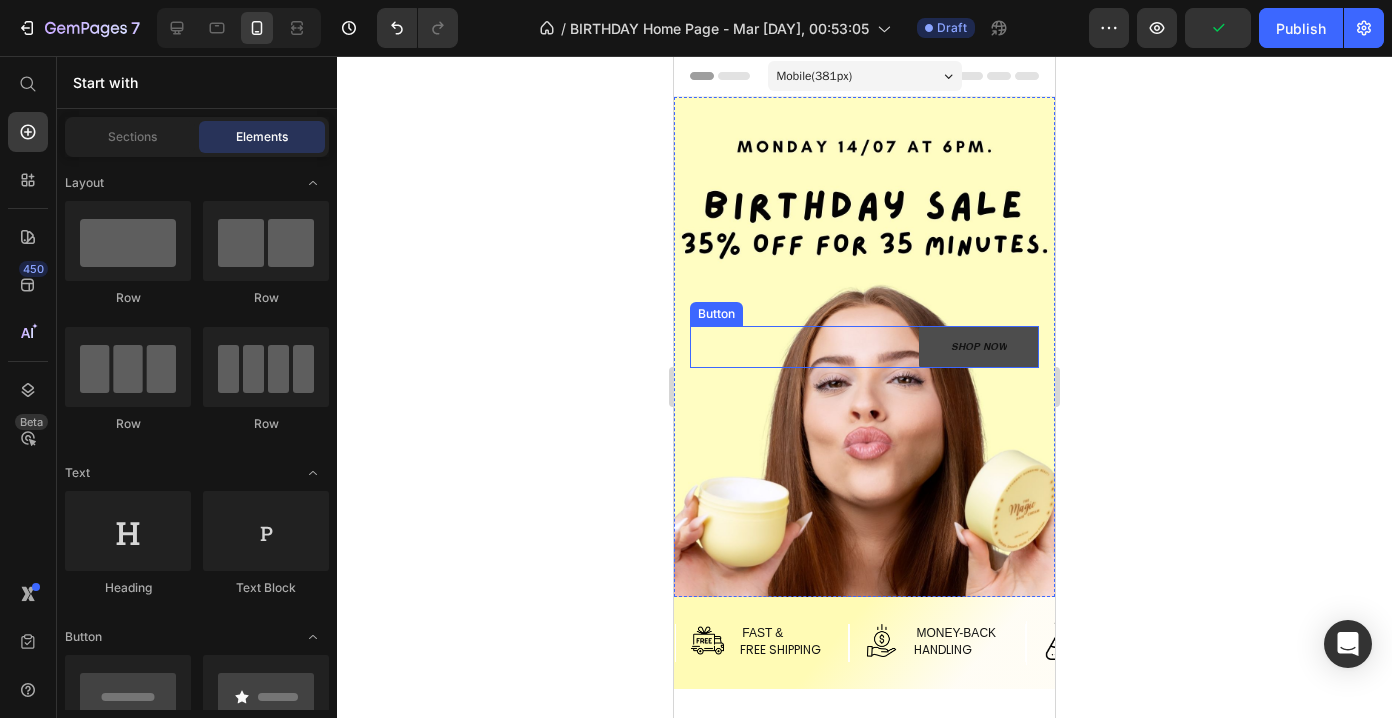 click on "SHOP NOW" at bounding box center [979, 347] 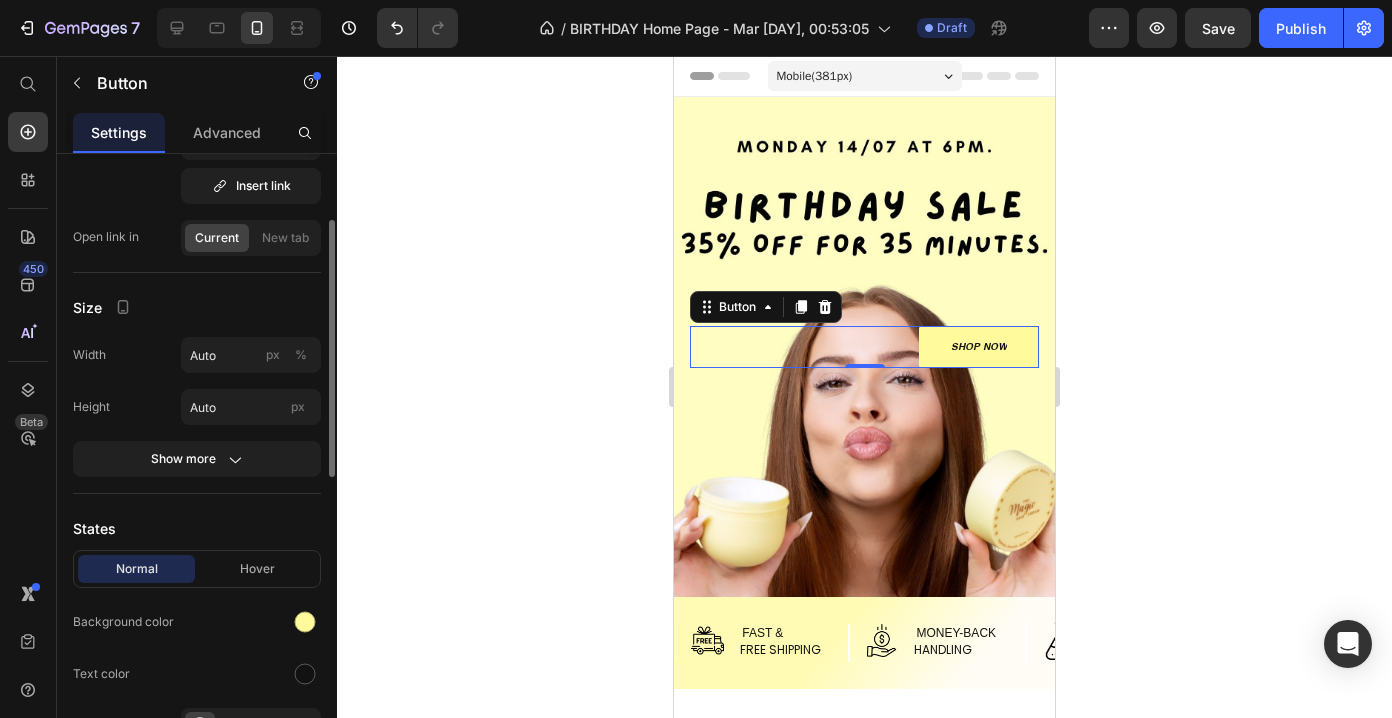 scroll, scrollTop: 158, scrollLeft: 0, axis: vertical 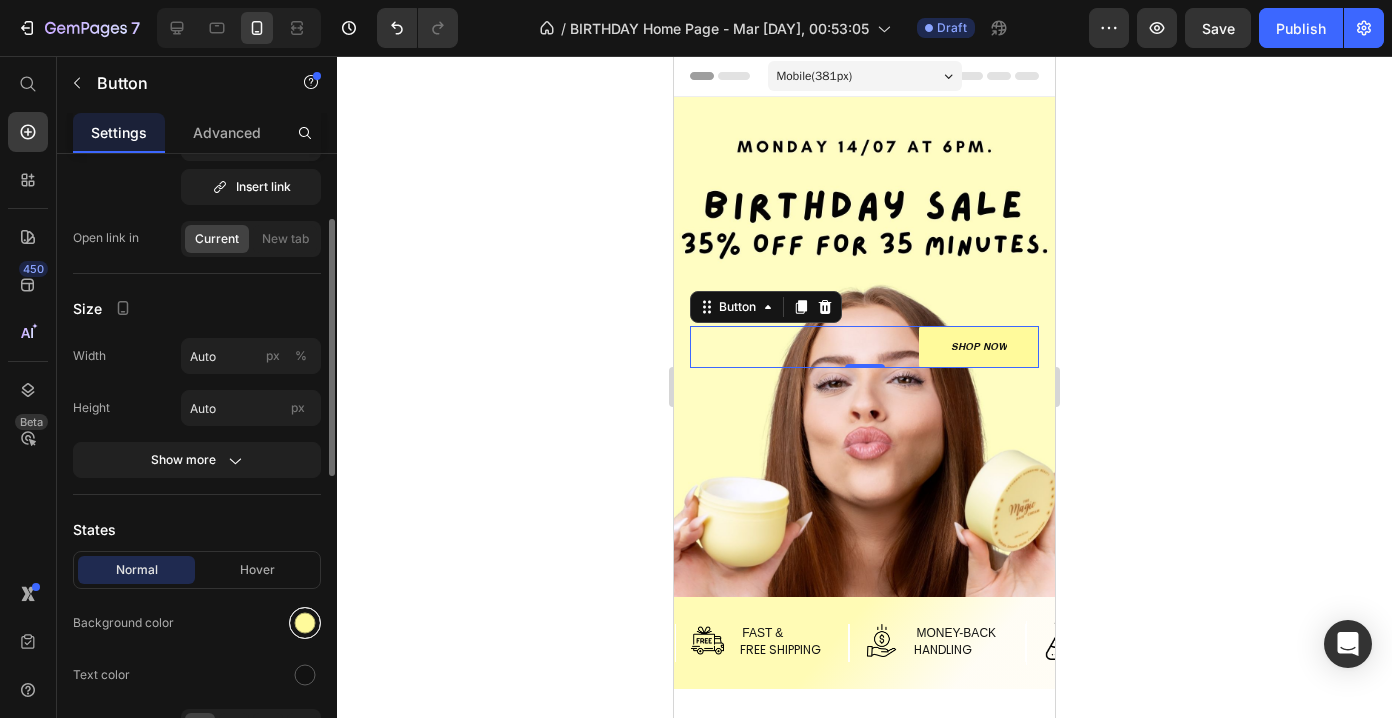 click at bounding box center [305, 623] 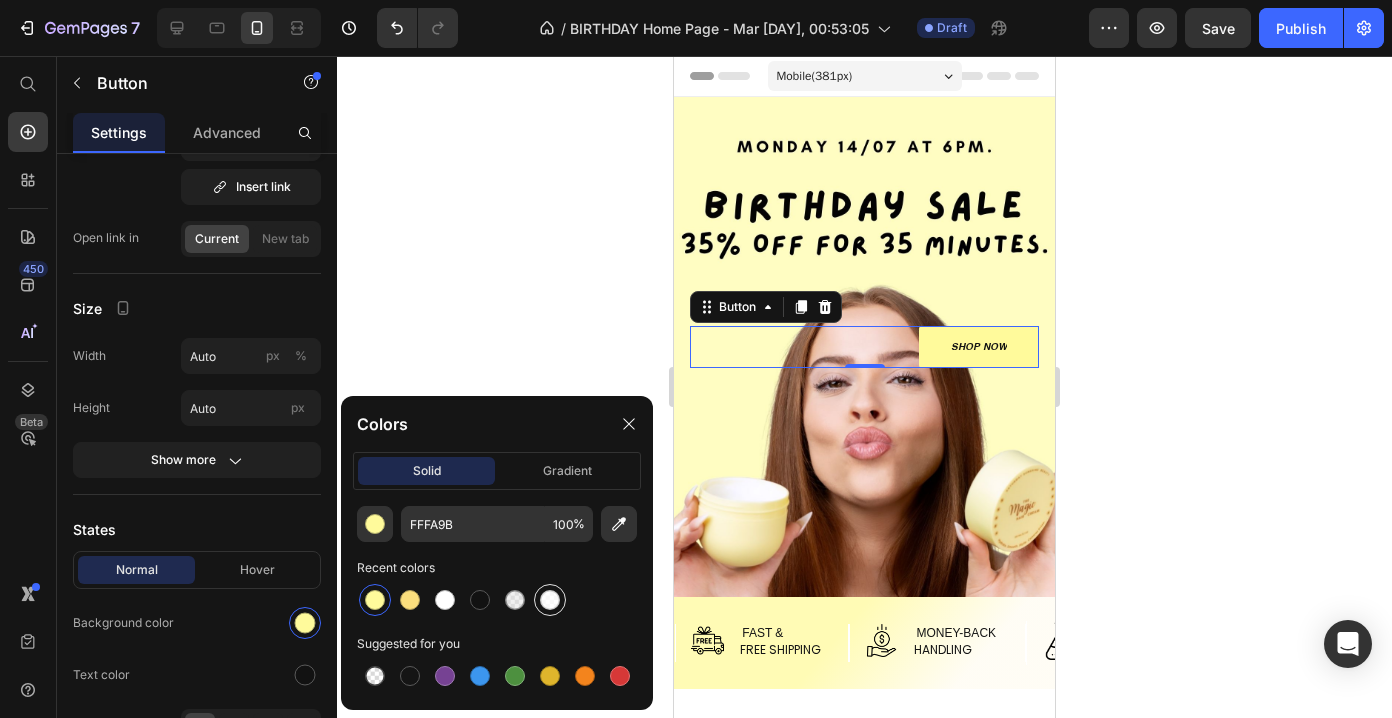 click at bounding box center [550, 600] 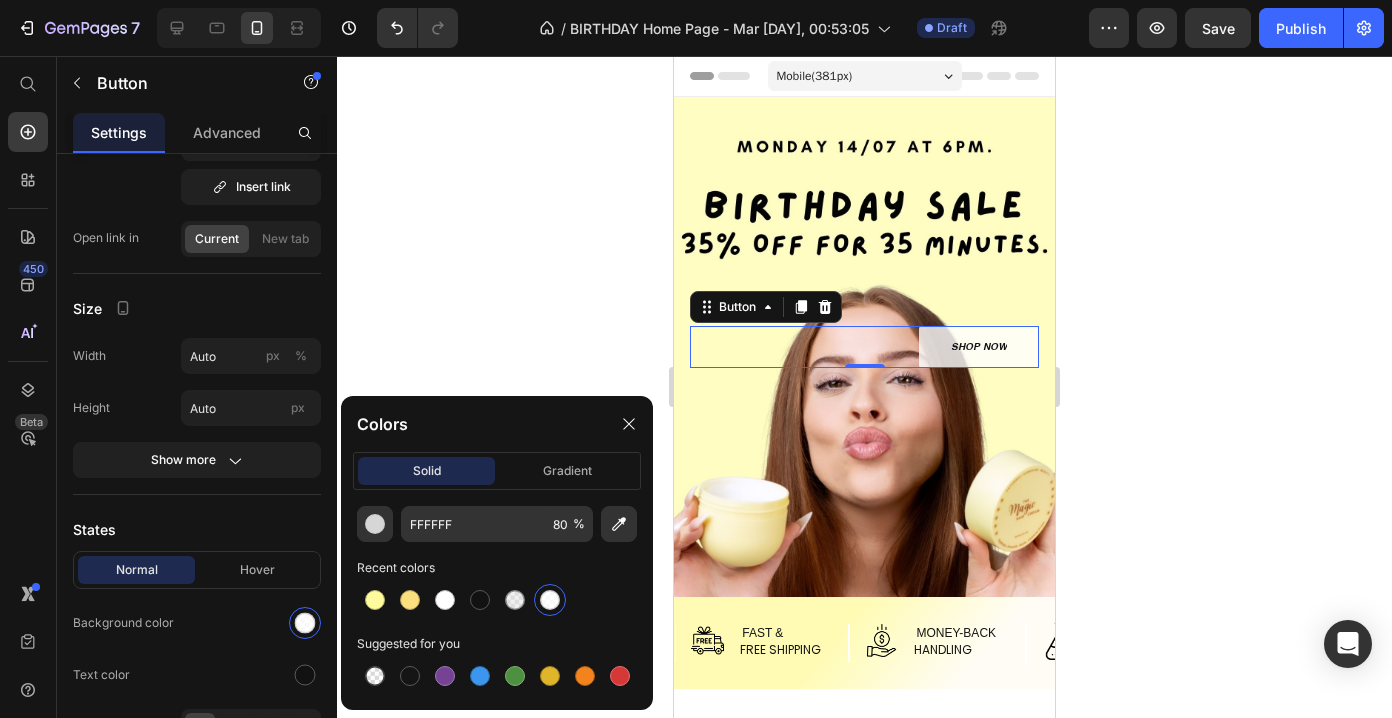 click 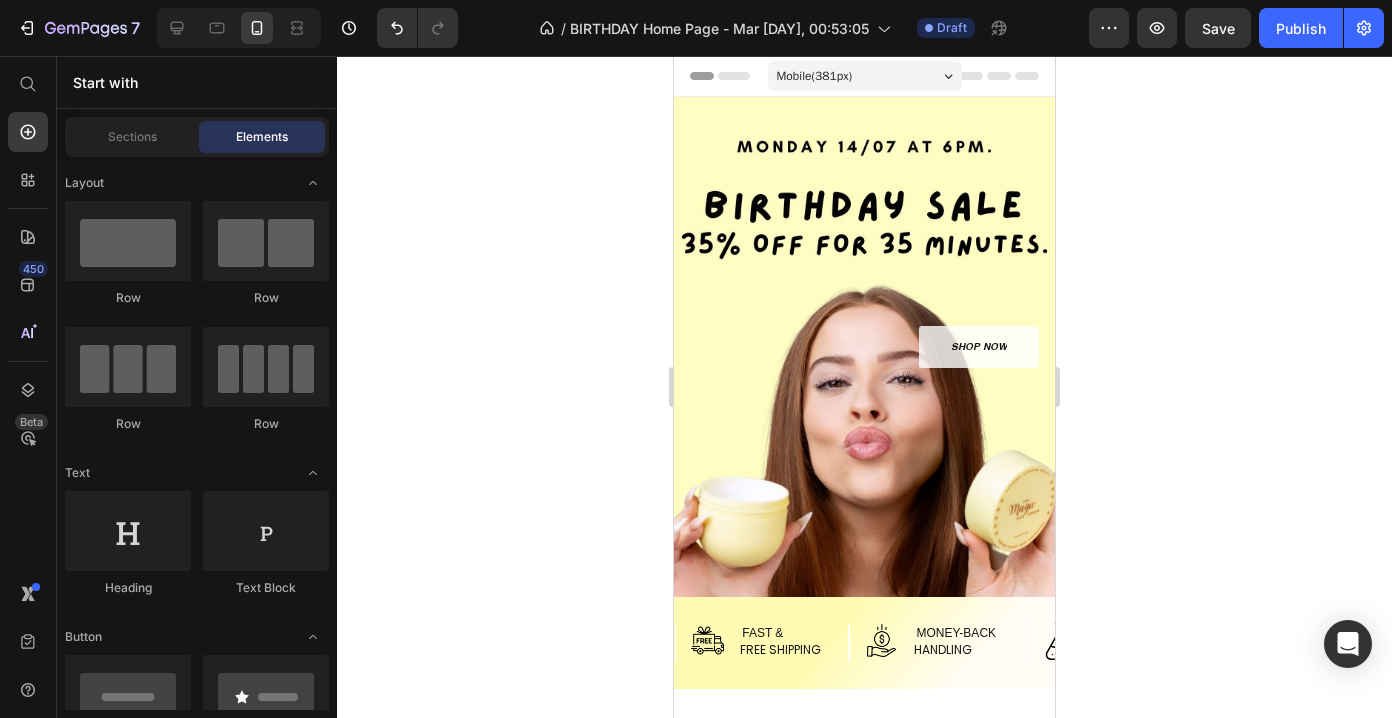 click 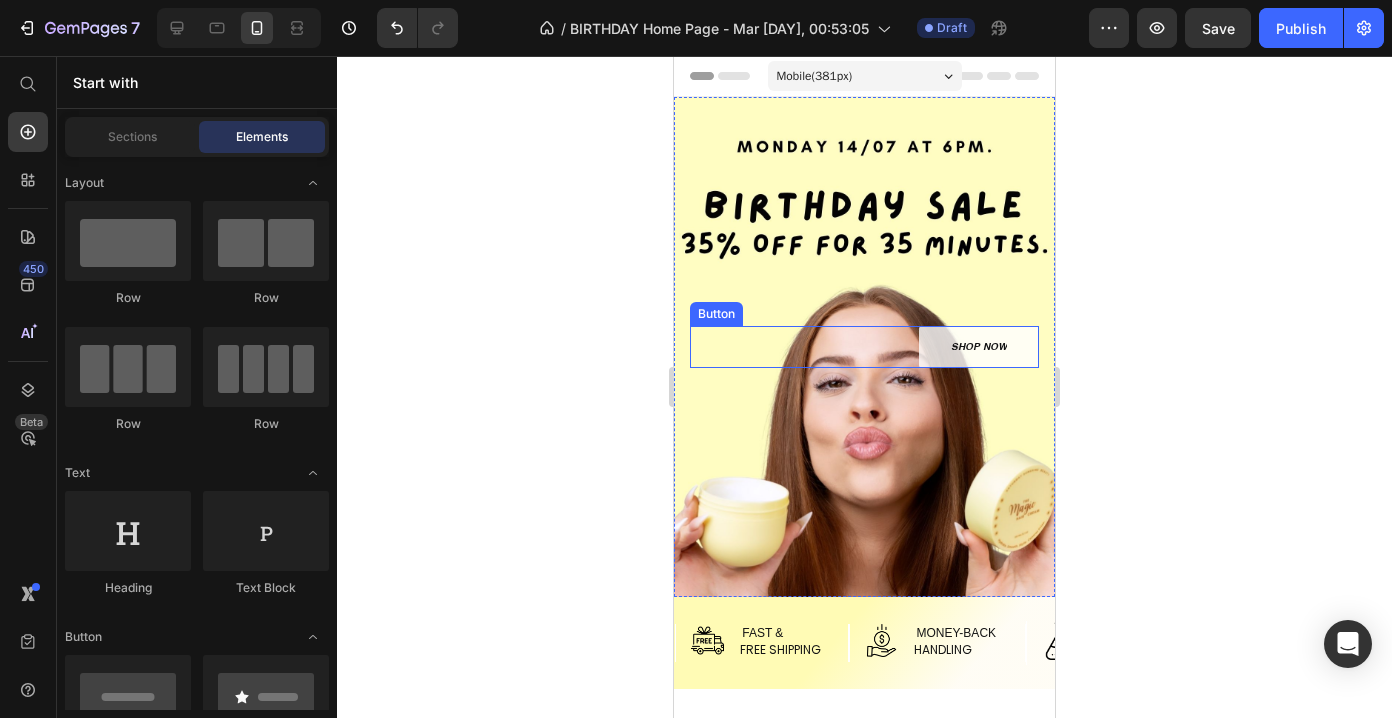 click on "SHOP NOW Button" at bounding box center (864, 347) 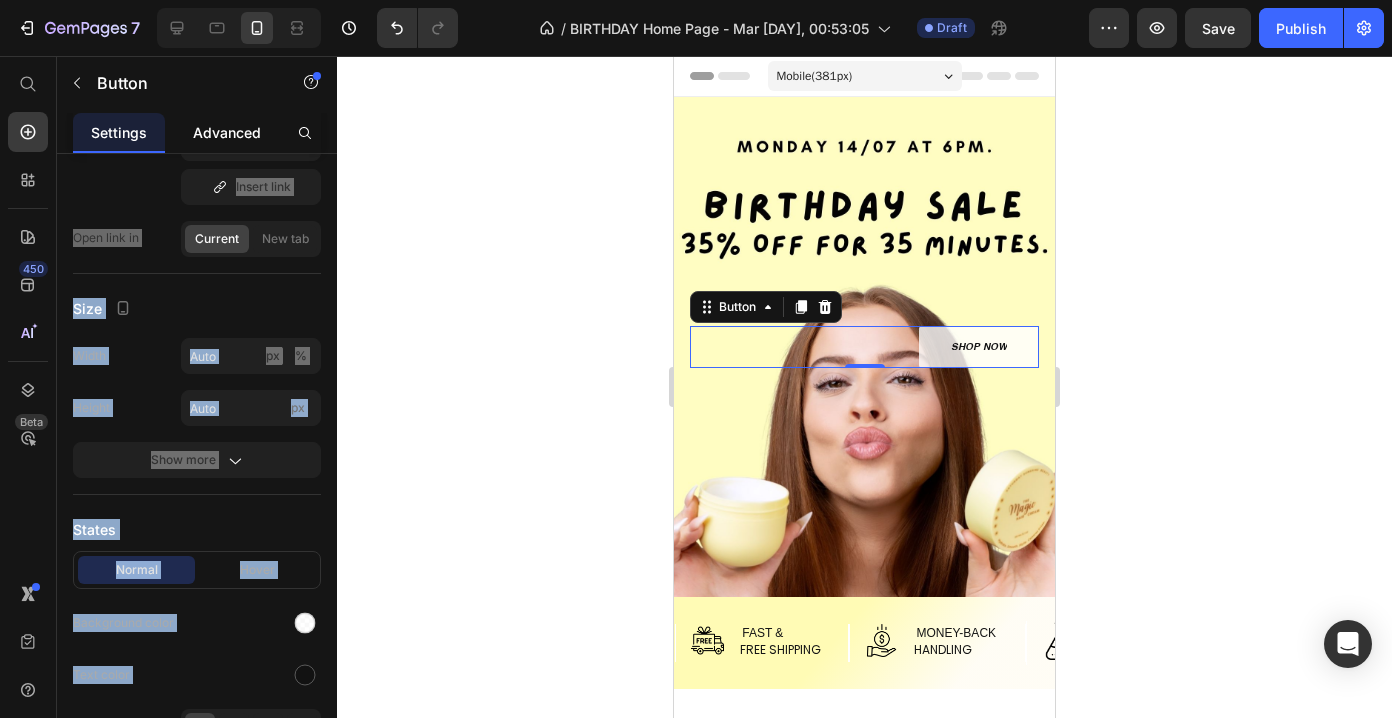 click on "Advanced" at bounding box center (227, 132) 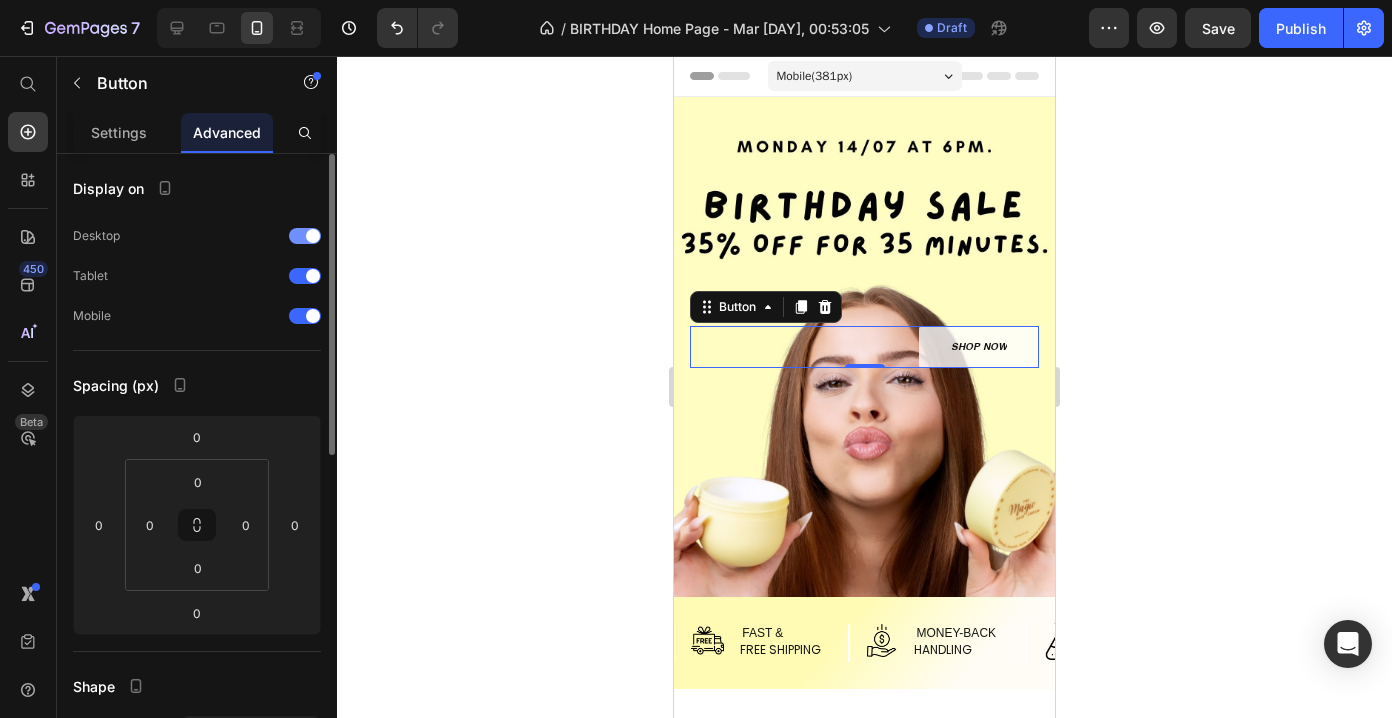 click at bounding box center (220, 236) 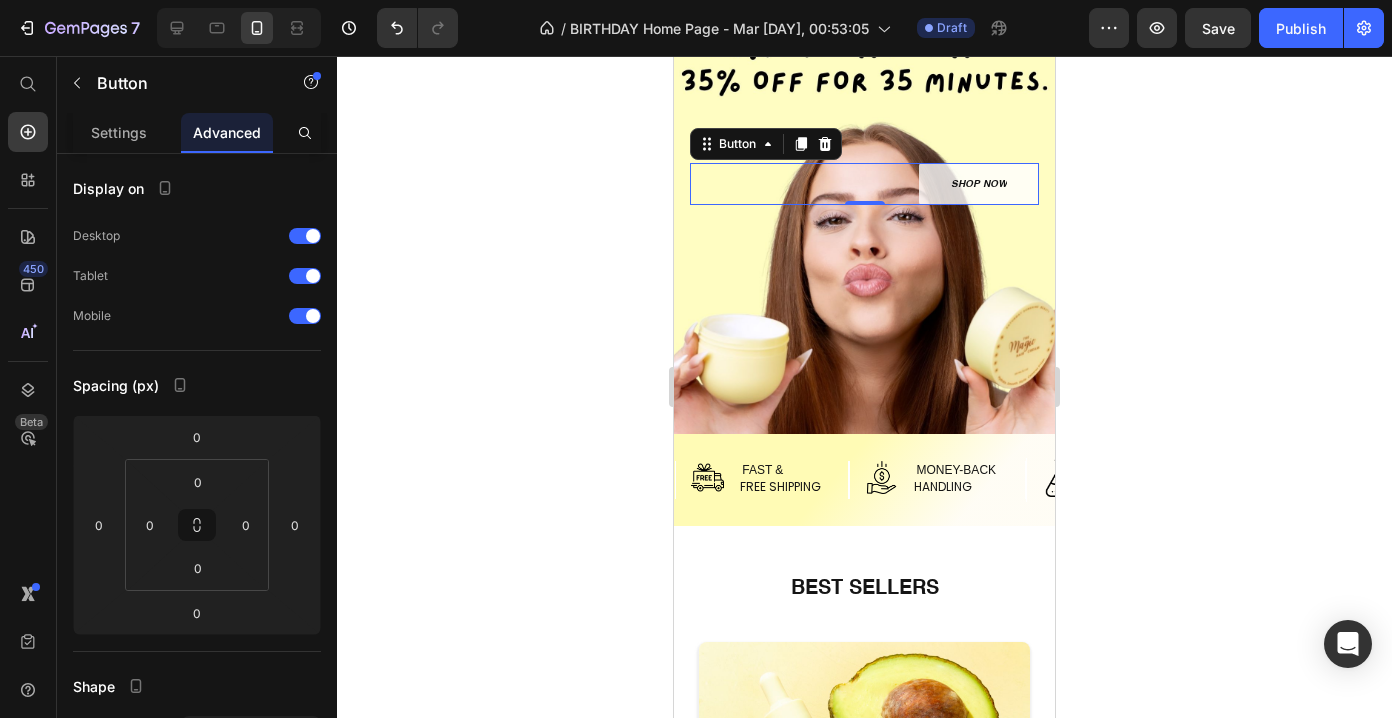 scroll, scrollTop: 190, scrollLeft: 0, axis: vertical 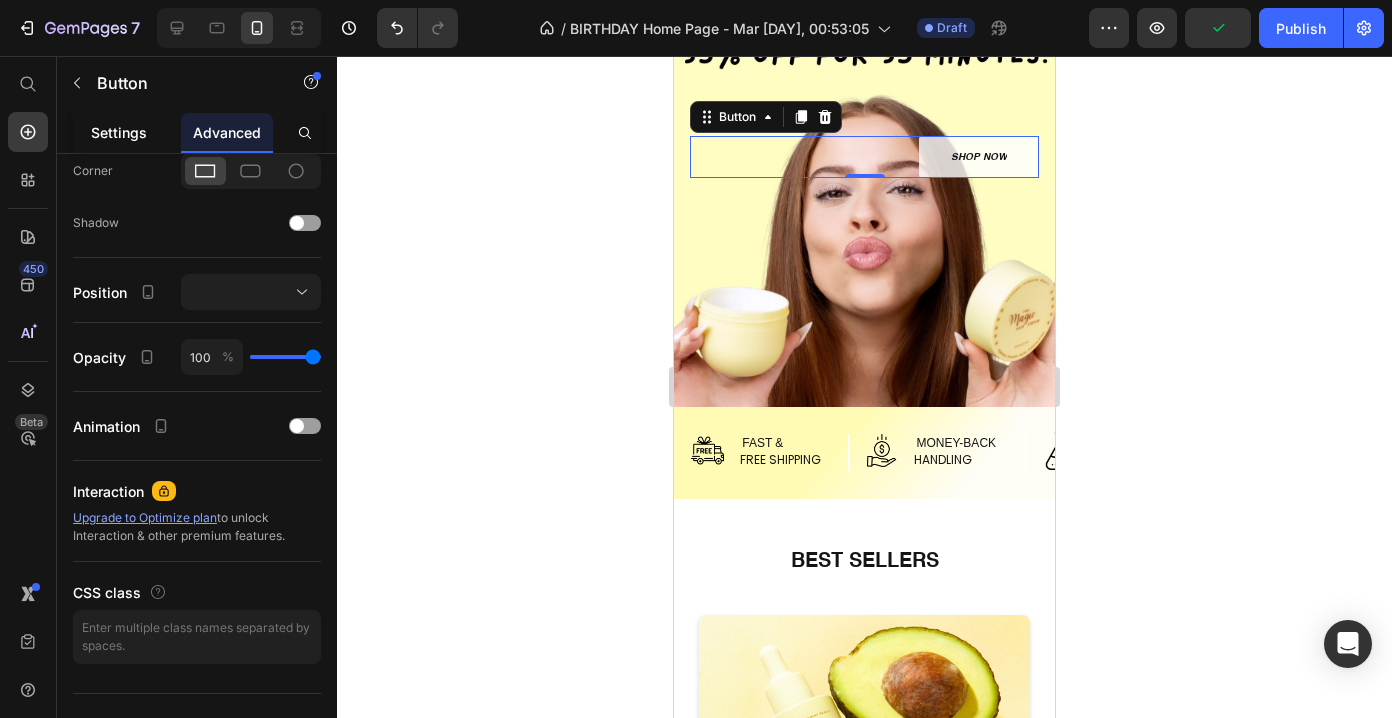 click on "Settings" at bounding box center [119, 132] 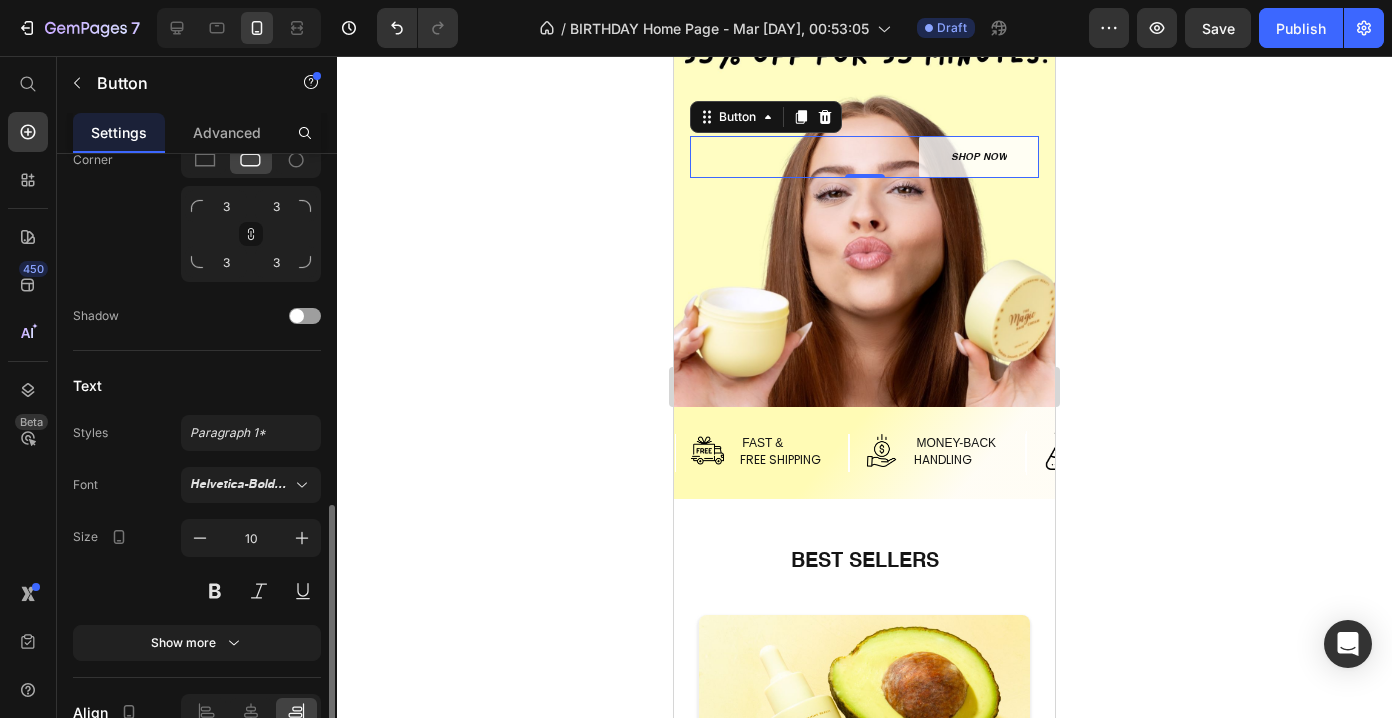 scroll, scrollTop: 876, scrollLeft: 0, axis: vertical 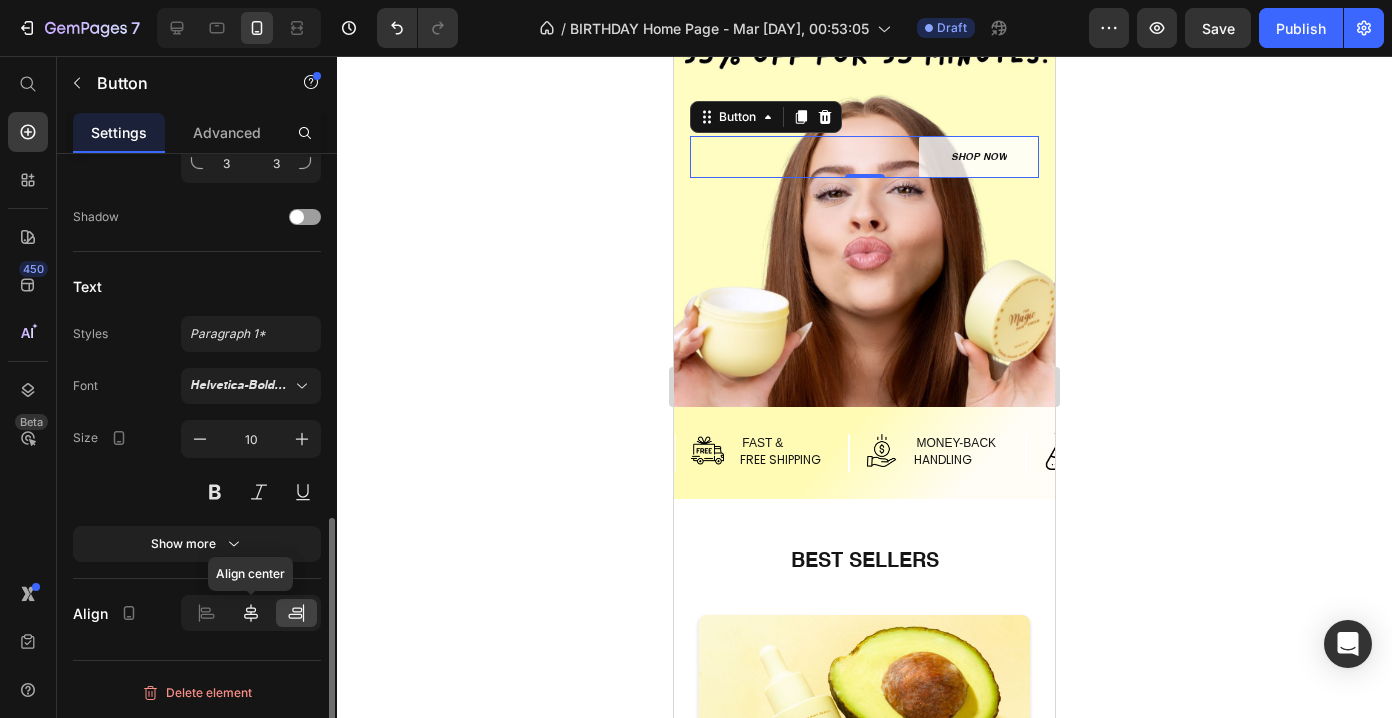 click 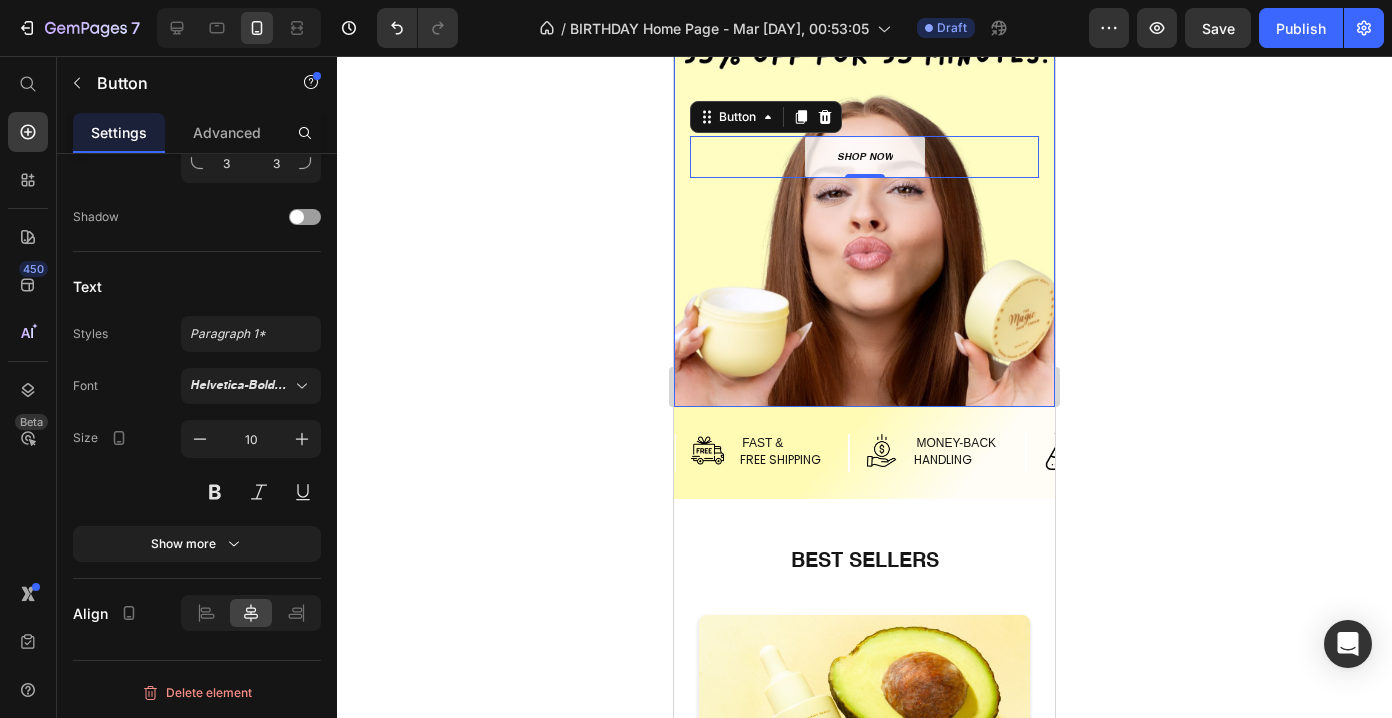 scroll, scrollTop: 0, scrollLeft: 0, axis: both 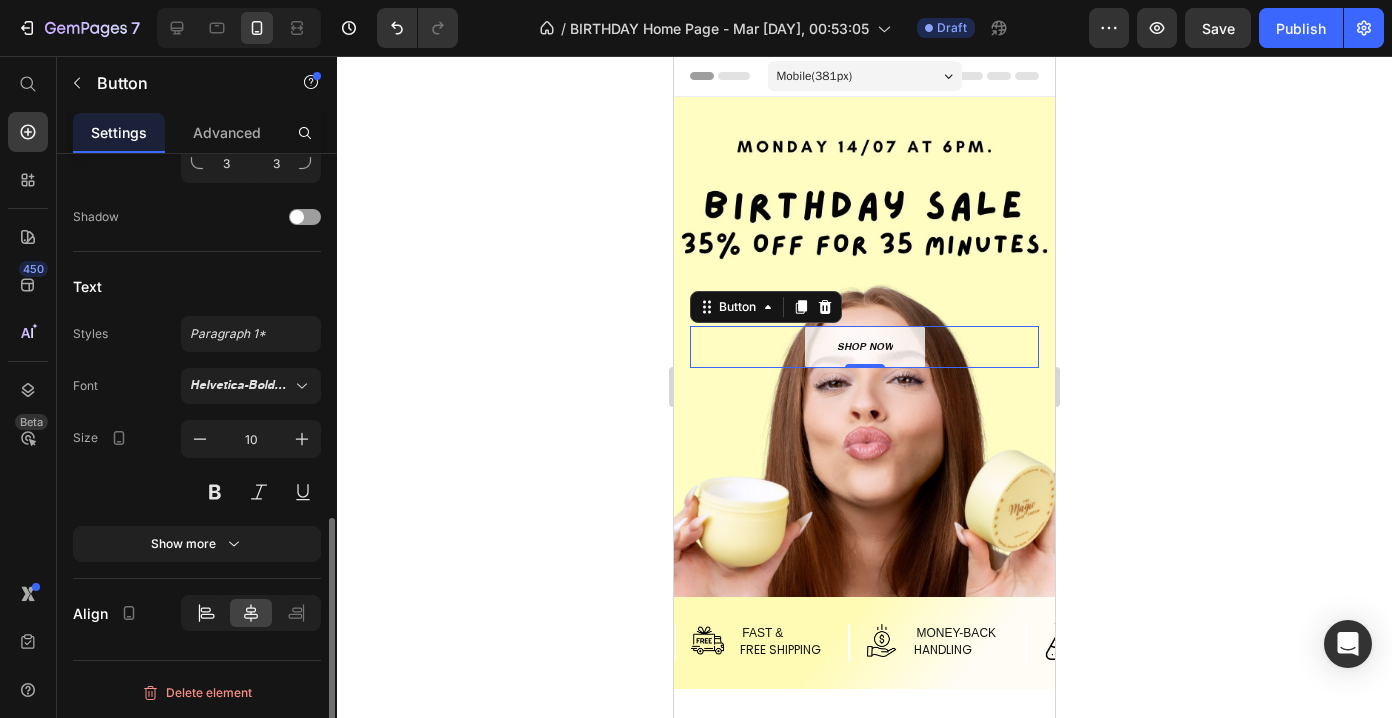 click 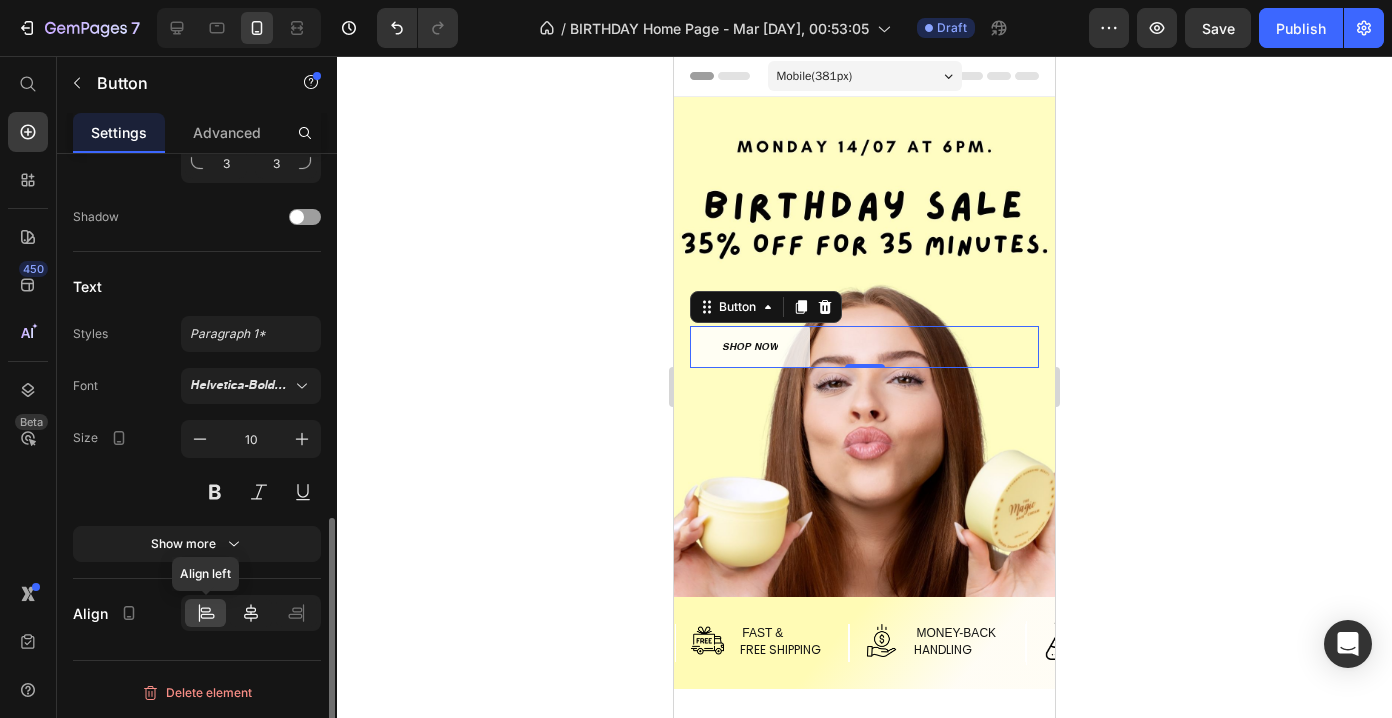 click 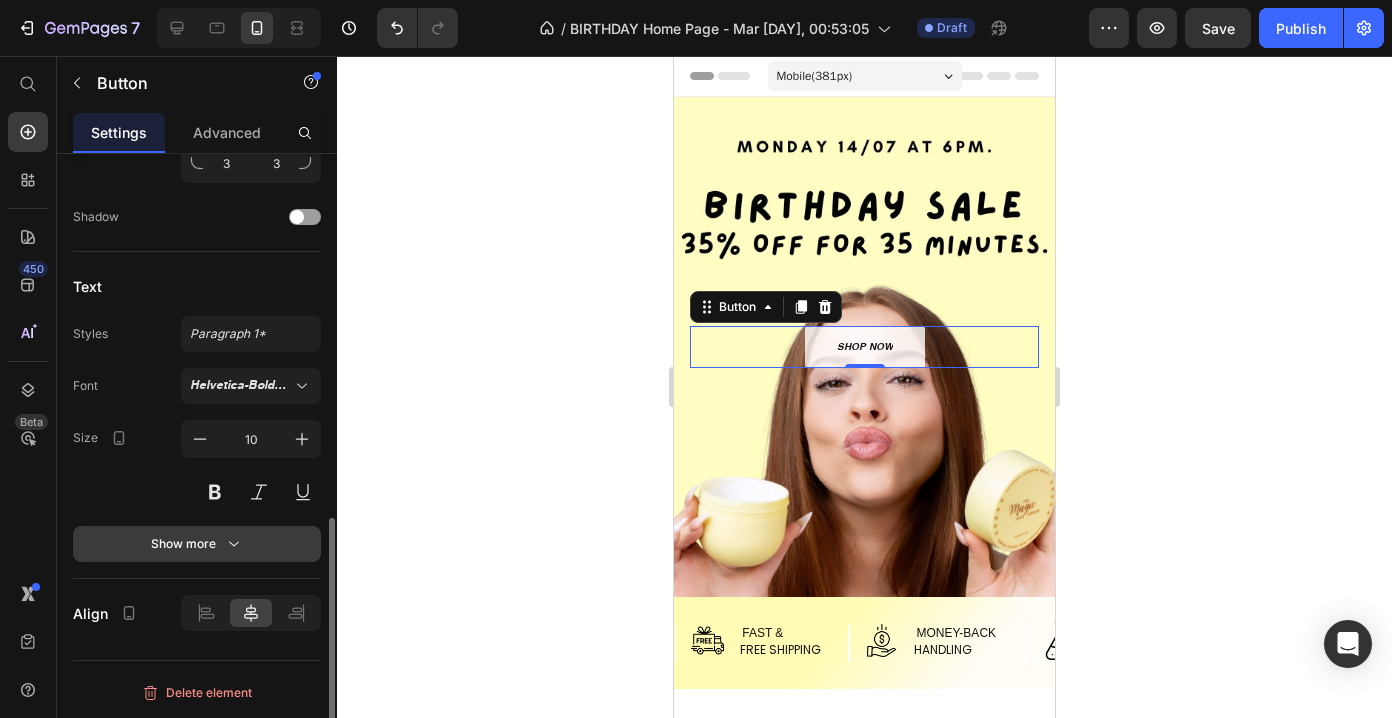 click on "Show more" at bounding box center [197, 544] 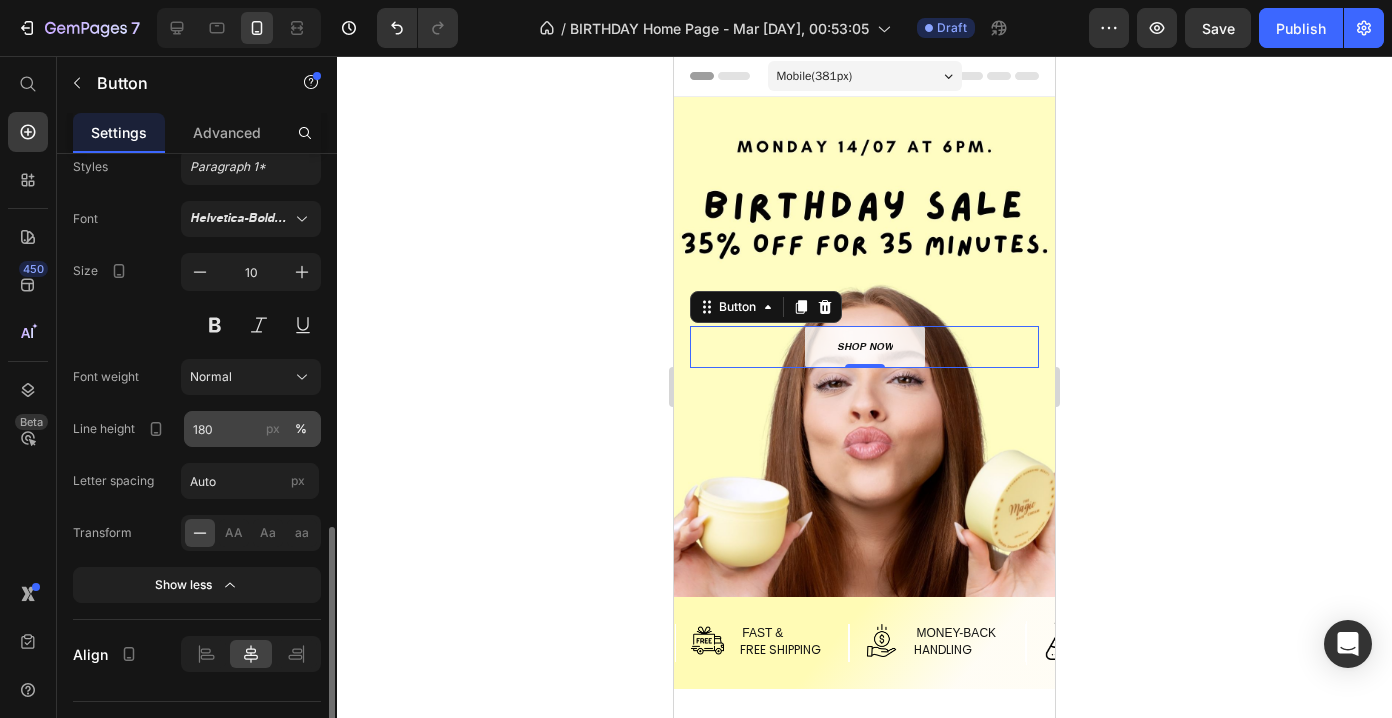 scroll, scrollTop: 1047, scrollLeft: 0, axis: vertical 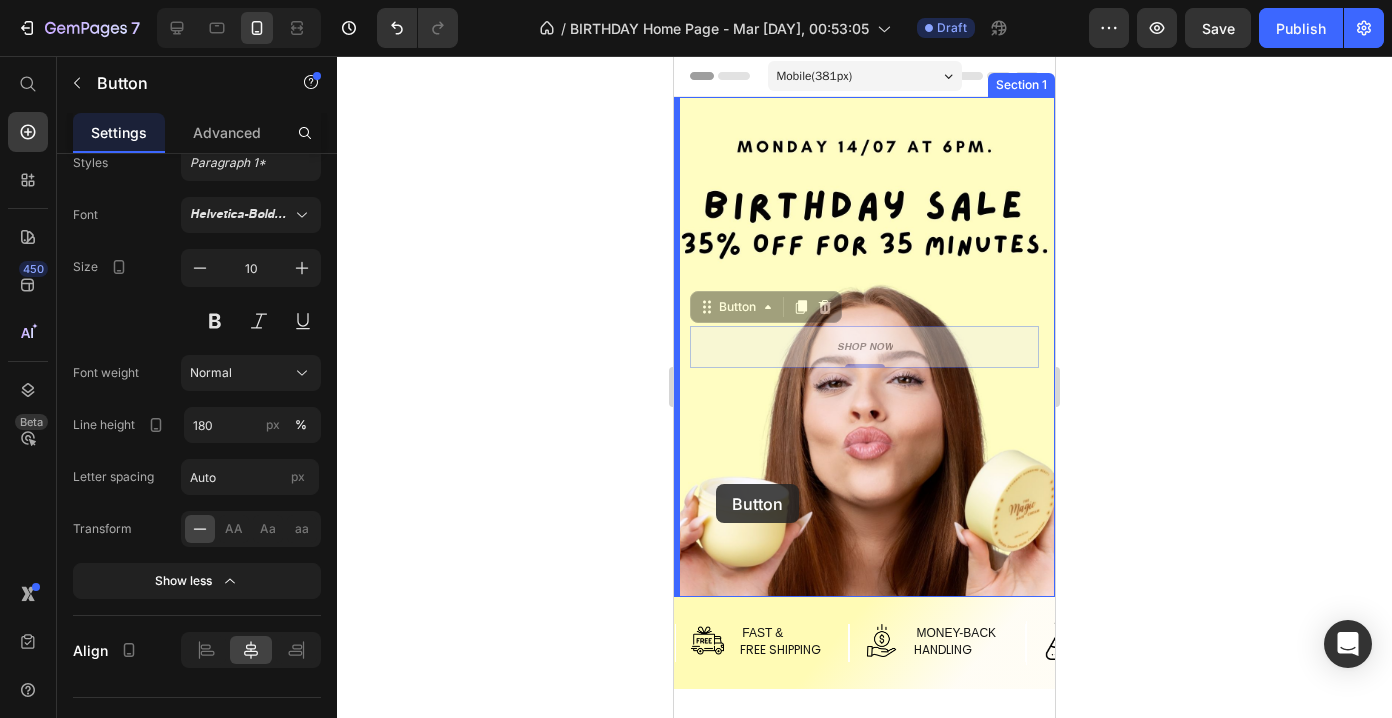 drag, startPoint x: 713, startPoint y: 302, endPoint x: 716, endPoint y: 484, distance: 182.02472 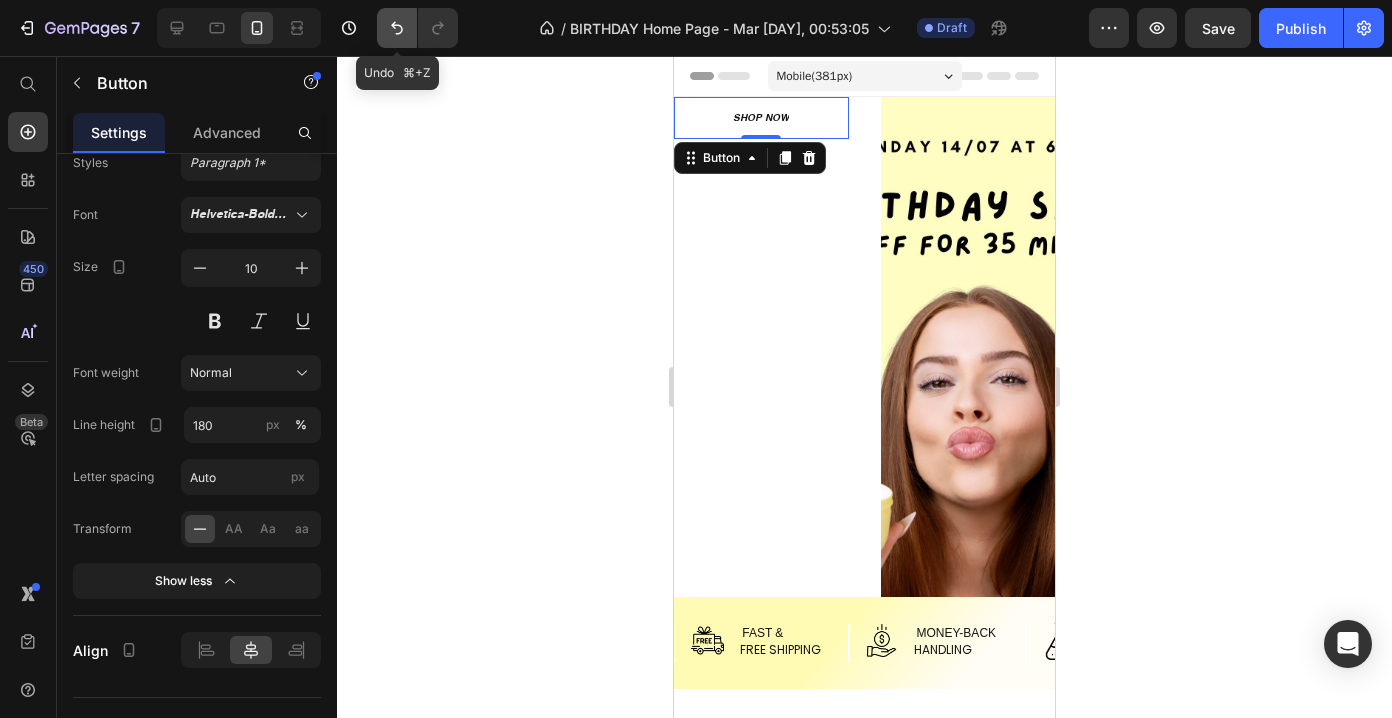 click 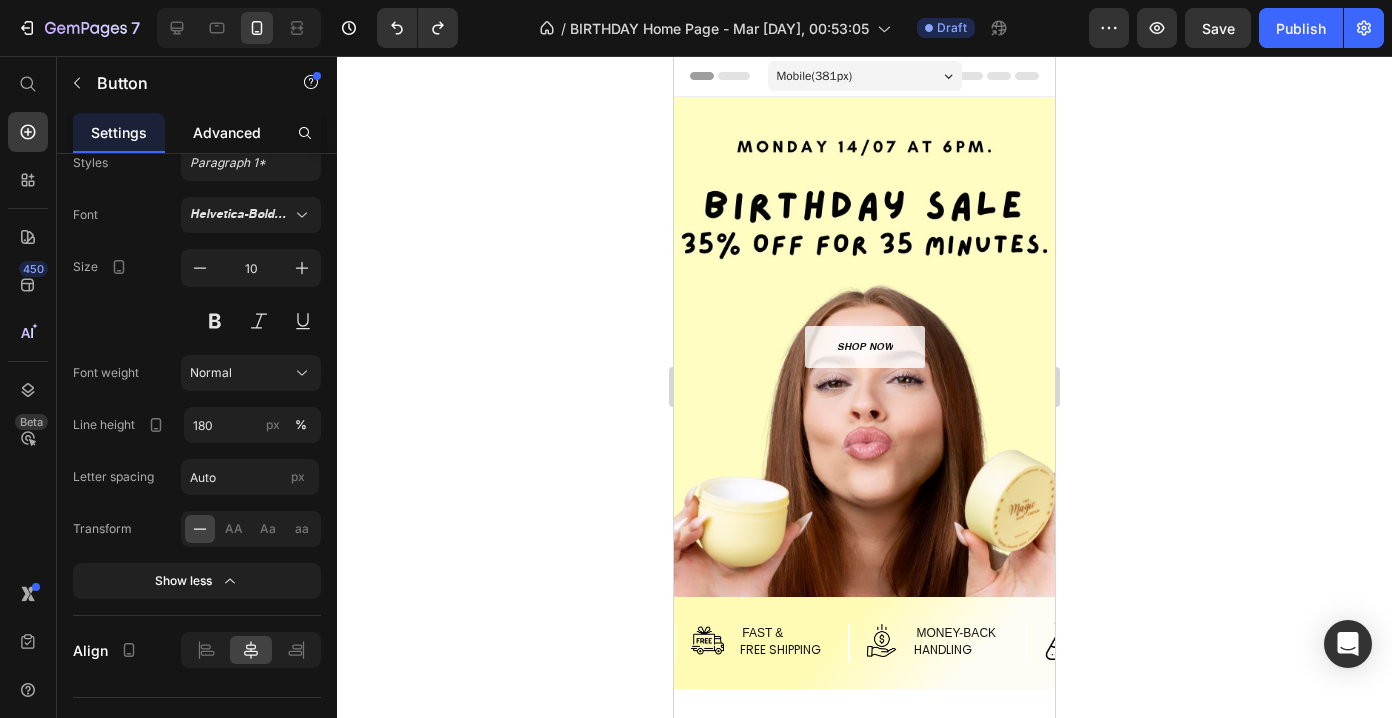 click on "Advanced" at bounding box center (227, 132) 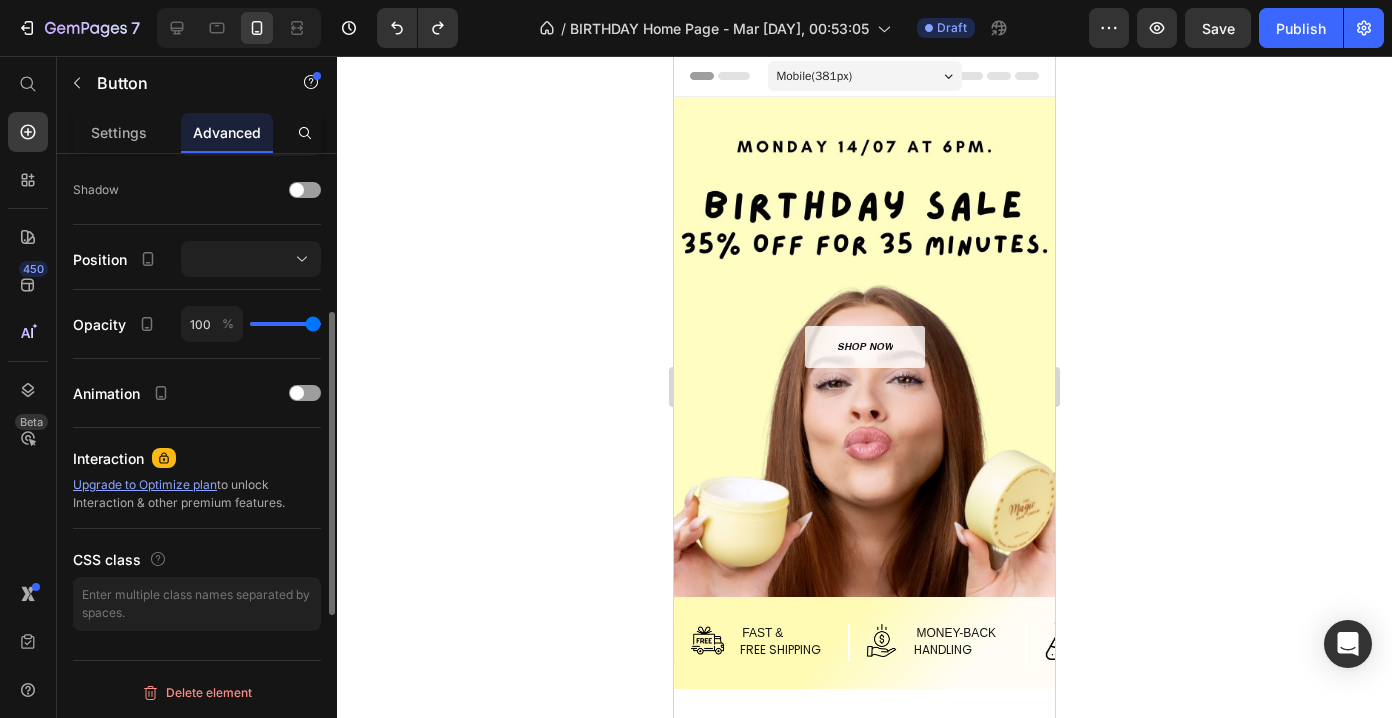 scroll, scrollTop: 514, scrollLeft: 0, axis: vertical 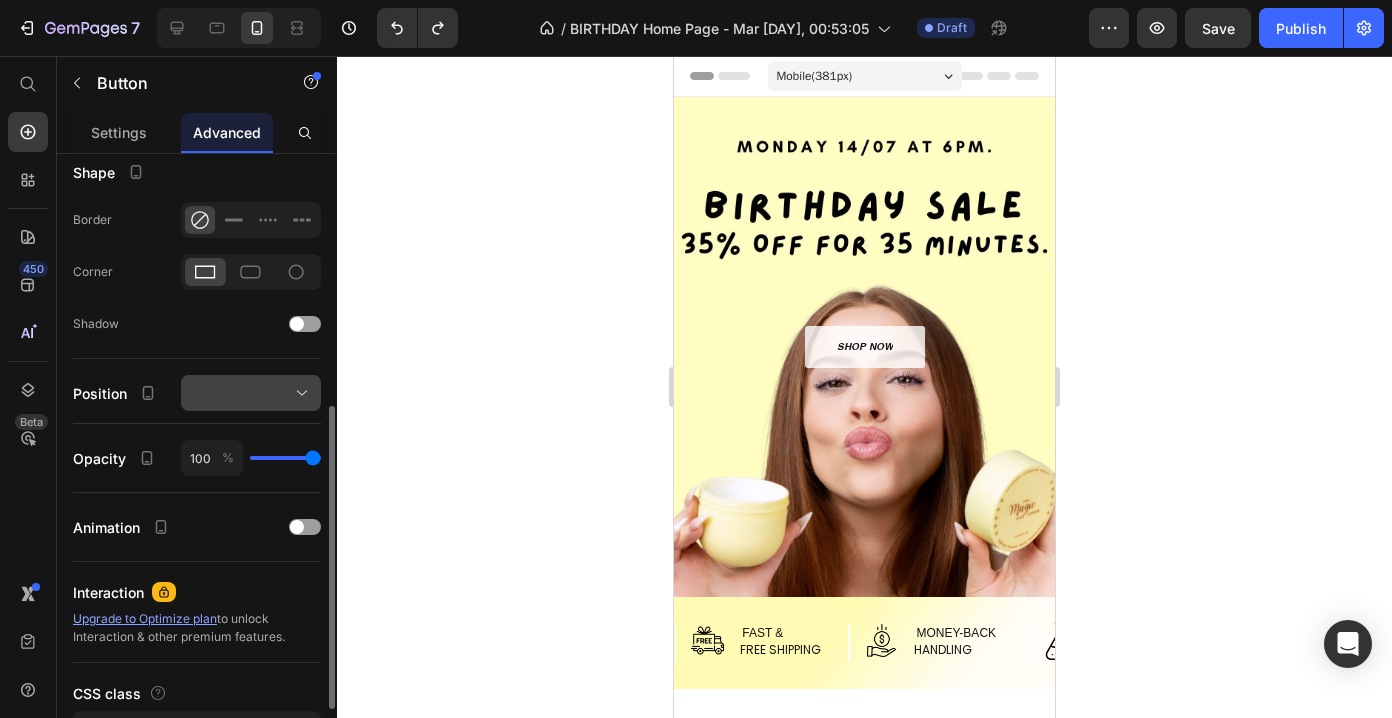 click at bounding box center (251, 393) 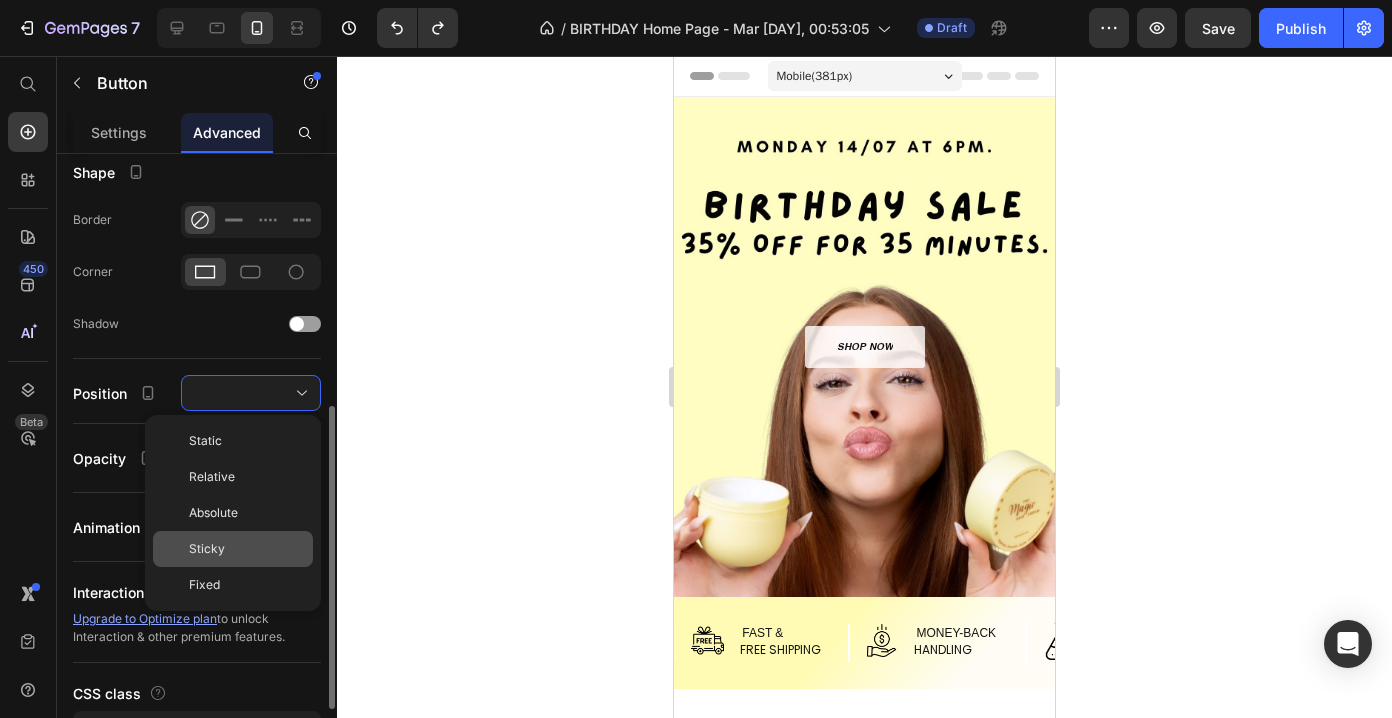 click on "Sticky" at bounding box center (247, 549) 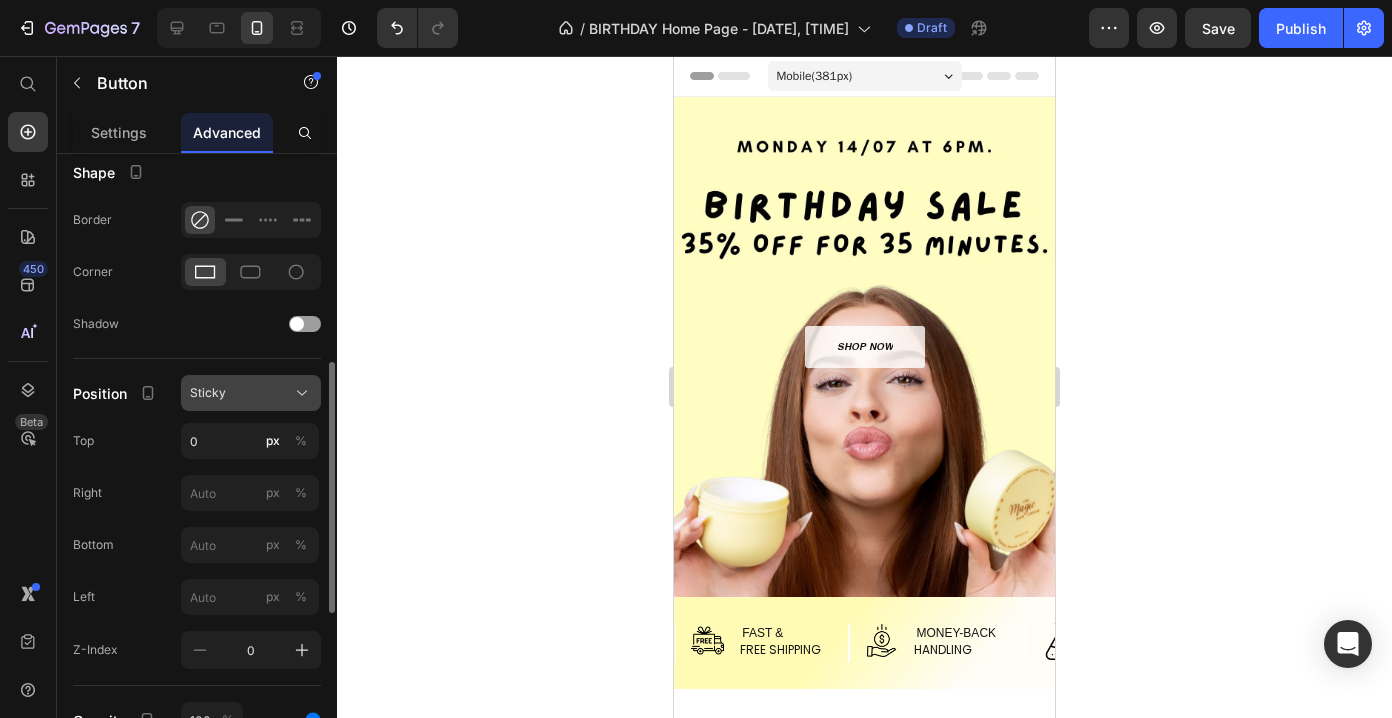 click on "Sticky" 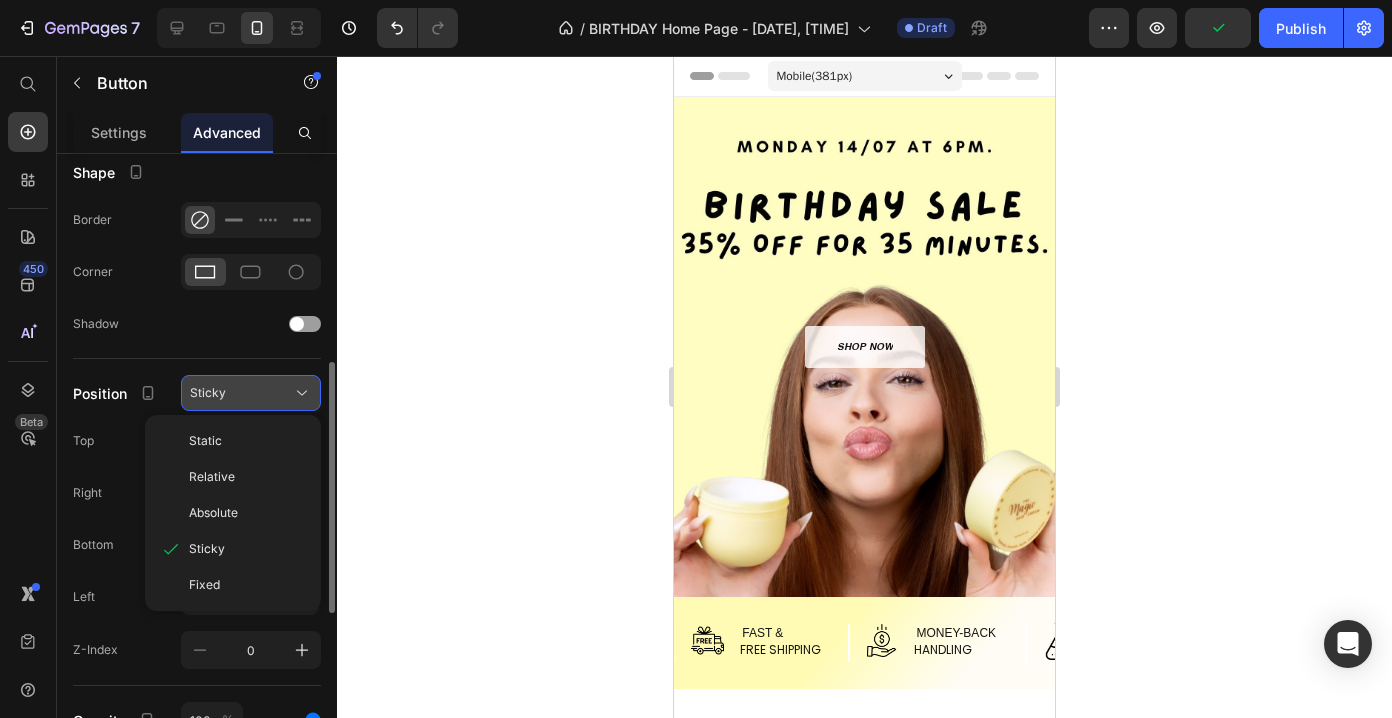 click on "Sticky" at bounding box center [208, 393] 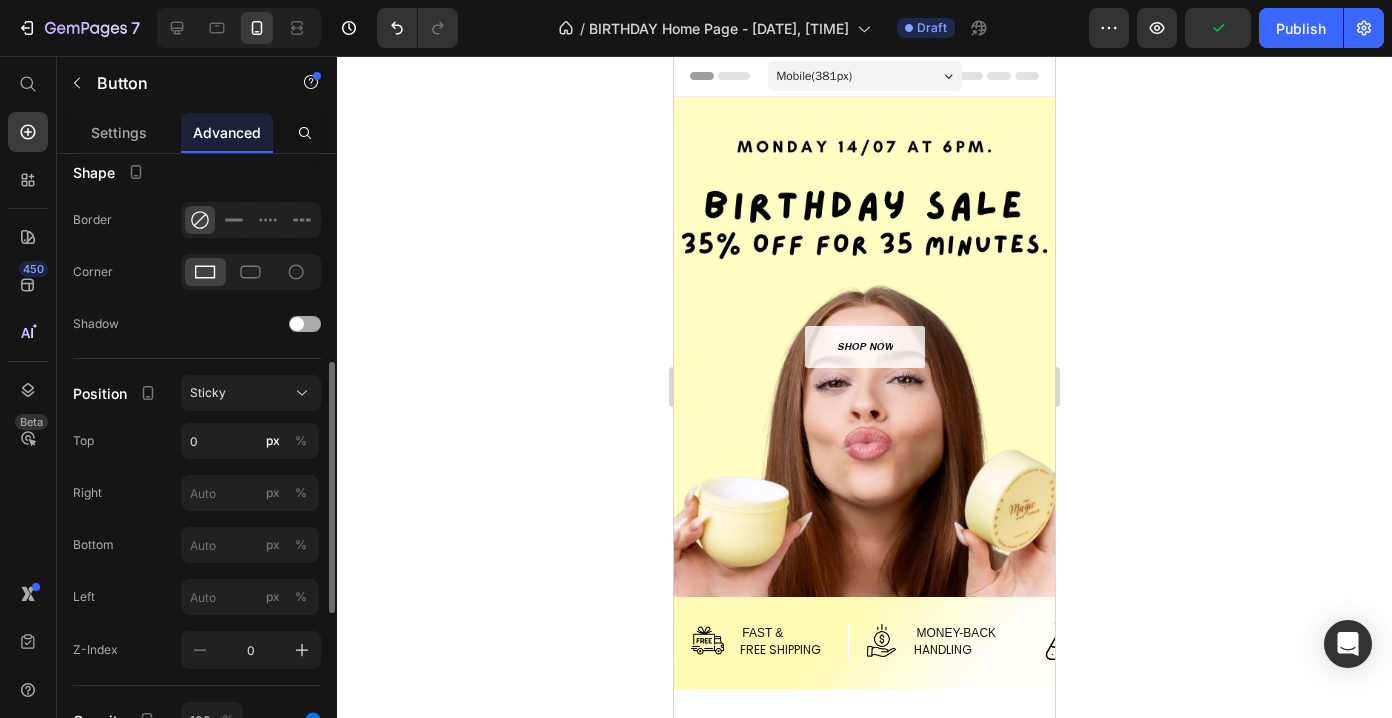click on "Shadow" 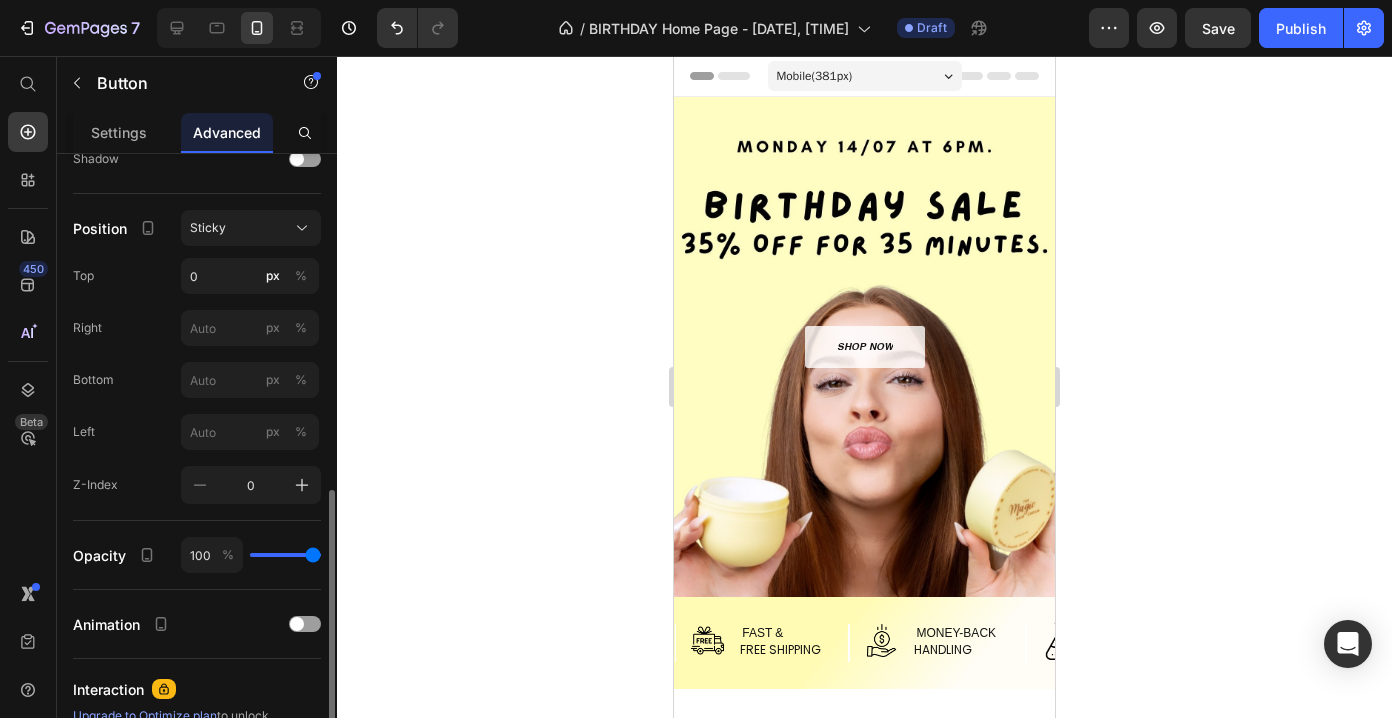 scroll, scrollTop: 730, scrollLeft: 0, axis: vertical 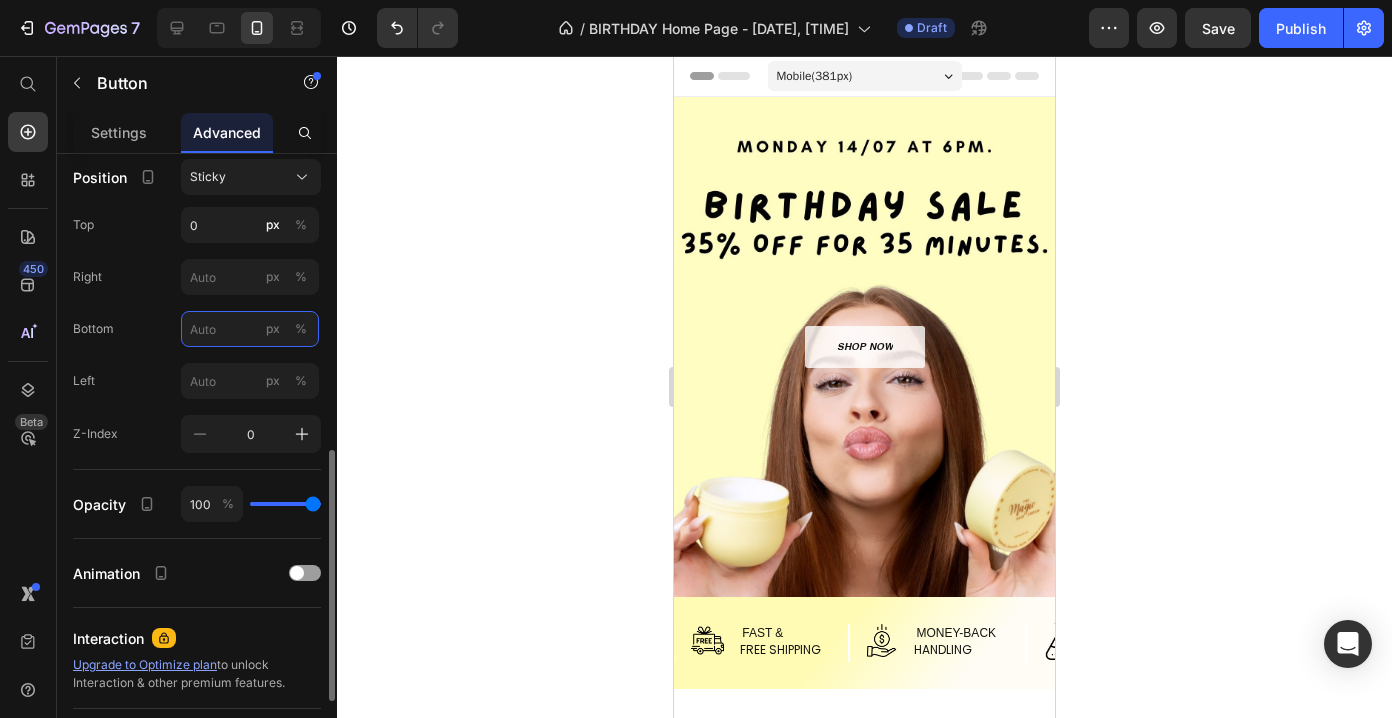 click on "px %" at bounding box center [250, 329] 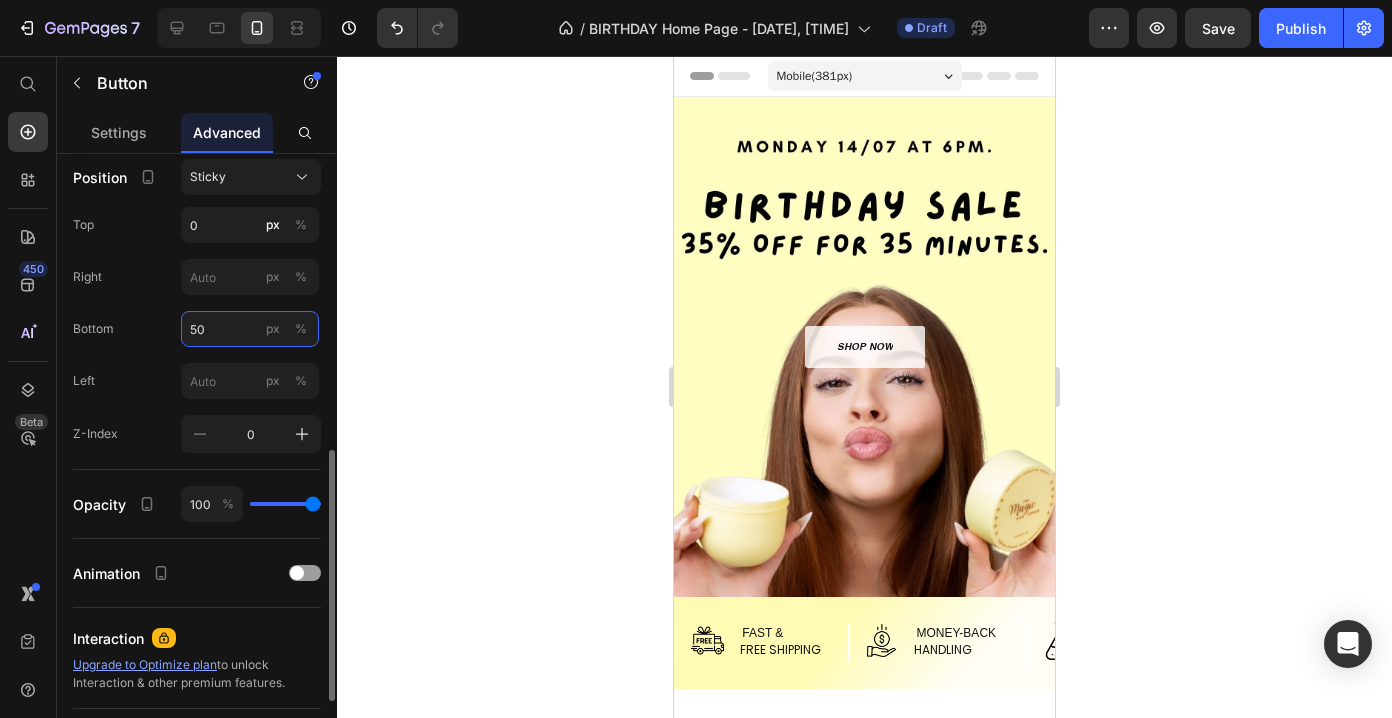 type on "50" 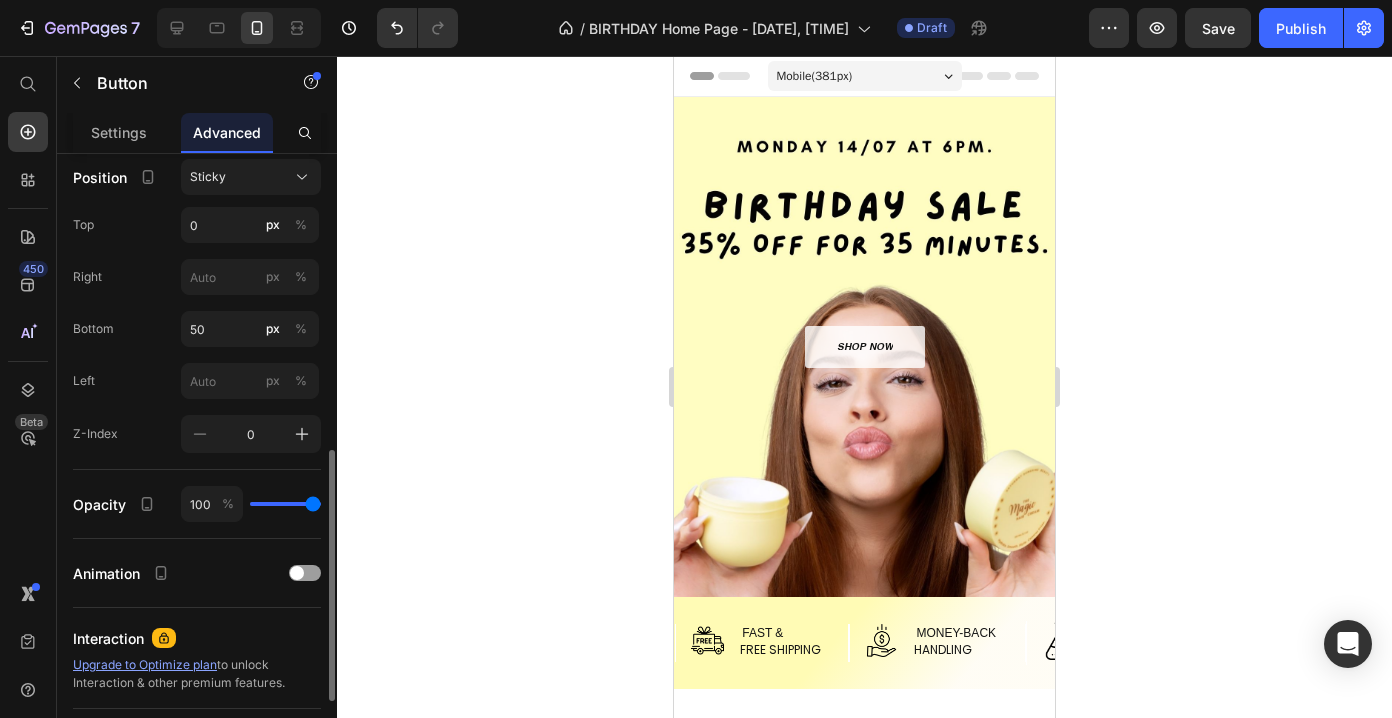 click on "Bottom 50 px %" 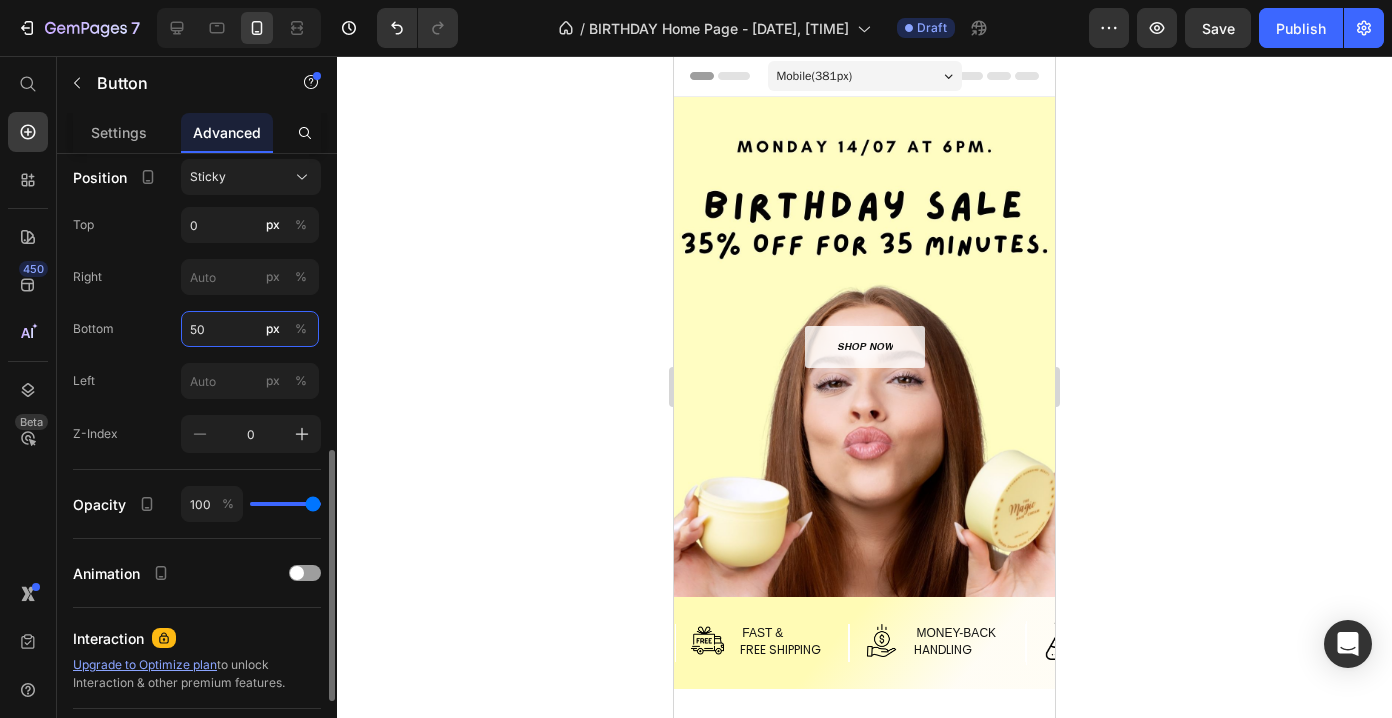 click on "50" at bounding box center [250, 329] 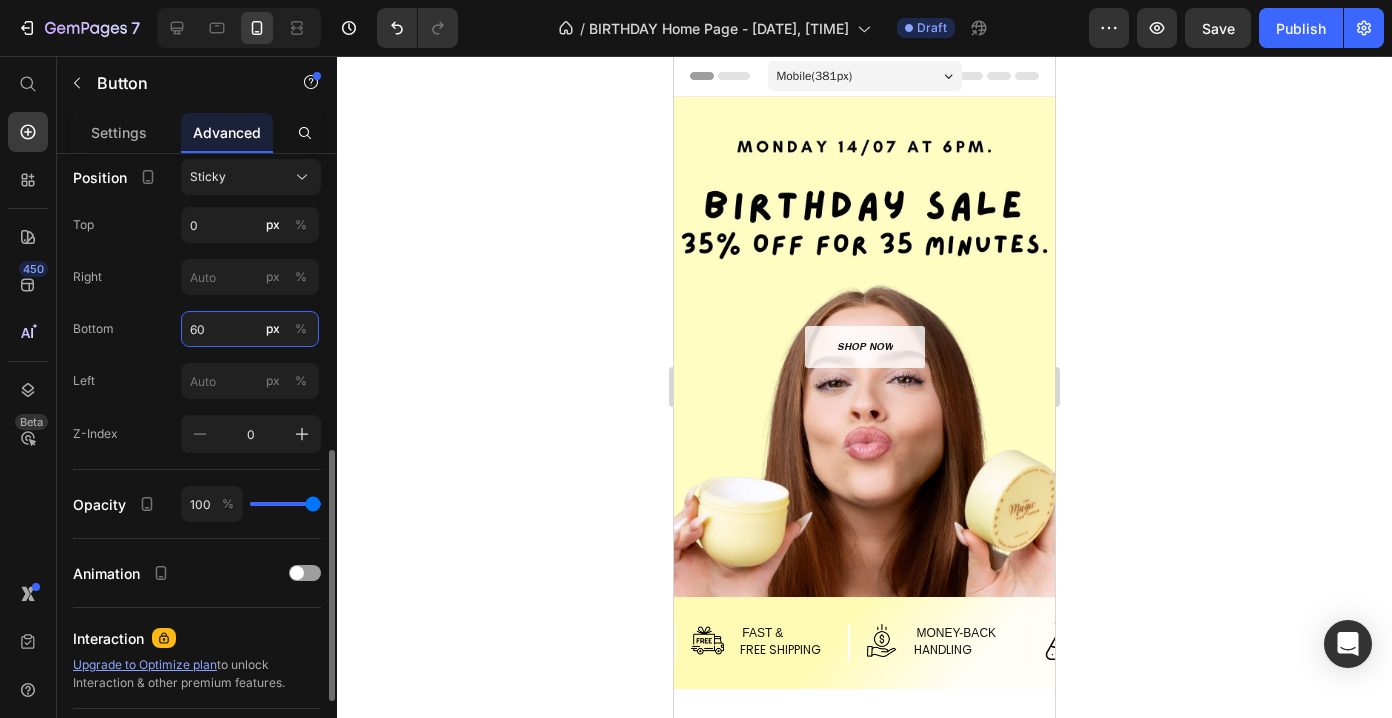 type on "6" 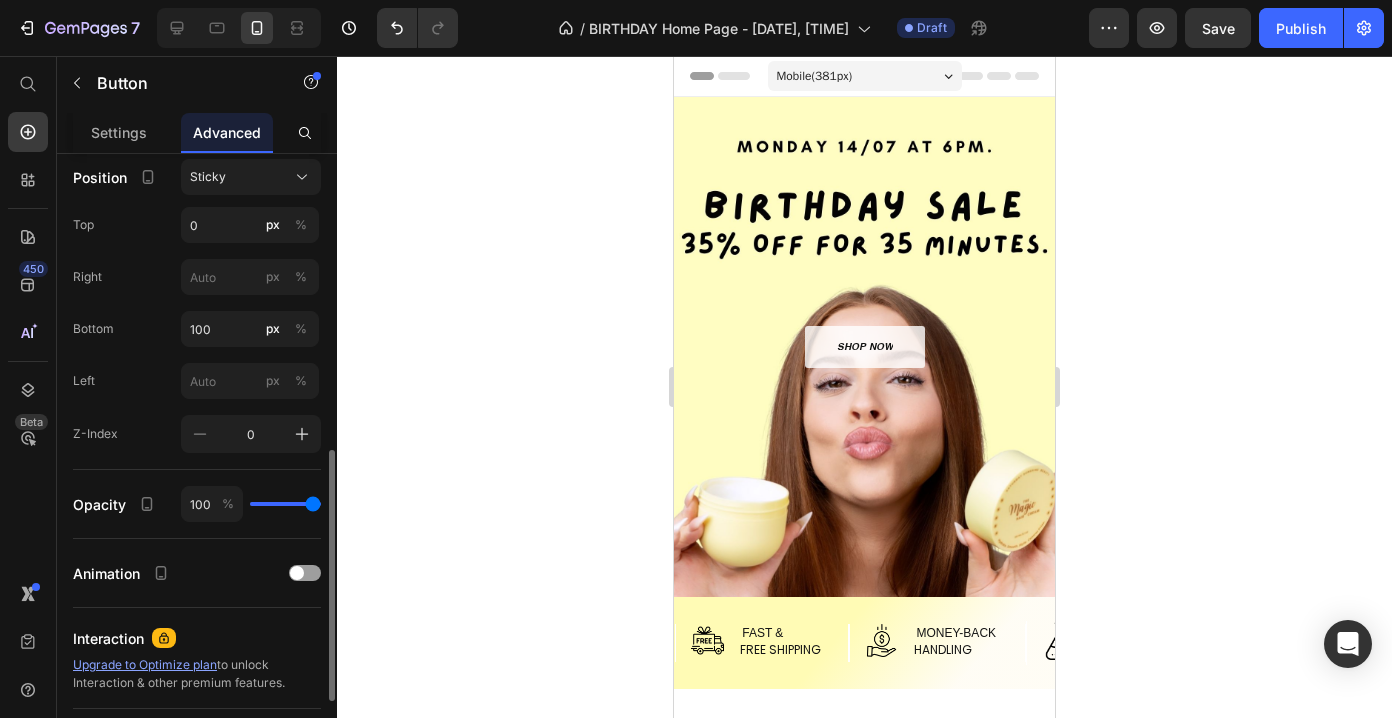 click on "Bottom 100 px %" 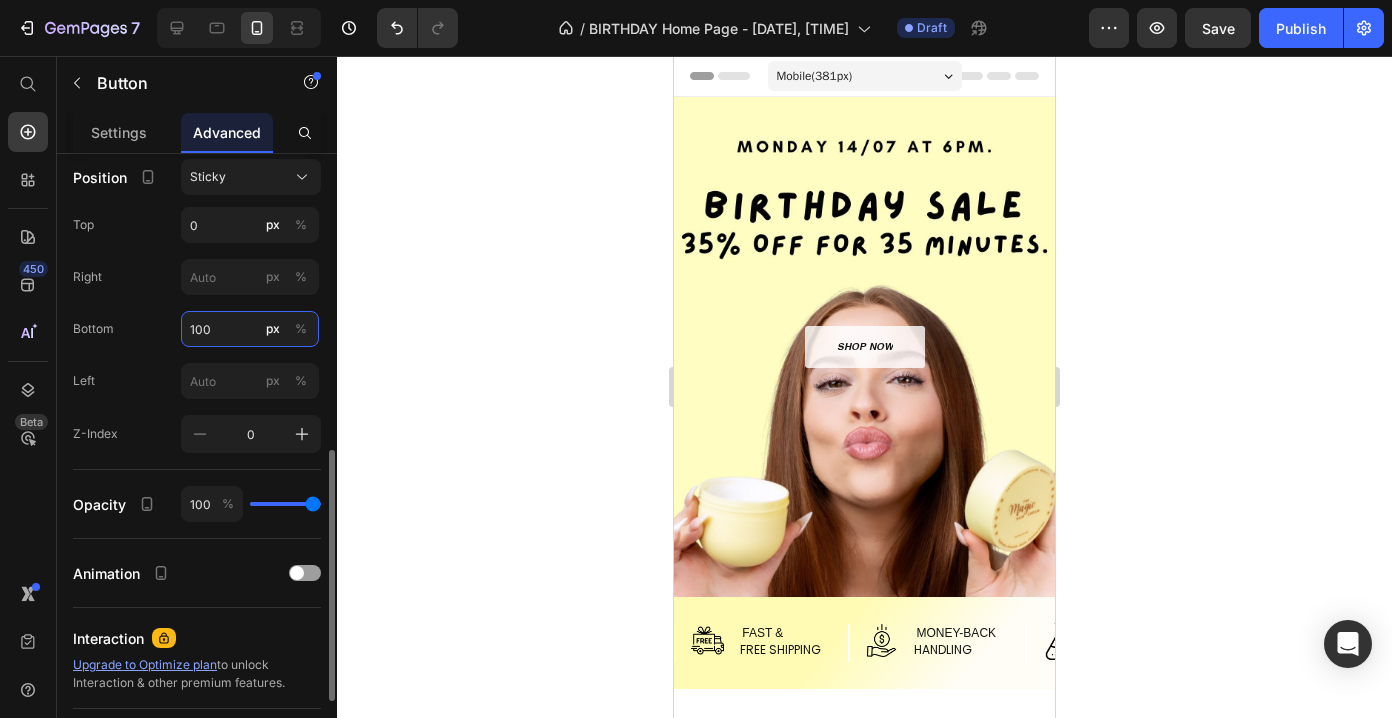 click on "100" at bounding box center [250, 329] 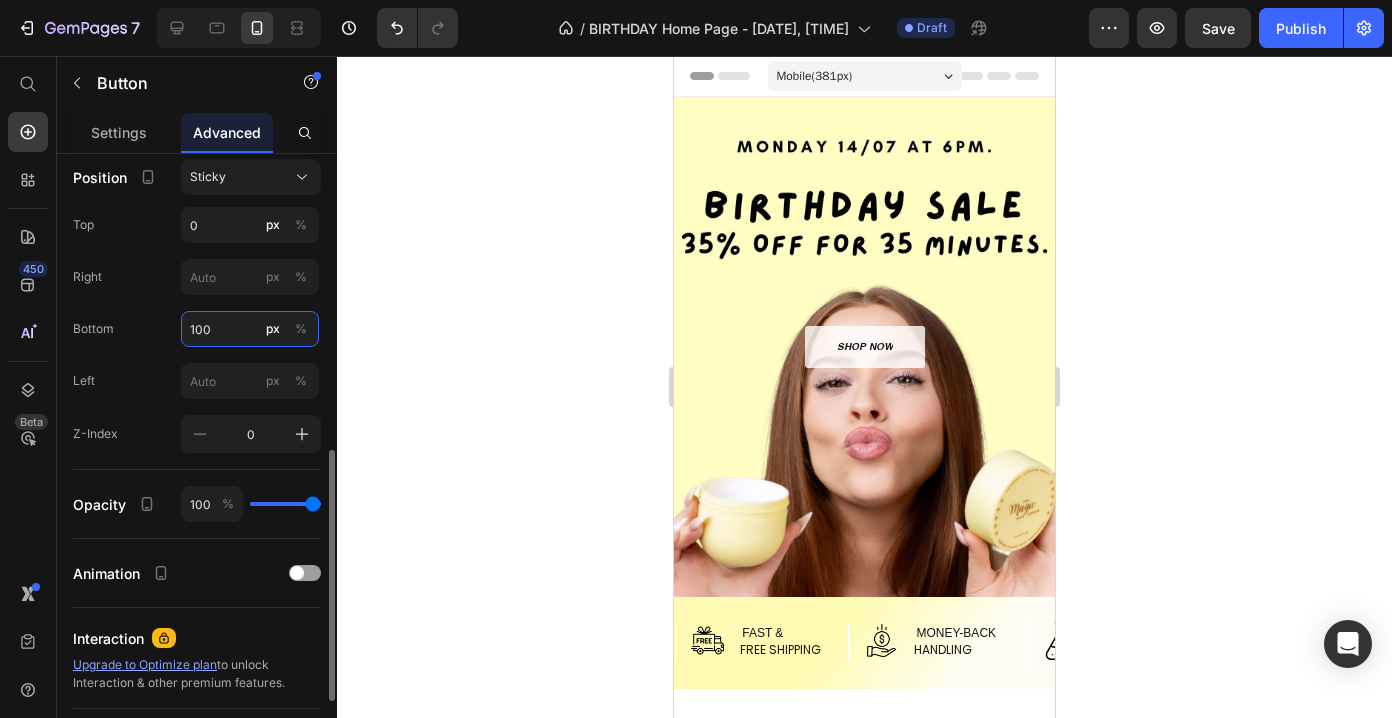 type on "\" 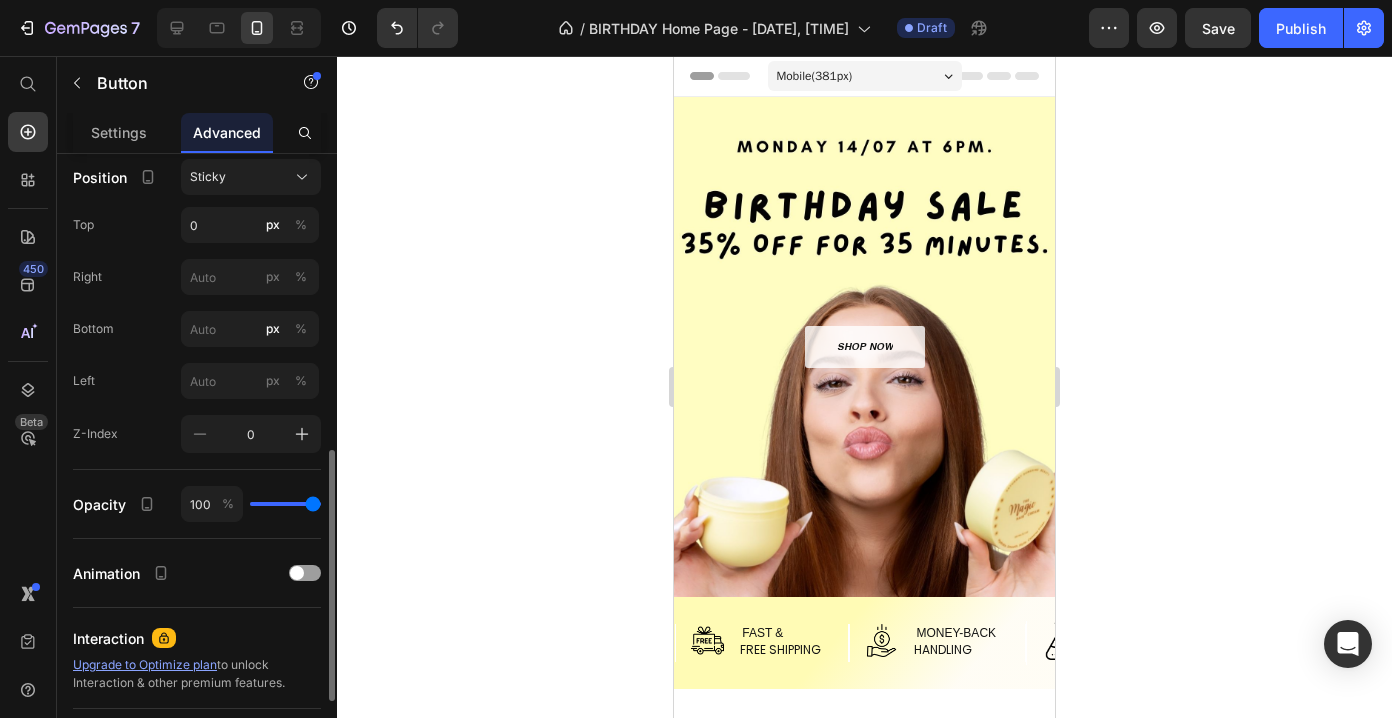 type on "100" 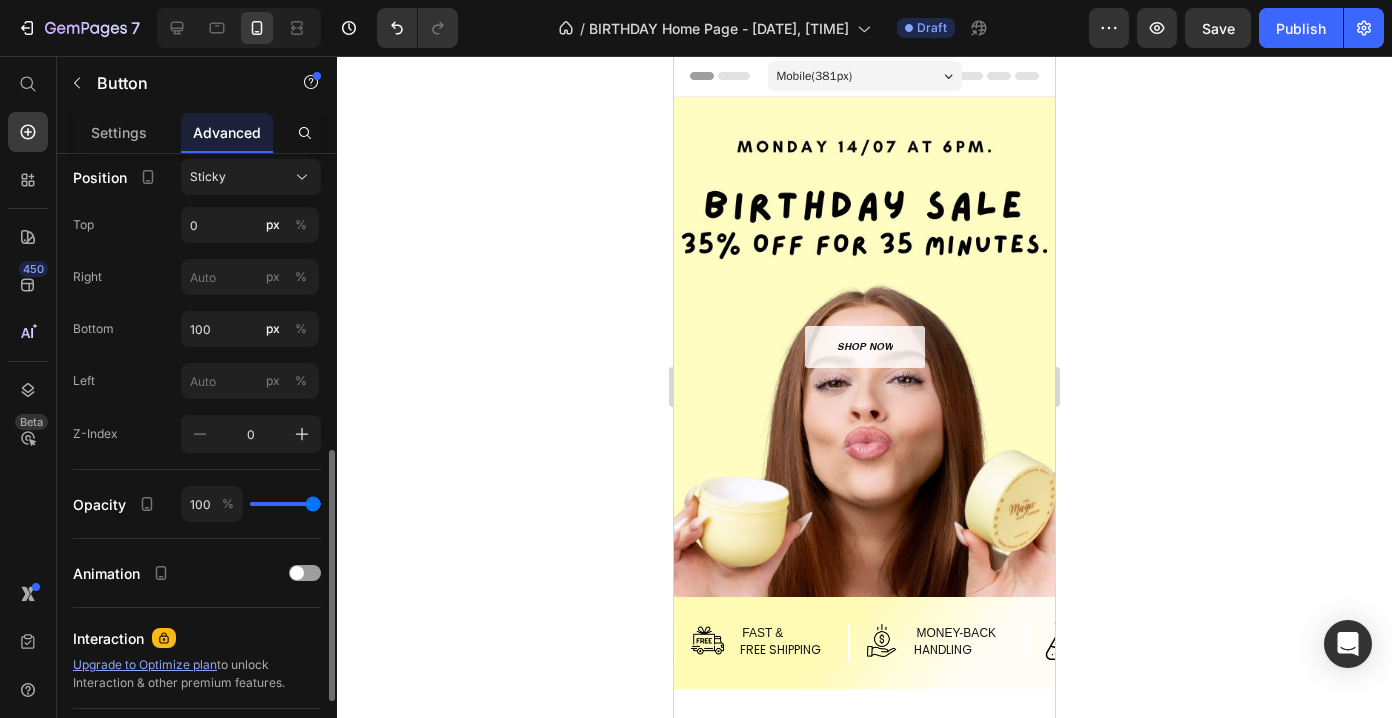 click on "Bottom 100 px %" 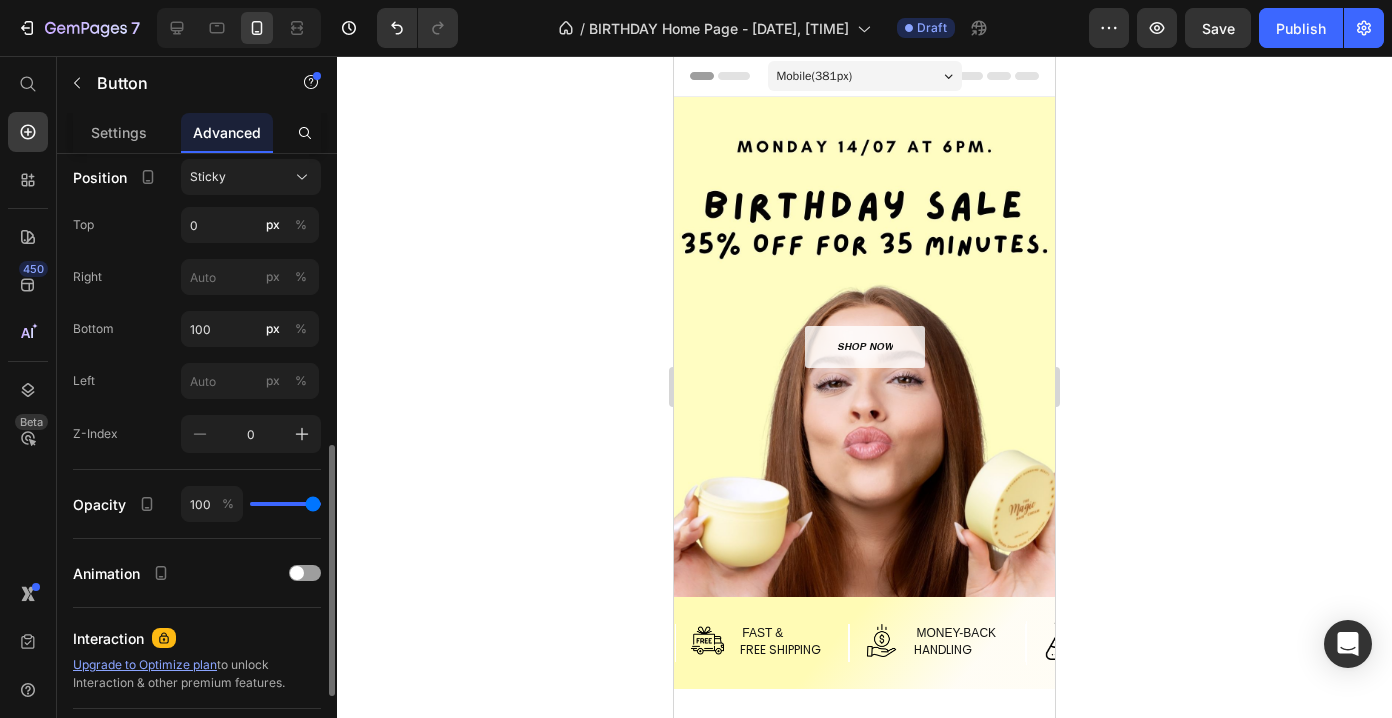 scroll, scrollTop: 630, scrollLeft: 0, axis: vertical 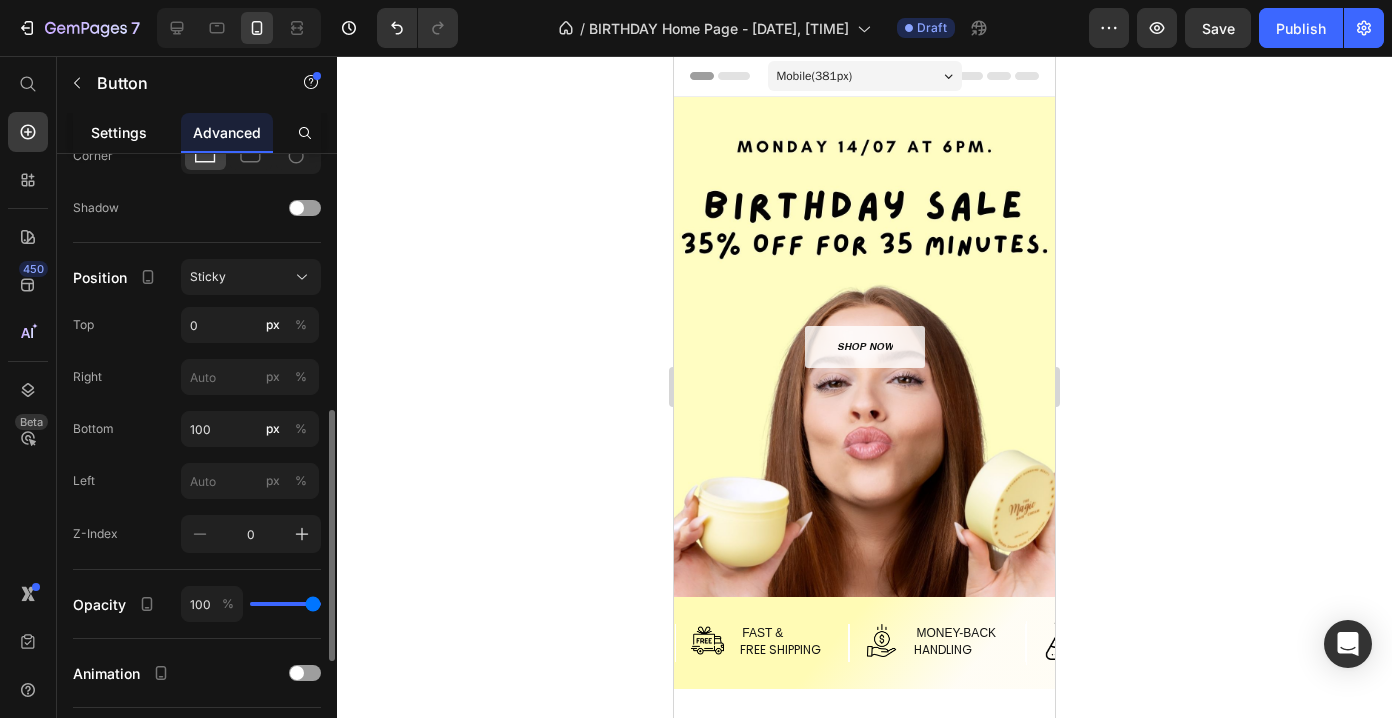 click on "Settings" at bounding box center (119, 132) 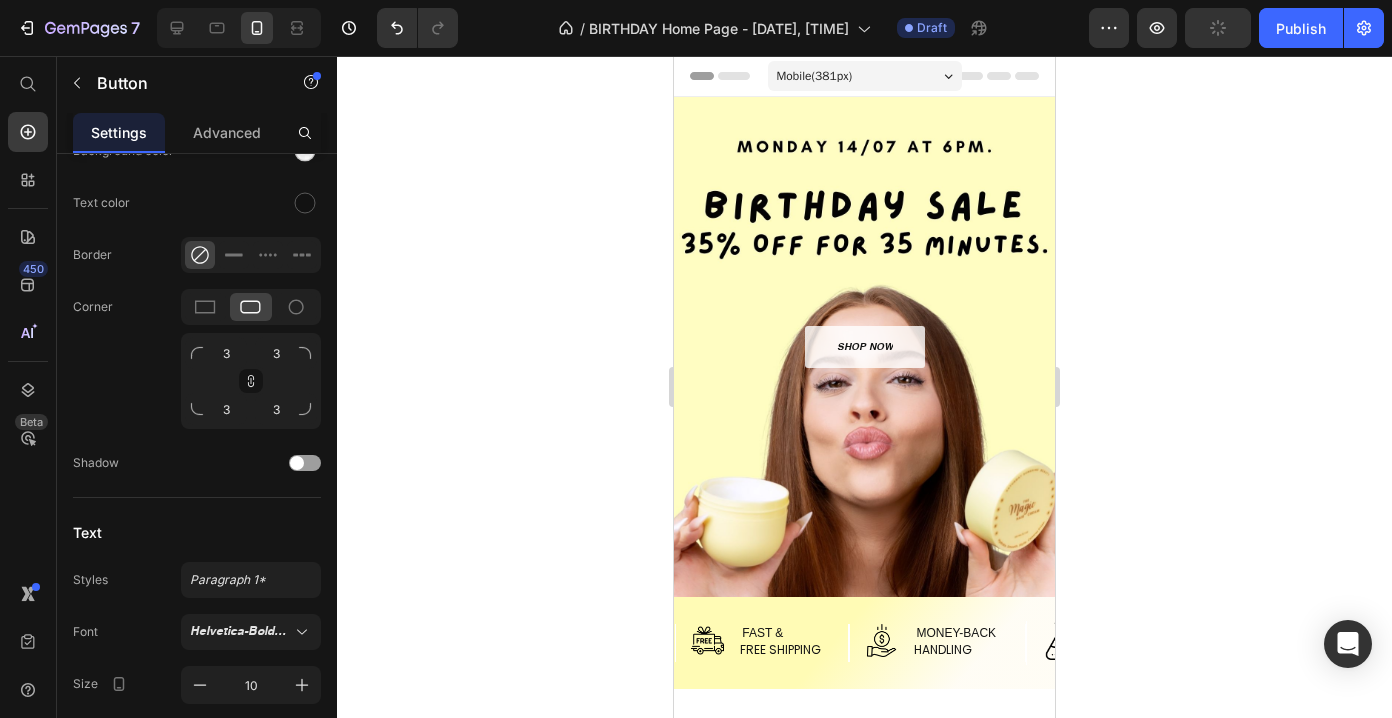 scroll, scrollTop: 0, scrollLeft: 0, axis: both 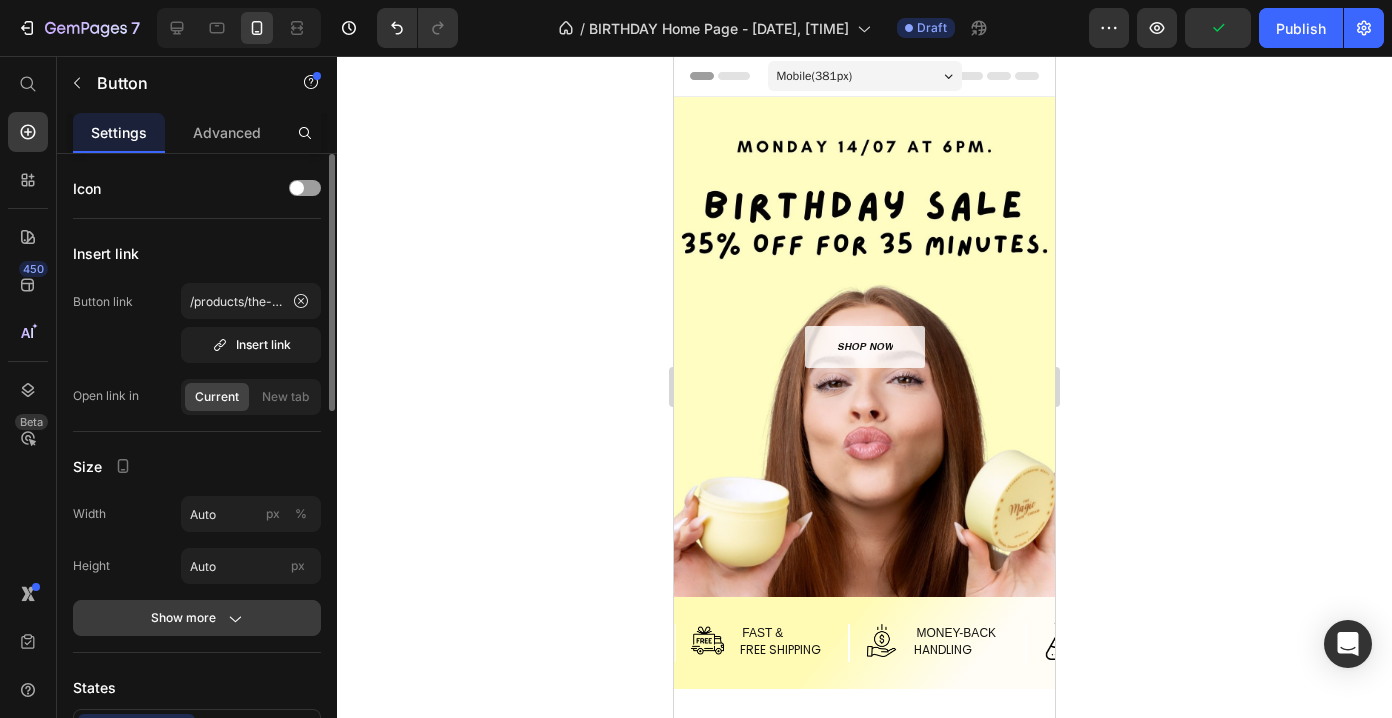 click on "Show more" at bounding box center [197, 618] 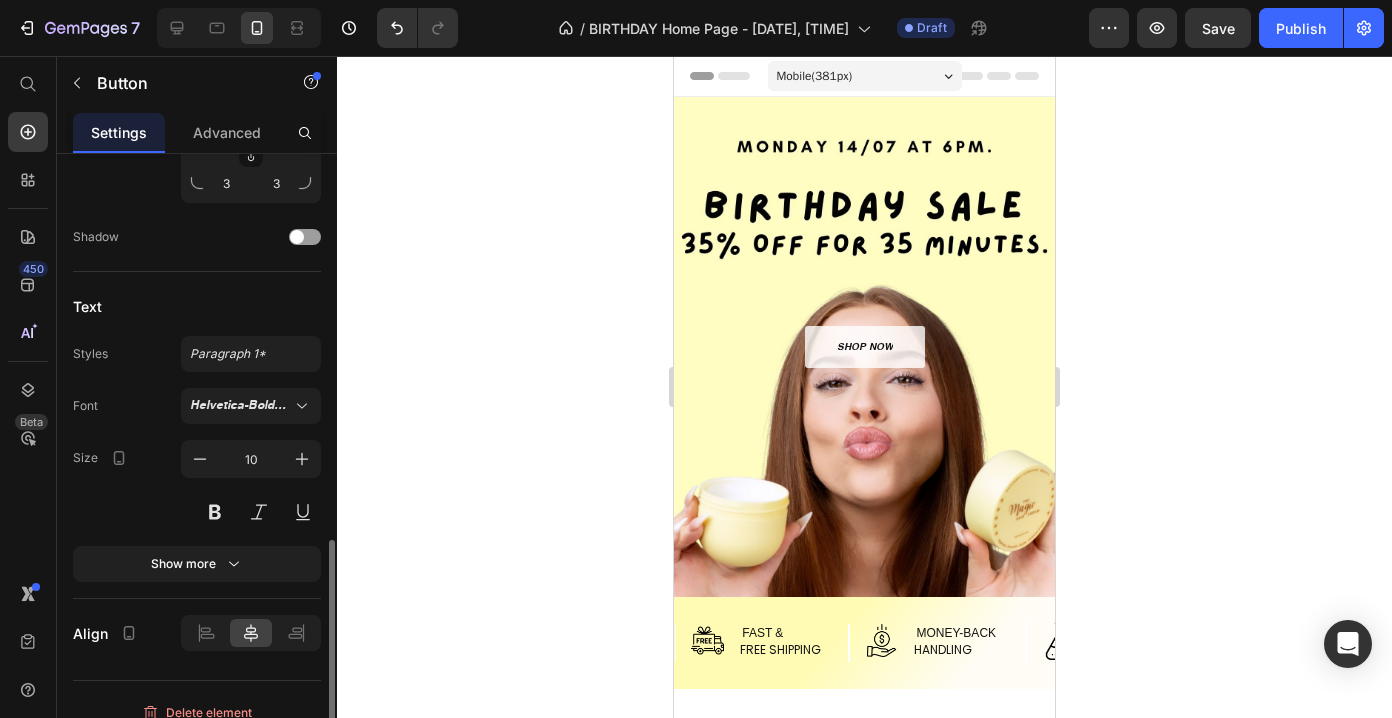 scroll, scrollTop: 1076, scrollLeft: 0, axis: vertical 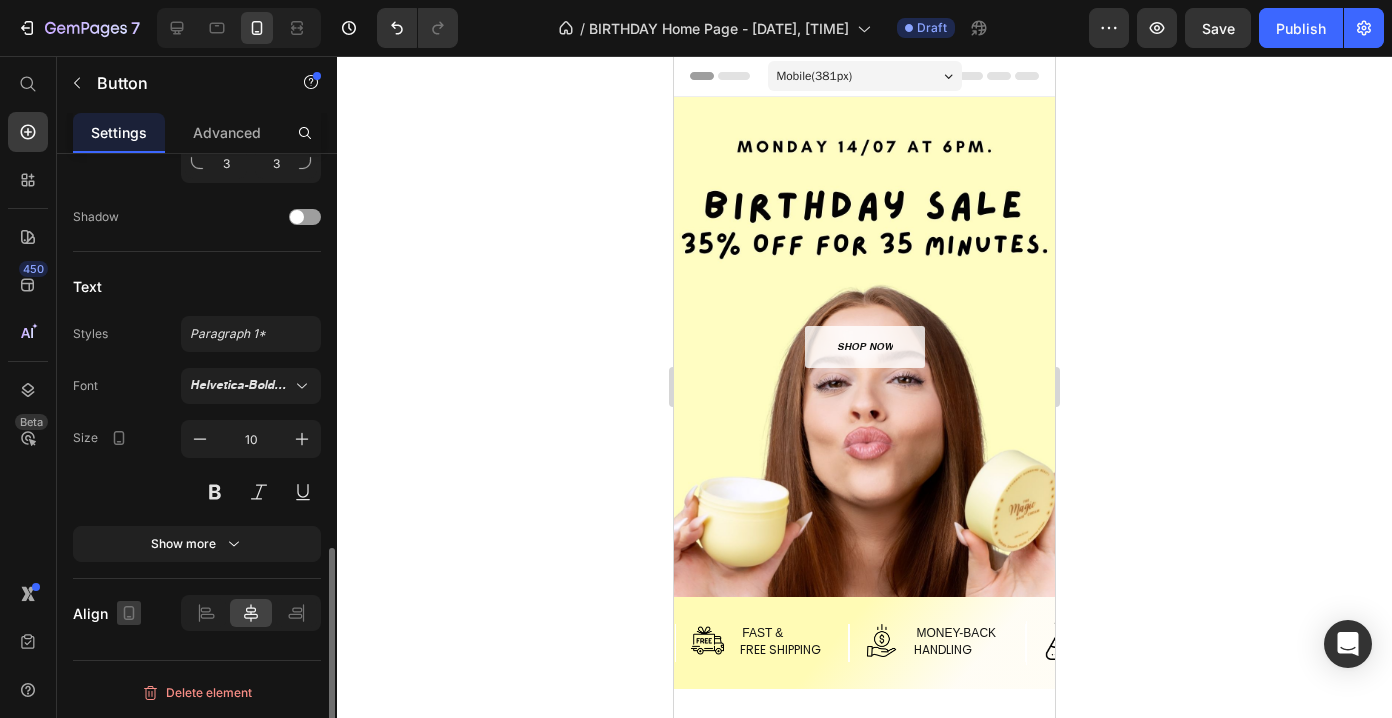 click at bounding box center (129, 613) 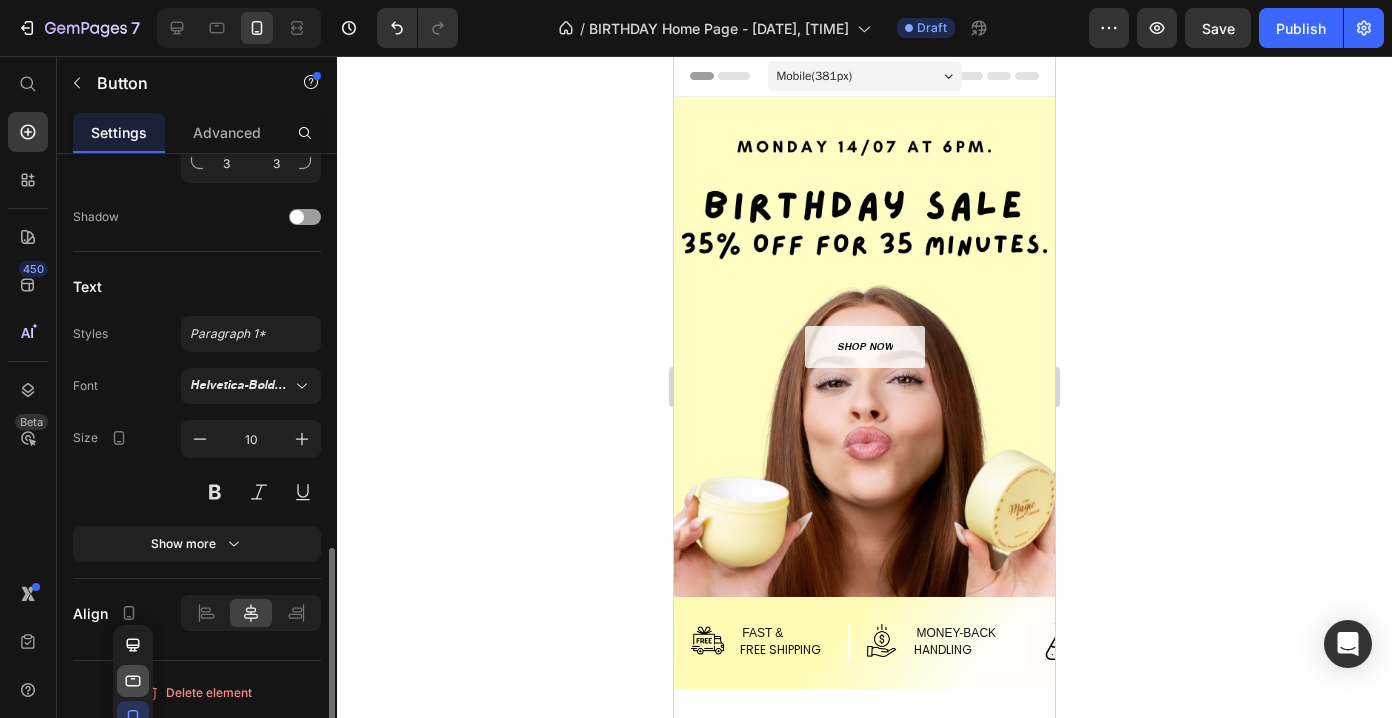 click 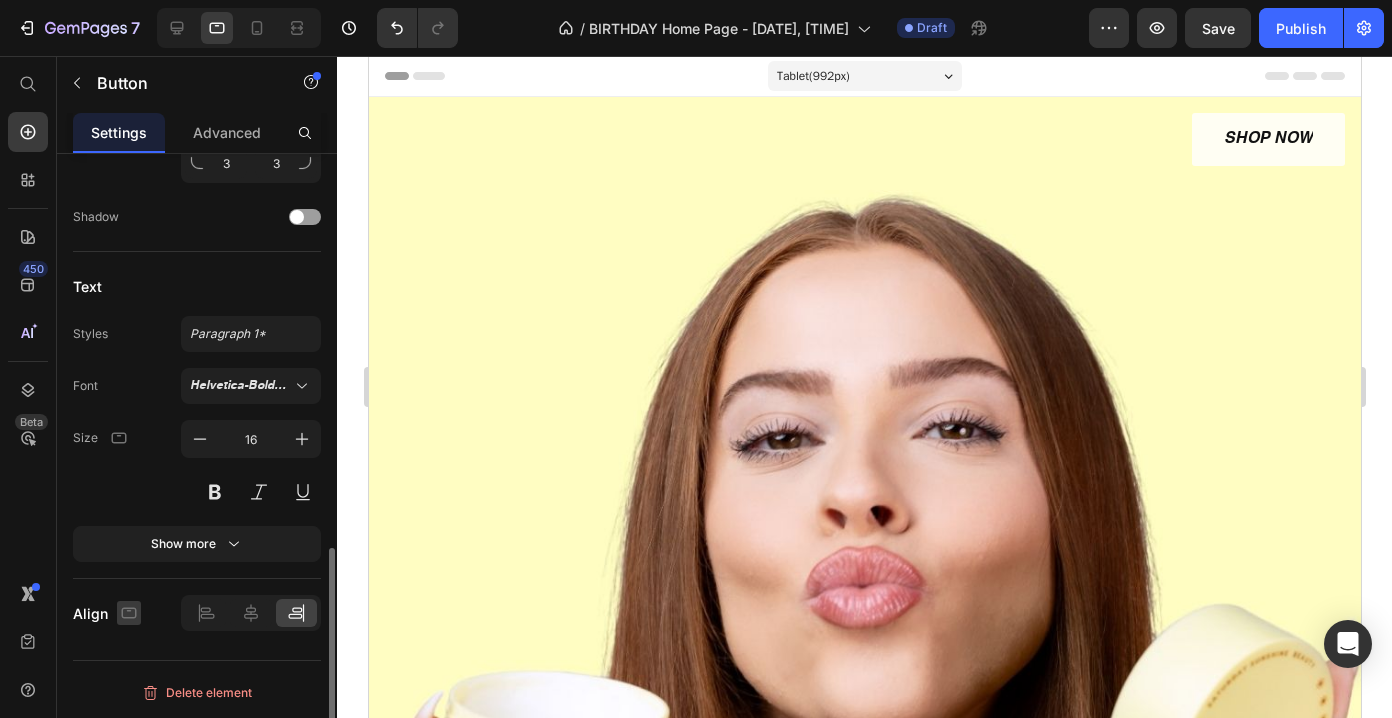 click 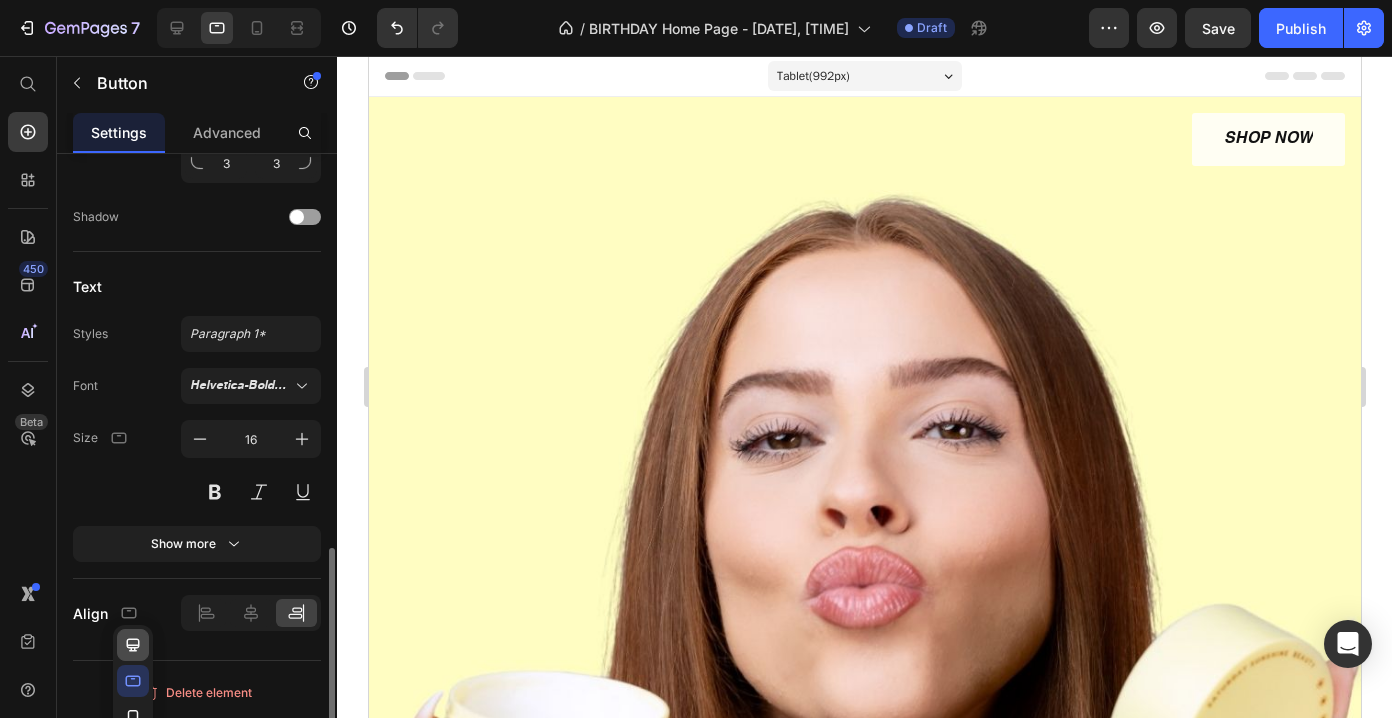 click 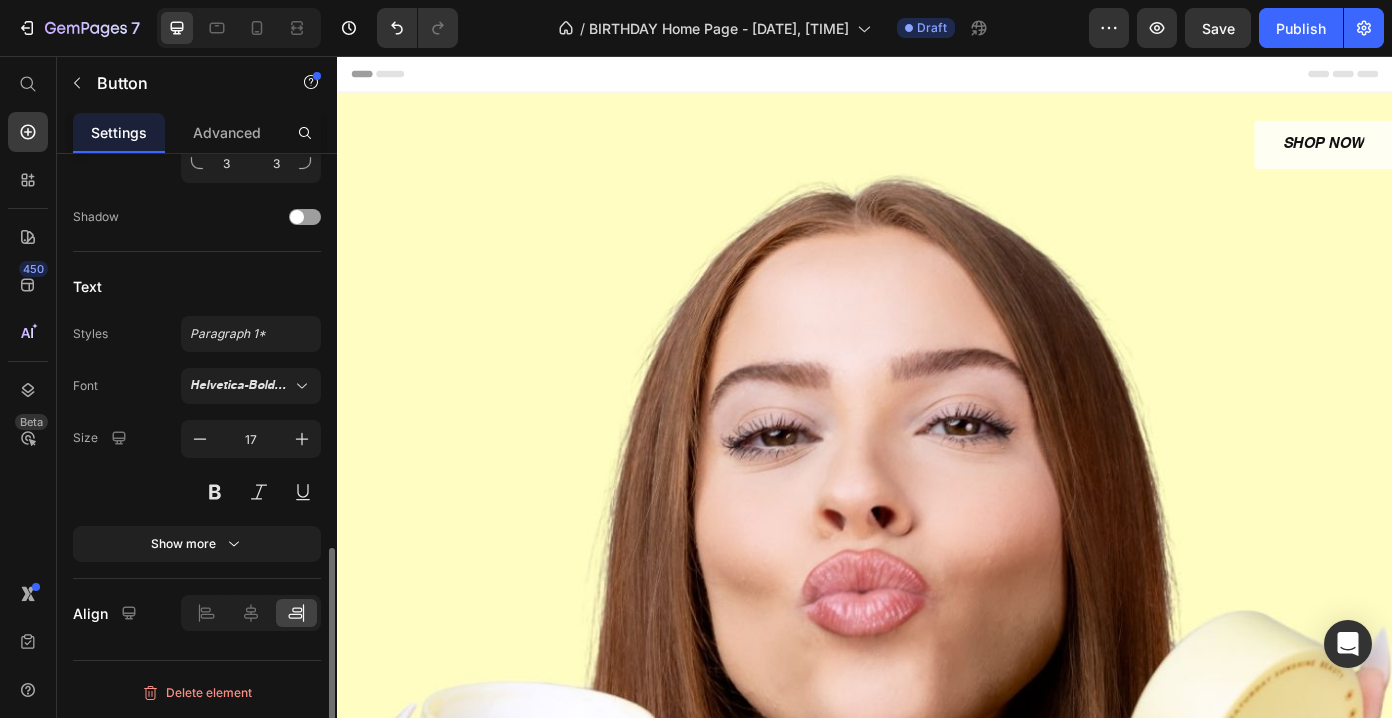 scroll, scrollTop: 3, scrollLeft: 0, axis: vertical 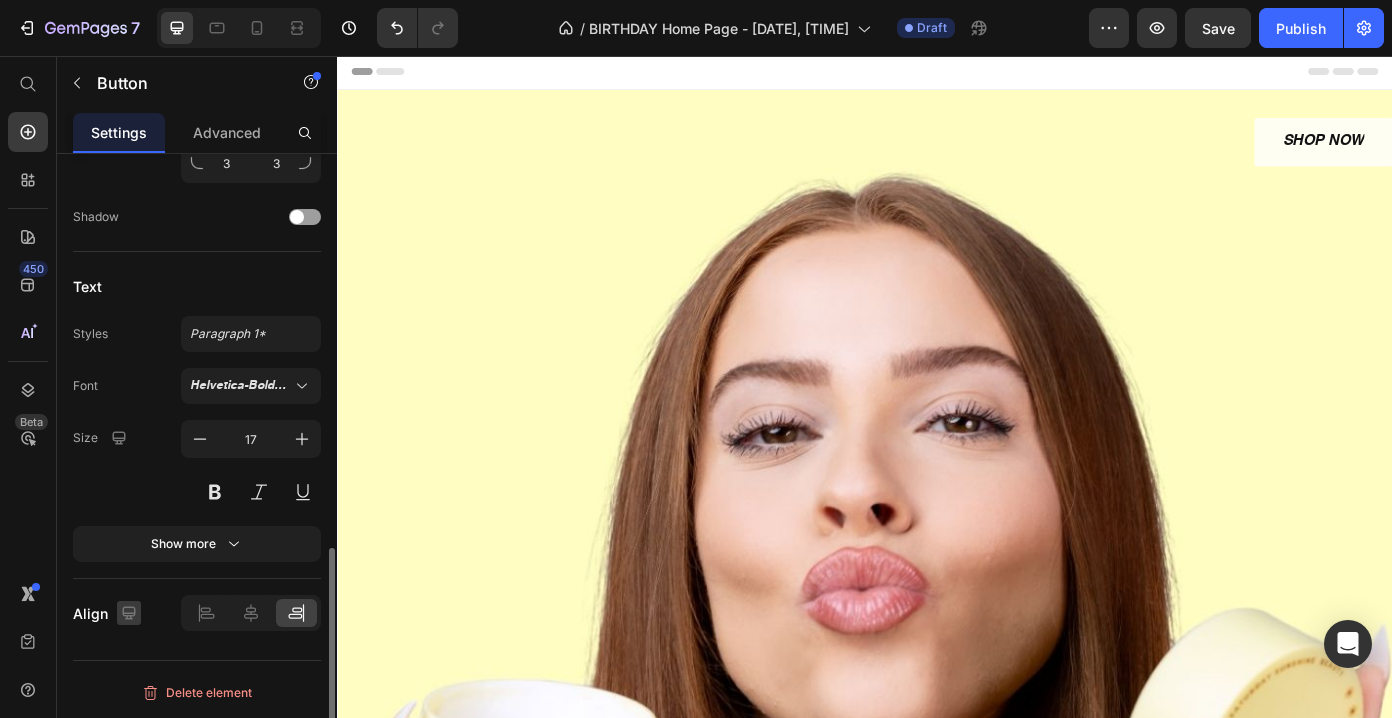 click at bounding box center [129, 613] 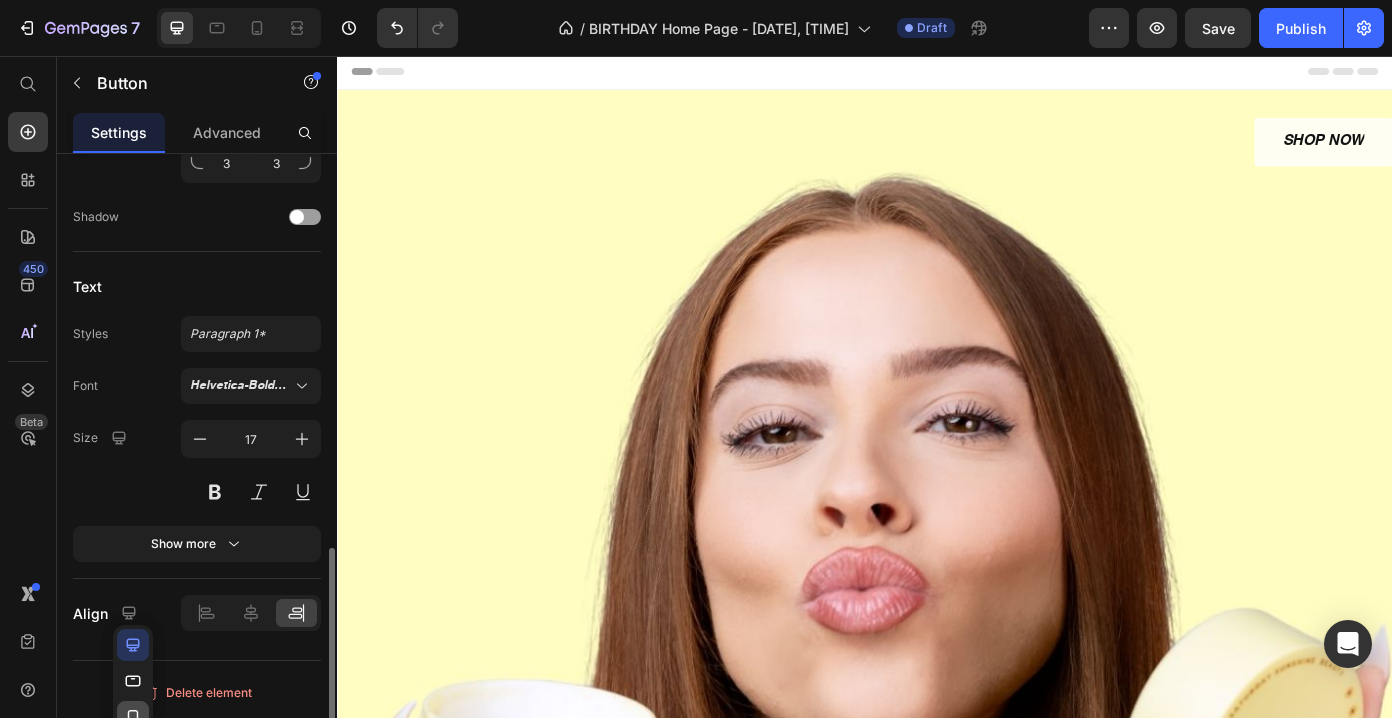 click 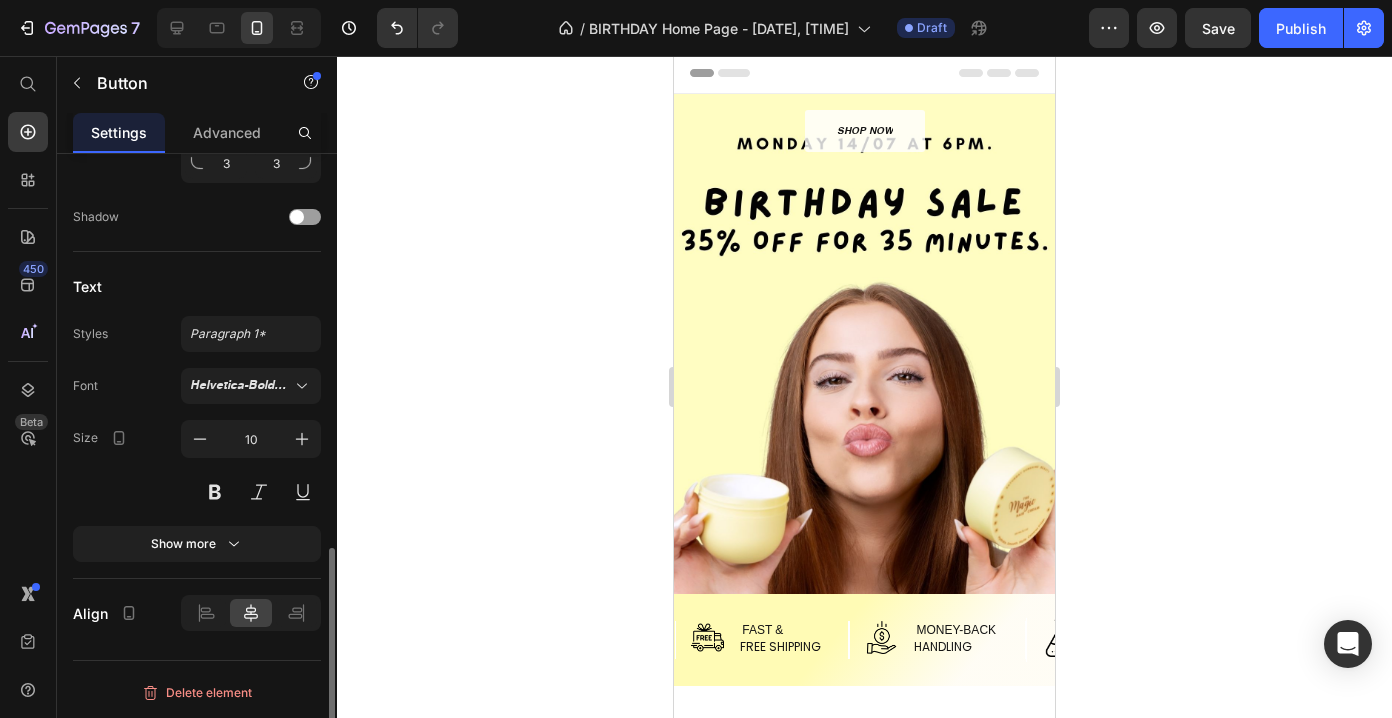scroll, scrollTop: 14, scrollLeft: 0, axis: vertical 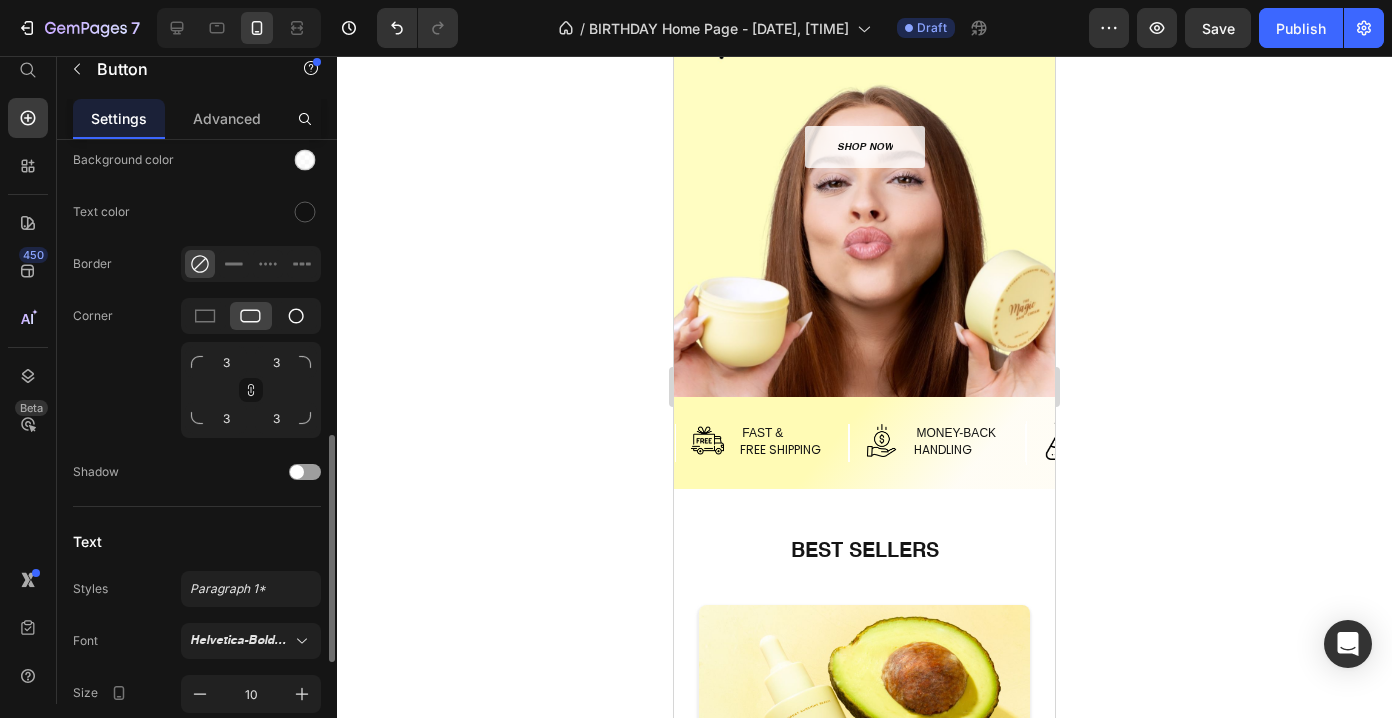 click 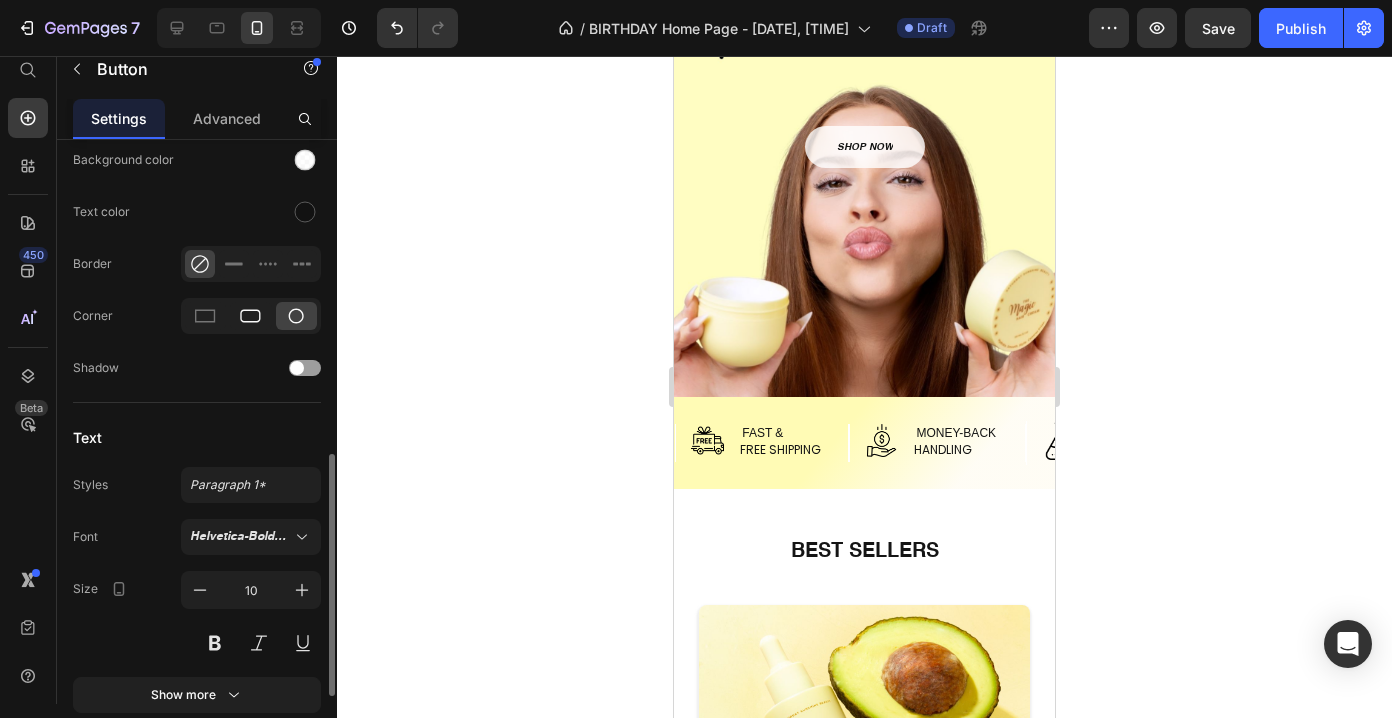 click 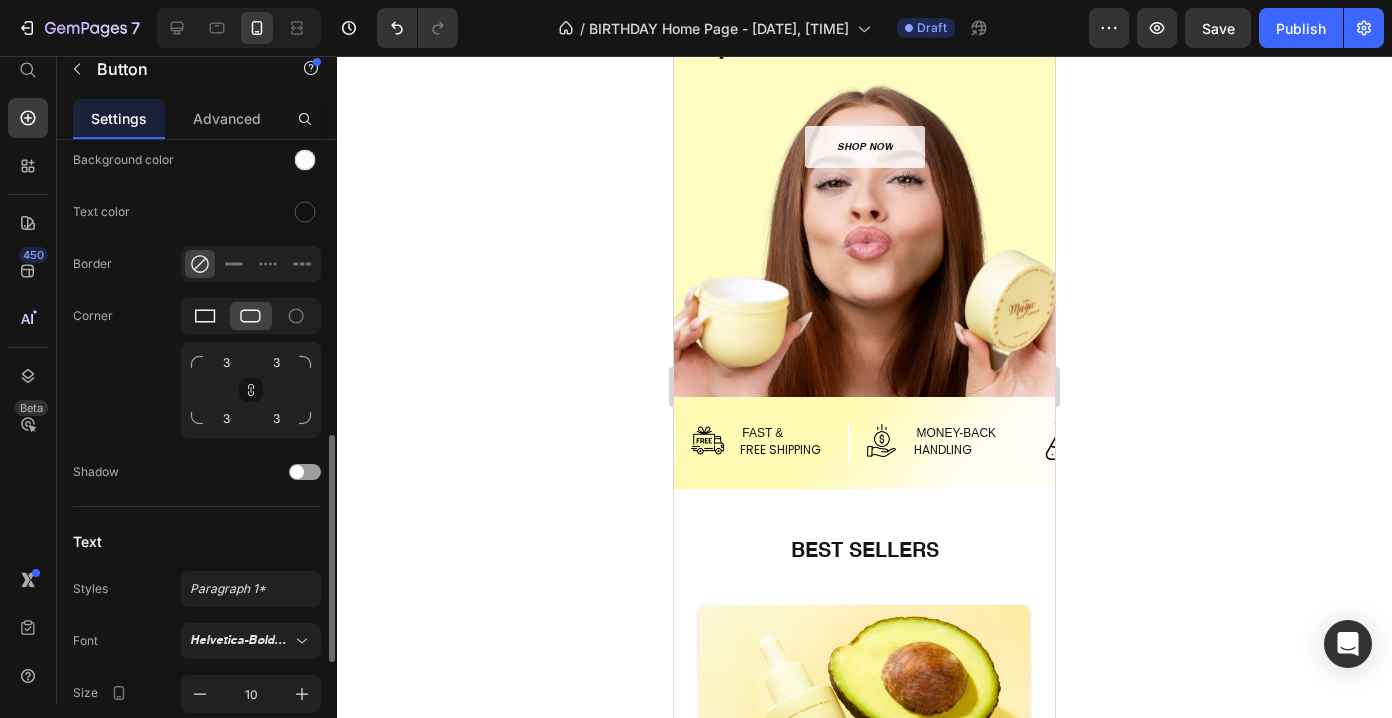 click 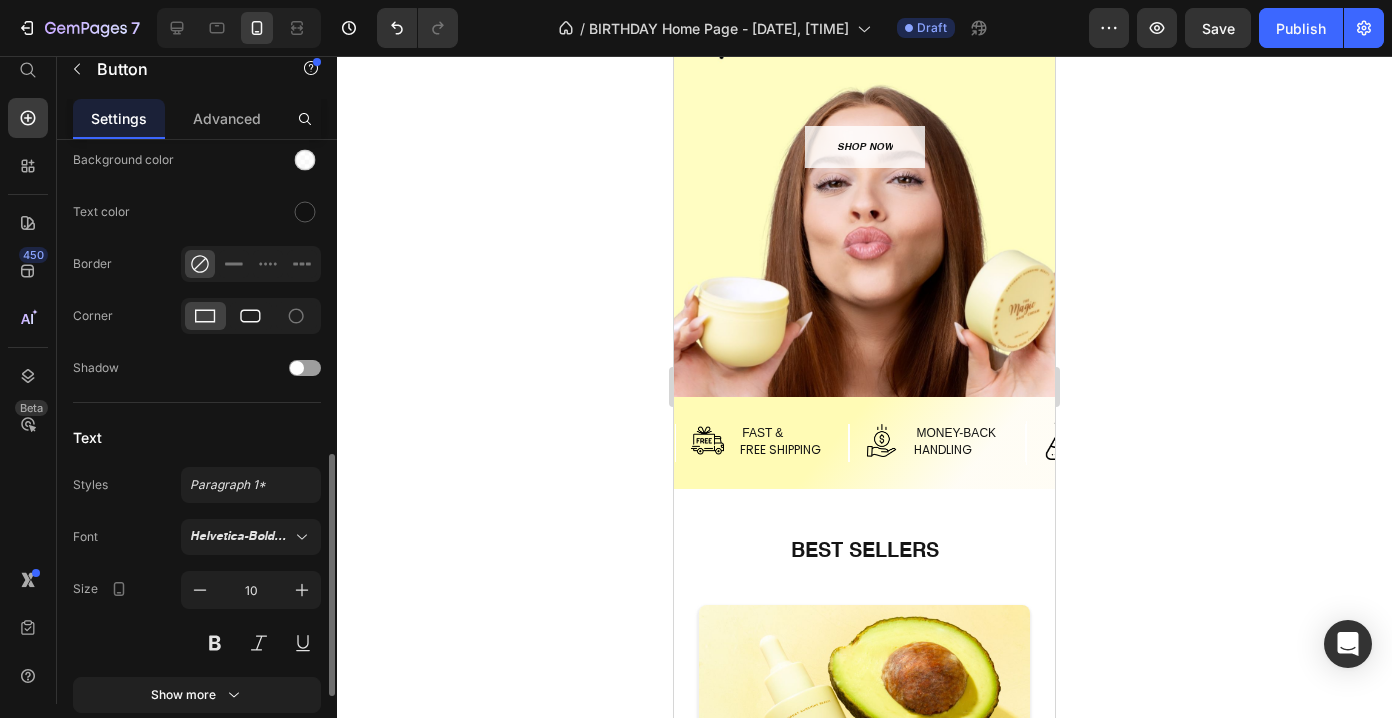 click 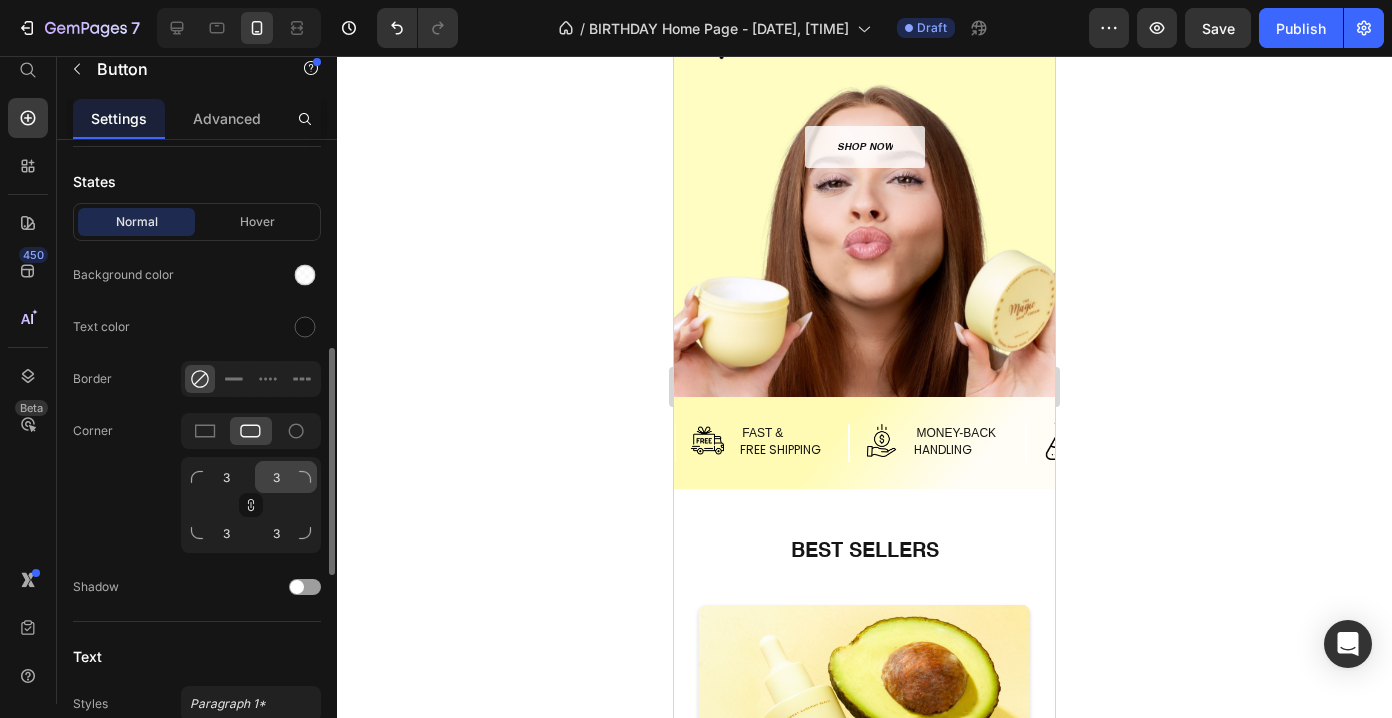 scroll, scrollTop: 658, scrollLeft: 0, axis: vertical 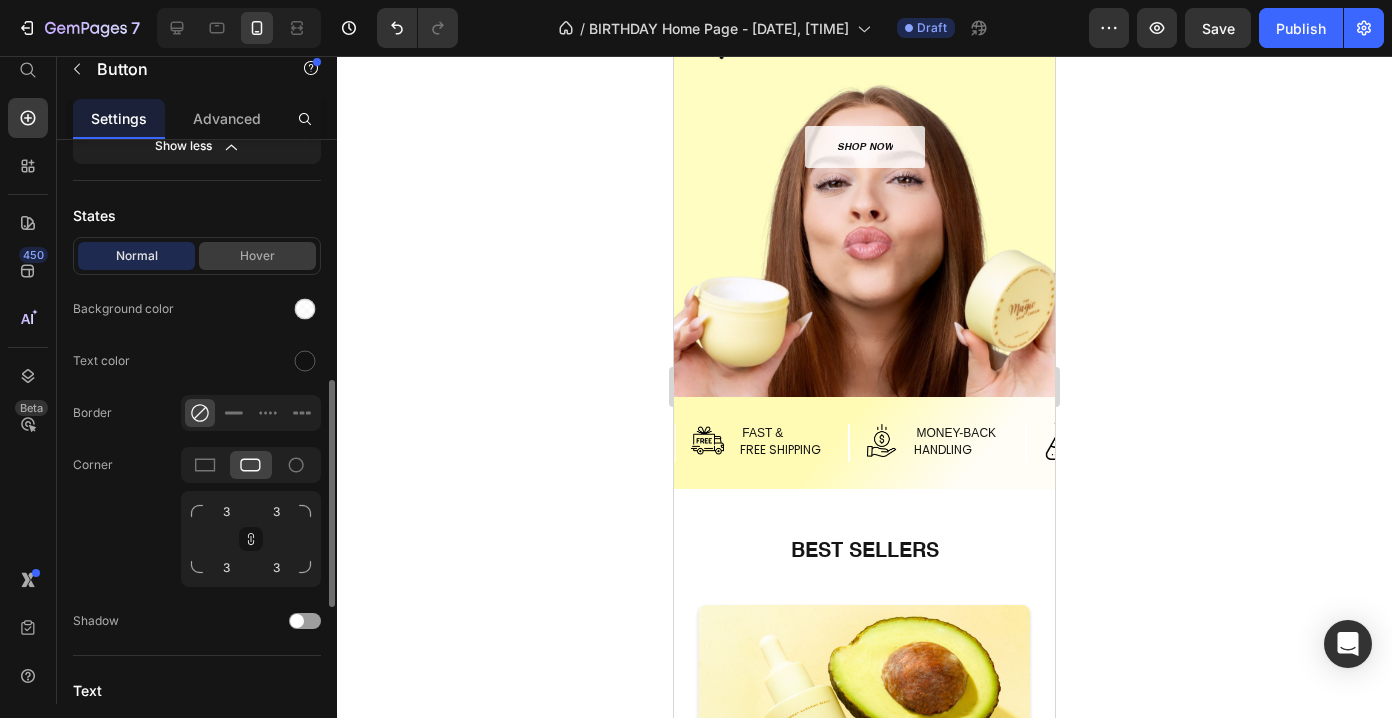 click on "Hover" at bounding box center (257, 256) 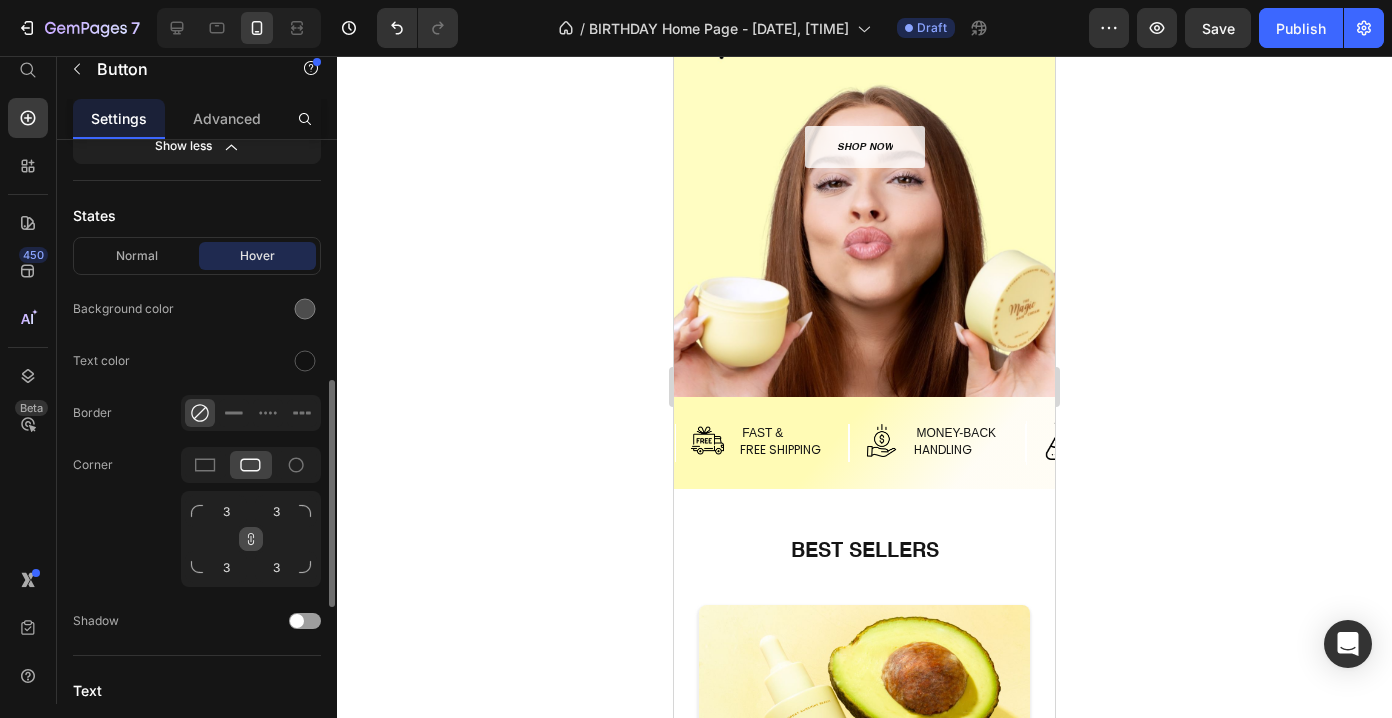 click 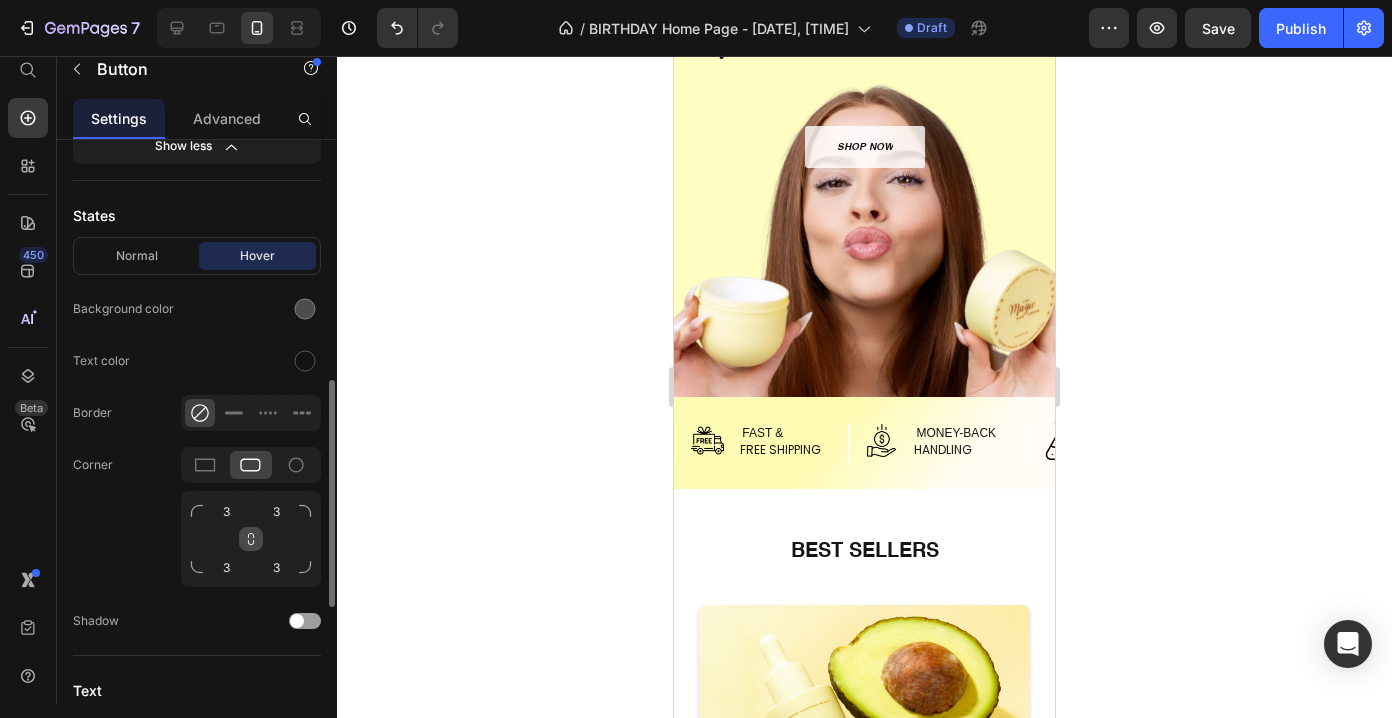 click 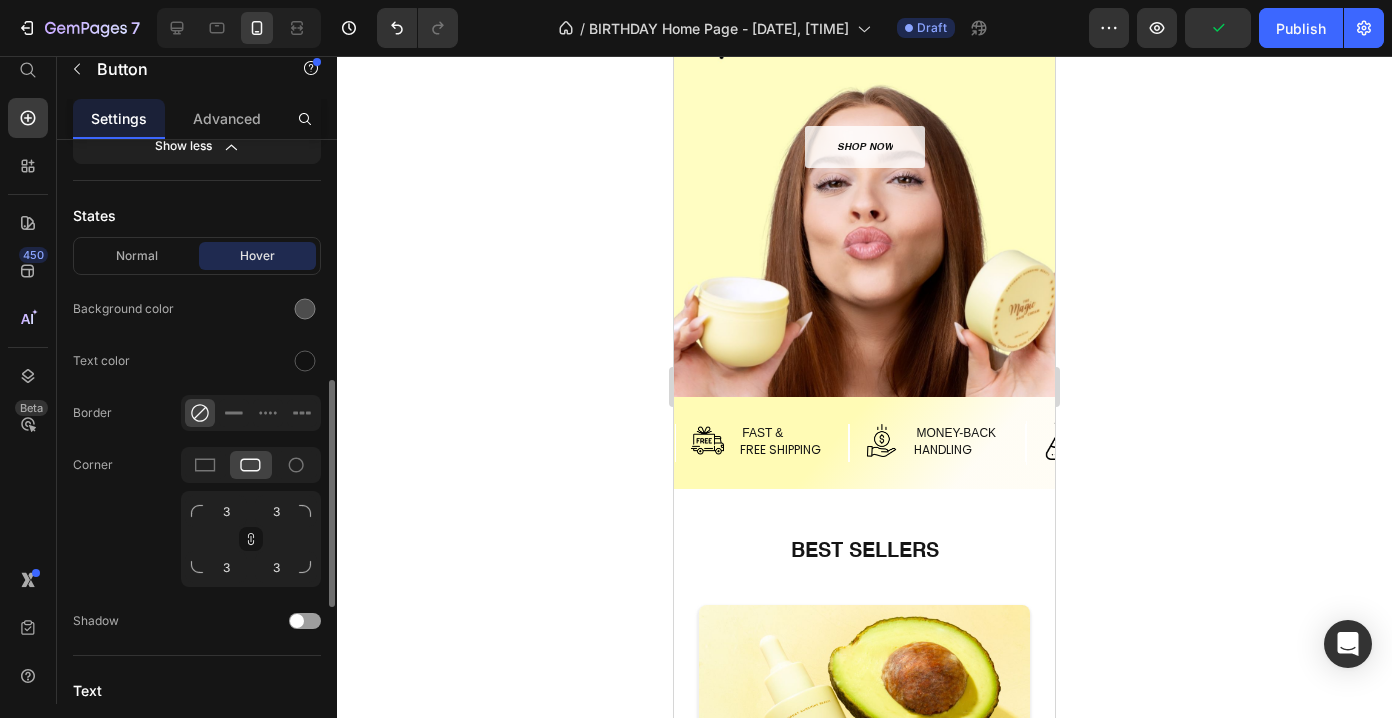 click on "3 3 3 3" at bounding box center (251, 539) 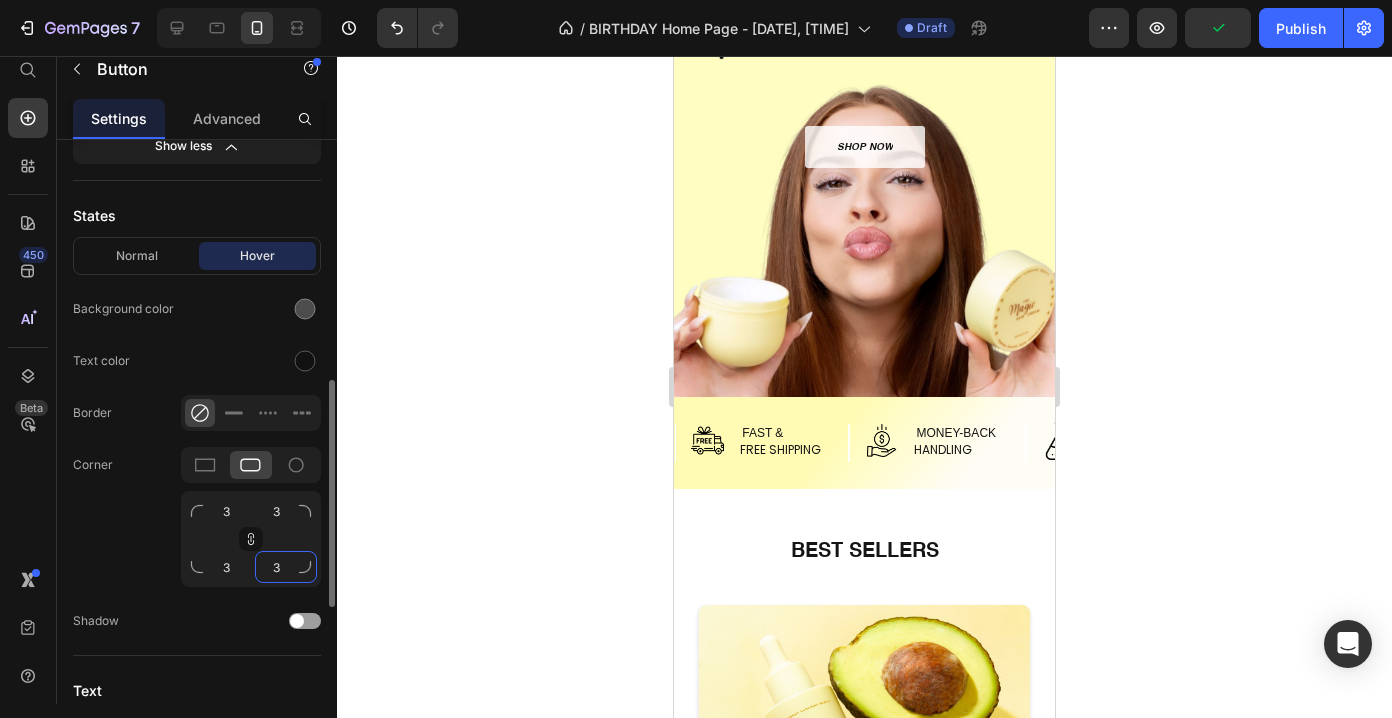 click on "3" 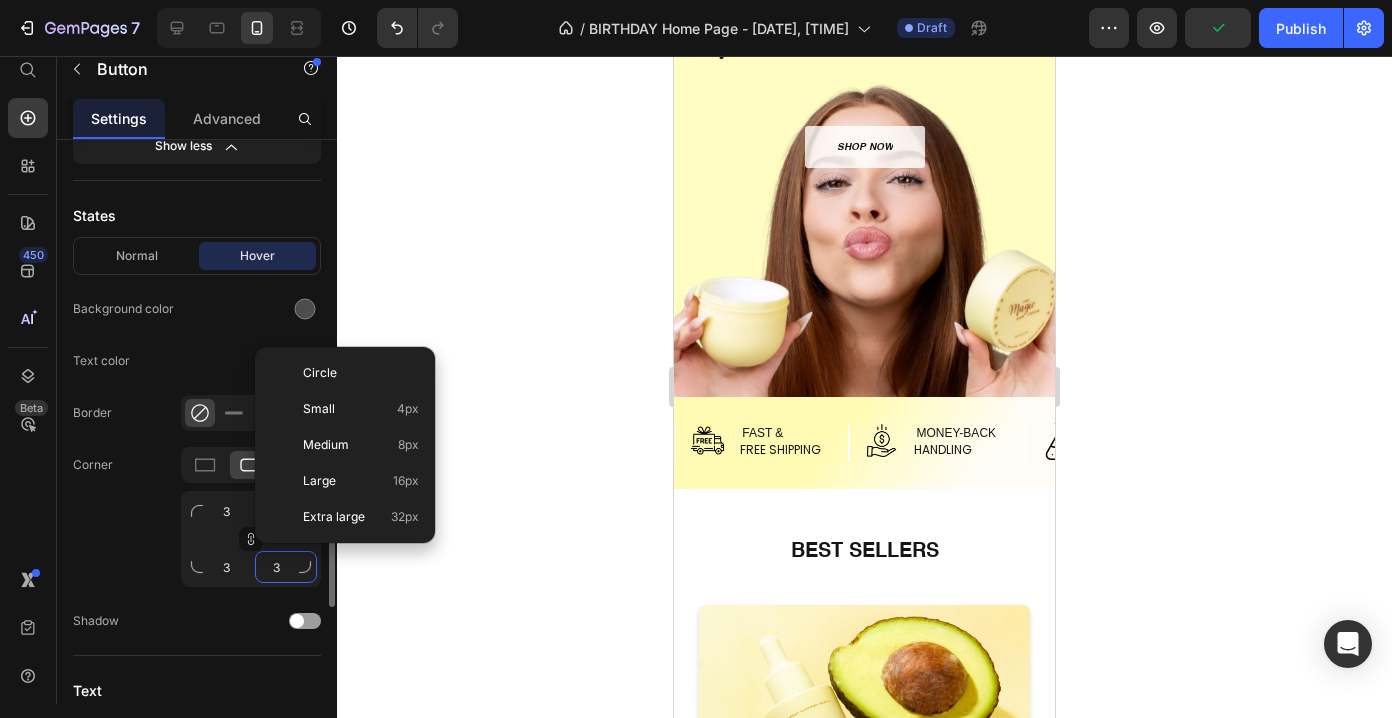 click on "3" 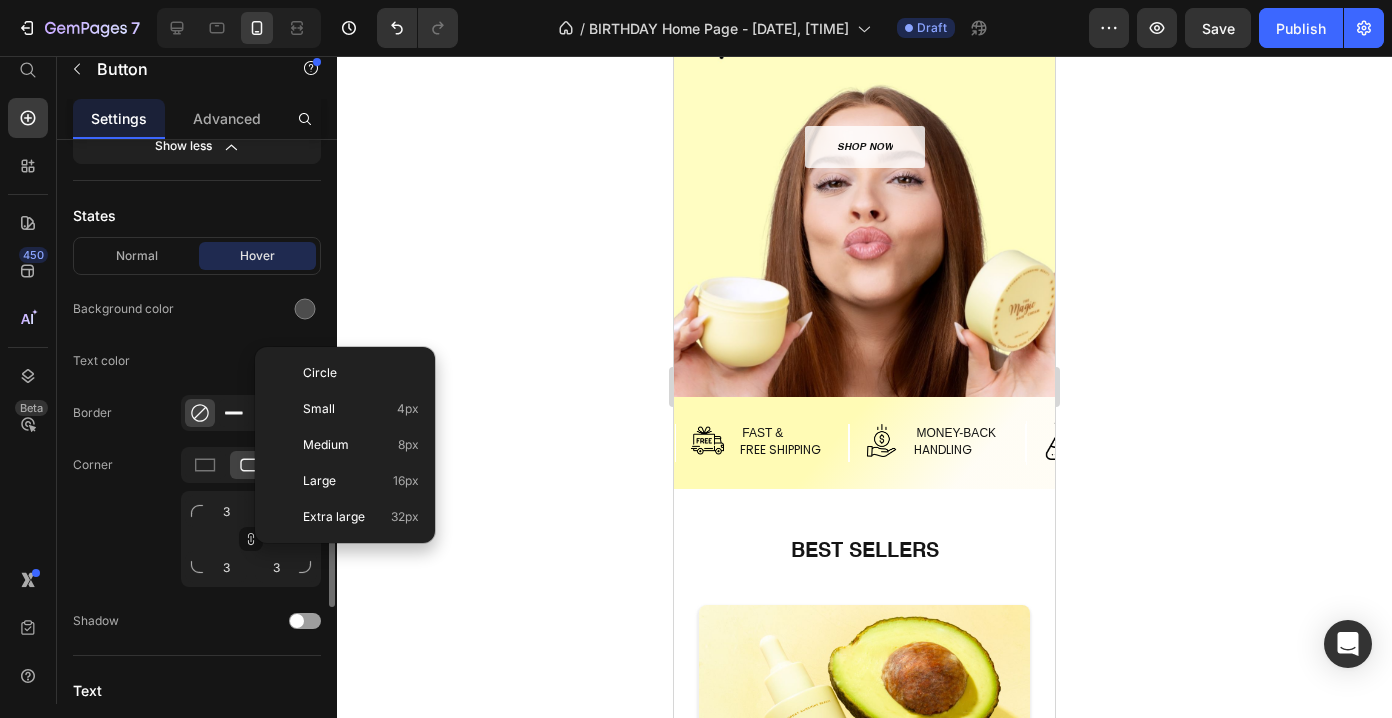 click 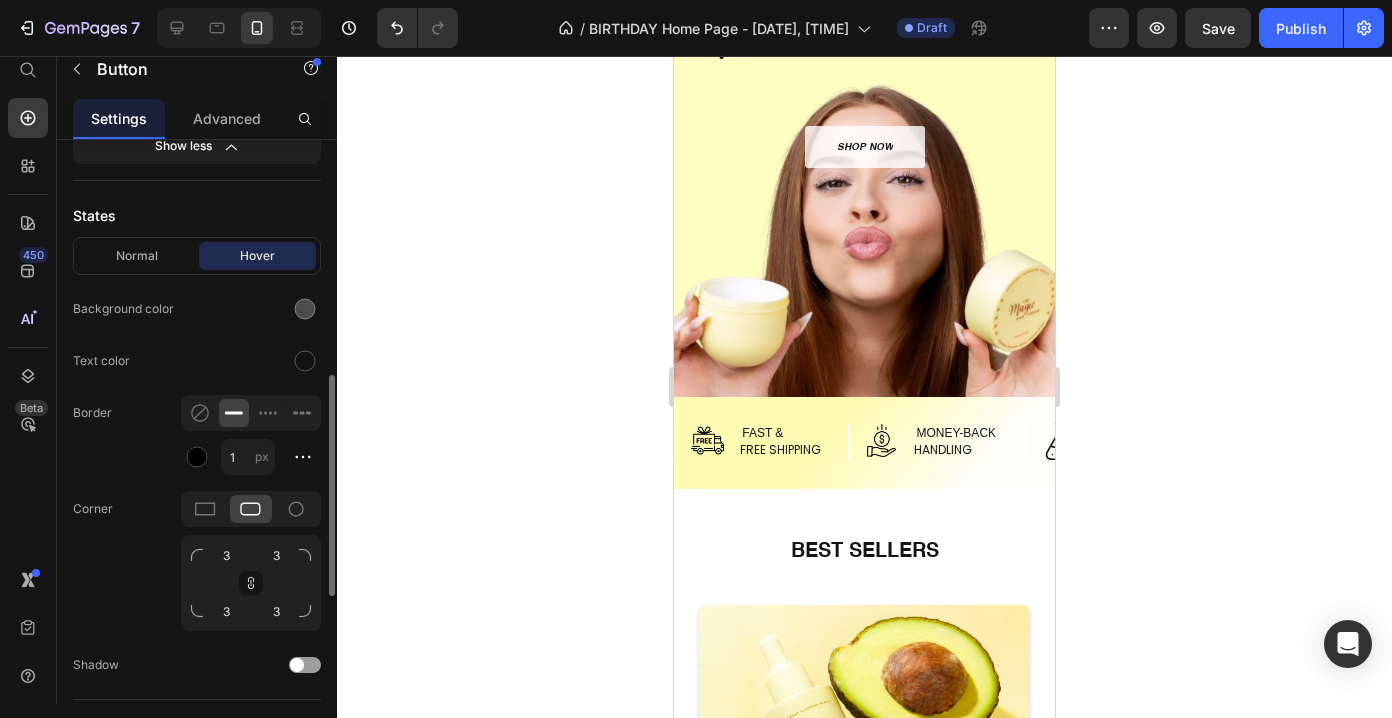 click on "Normal Hover Background color Text color Border 1 px Corner 3 3 3 3 Shadow" 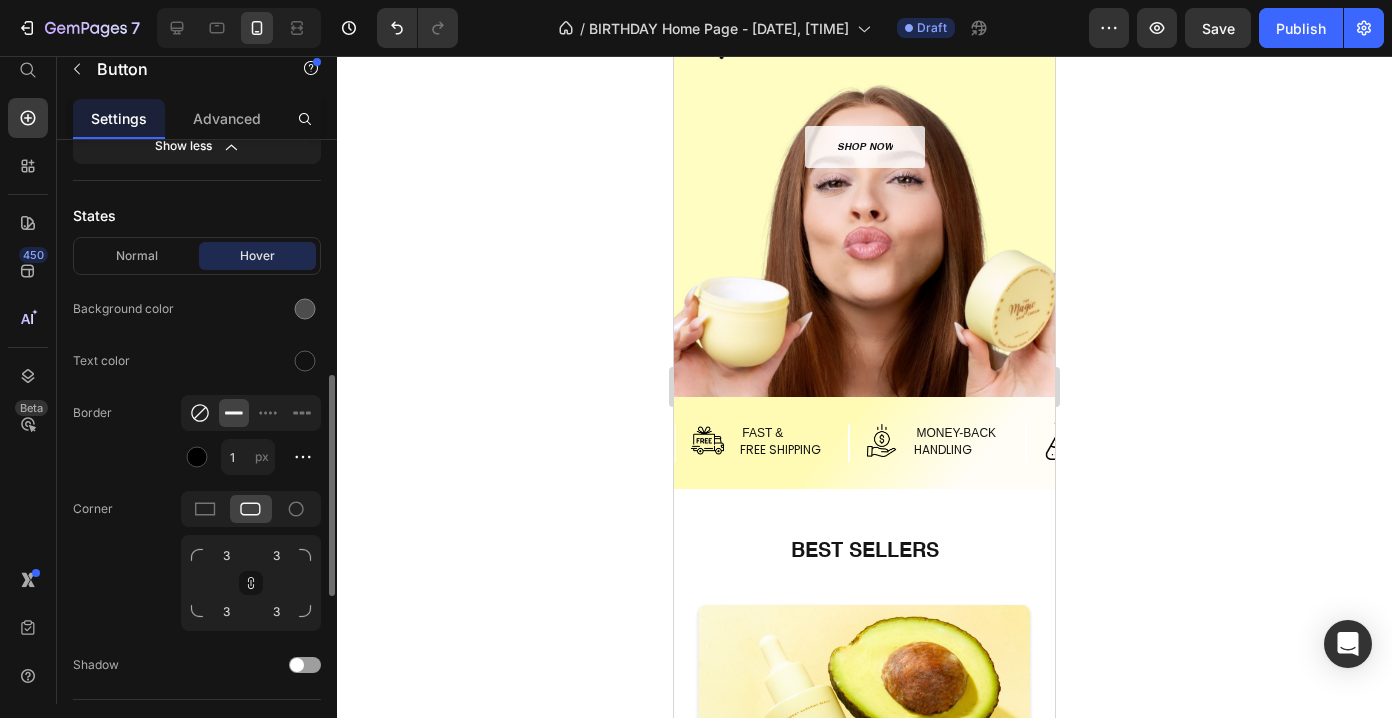 click 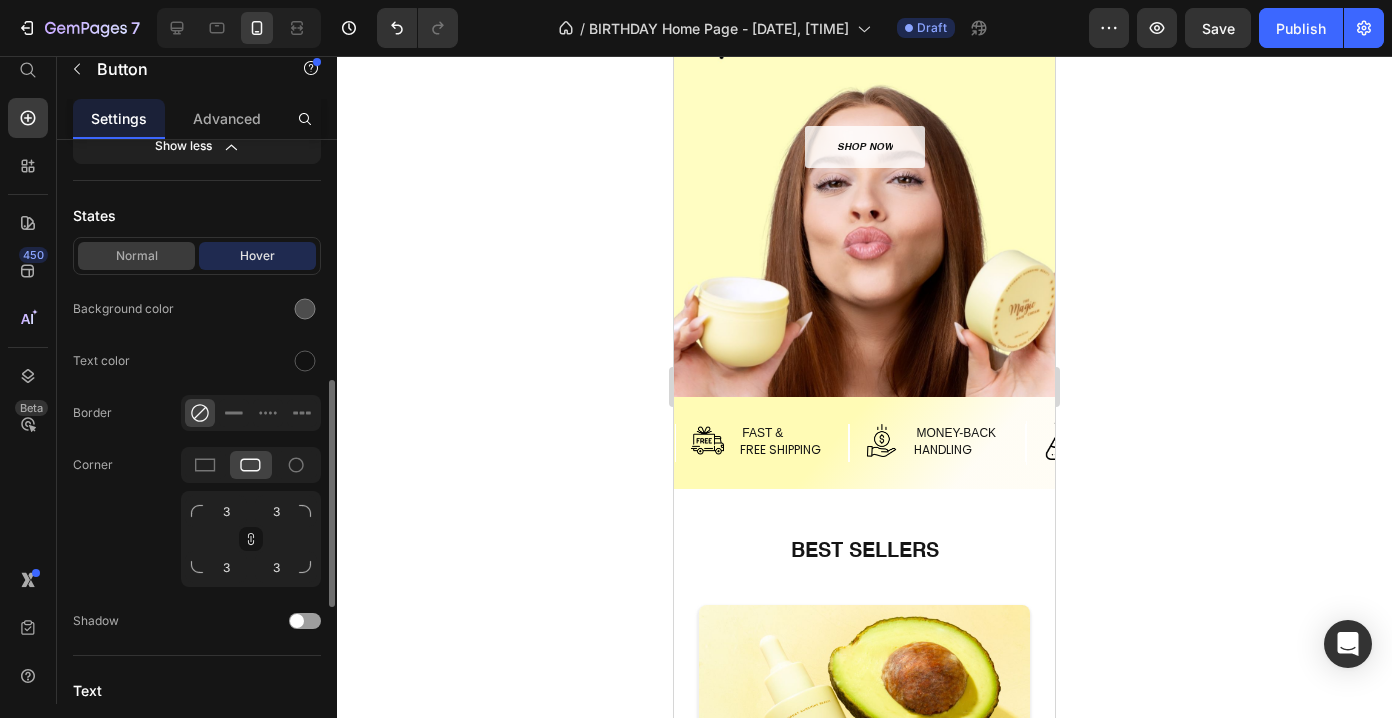 click on "Normal" at bounding box center [136, 256] 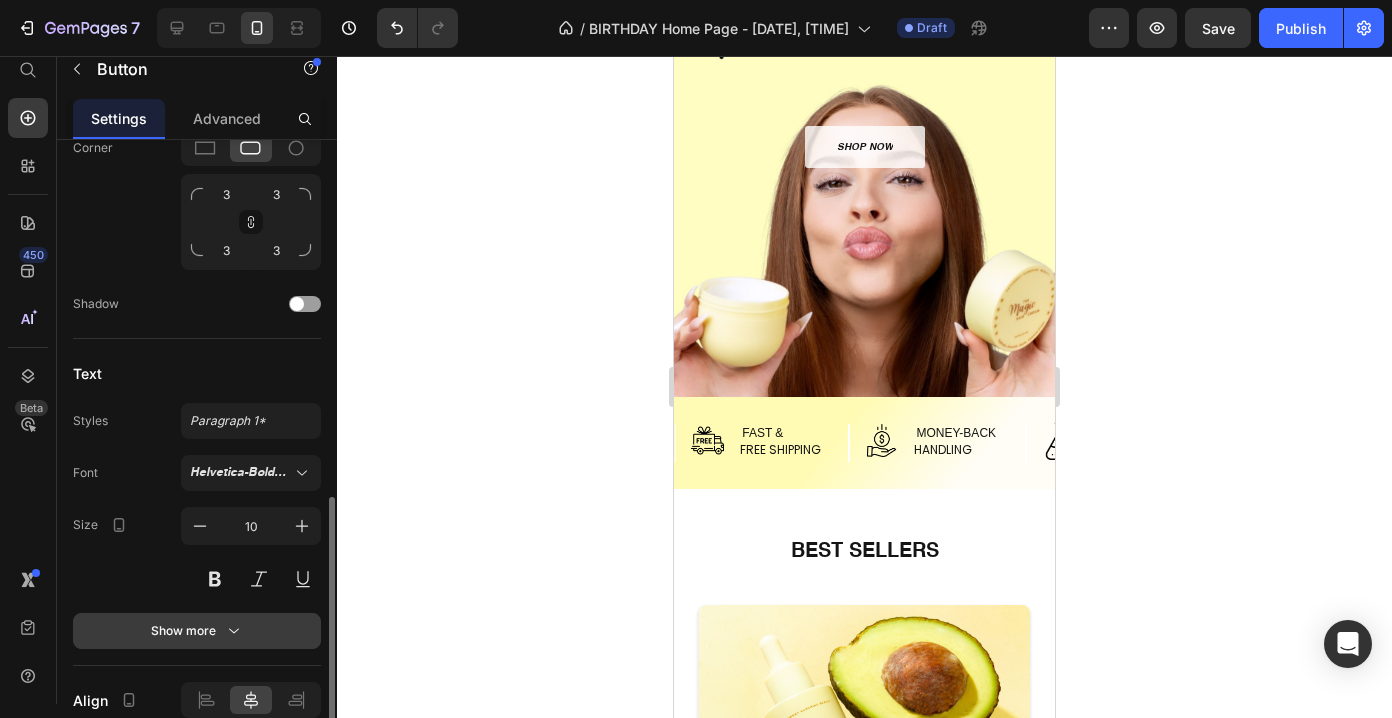 scroll, scrollTop: 1039, scrollLeft: 0, axis: vertical 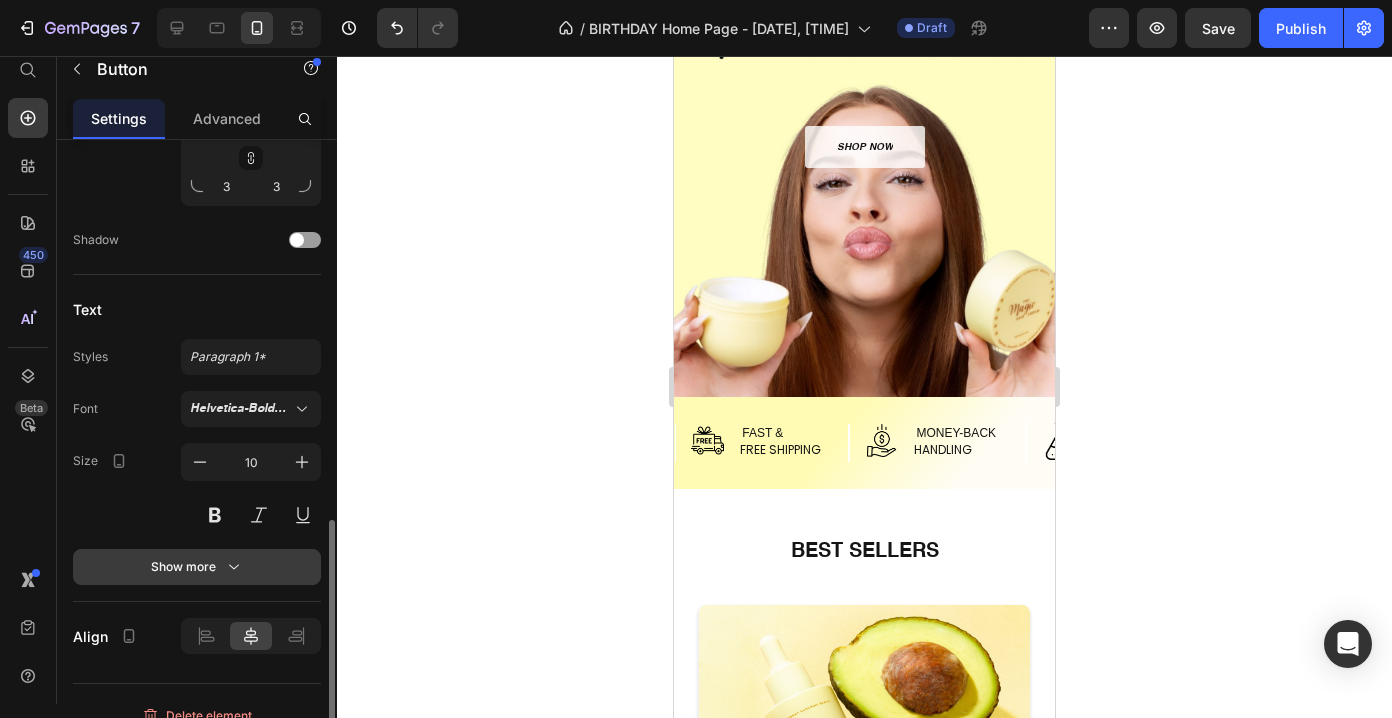 click on "Show more" at bounding box center (197, 567) 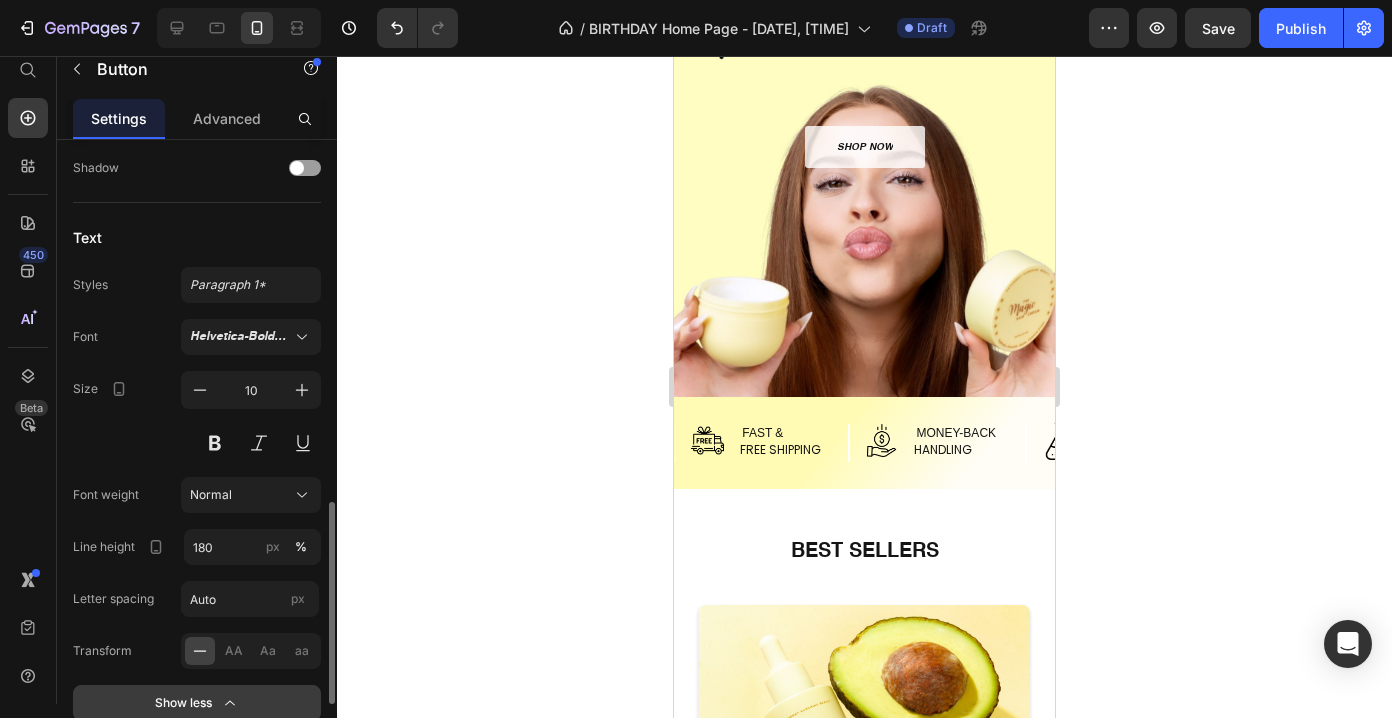 scroll, scrollTop: 1124, scrollLeft: 0, axis: vertical 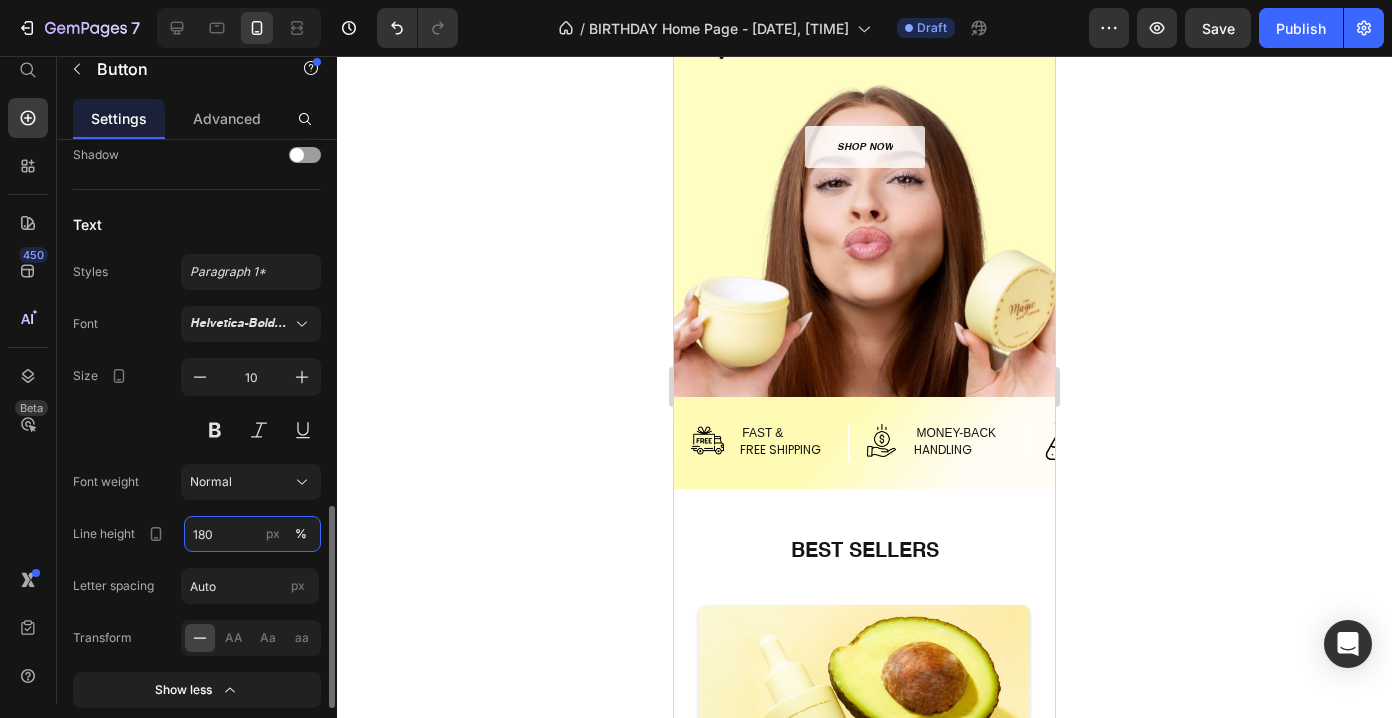 click on "180" at bounding box center [252, 534] 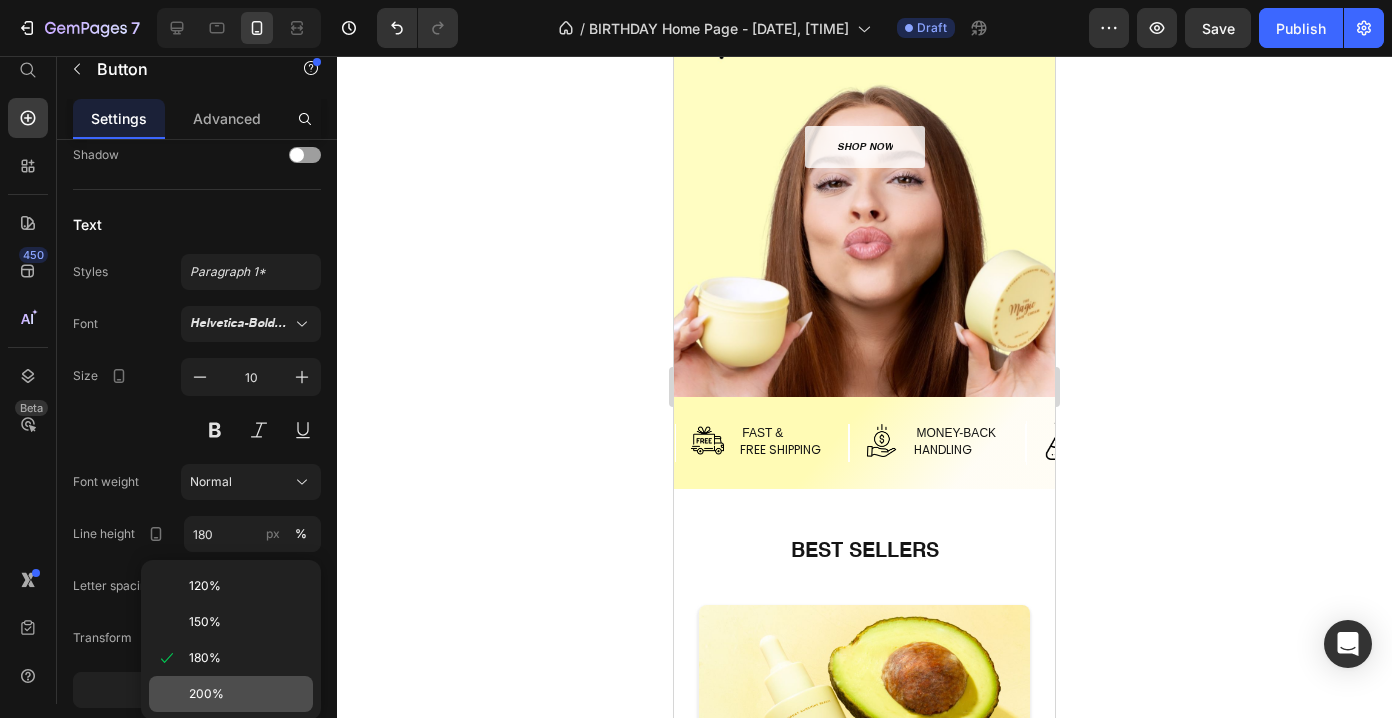 click on "200%" at bounding box center [247, 694] 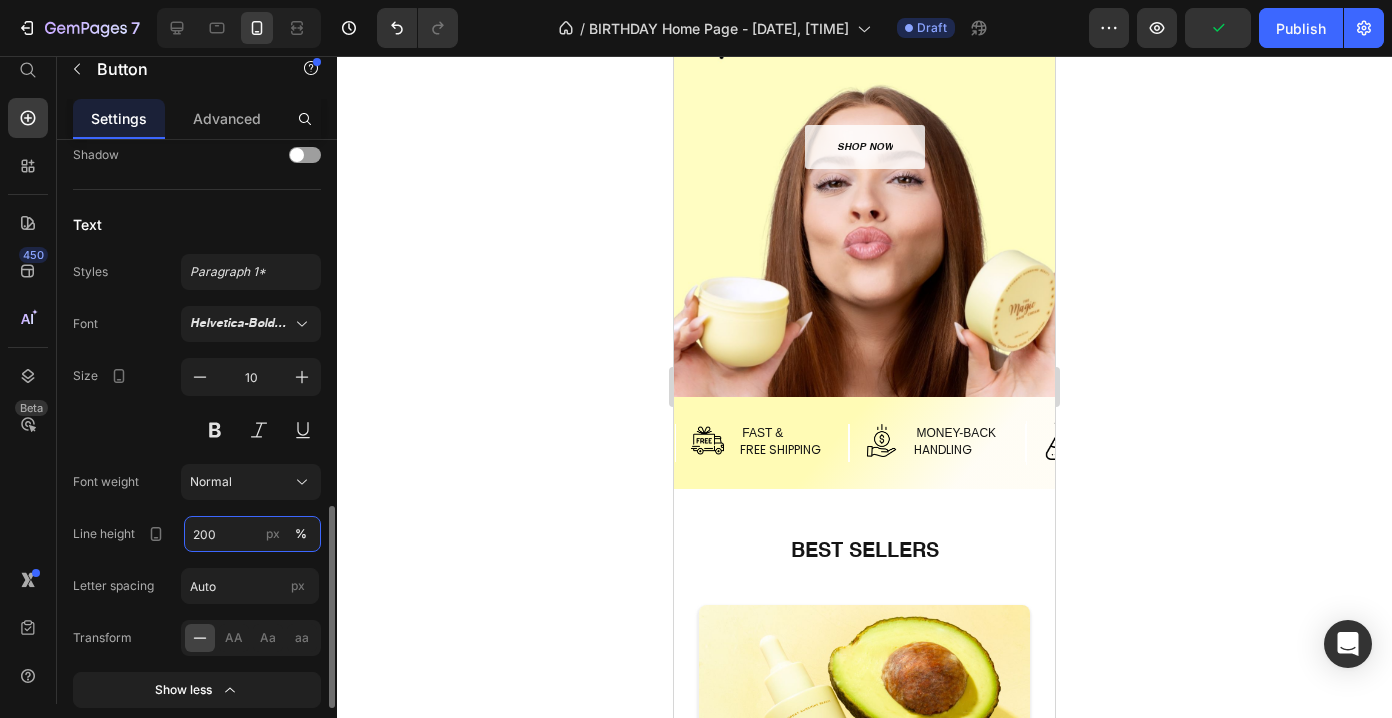 click on "200" at bounding box center [252, 534] 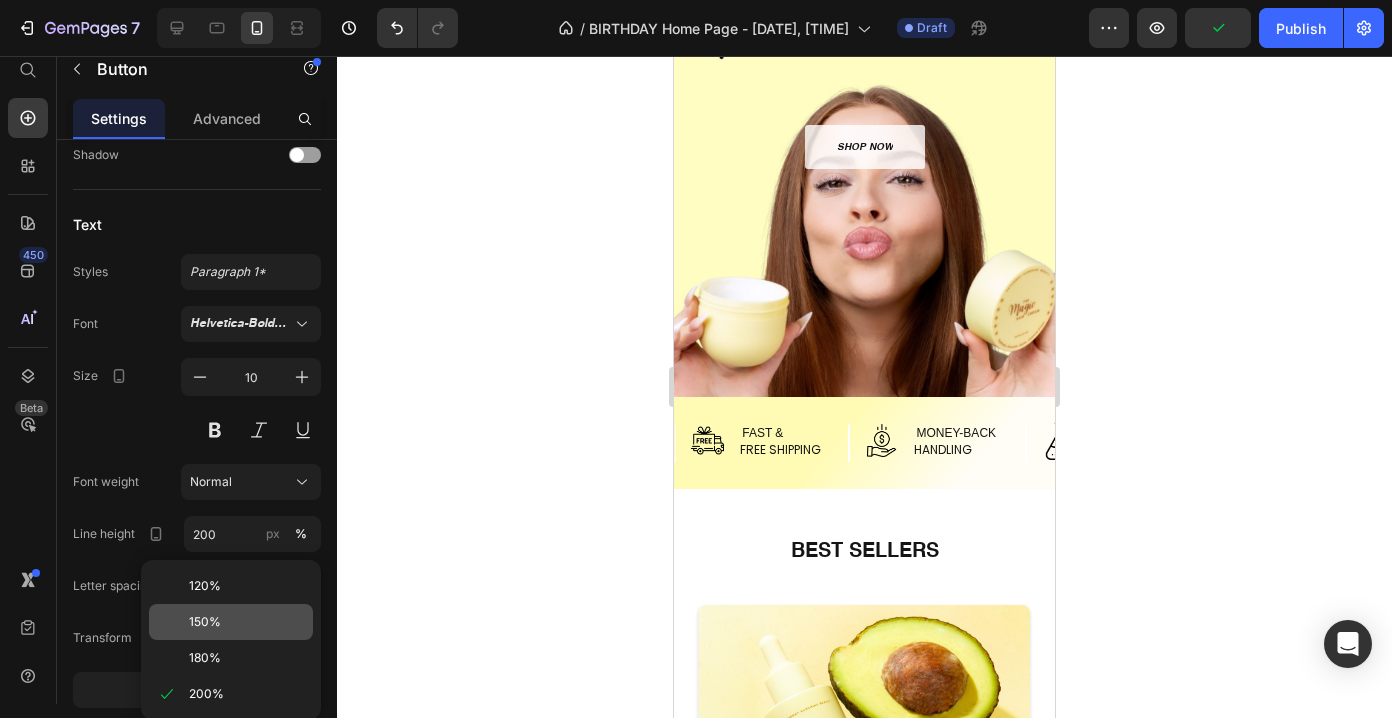 click on "150%" at bounding box center [205, 622] 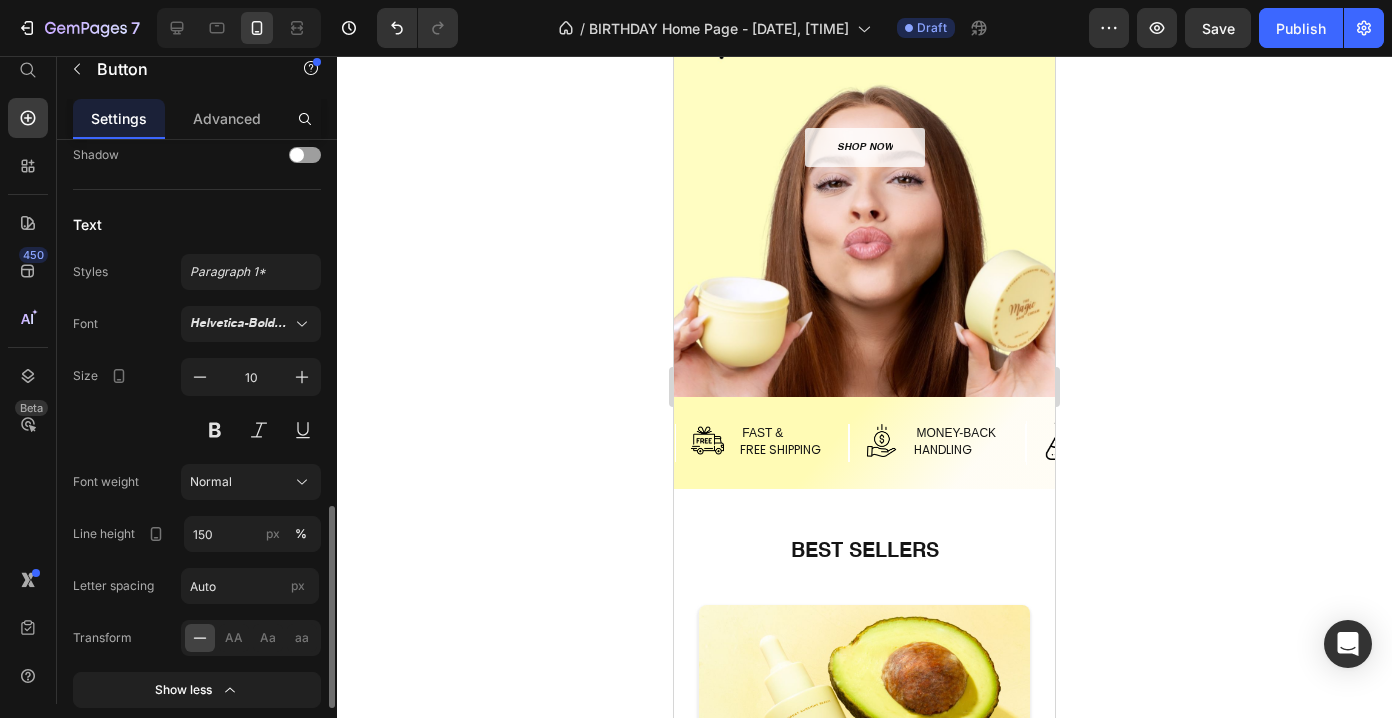 click on "Font Helvetica-BoldOblique Size 10 Font weight Normal Line height 150 px % Letter spacing Auto px Transform
AA Aa aa Show less" at bounding box center [197, 507] 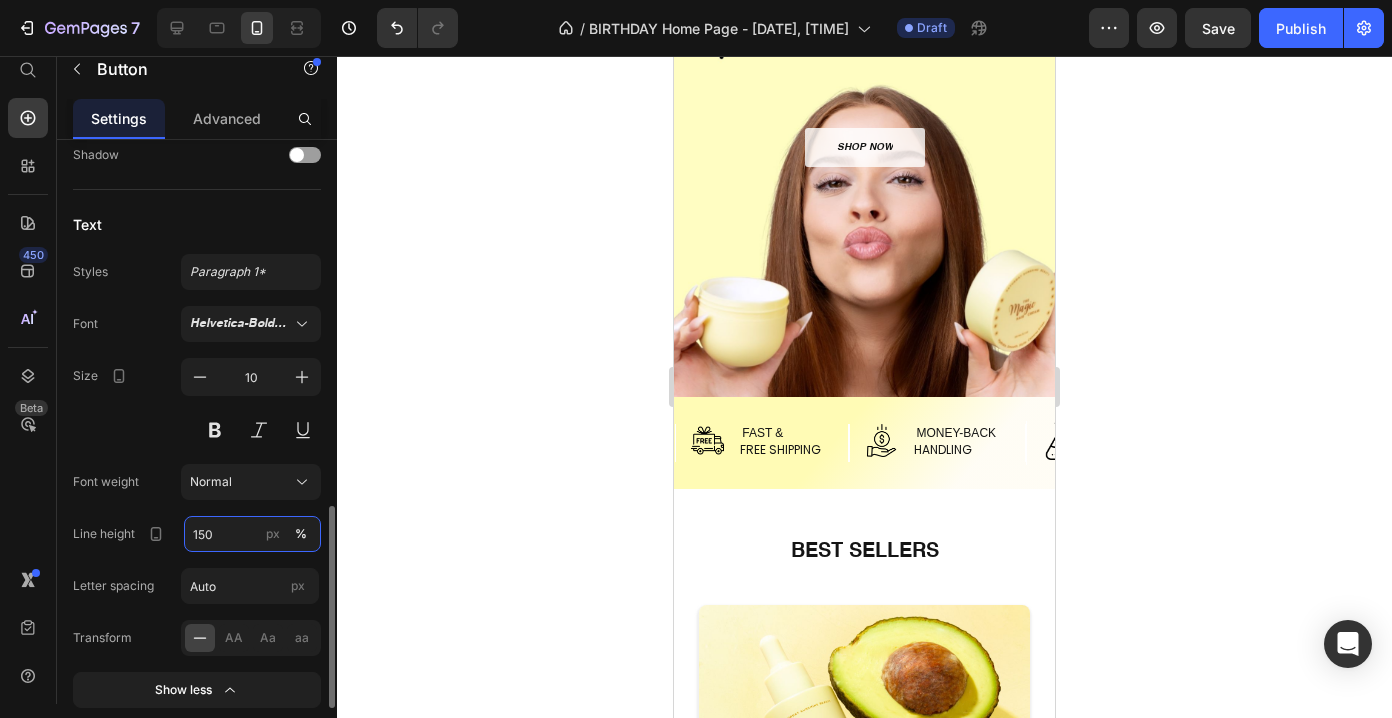 click on "150" at bounding box center (252, 534) 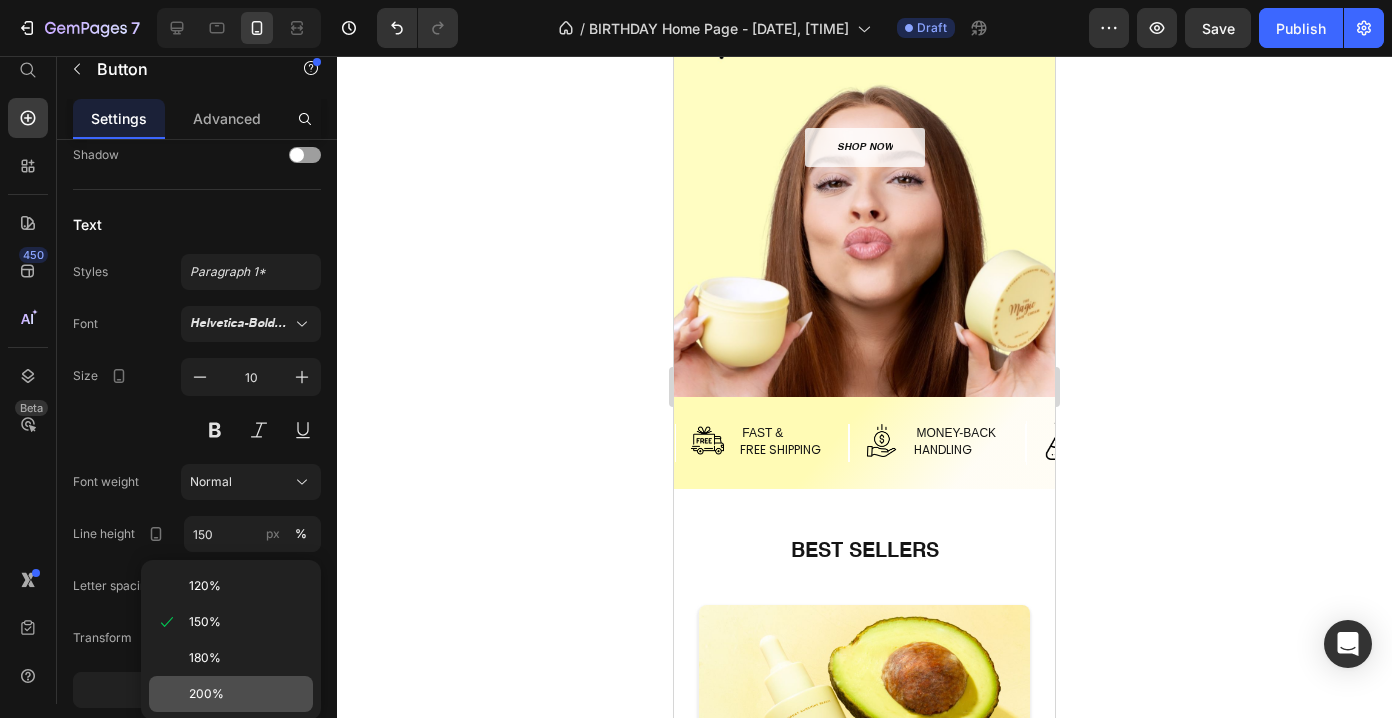click on "200%" at bounding box center [206, 694] 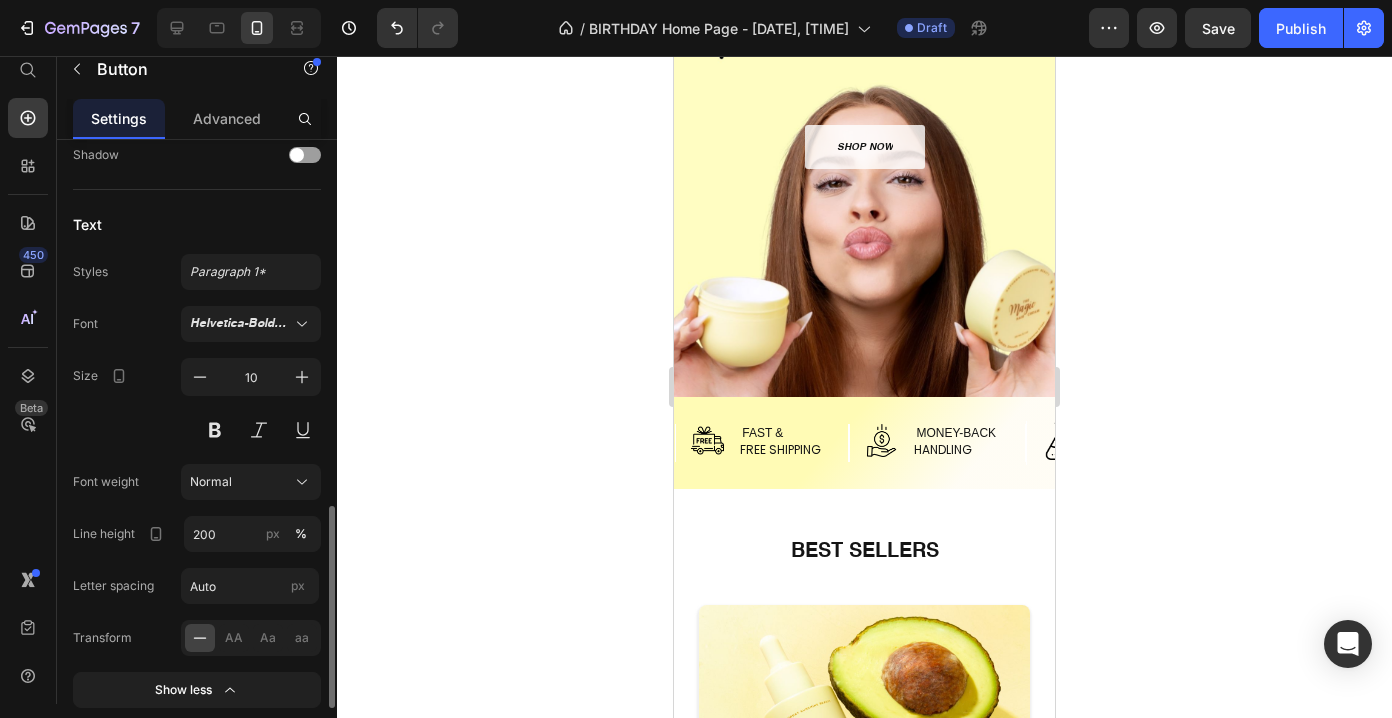 click on "Font Helvetica-BoldOblique Size 10 Font weight Normal Line height 200 px % Letter spacing Auto px Transform
AA Aa aa Show less" at bounding box center (197, 507) 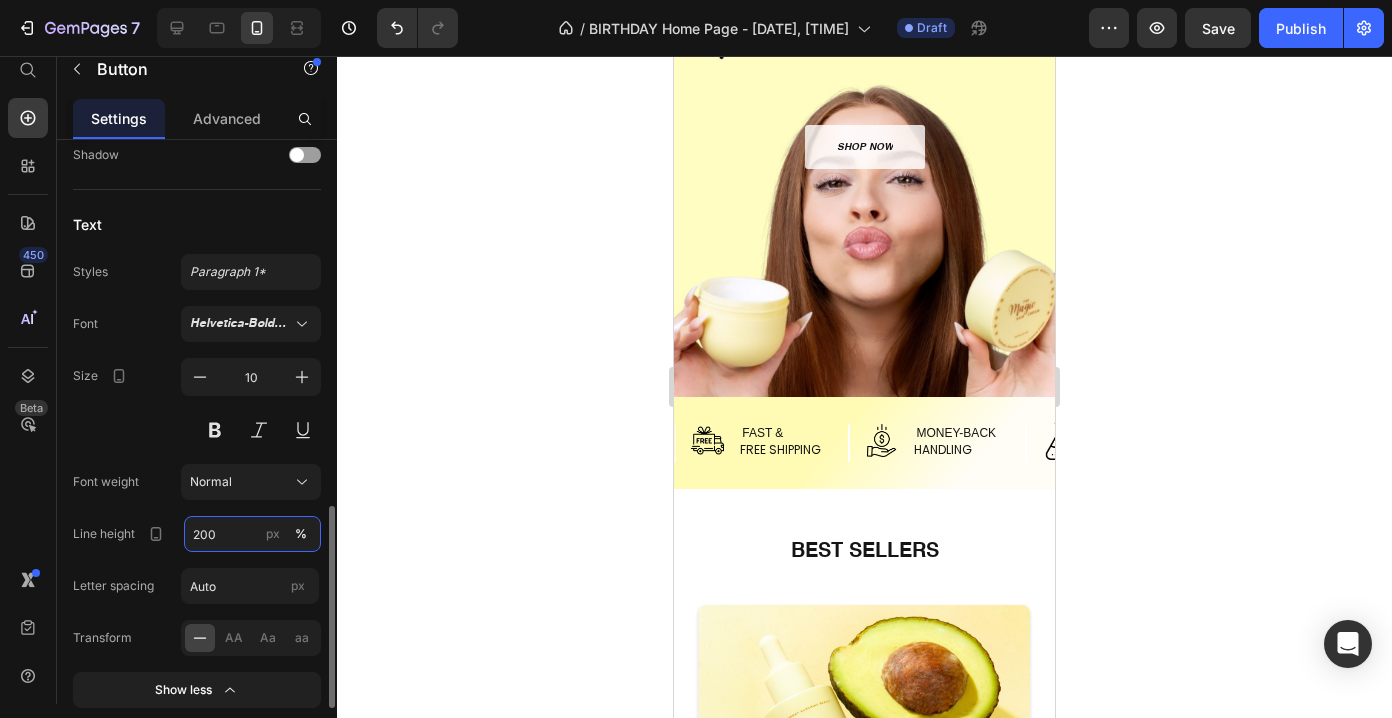 click on "200" at bounding box center (252, 534) 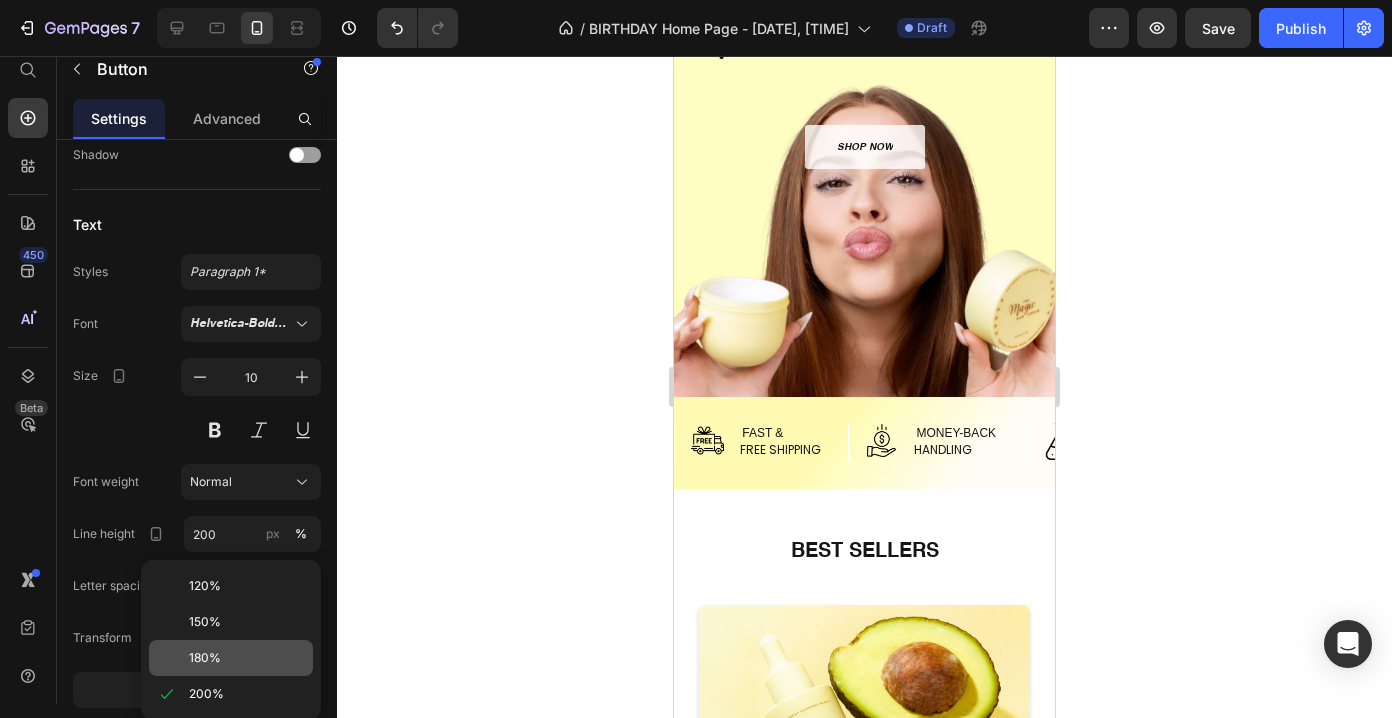 click on "180%" at bounding box center [205, 658] 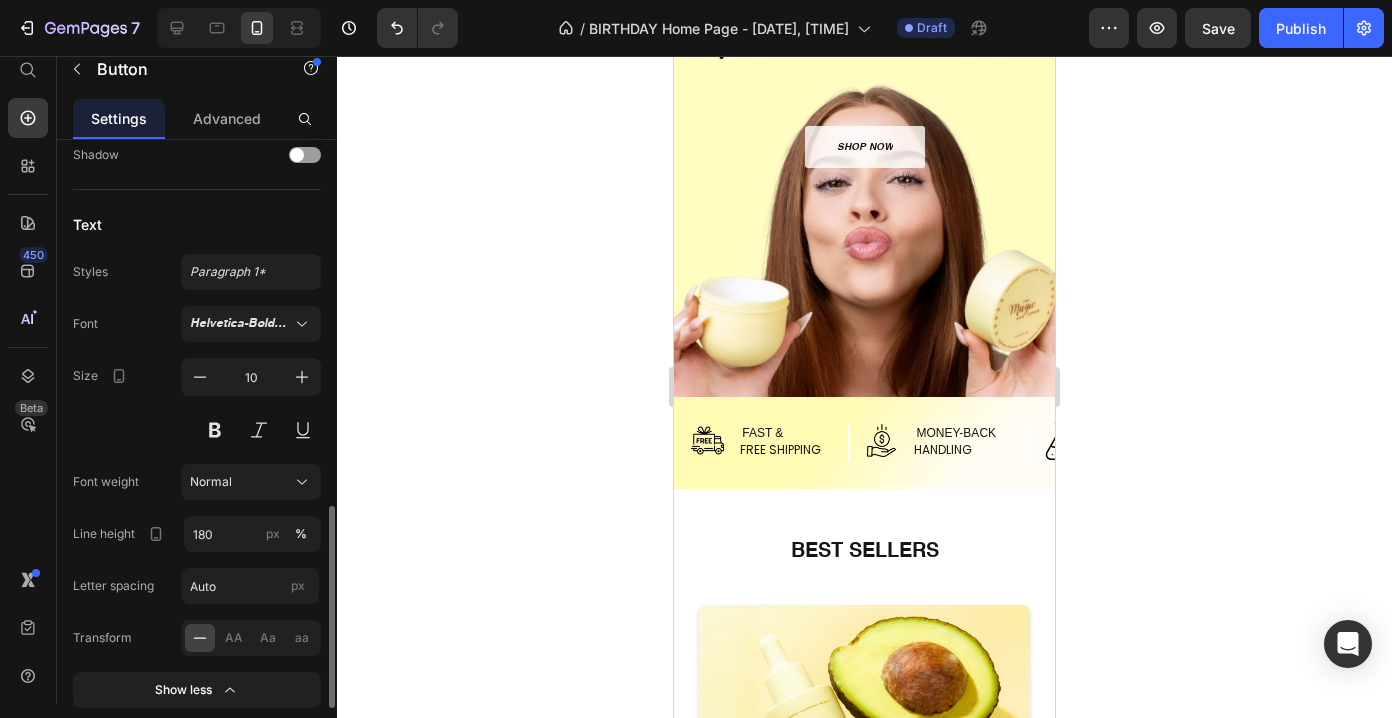 click on "Font weight Normal" 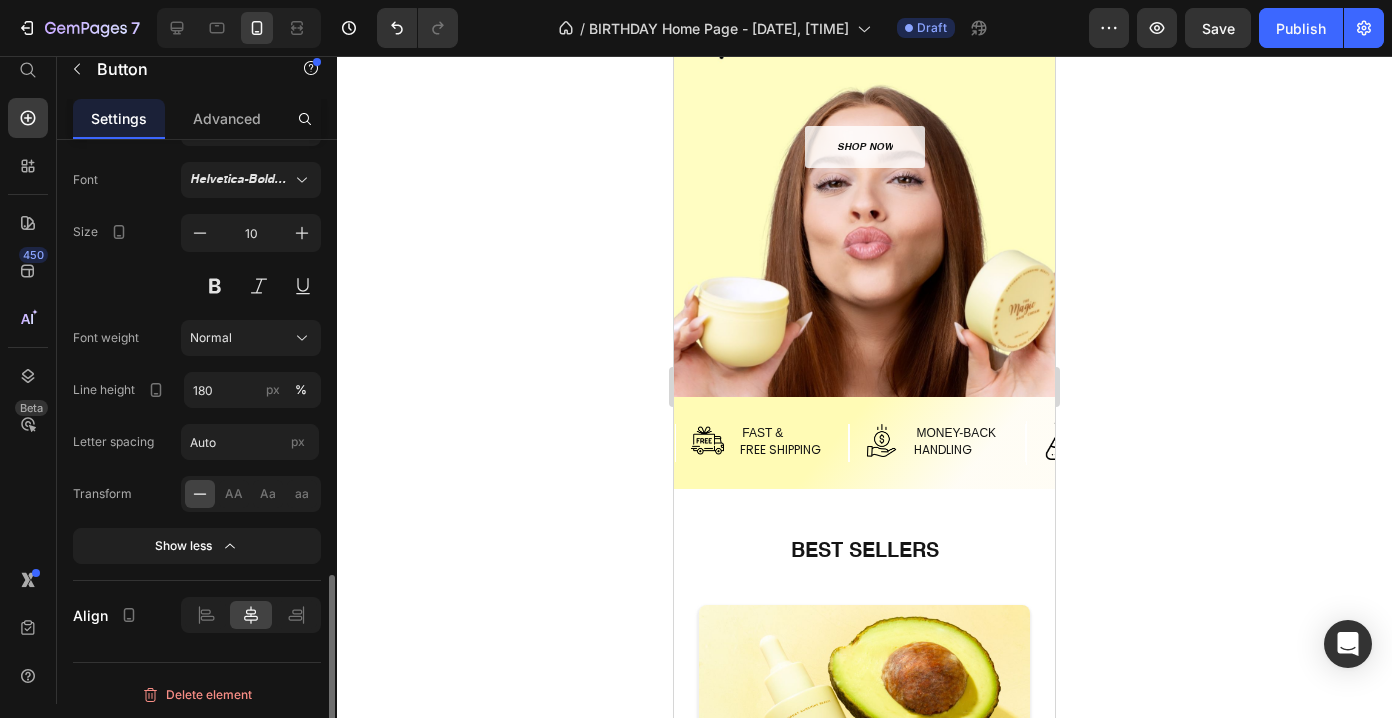 scroll, scrollTop: 1284, scrollLeft: 0, axis: vertical 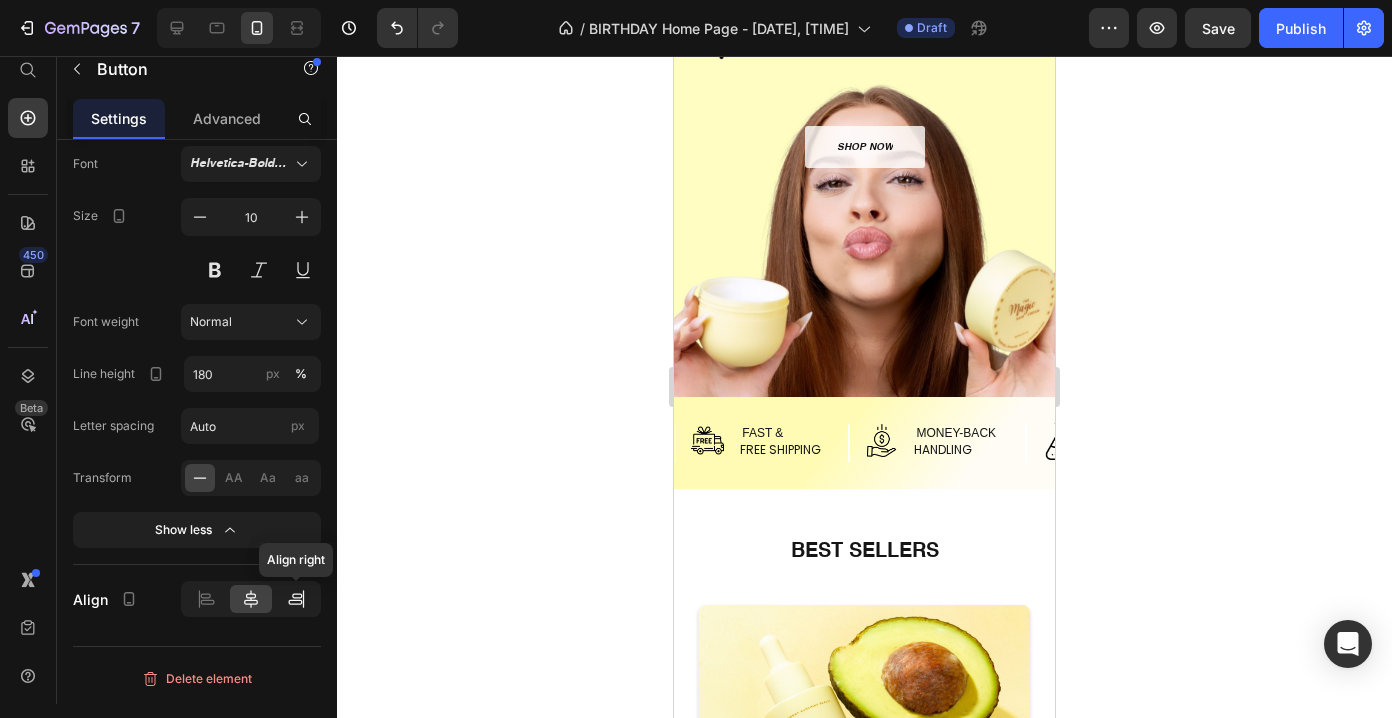 click 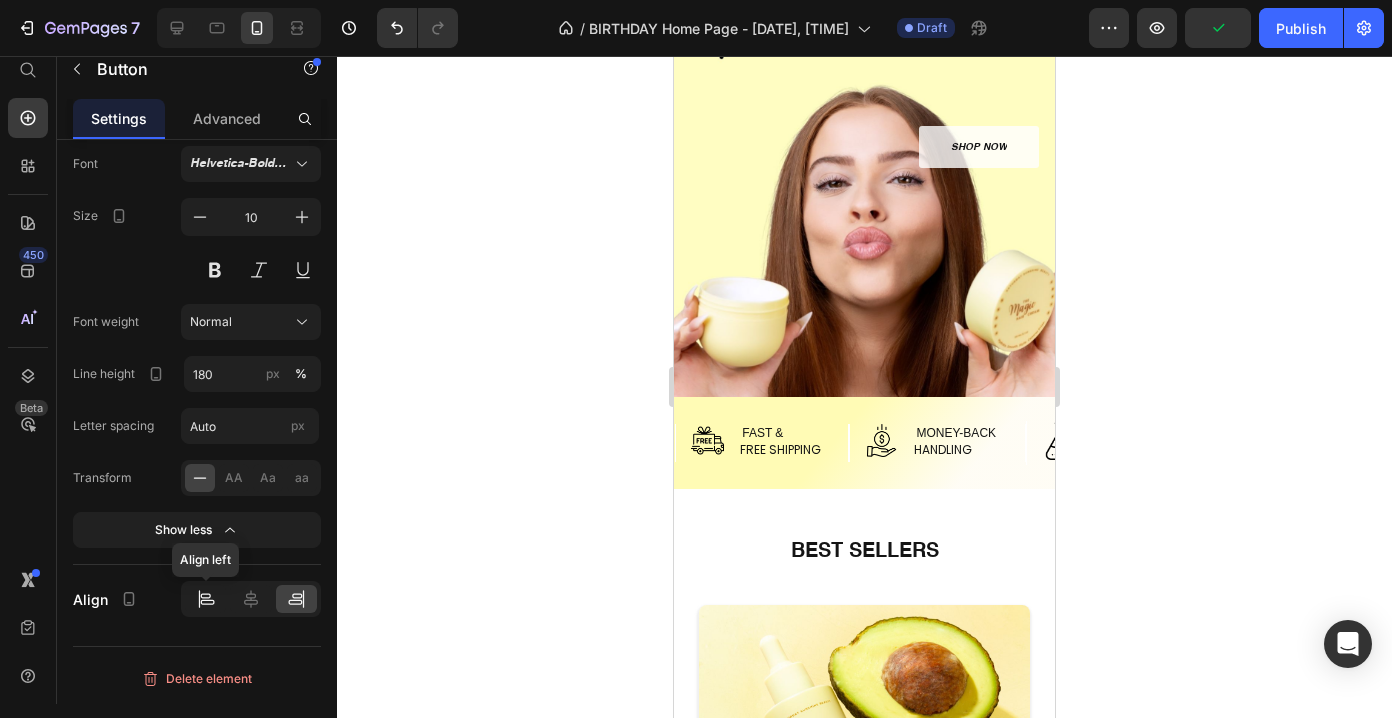click 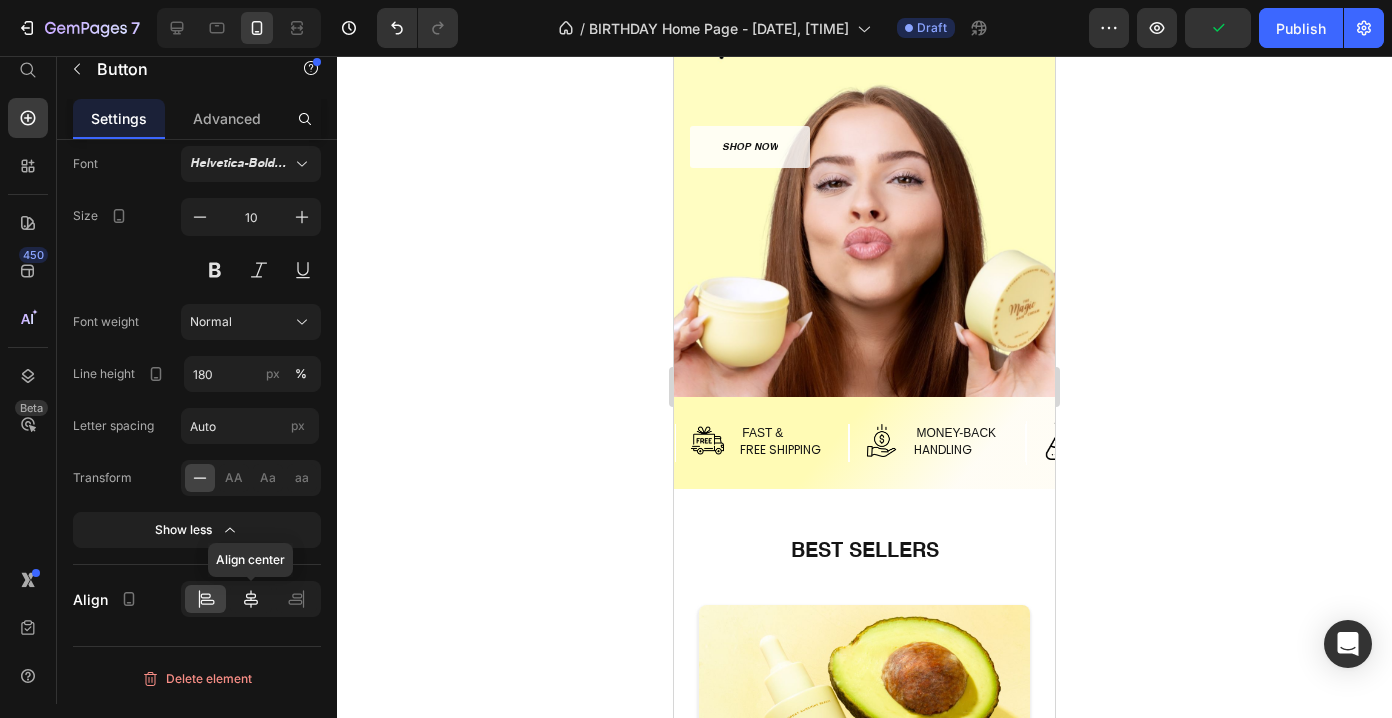 click 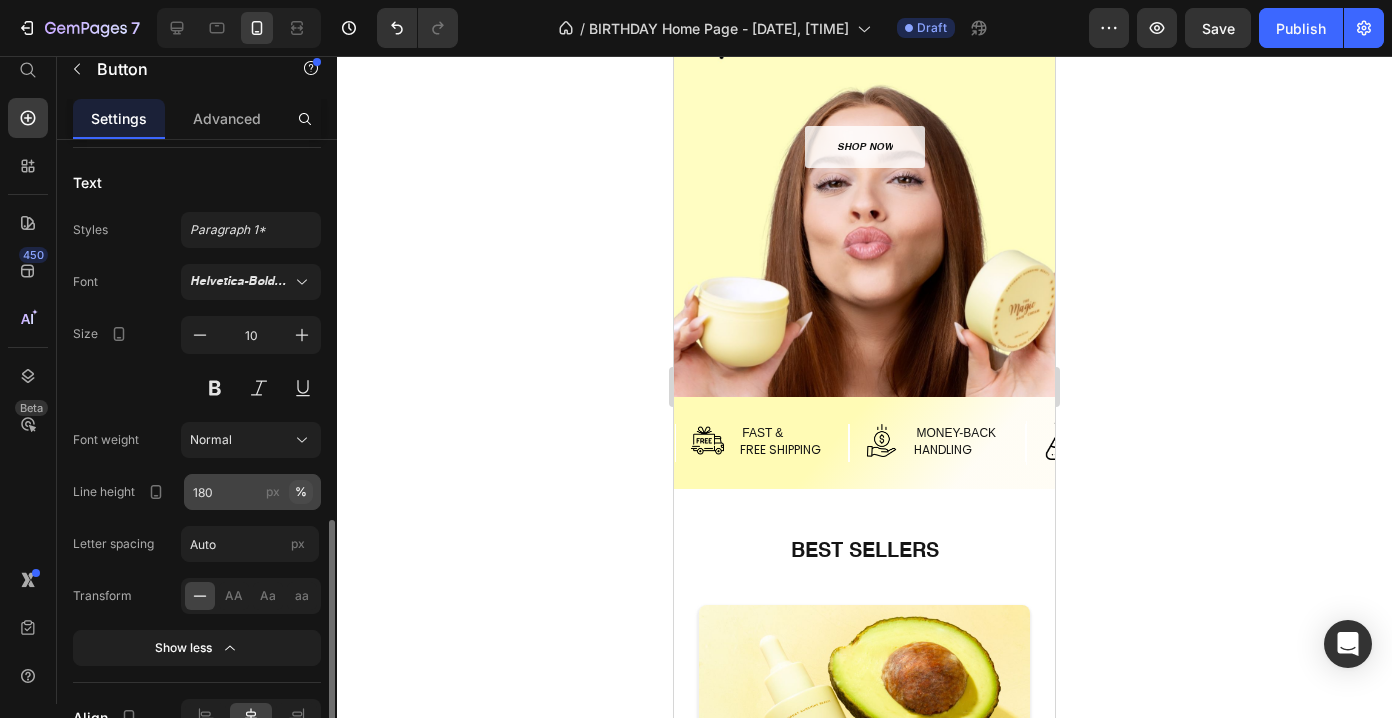 scroll, scrollTop: 1141, scrollLeft: 0, axis: vertical 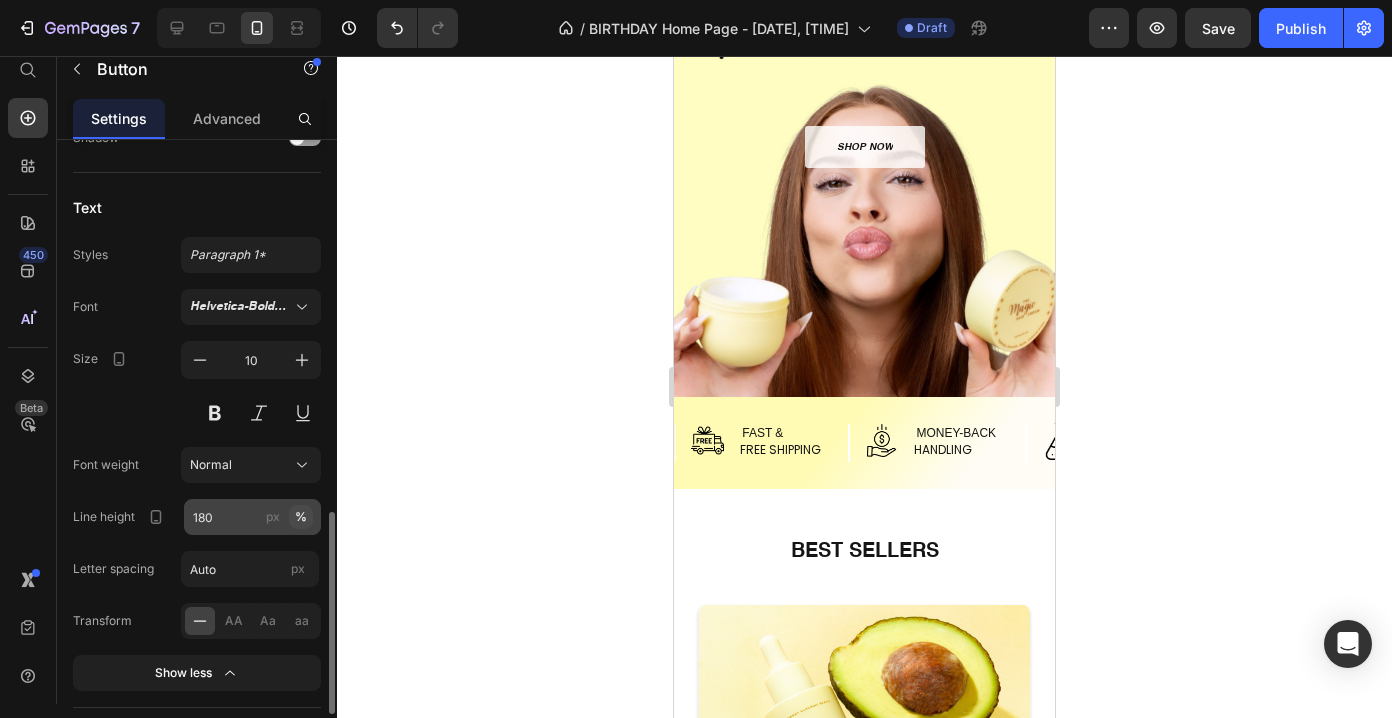 click 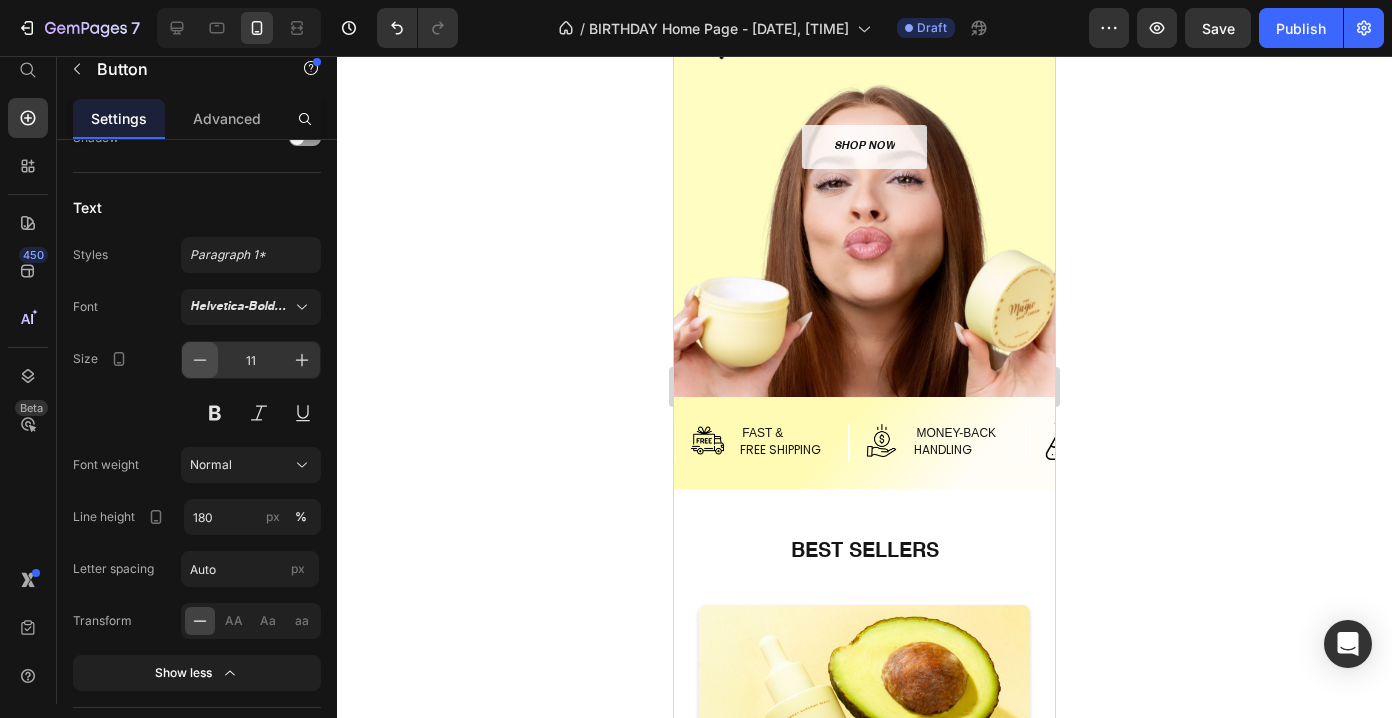 click 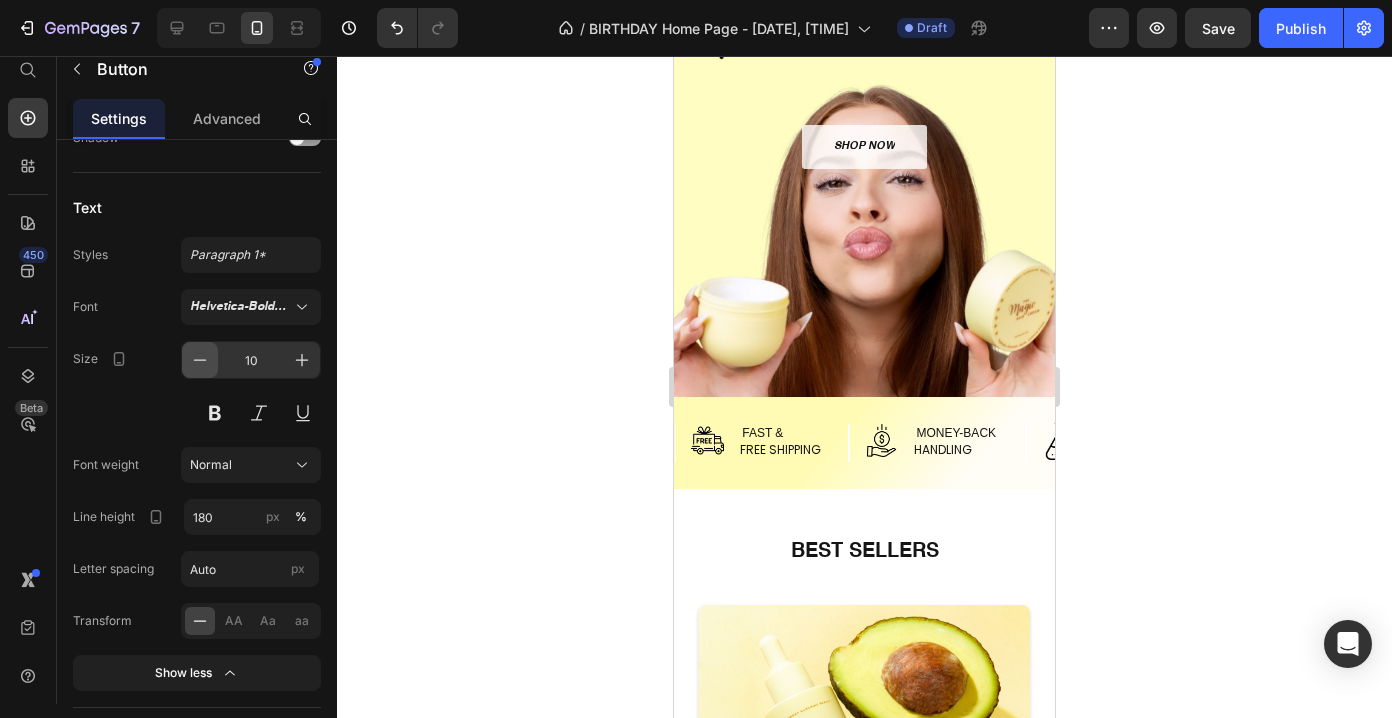 click 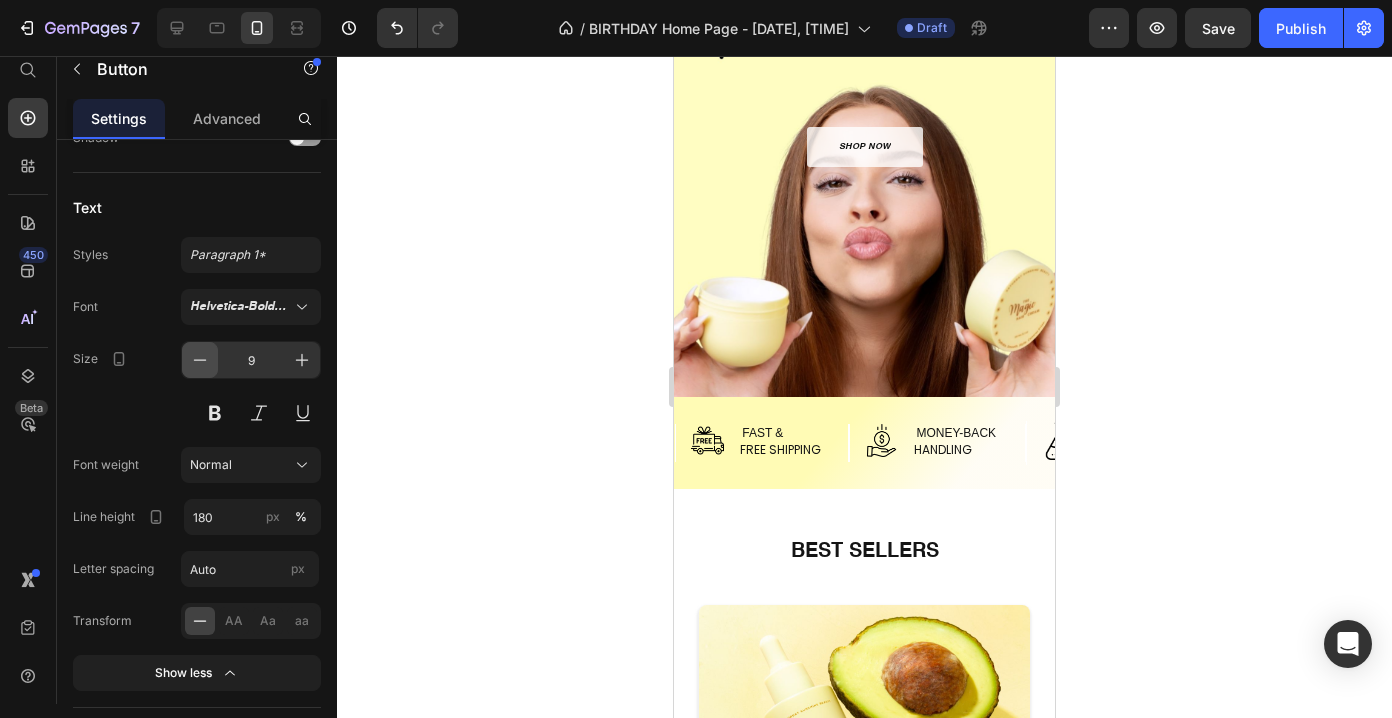 click 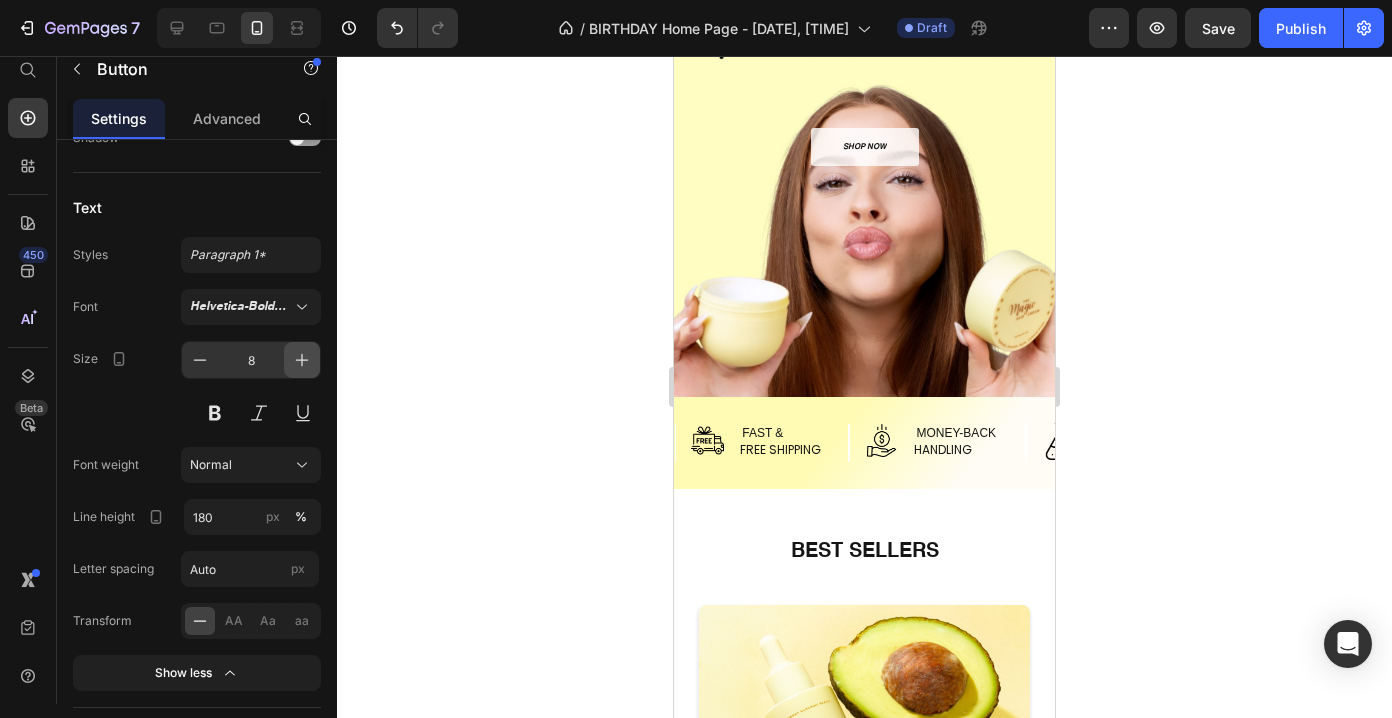 click 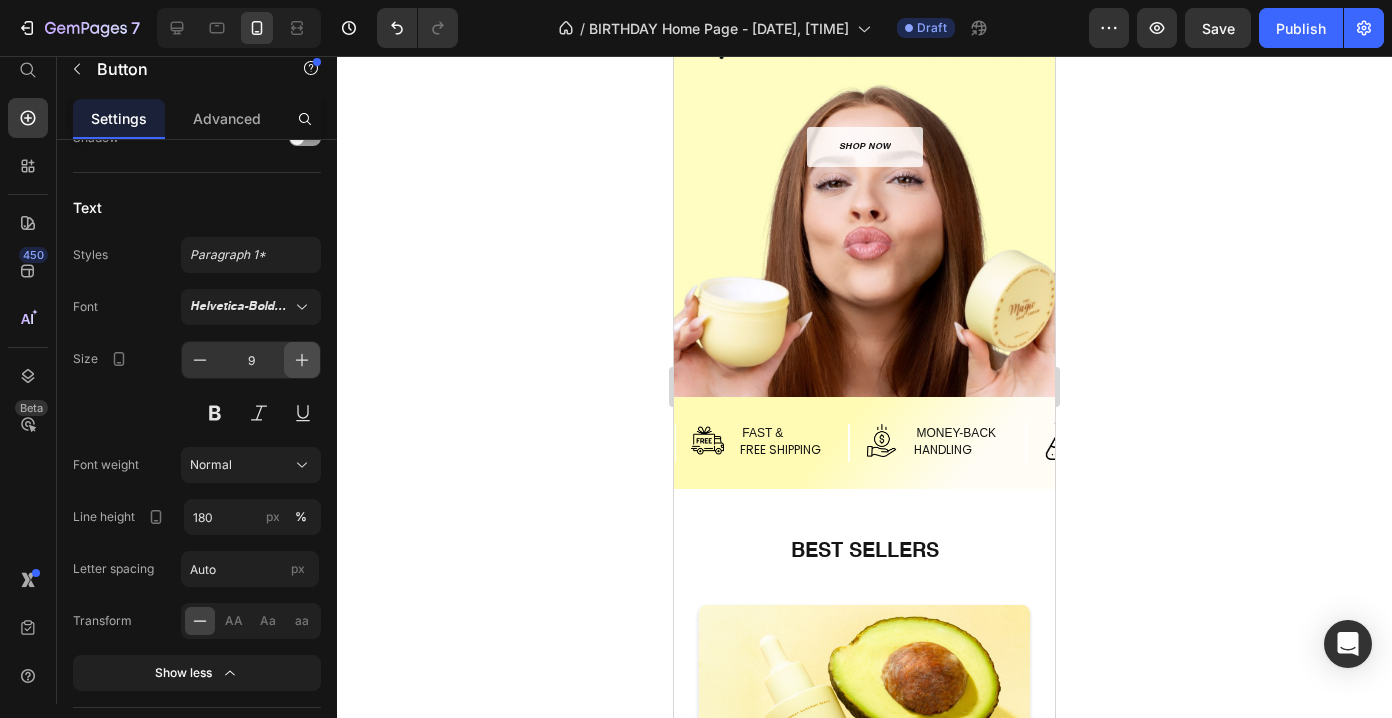 click 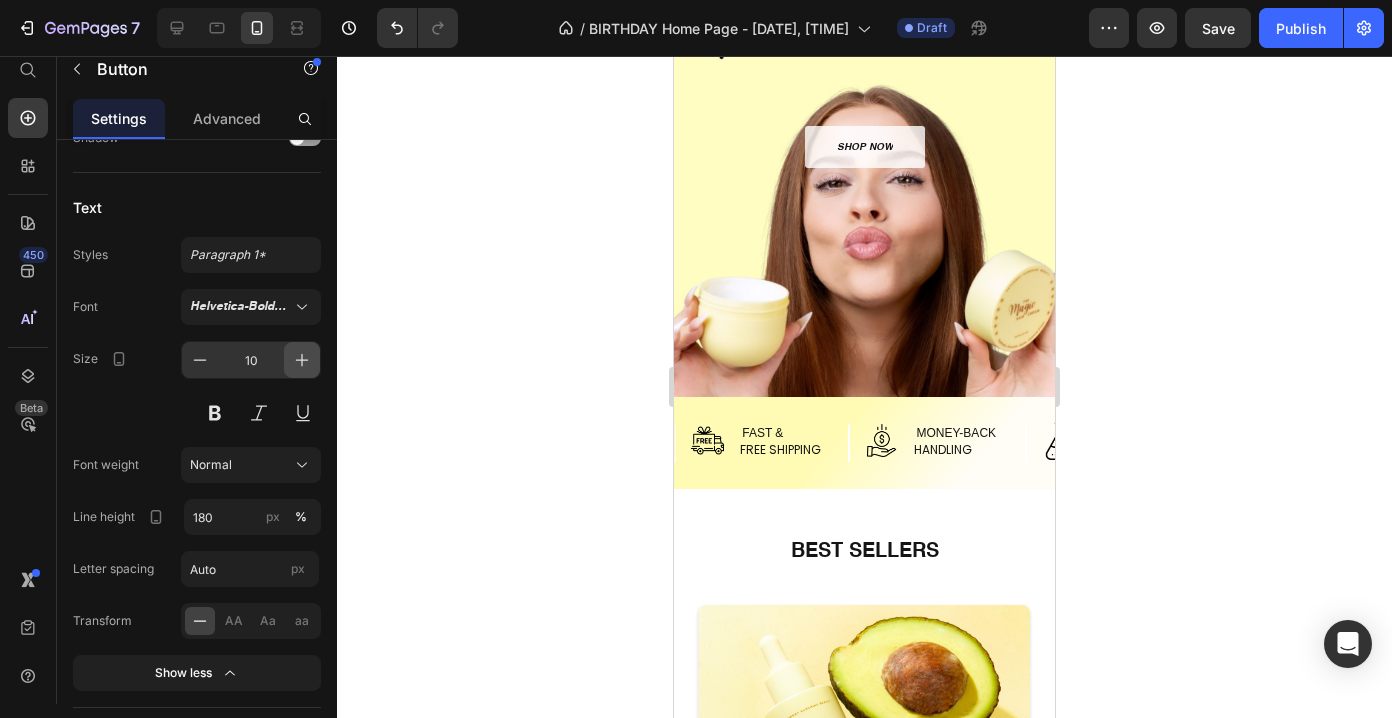 click 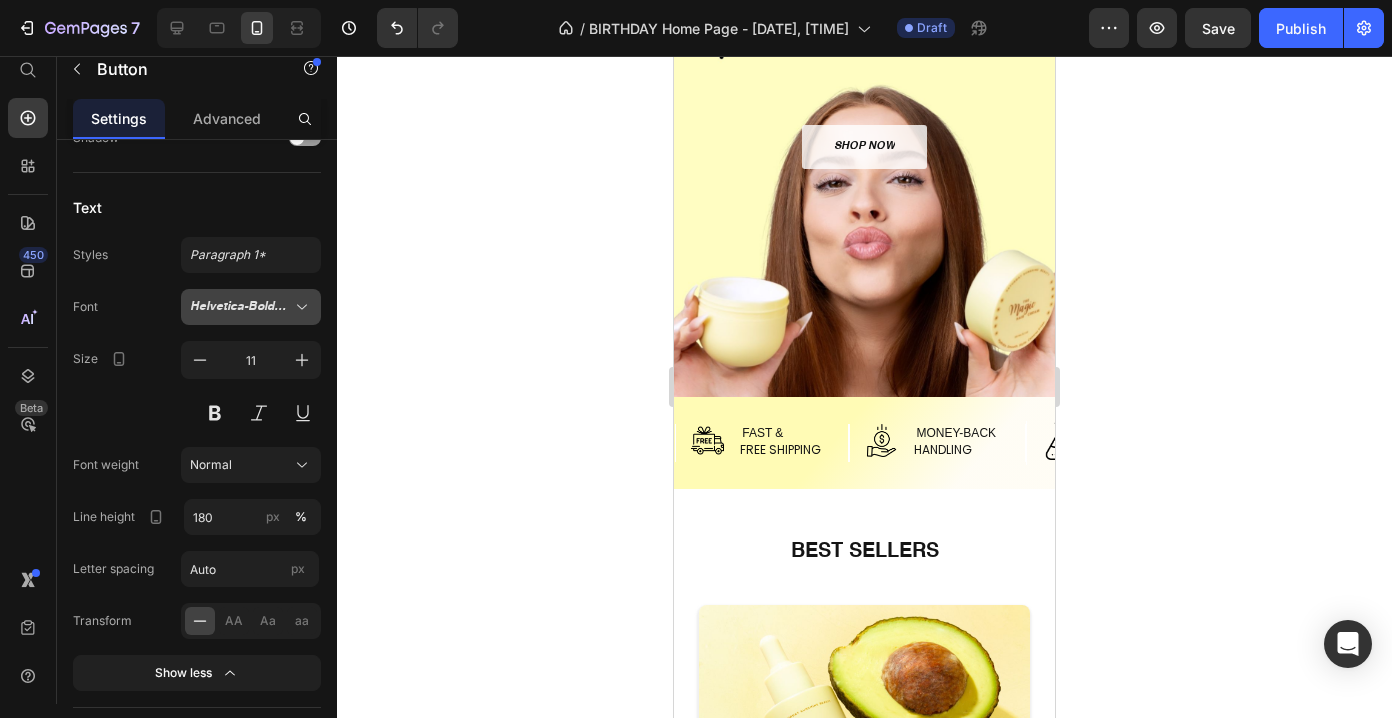 click on "Helvetica-BoldOblique" at bounding box center [241, 307] 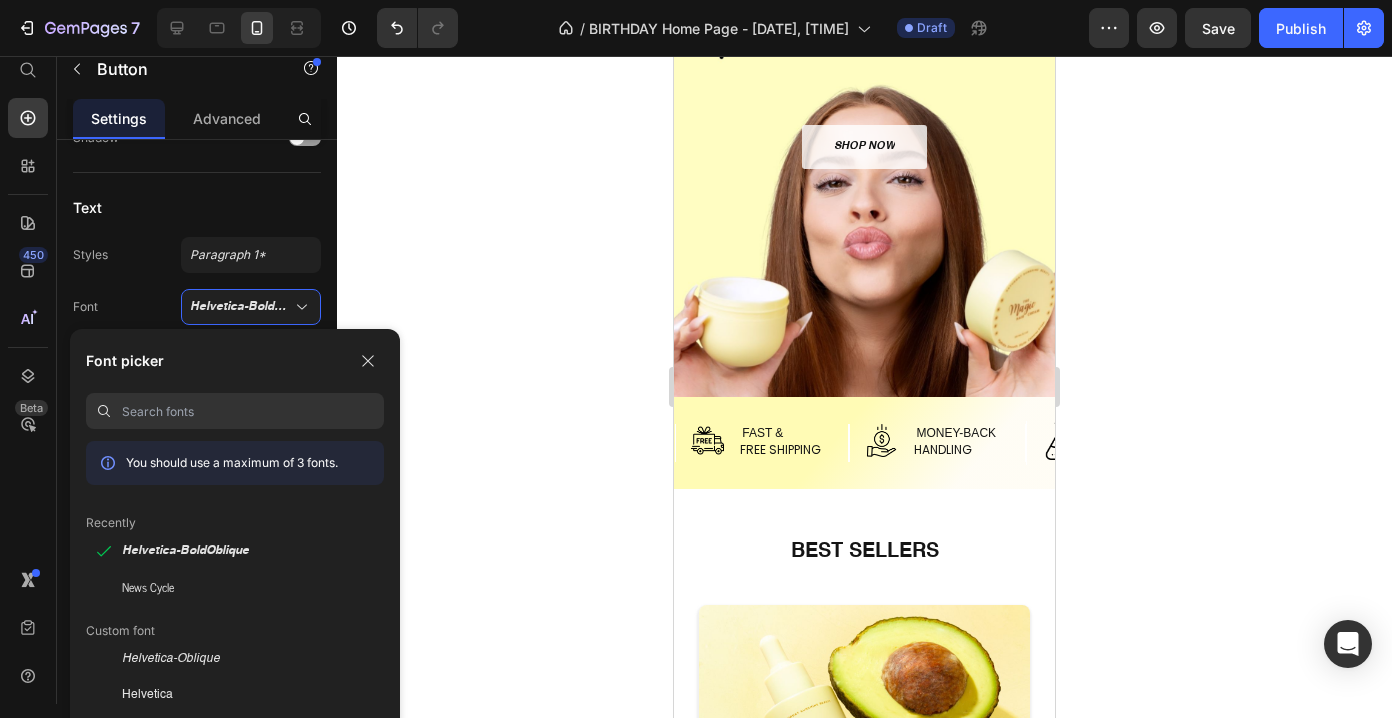 click on "Styles Paragraph 1* Font Helvetica-BoldOblique Size 11 Font weight Normal Line height 180 px % Letter spacing Auto px Transform
AA Aa aa Show less" 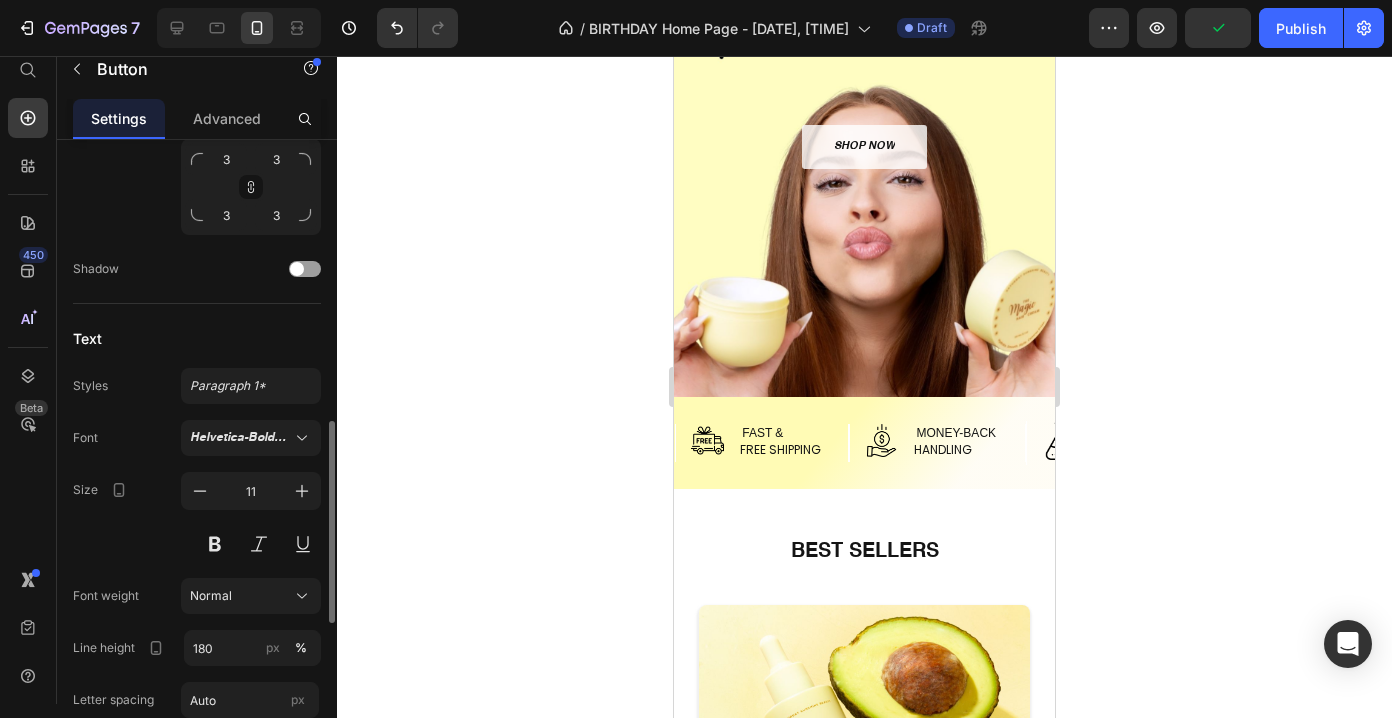 scroll, scrollTop: 887, scrollLeft: 0, axis: vertical 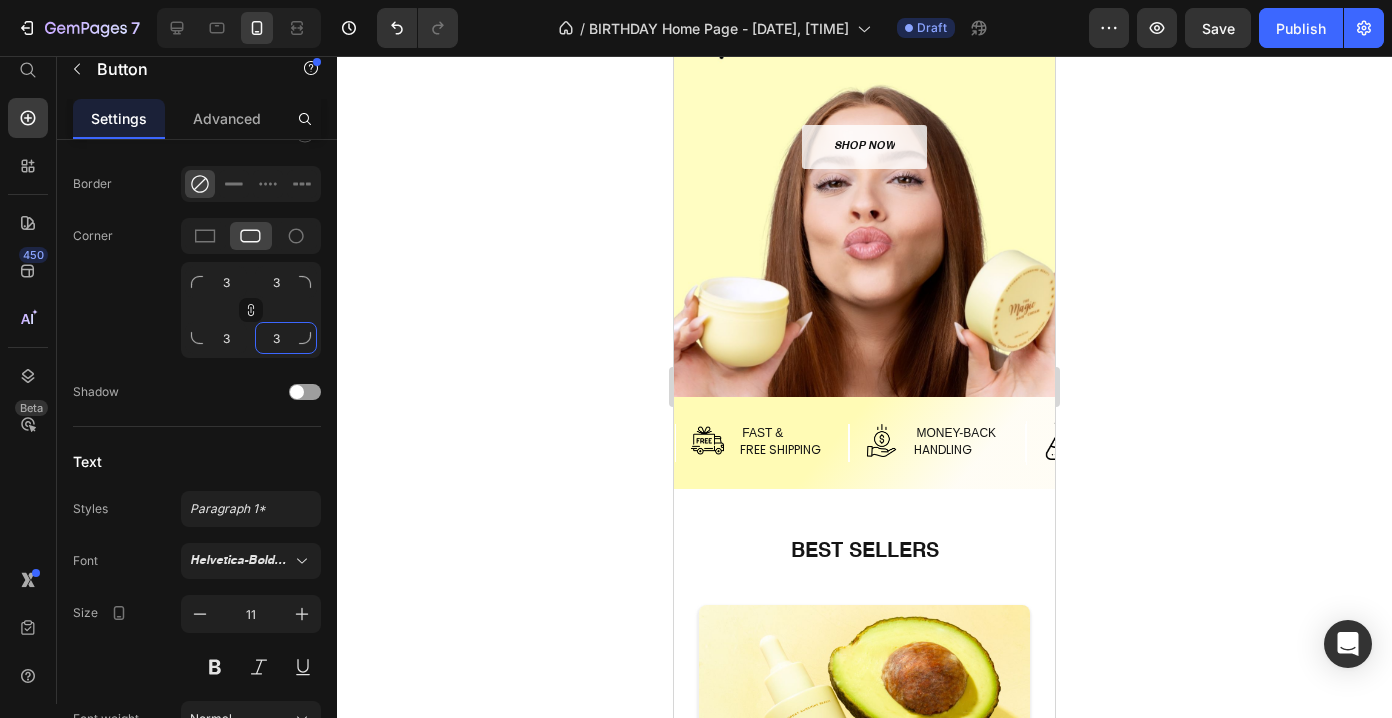 click on "3" 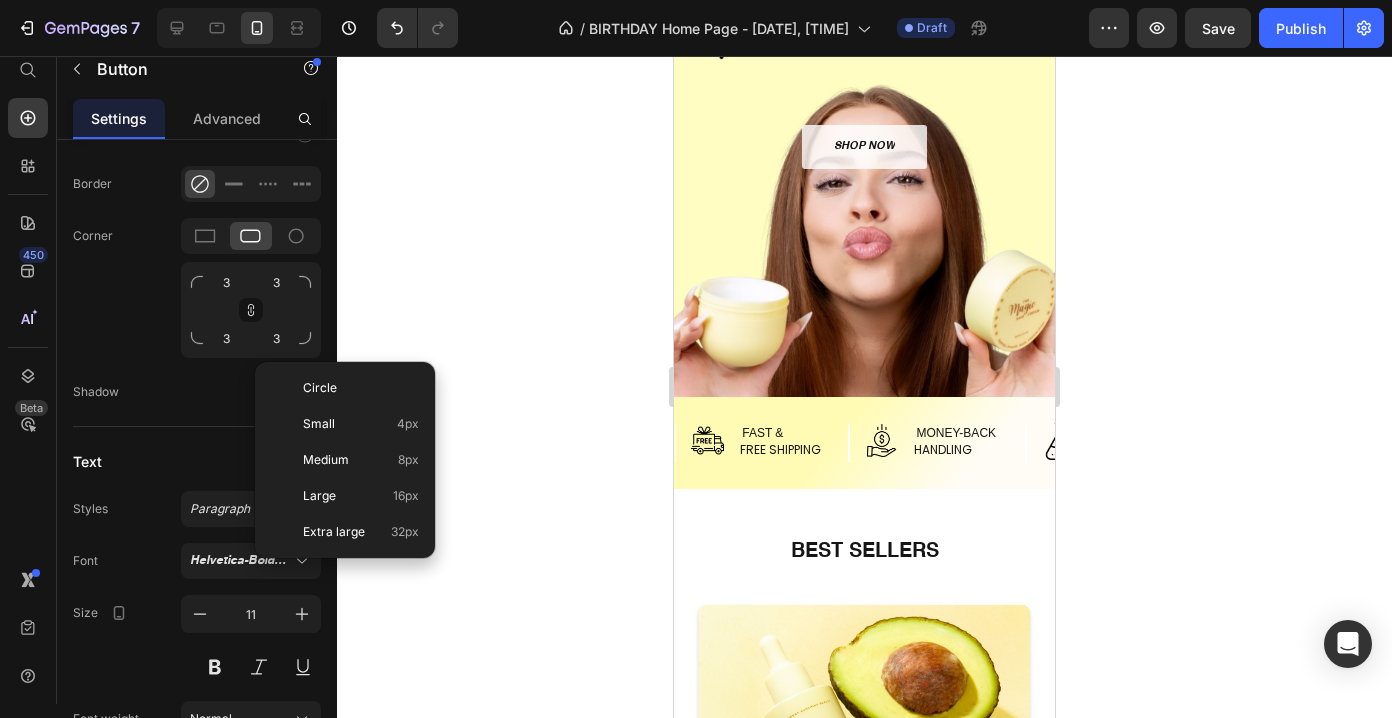 click on "Corner 3 3 3 3" 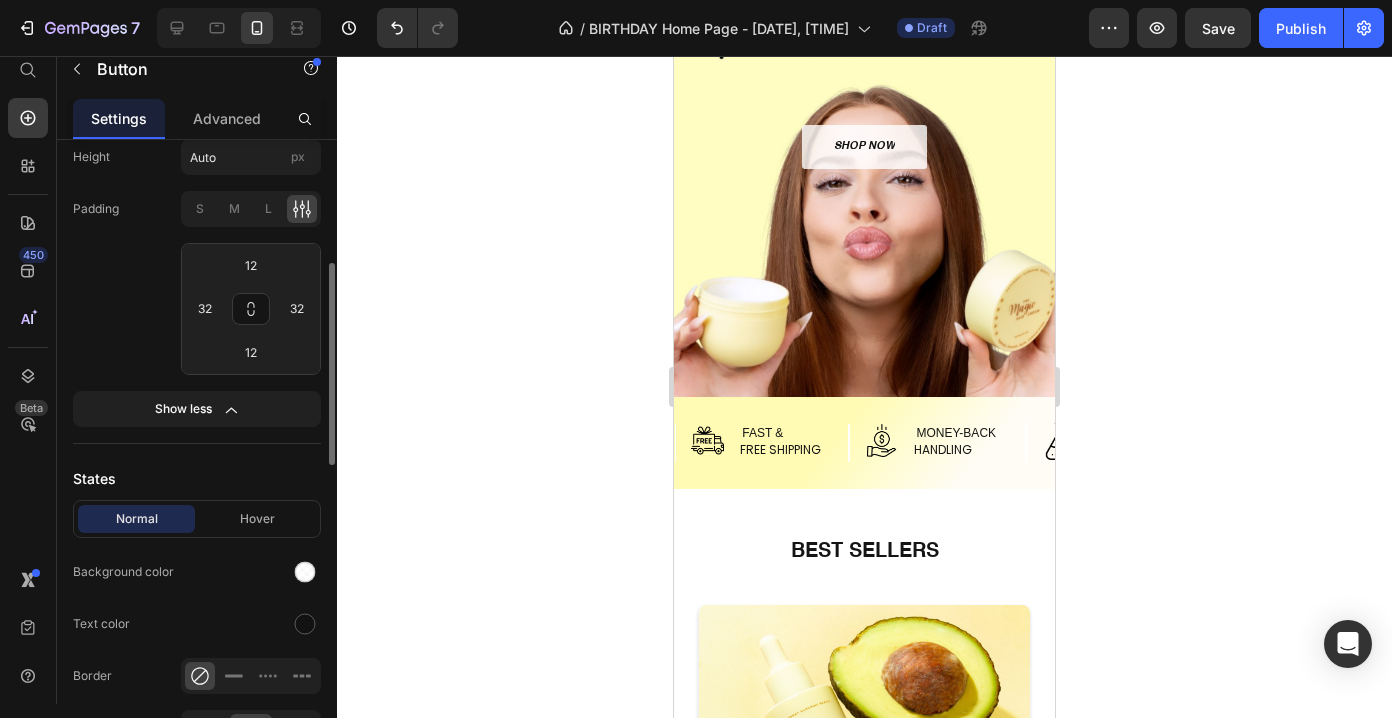scroll, scrollTop: 375, scrollLeft: 0, axis: vertical 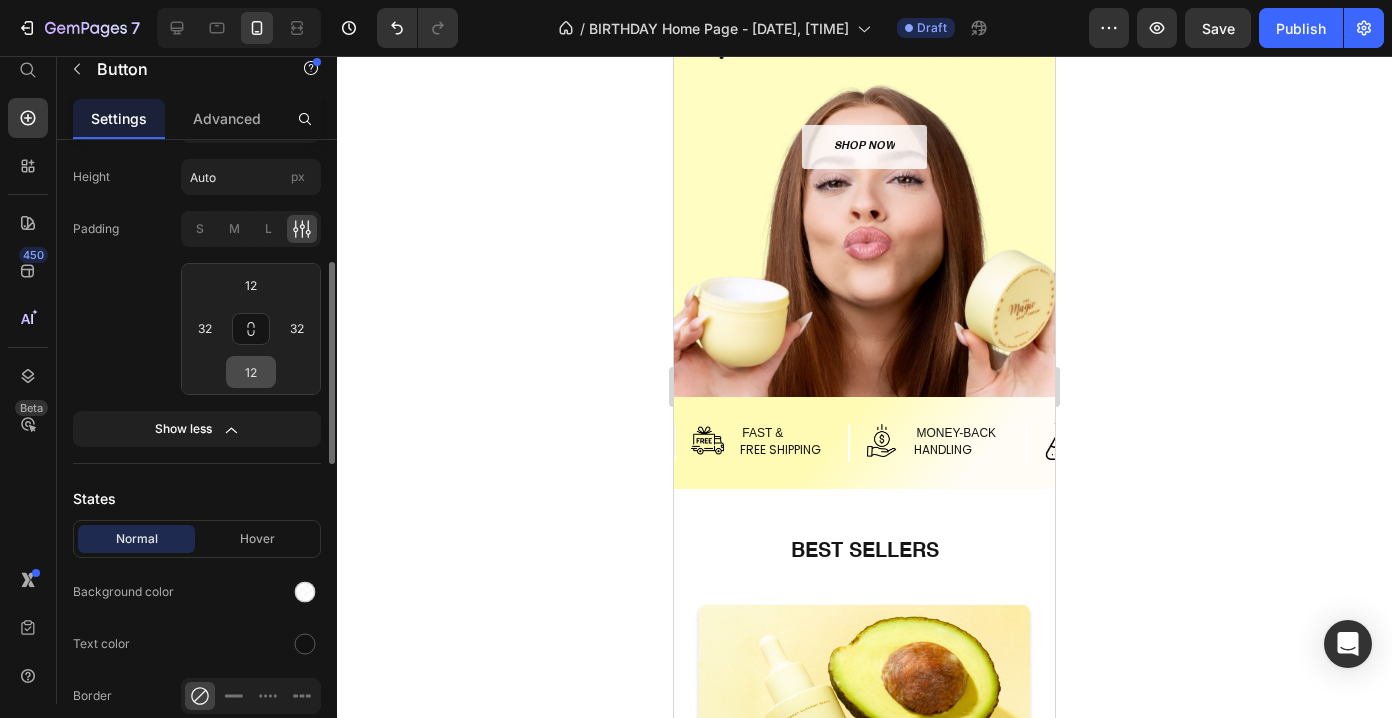 click on "12" at bounding box center [251, 372] 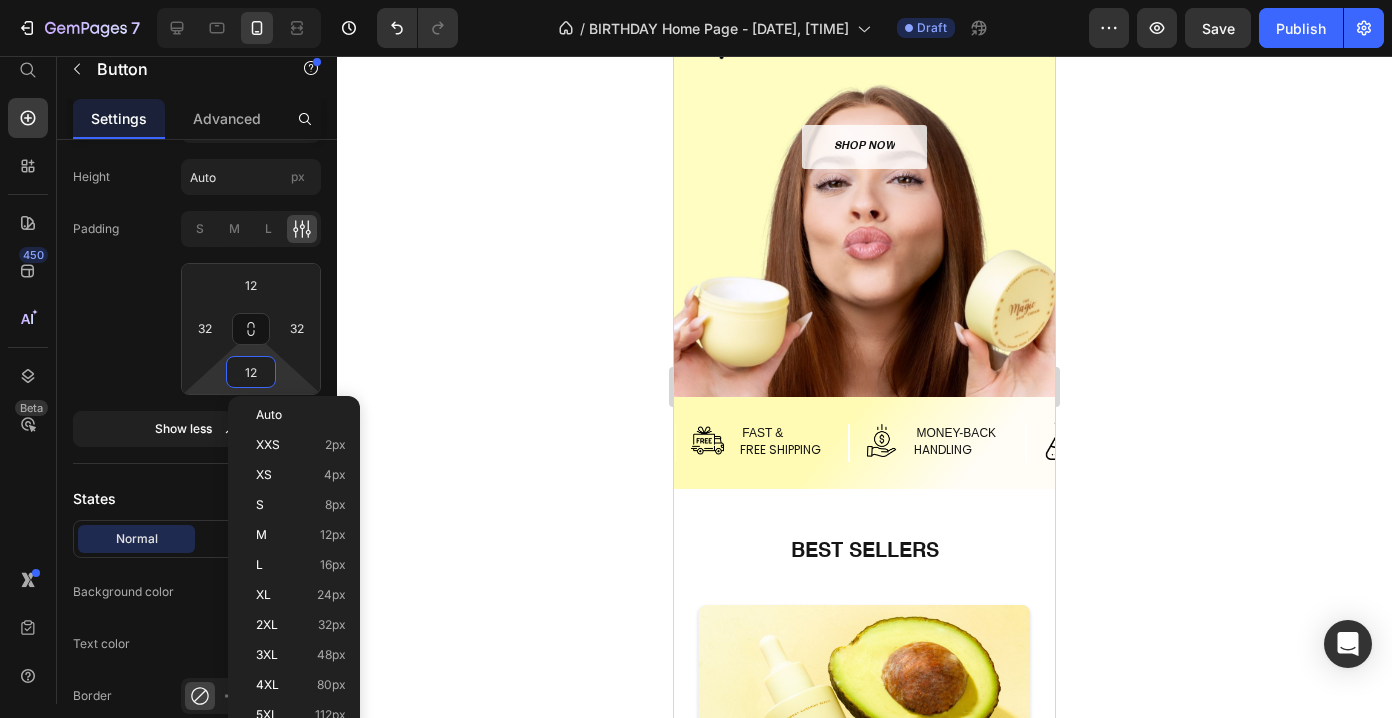 click on "Padding S M L 12 32 12 32" 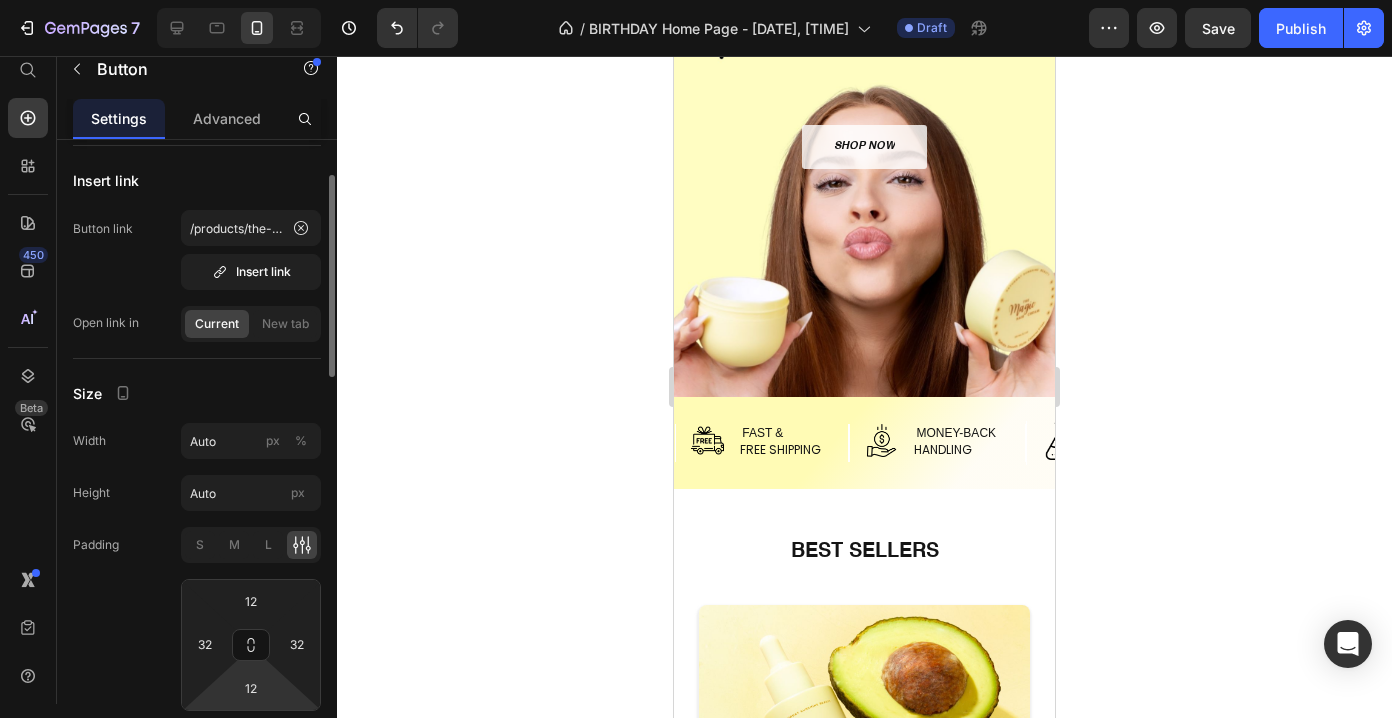 scroll, scrollTop: 0, scrollLeft: 0, axis: both 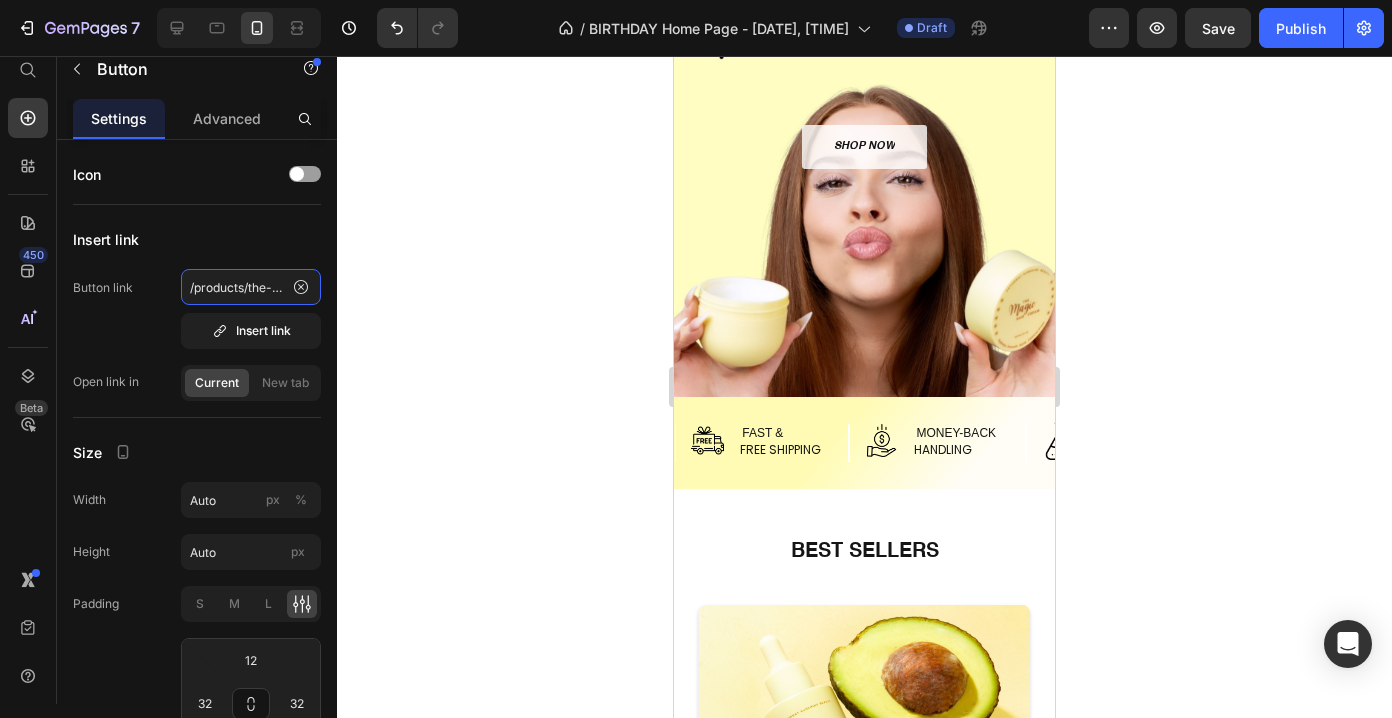 click on "/products/the-magic-hair-bundle" 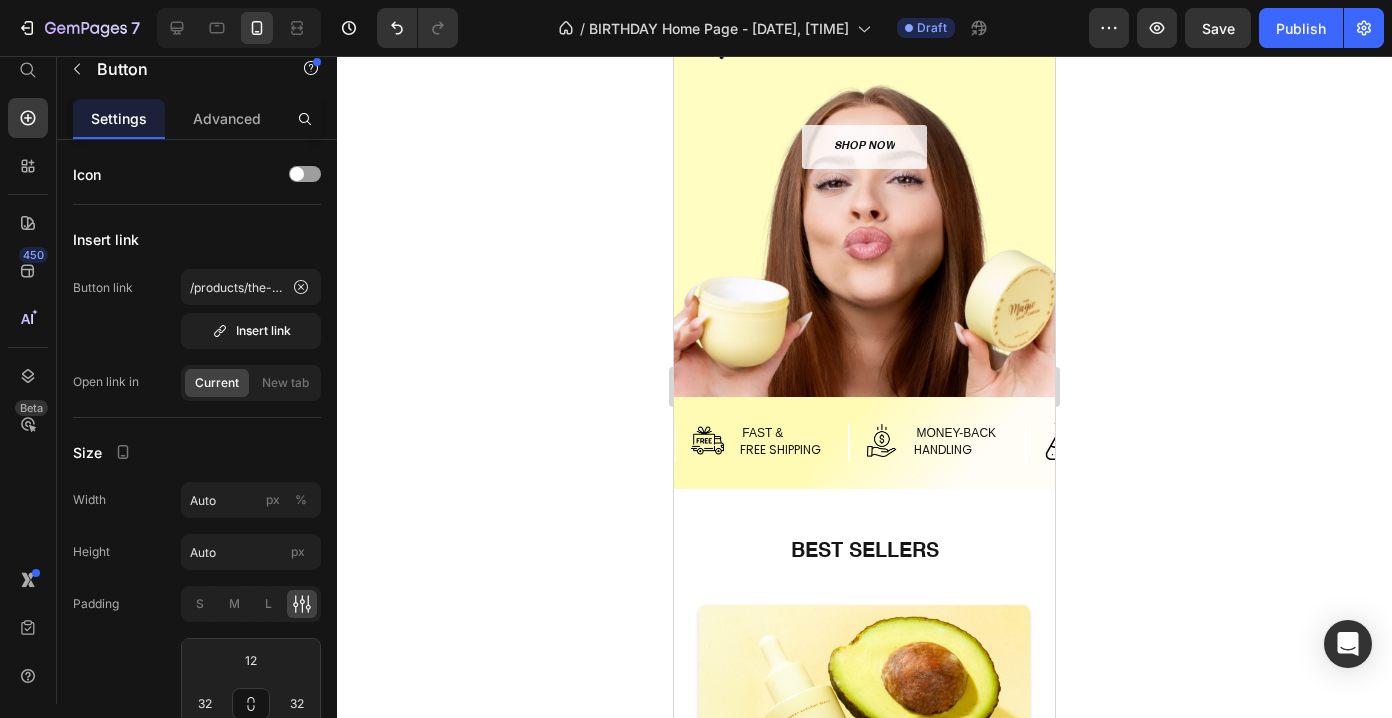 click on "Button link /products/the-magic-hair-bundle  Insert link   Open link in  Current New tab" at bounding box center (197, 335) 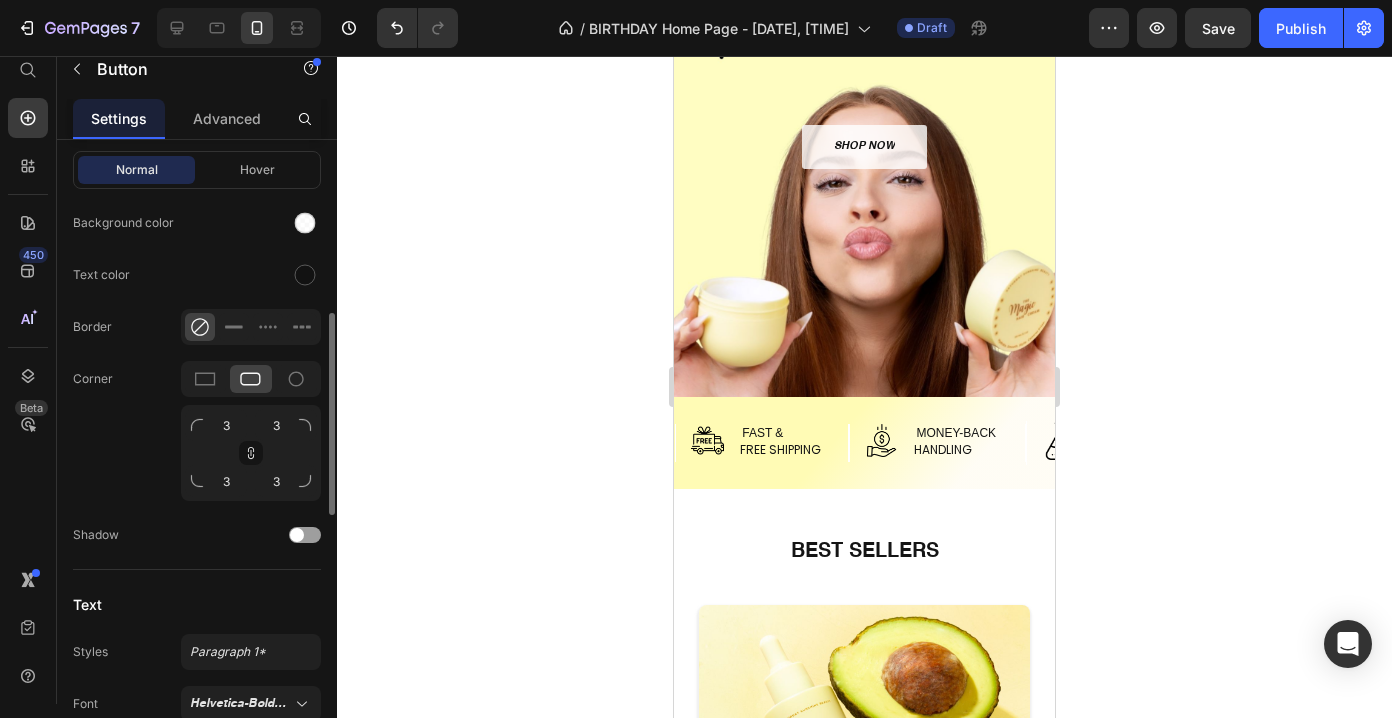 scroll, scrollTop: 747, scrollLeft: 0, axis: vertical 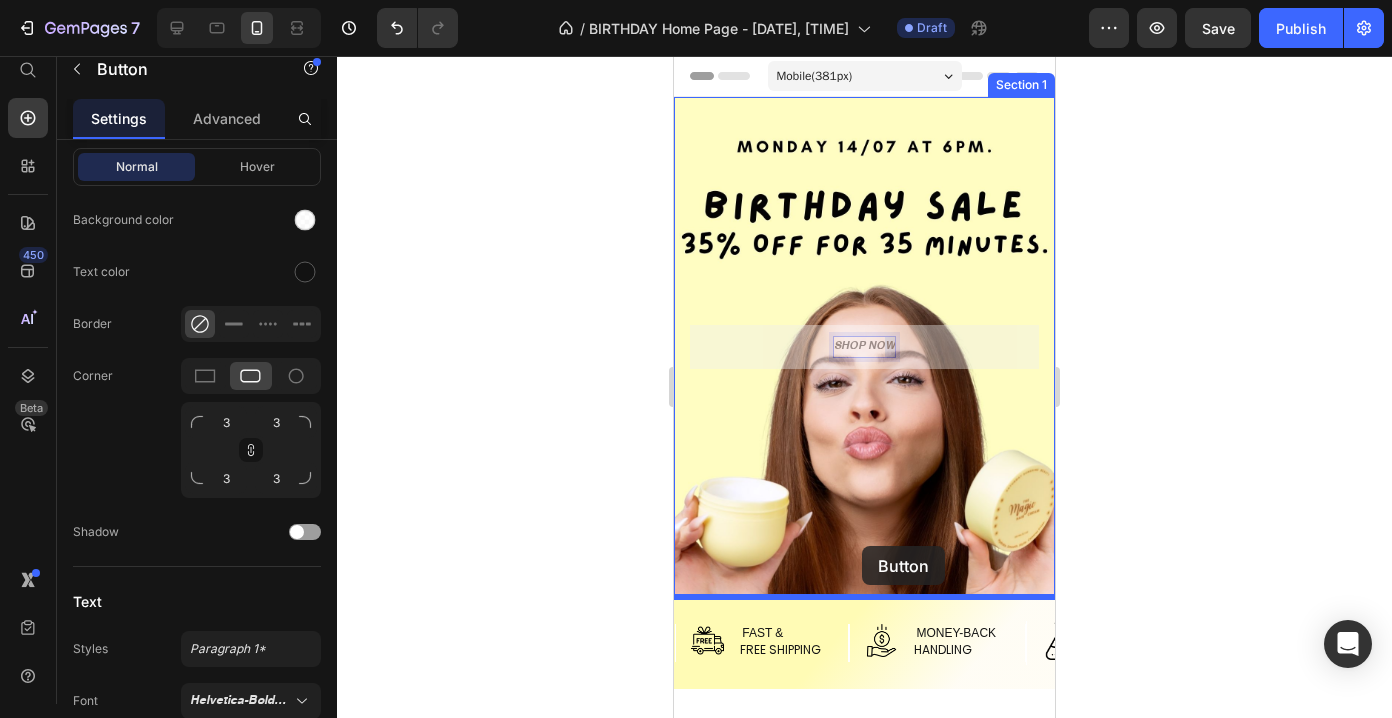 drag, startPoint x: 885, startPoint y: 348, endPoint x: 862, endPoint y: 546, distance: 199.33138 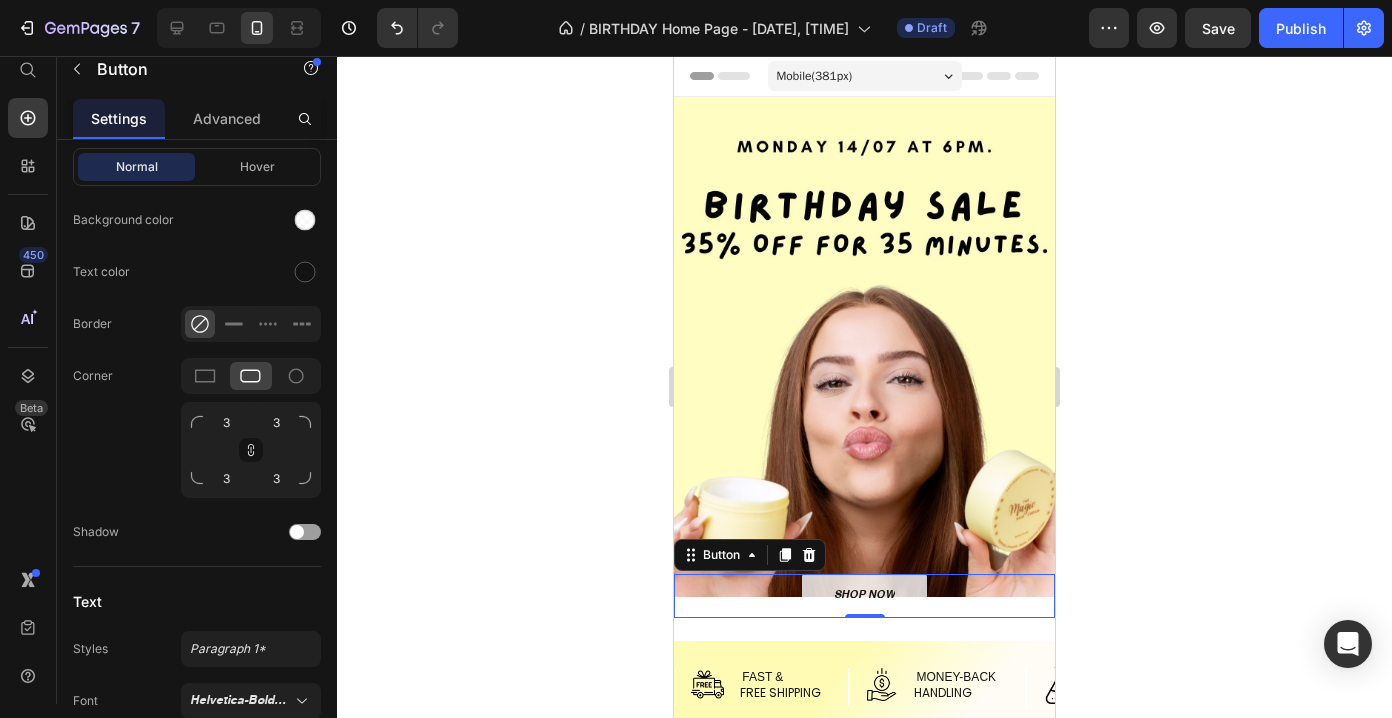 click 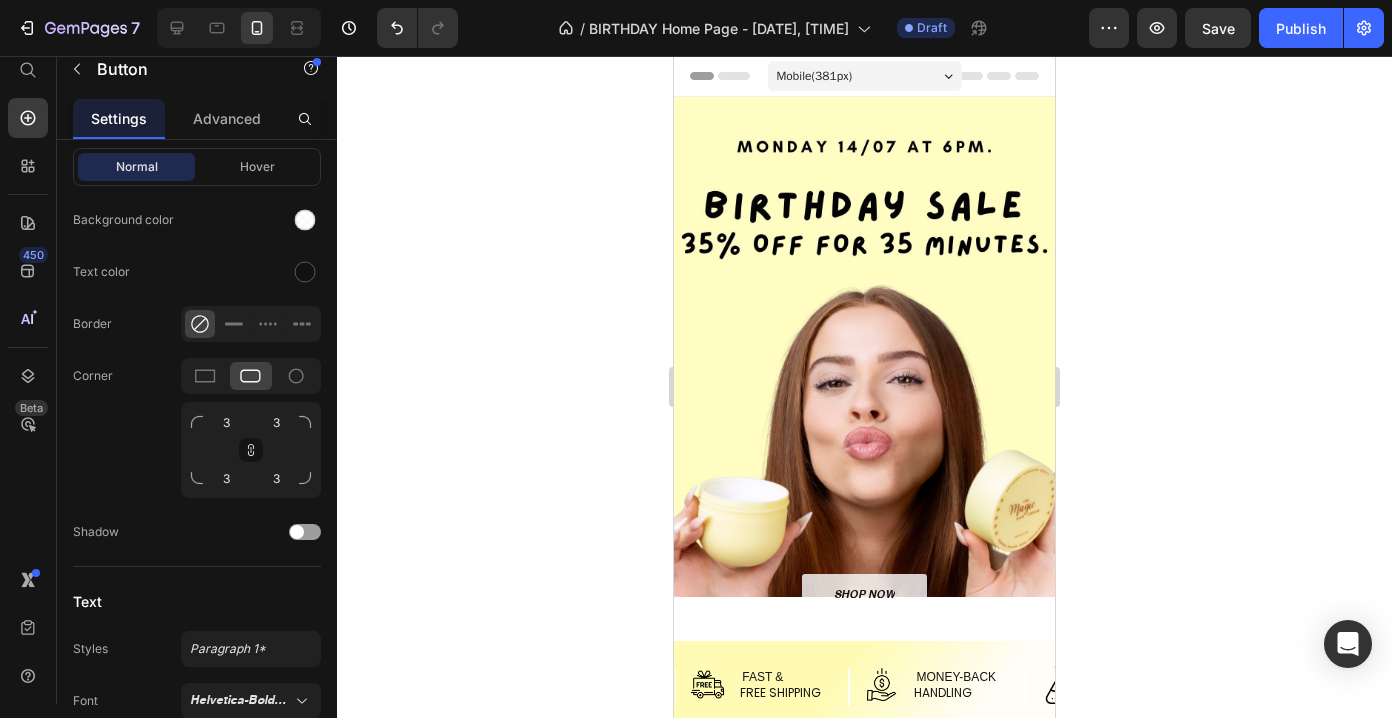 scroll, scrollTop: 0, scrollLeft: 0, axis: both 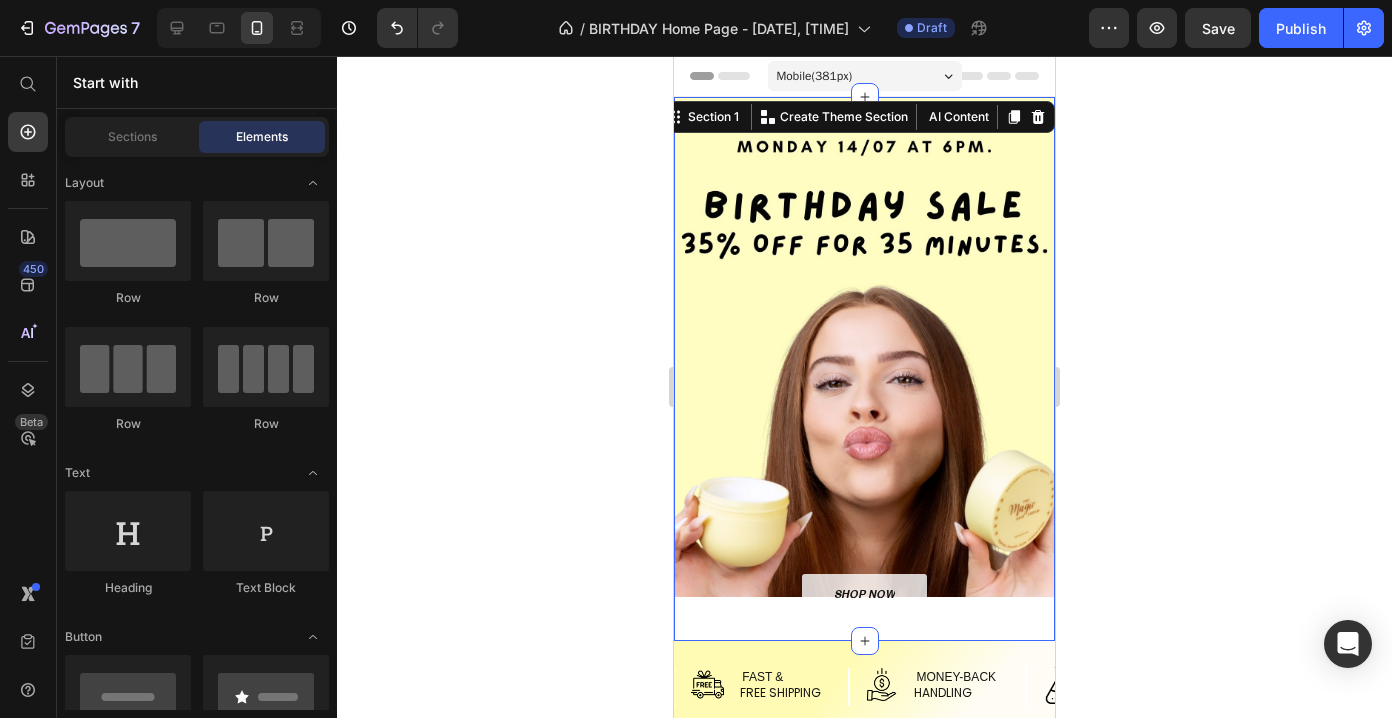 click on "Heading Hero Banner SHOP NOW Button" at bounding box center [864, 369] 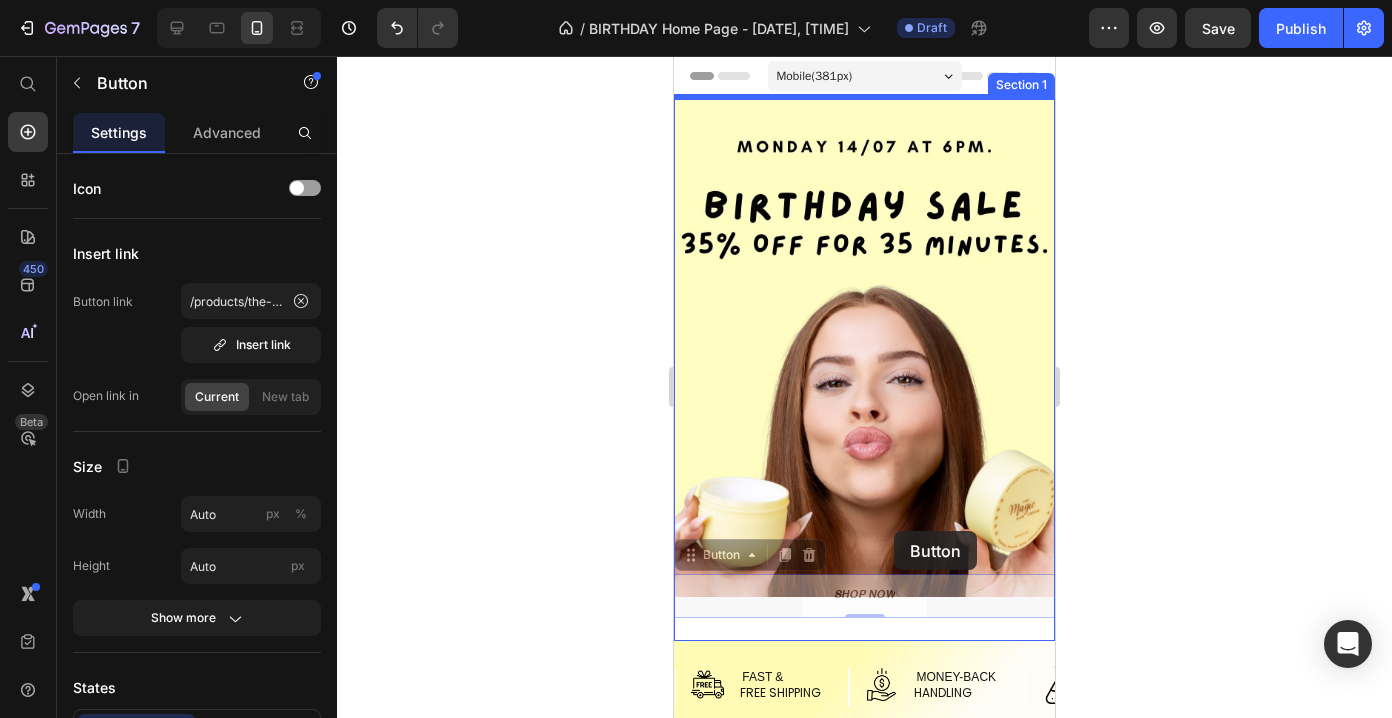 drag, startPoint x: 893, startPoint y: 595, endPoint x: 894, endPoint y: 531, distance: 64.00781 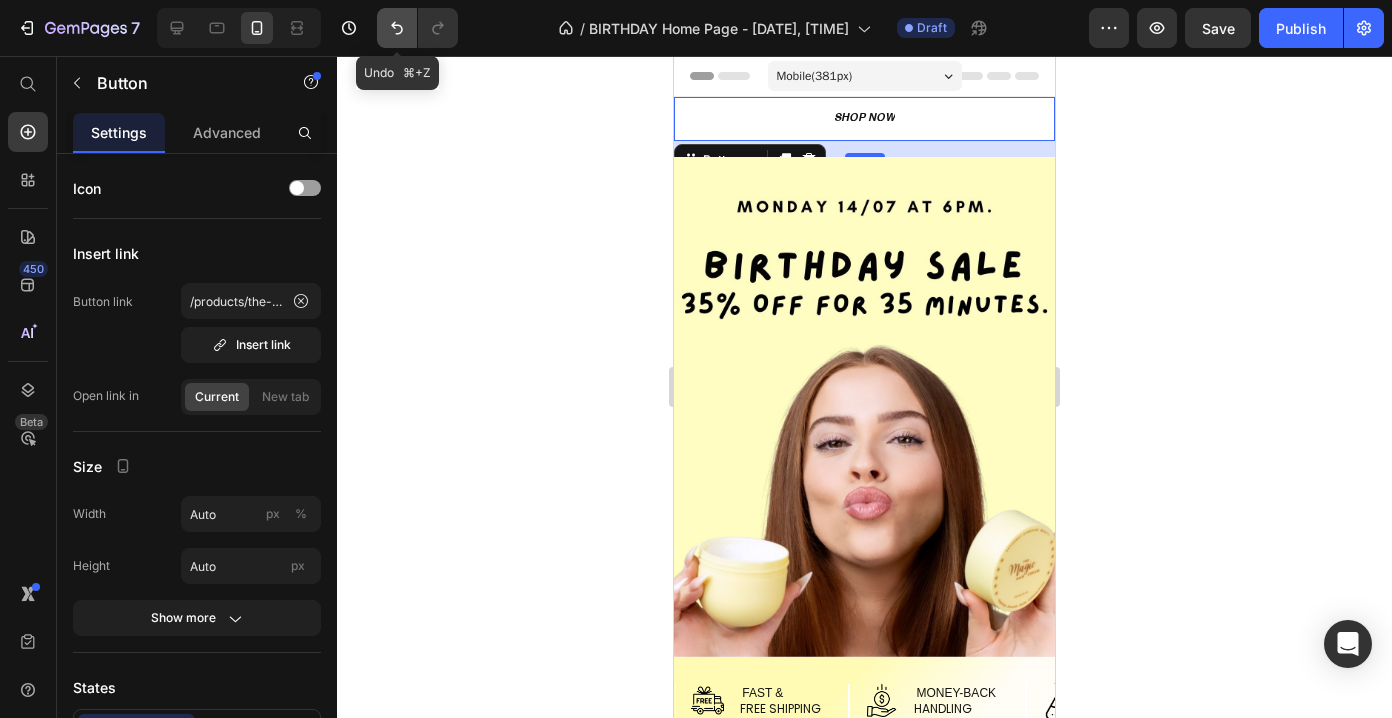 click 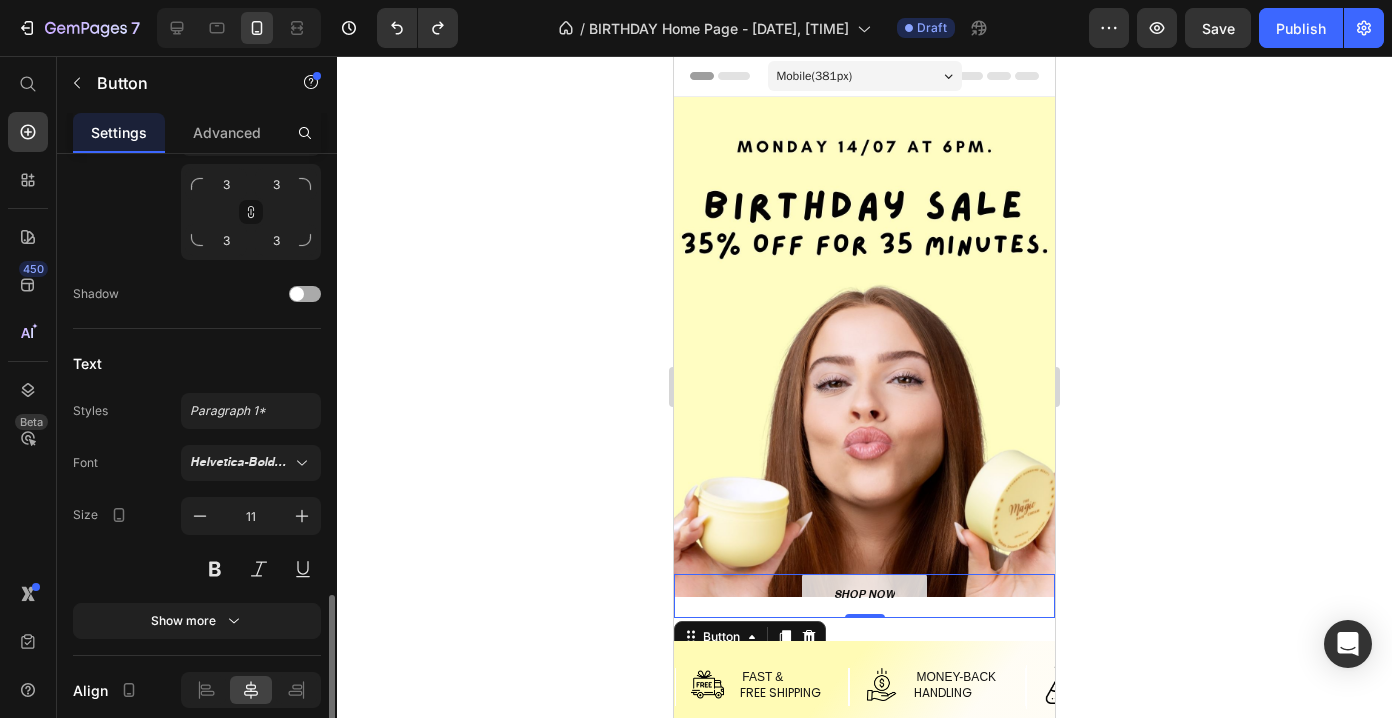 scroll, scrollTop: 876, scrollLeft: 0, axis: vertical 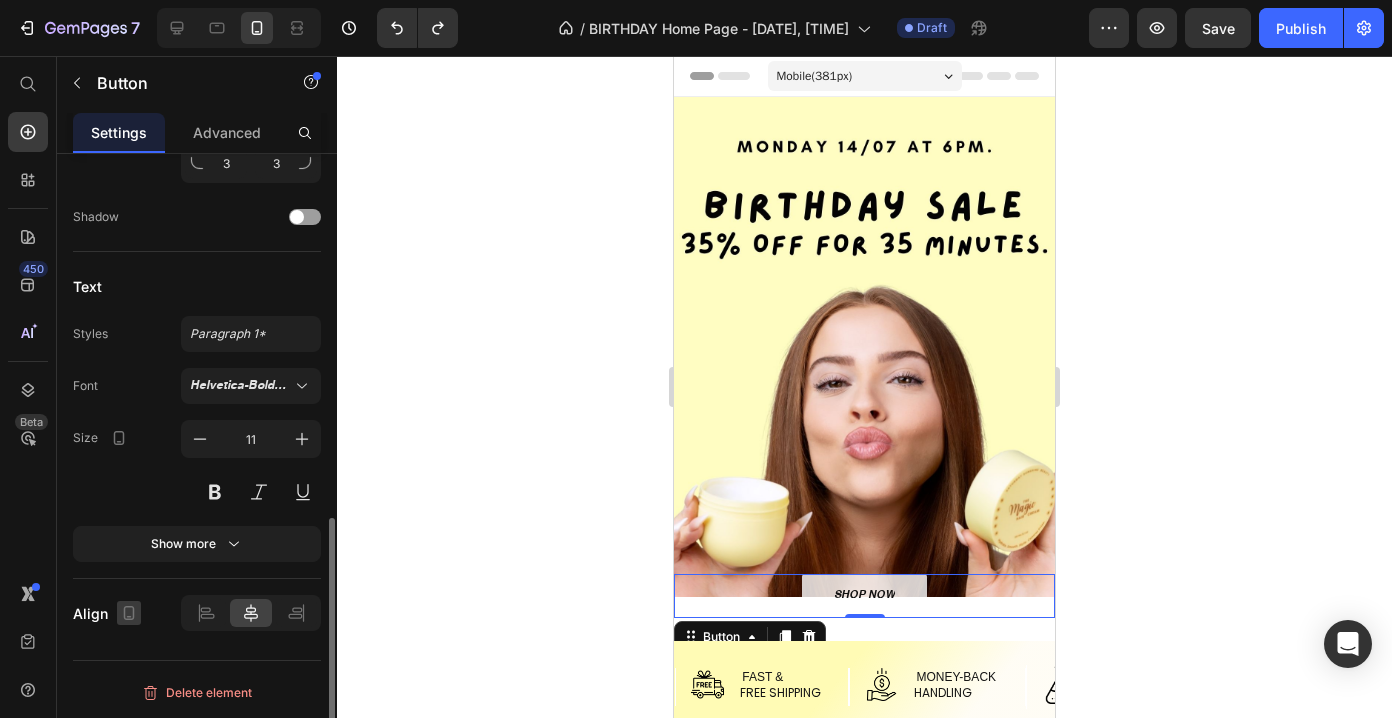 click 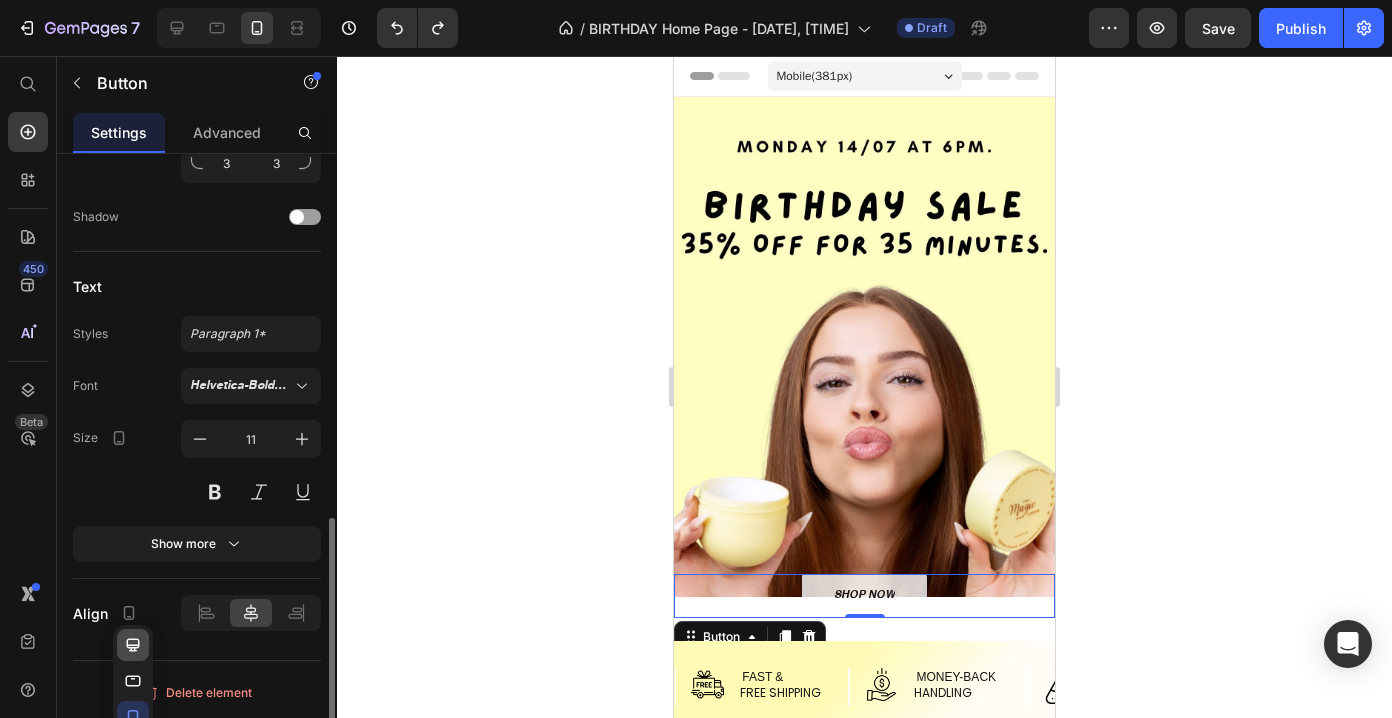 click 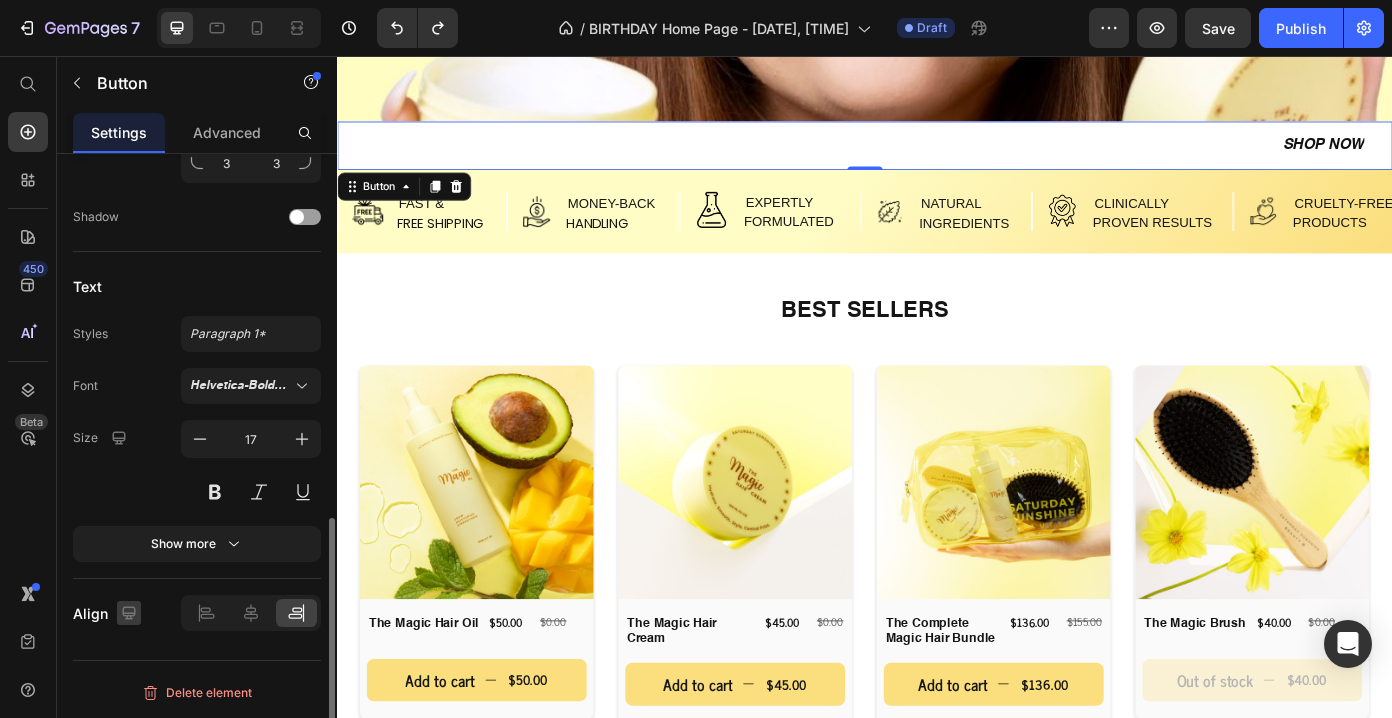 scroll, scrollTop: 724, scrollLeft: 0, axis: vertical 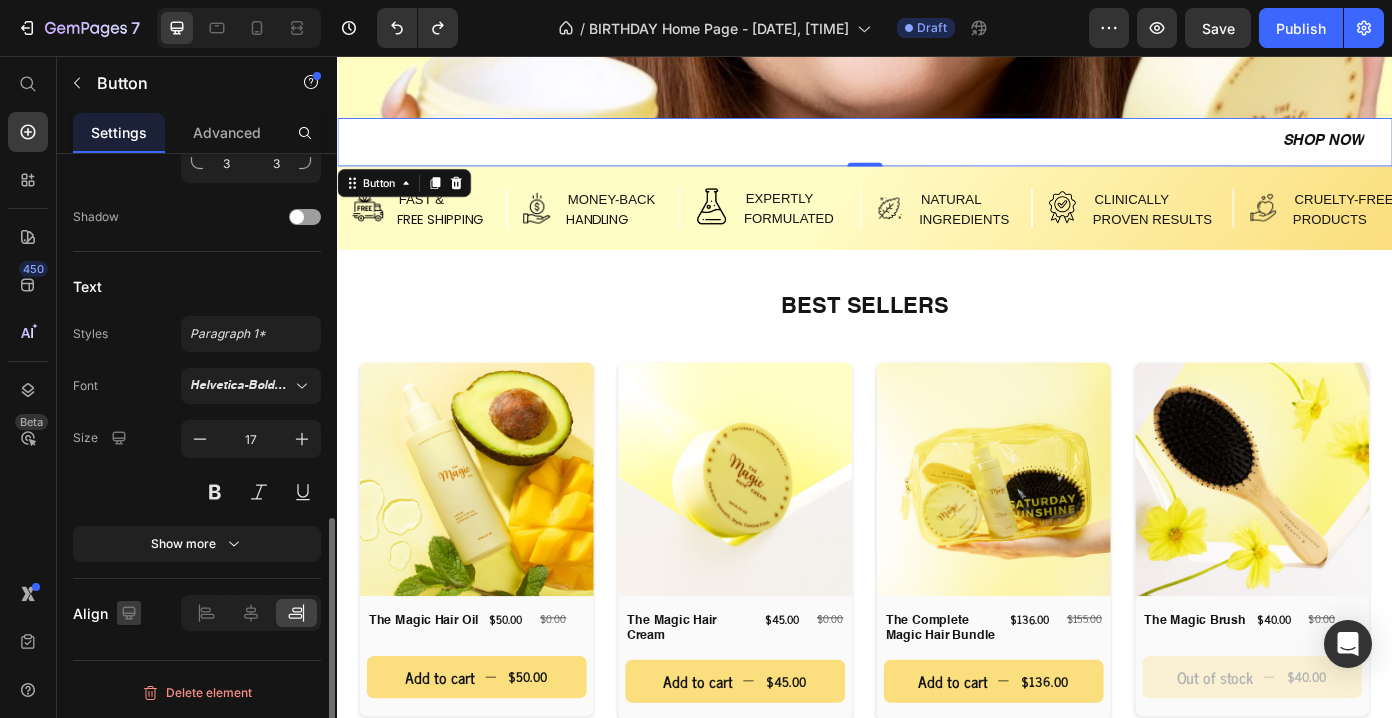 click 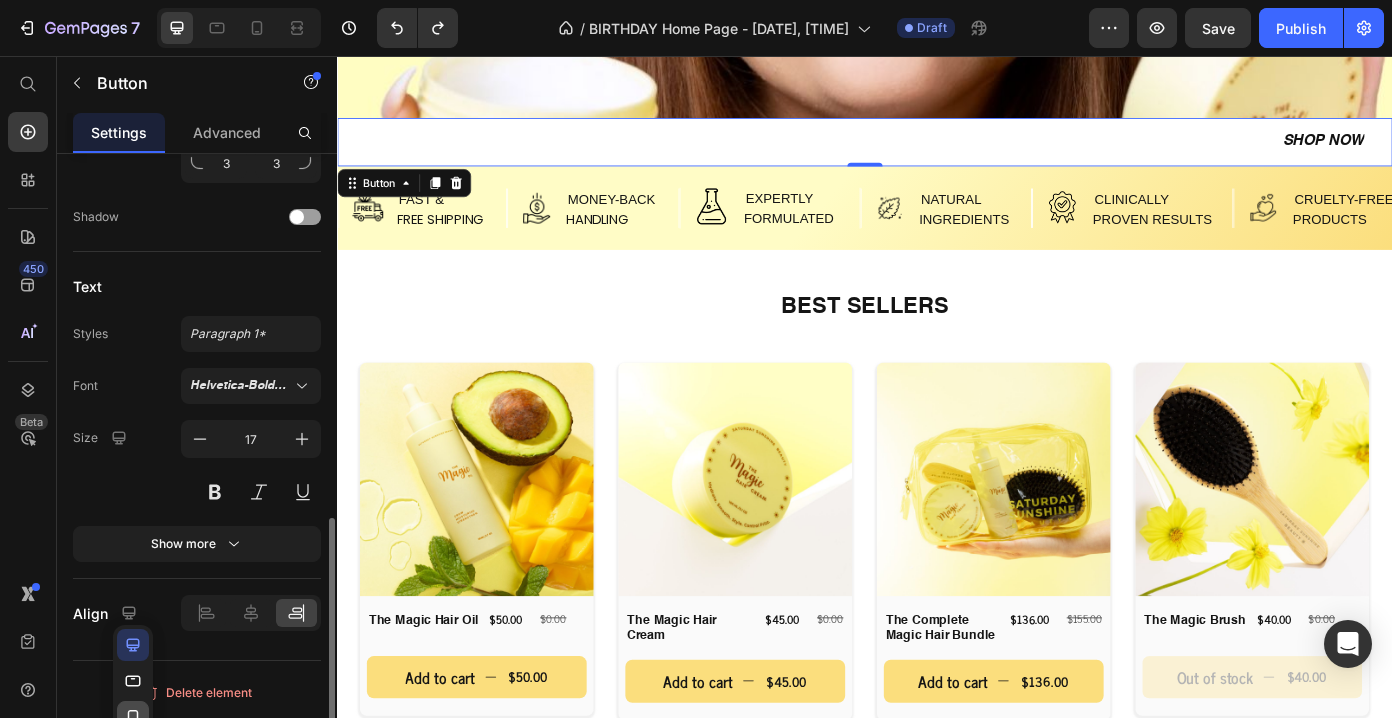 click 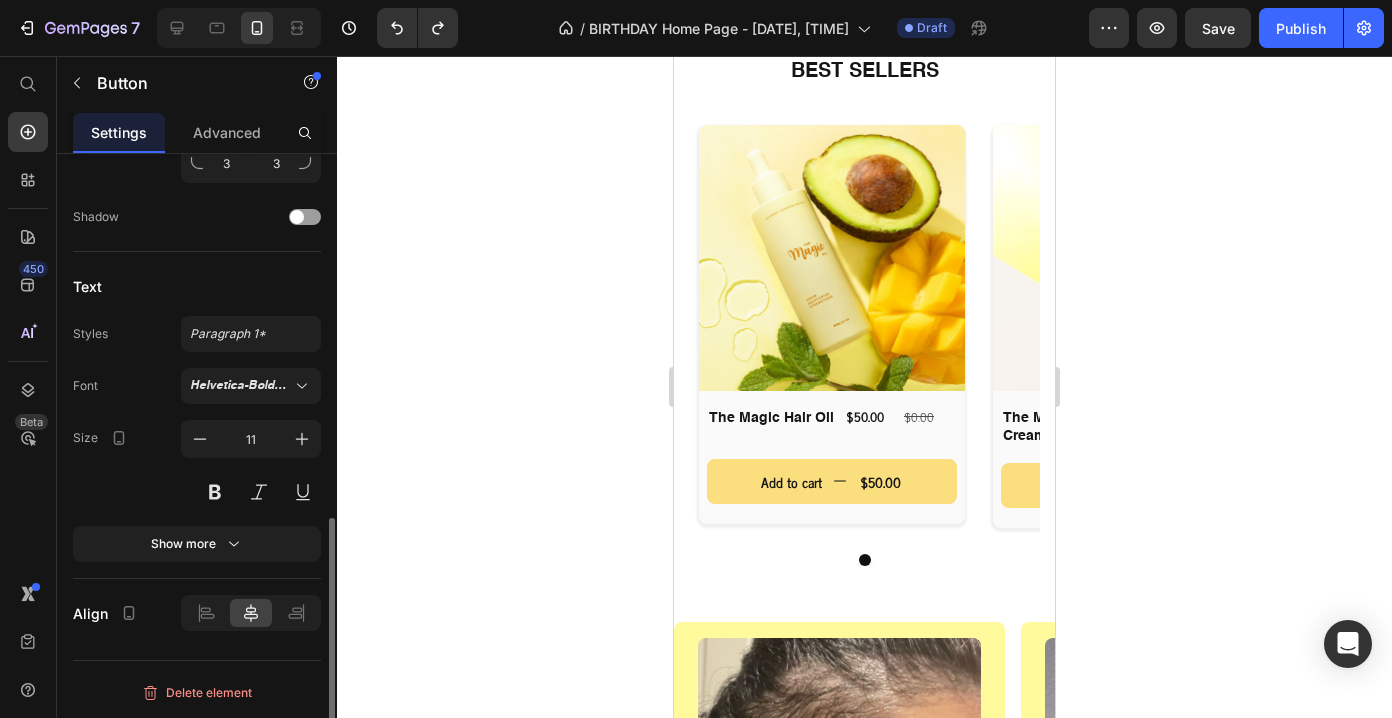 scroll, scrollTop: 14, scrollLeft: 0, axis: vertical 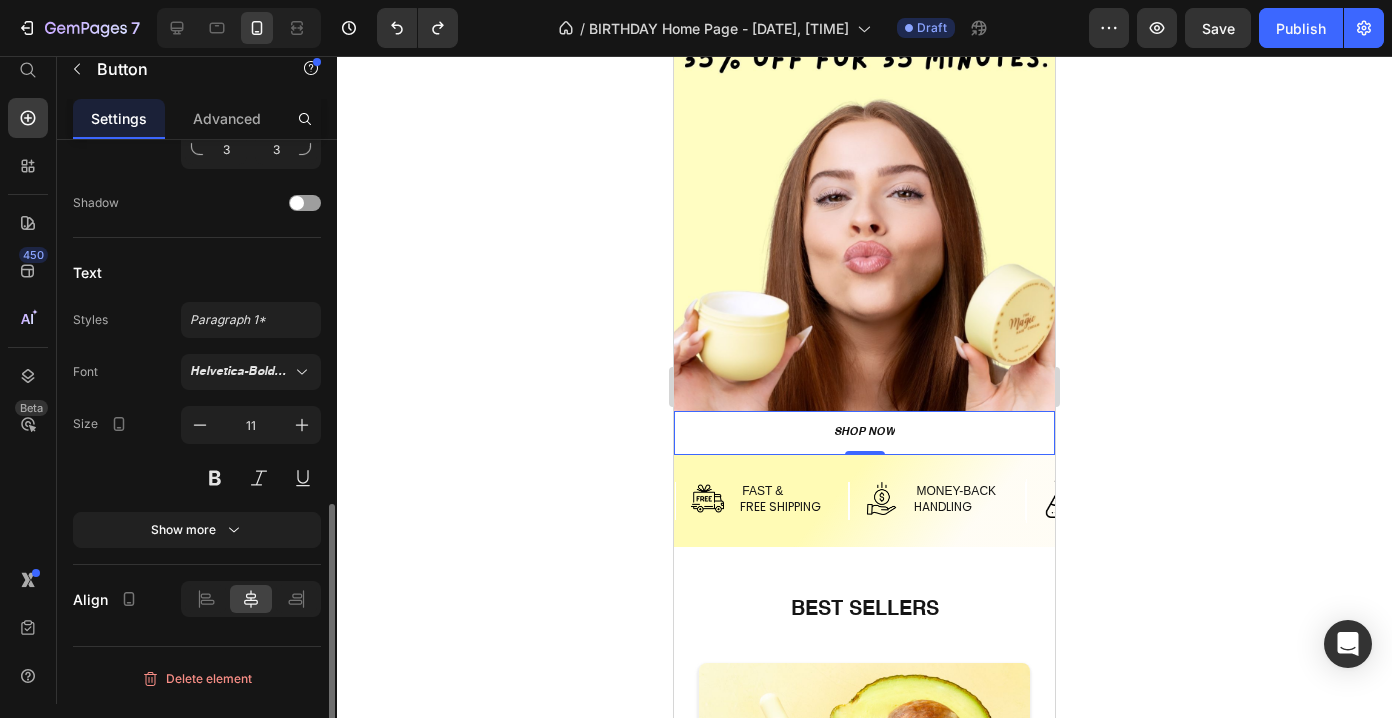 click 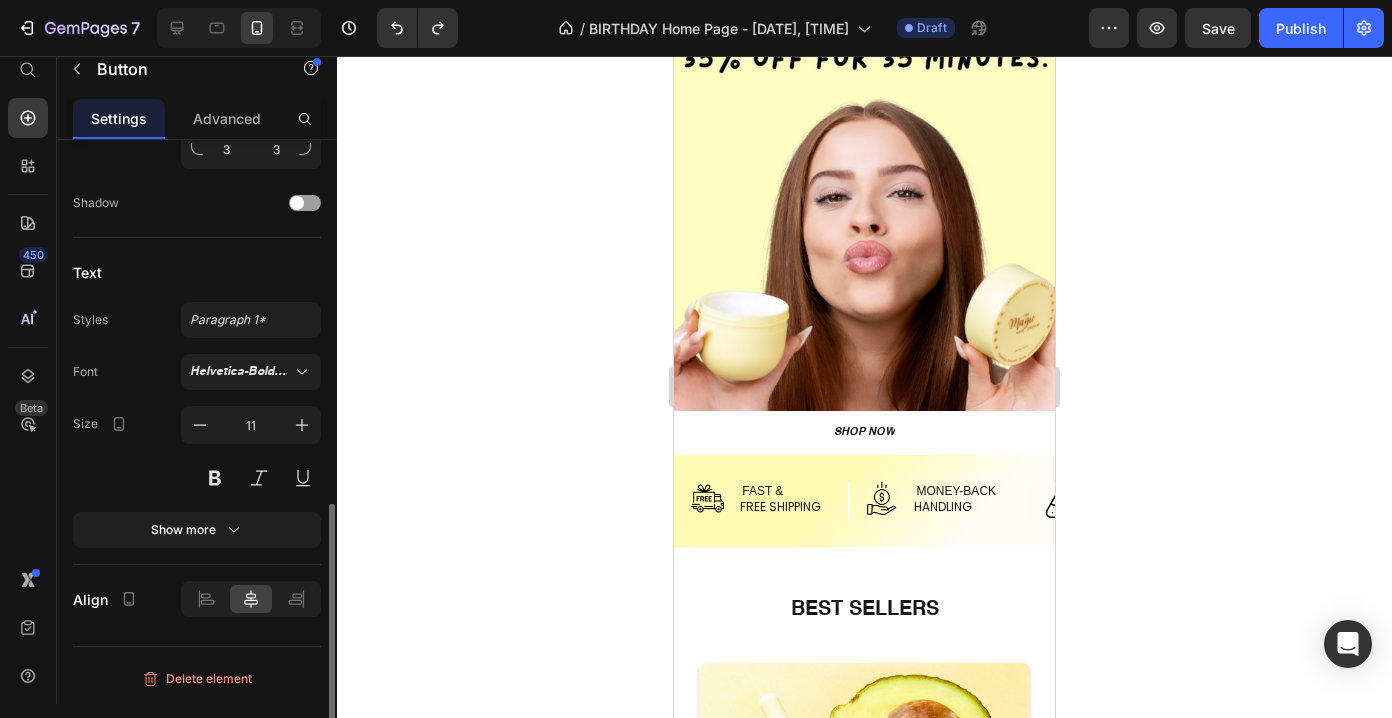 scroll, scrollTop: 0, scrollLeft: 0, axis: both 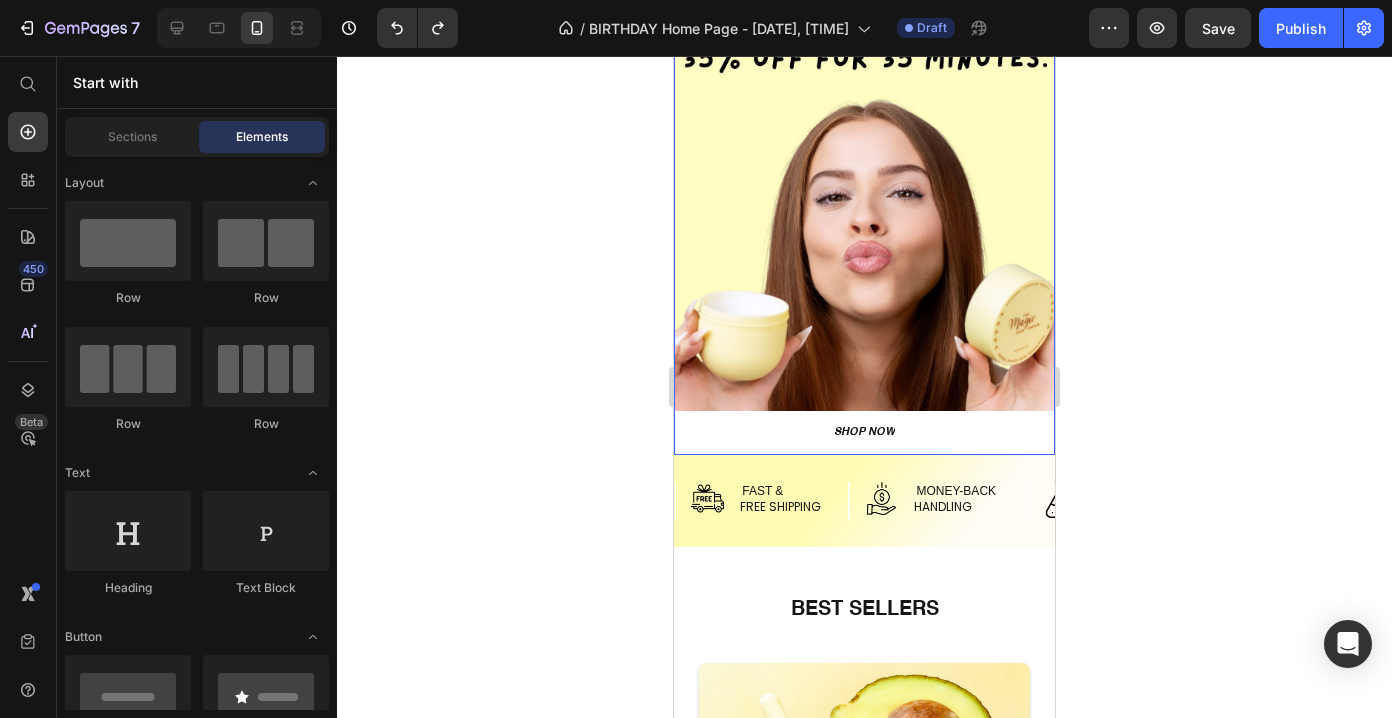 click on "Heading Hero Banner SHOP NOW Button" at bounding box center (864, 183) 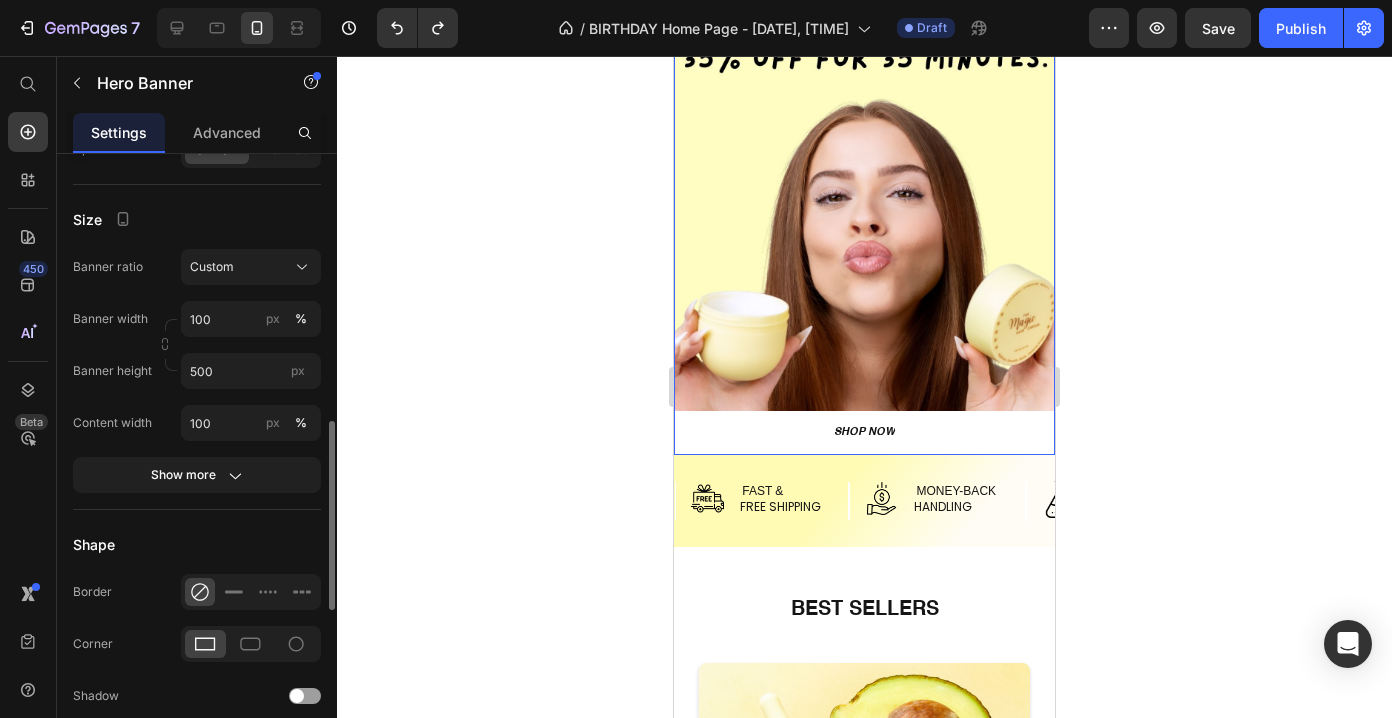 scroll, scrollTop: 0, scrollLeft: 0, axis: both 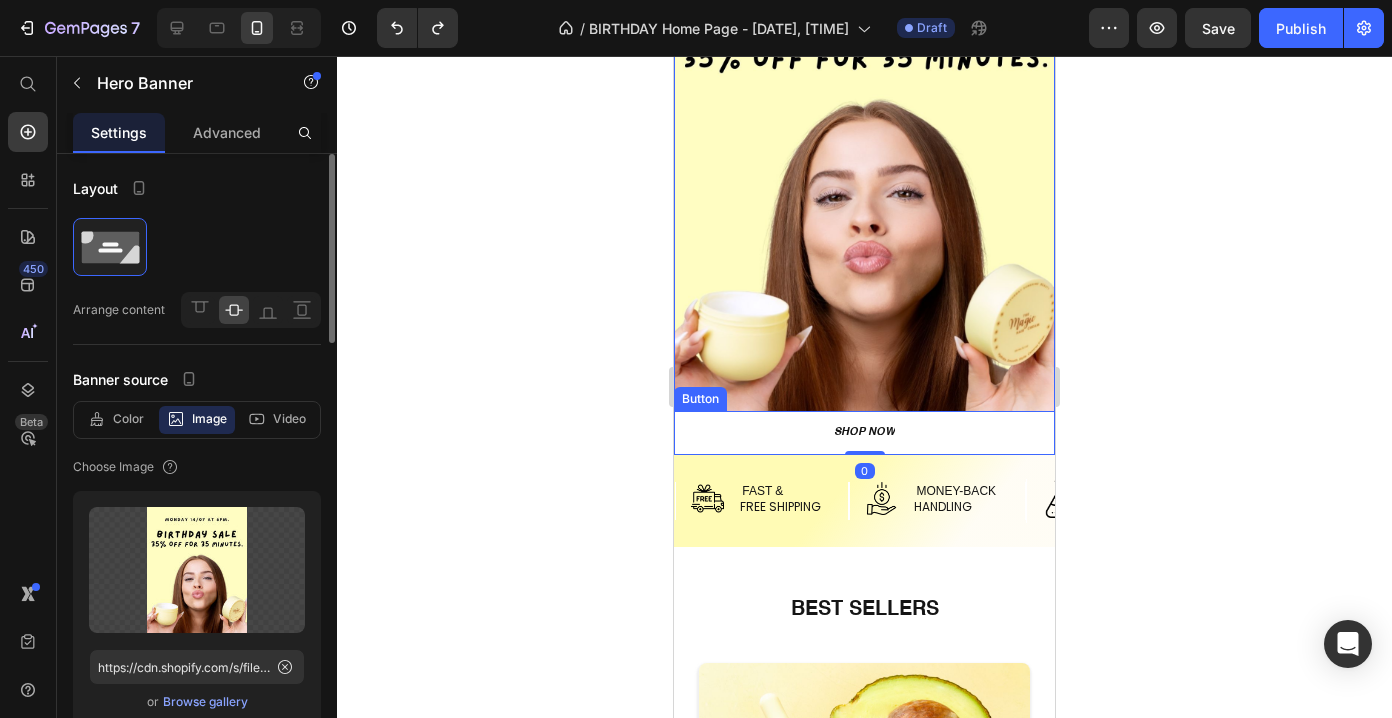click on "SHOP NOW Button" at bounding box center [864, 433] 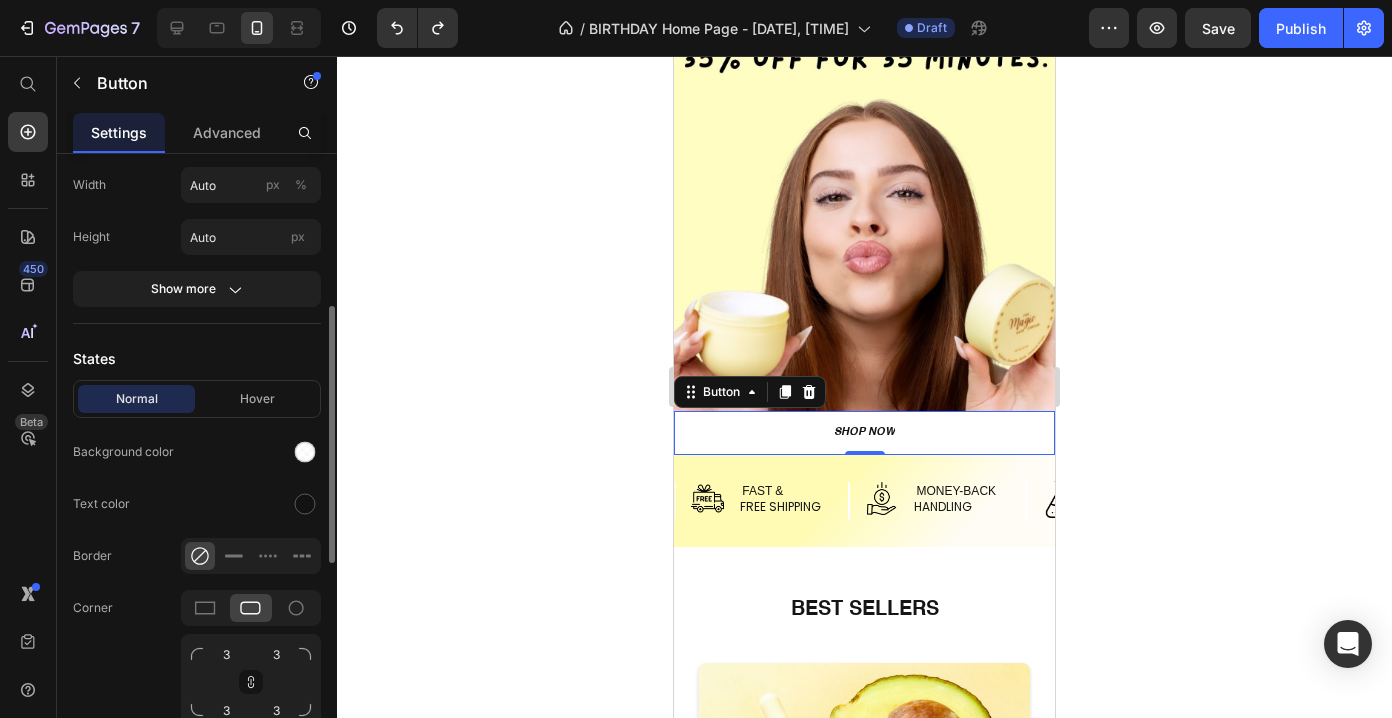 scroll, scrollTop: 340, scrollLeft: 0, axis: vertical 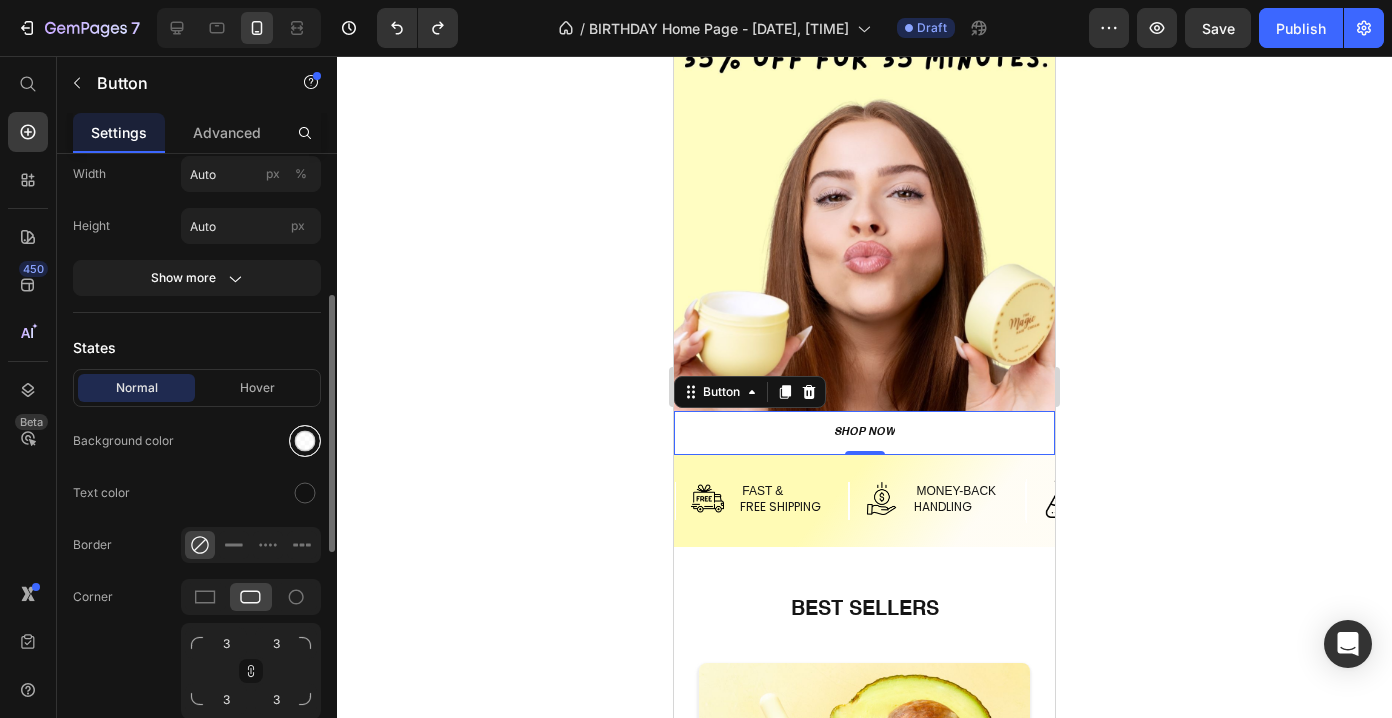 click at bounding box center [305, 441] 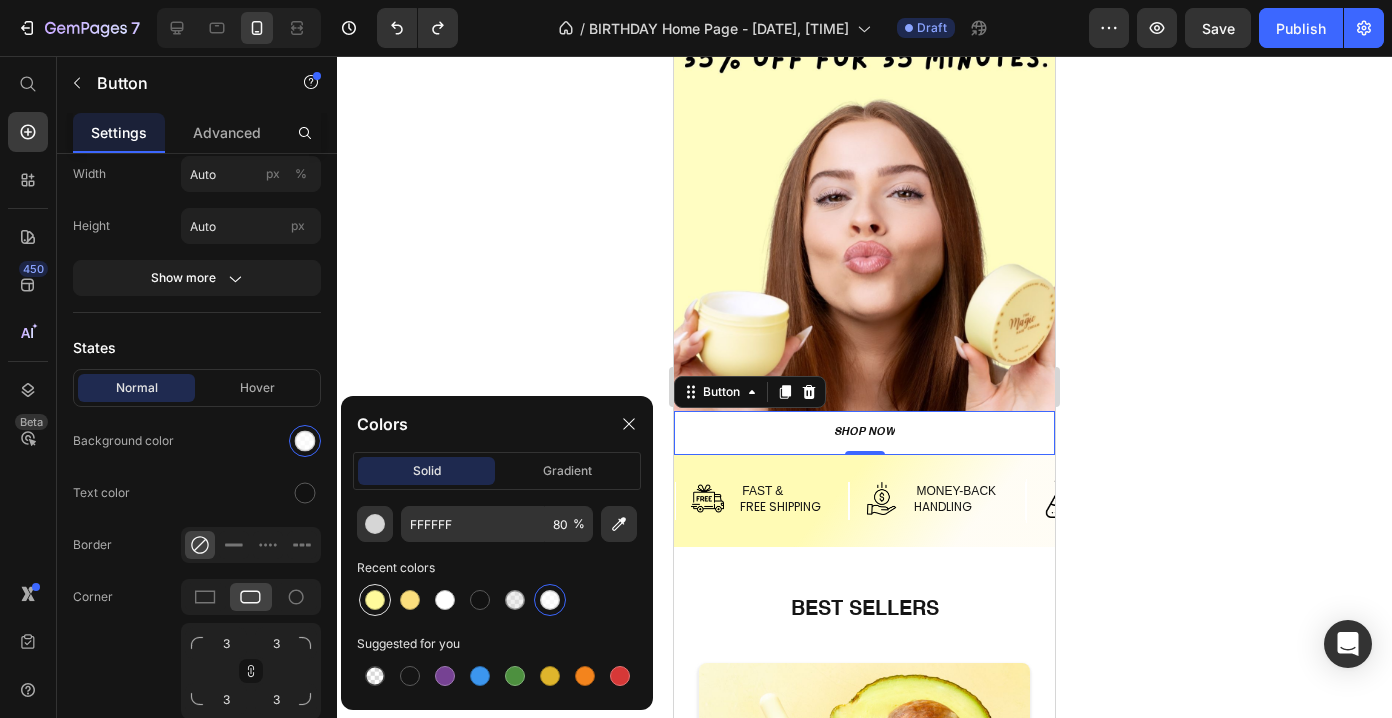 click at bounding box center [375, 600] 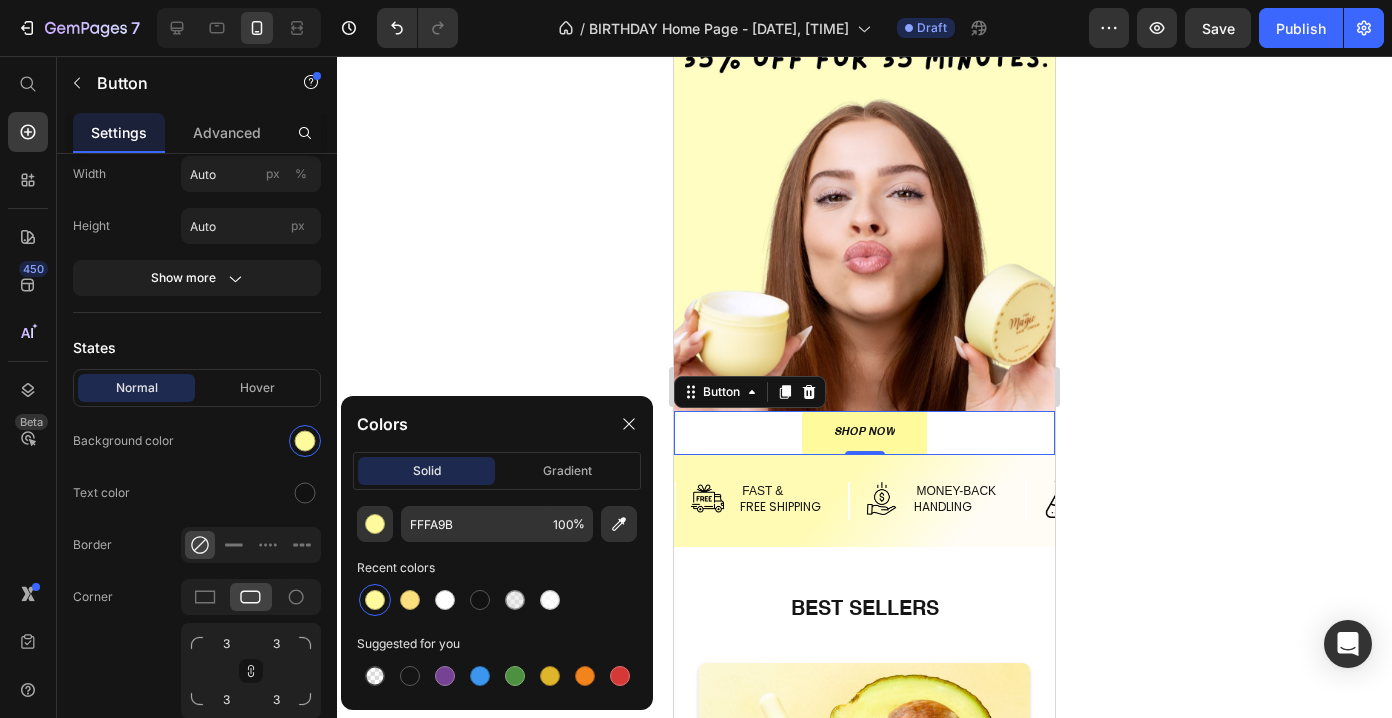 click 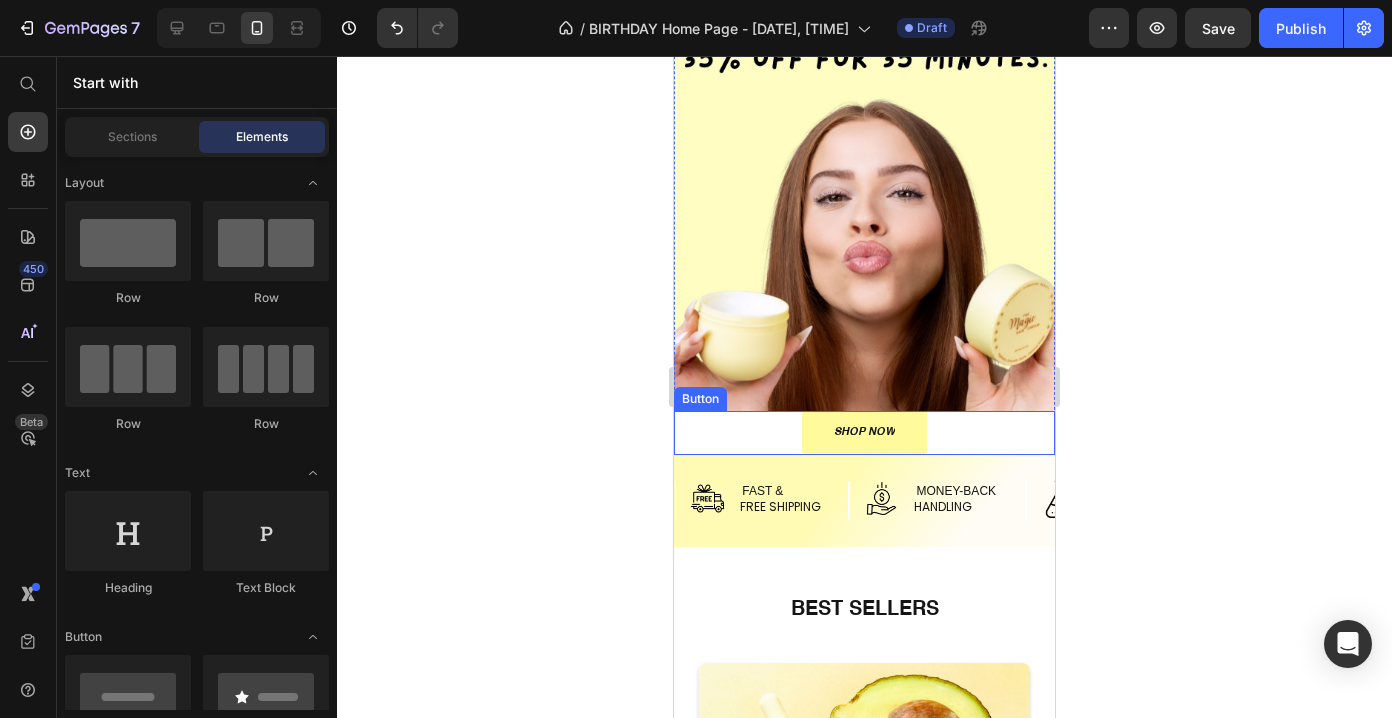 click on "SHOP NOW Button" at bounding box center (864, 433) 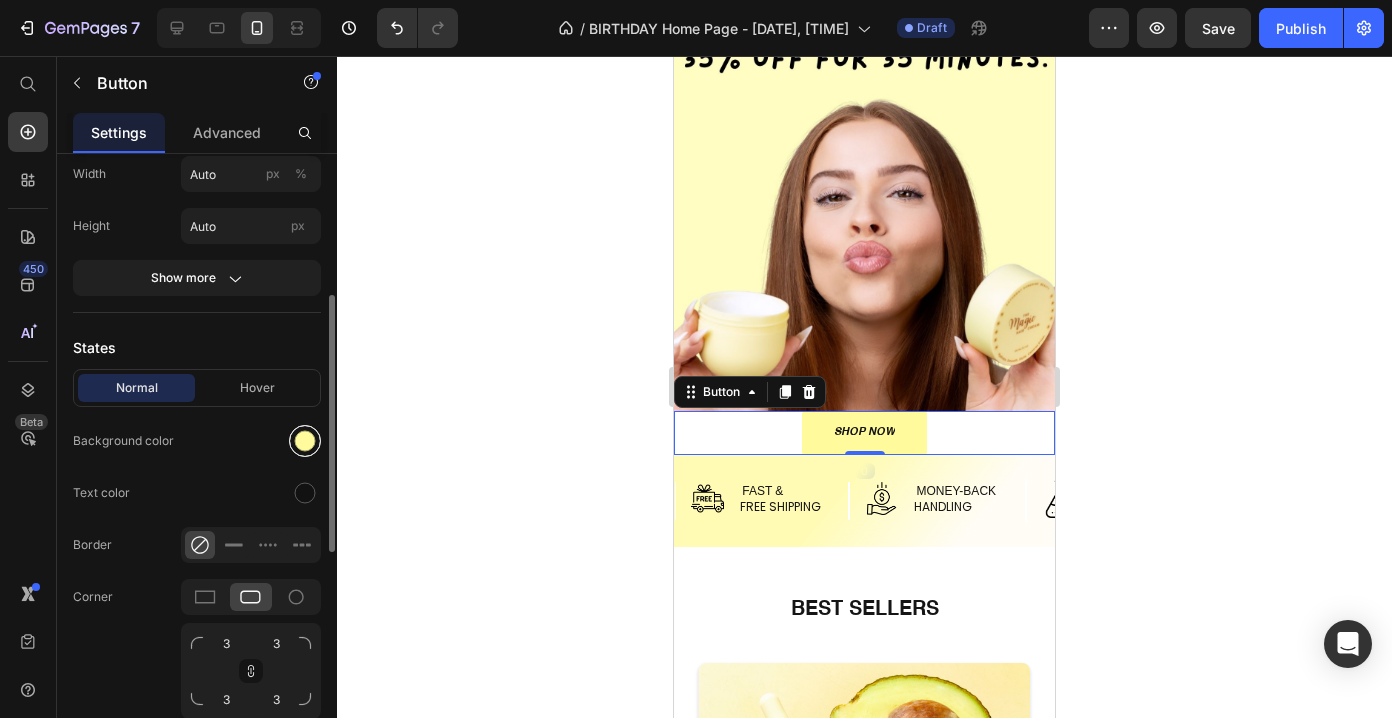 click at bounding box center (305, 441) 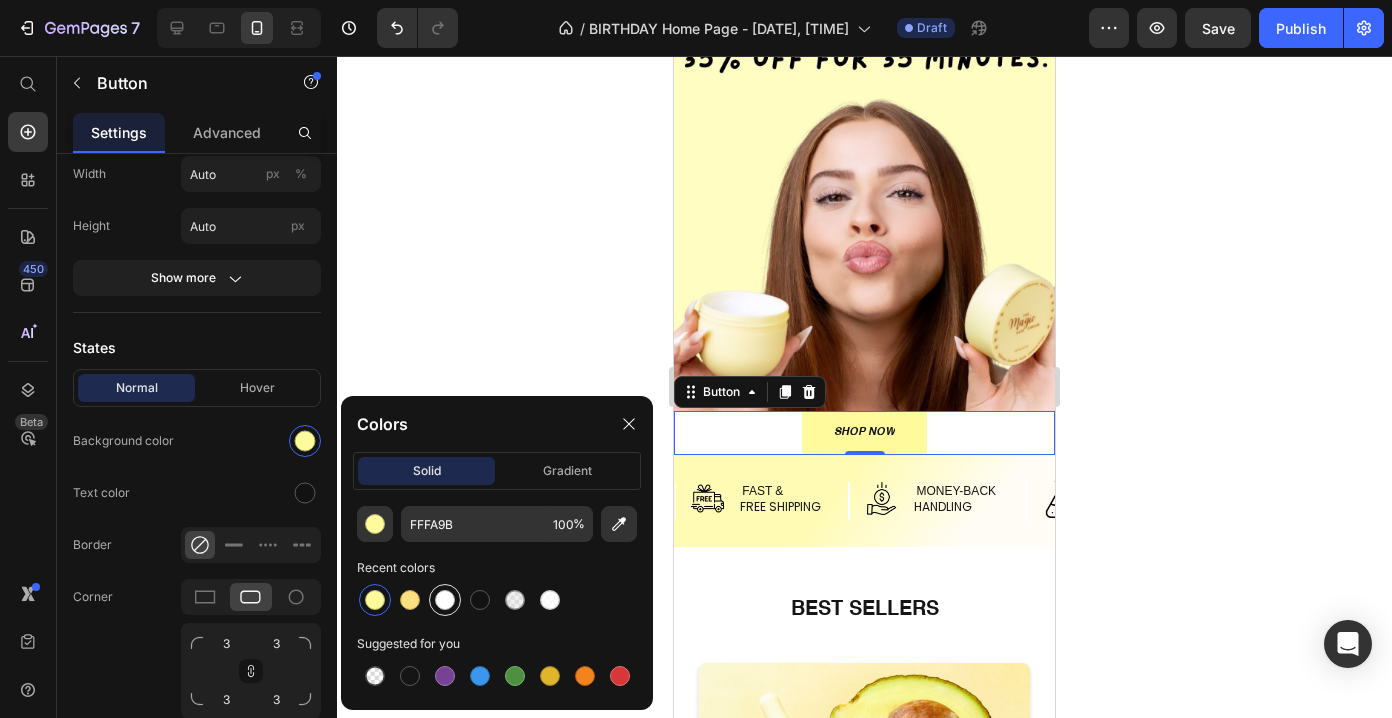 click at bounding box center (445, 600) 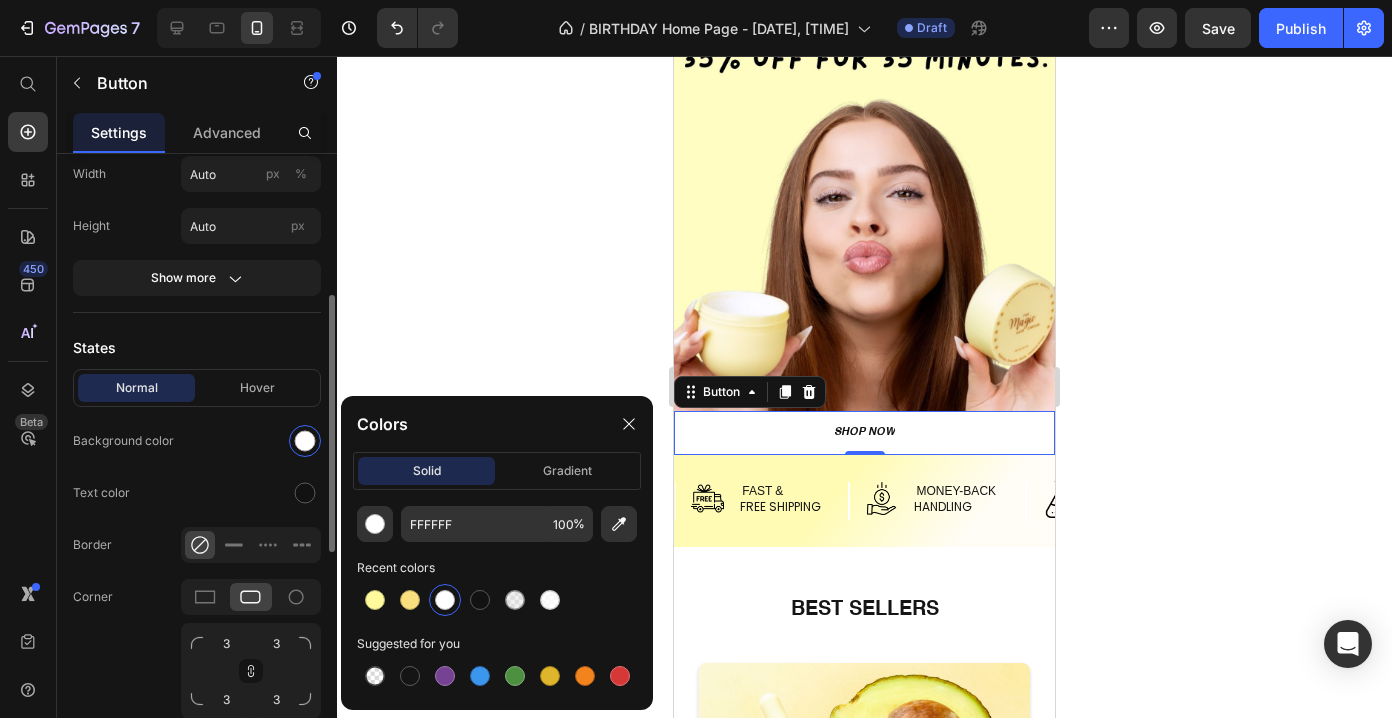 click on "Border" 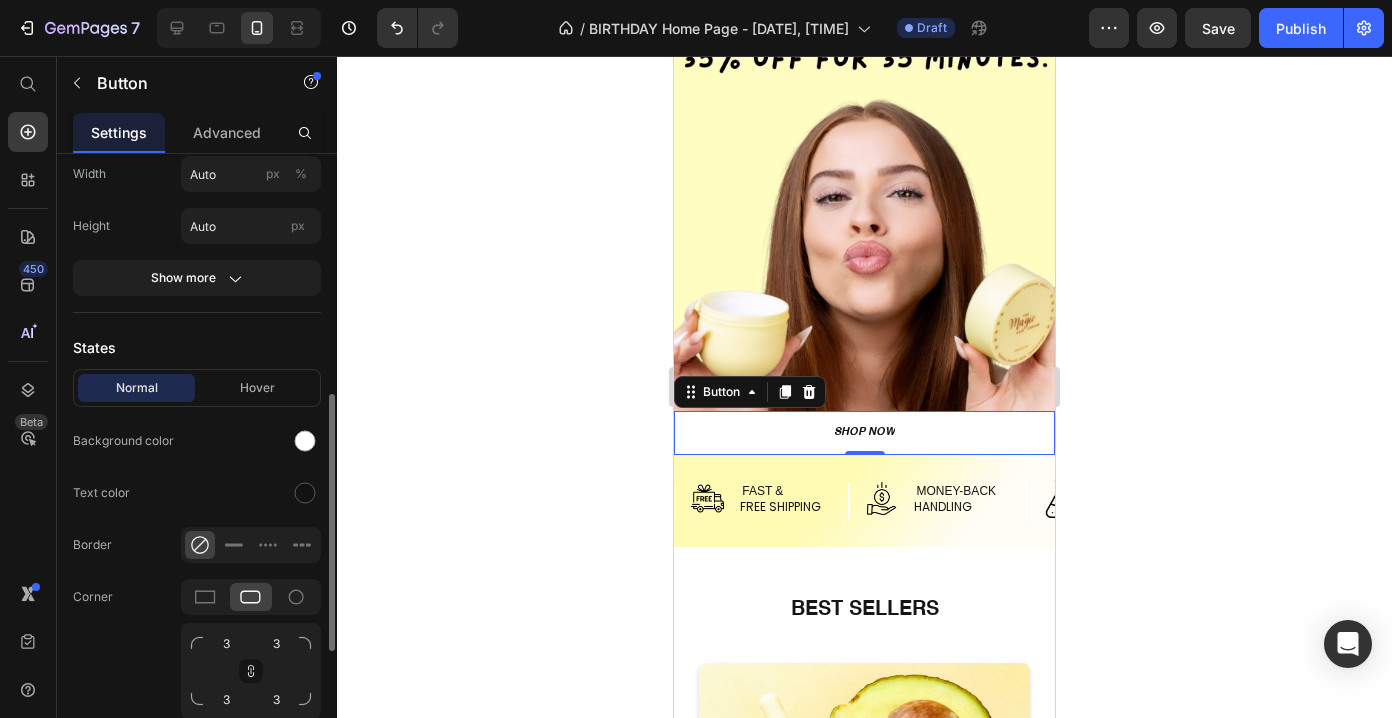 scroll, scrollTop: 577, scrollLeft: 0, axis: vertical 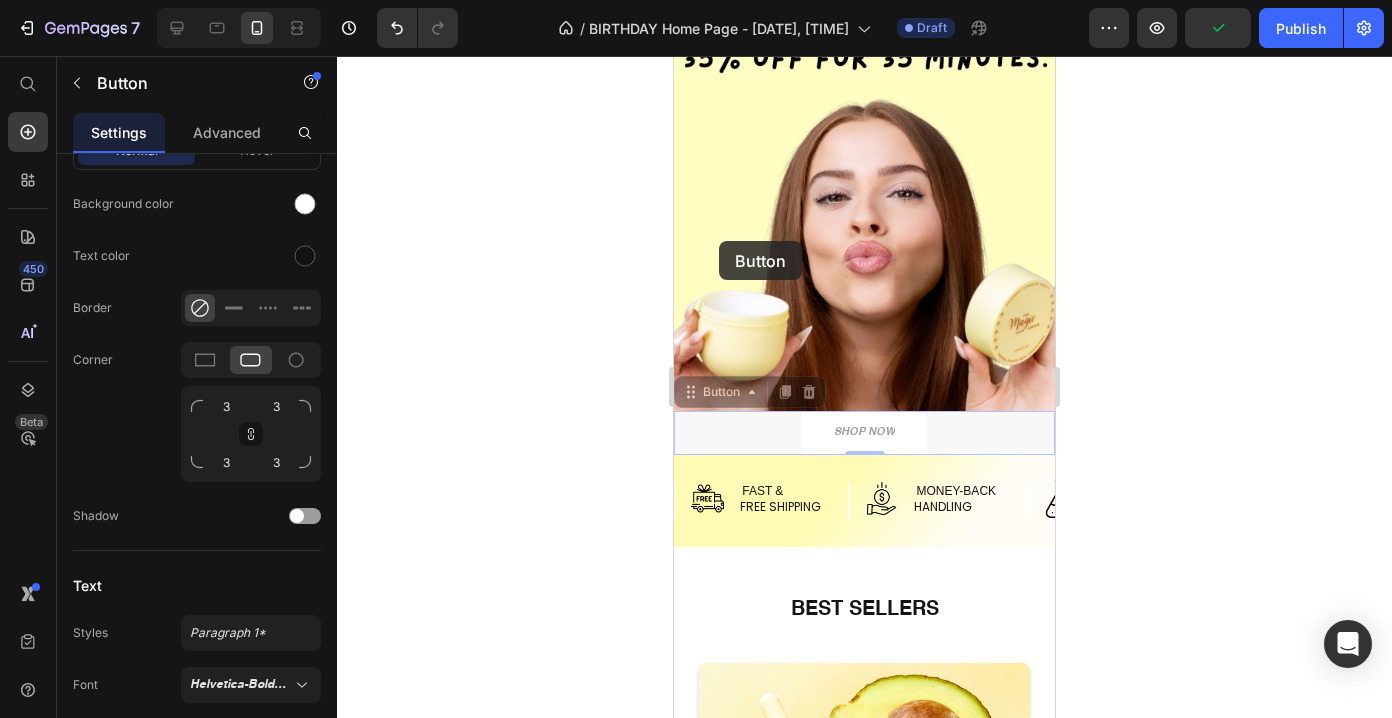 drag, startPoint x: 698, startPoint y: 399, endPoint x: 719, endPoint y: 241, distance: 159.38947 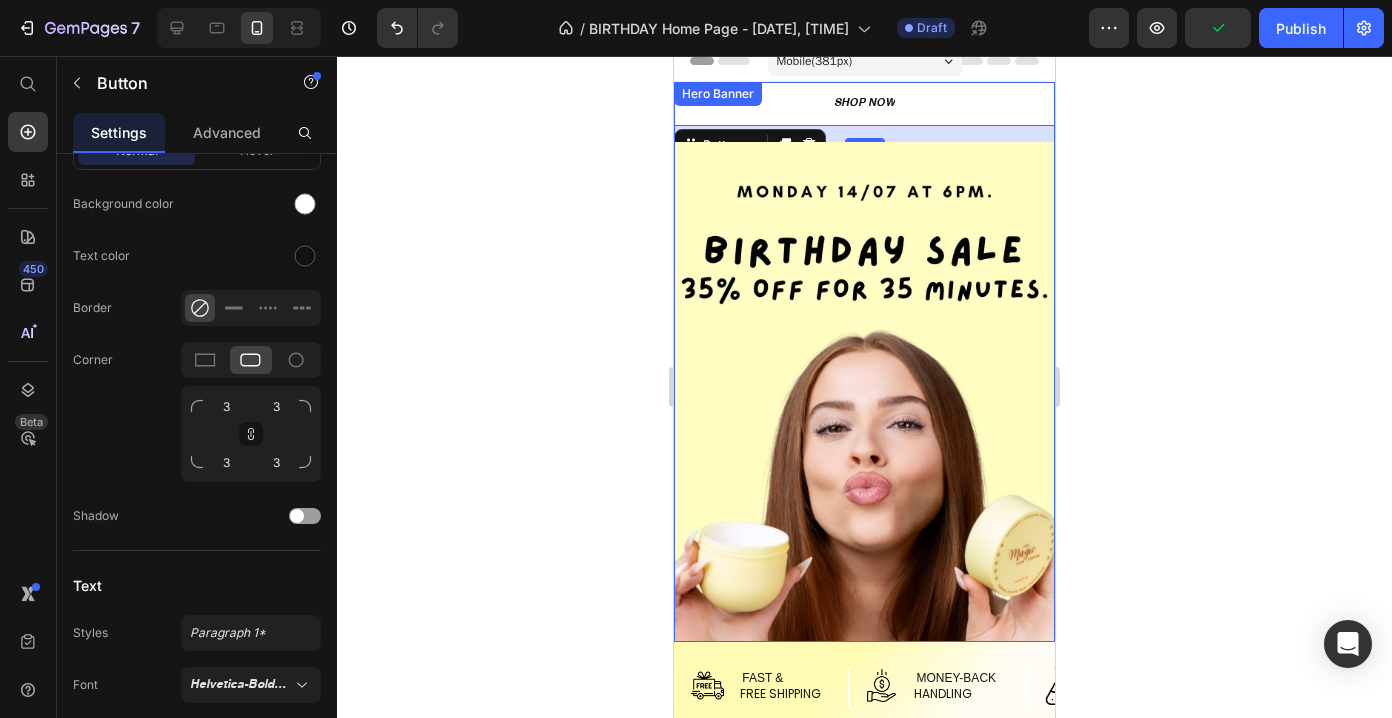 scroll, scrollTop: 0, scrollLeft: 0, axis: both 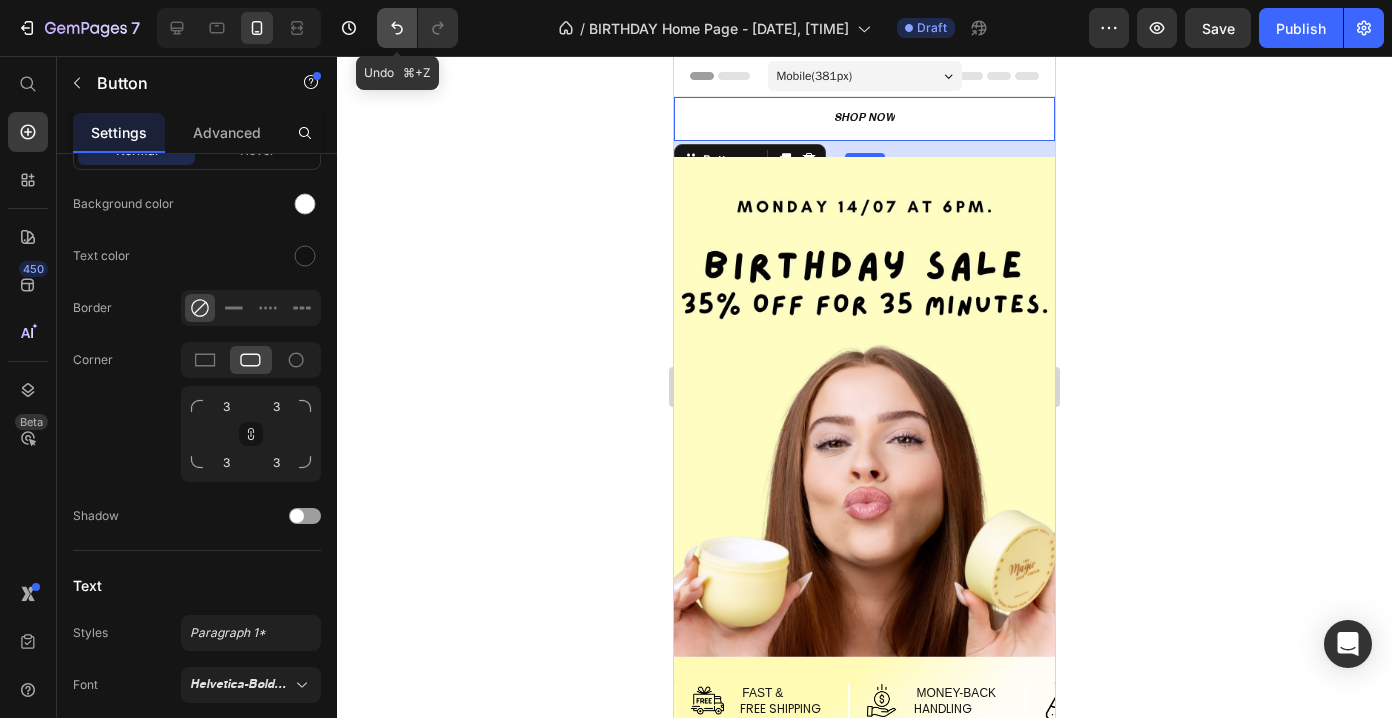 click 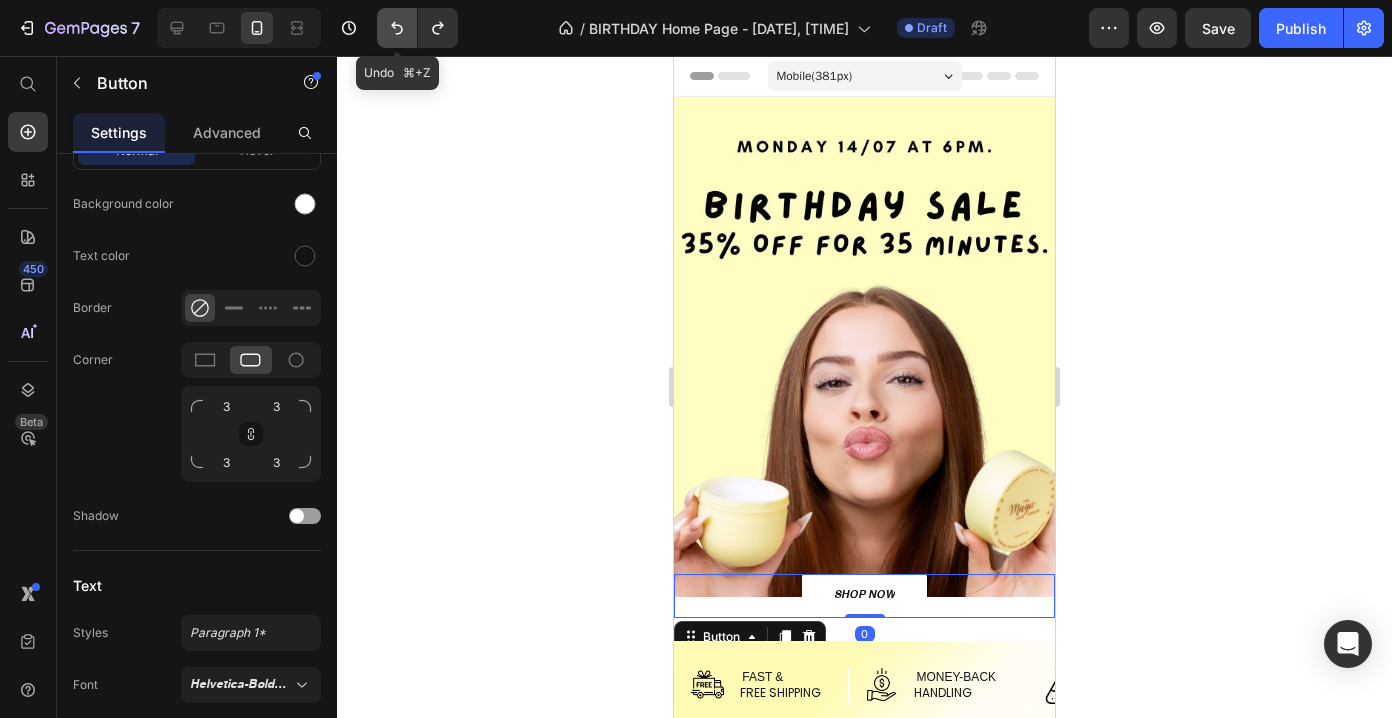 click 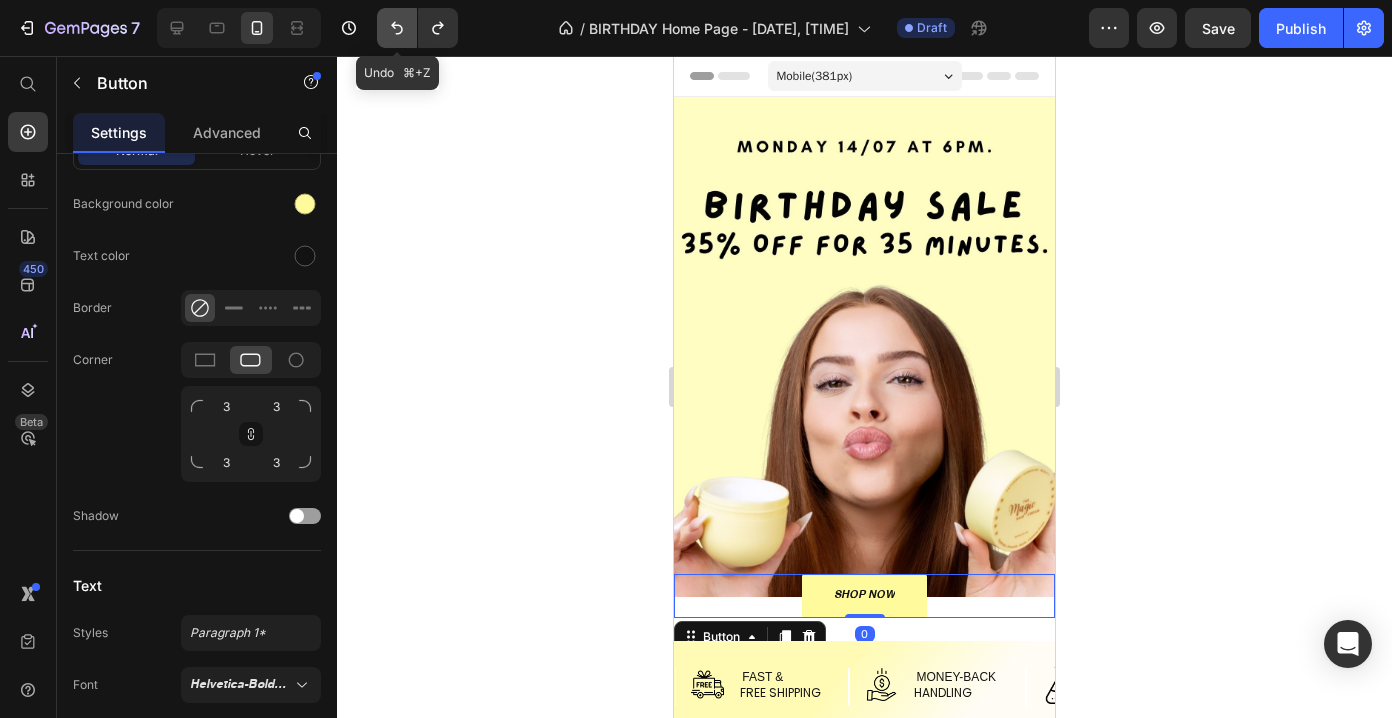 click 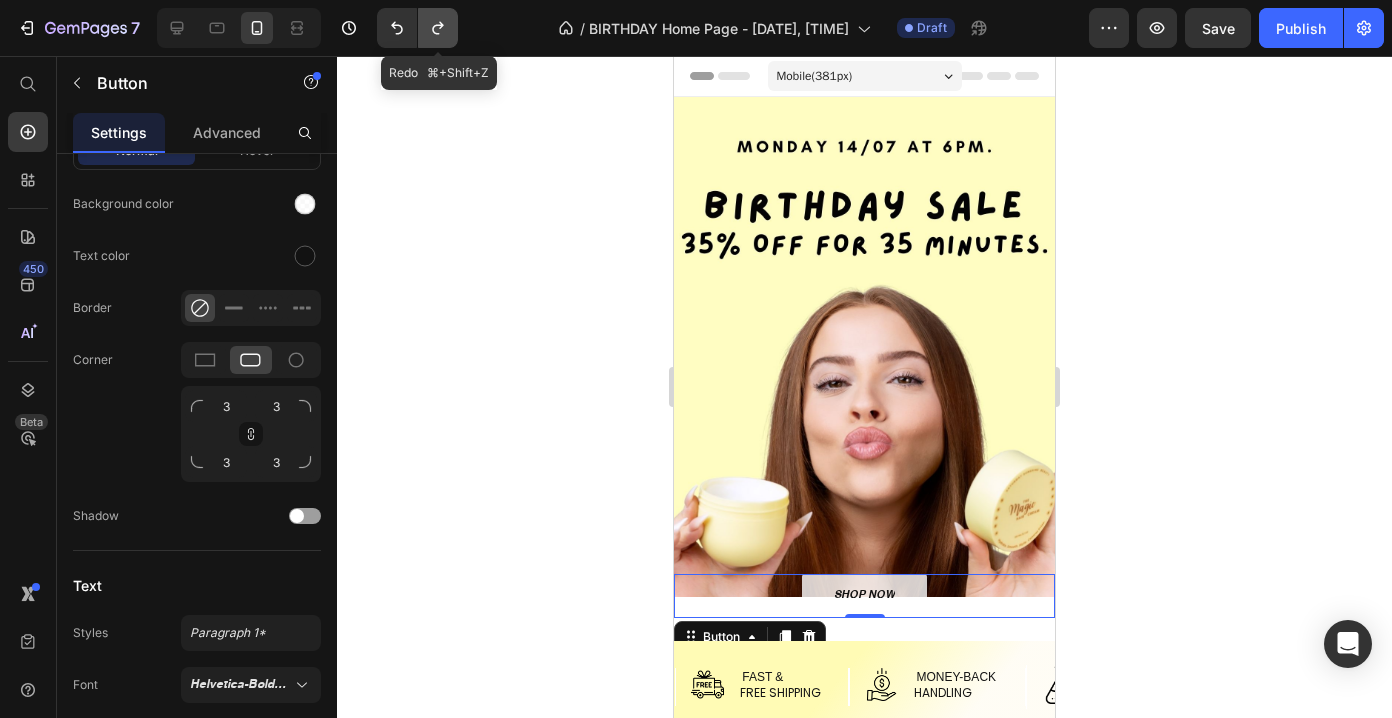 click 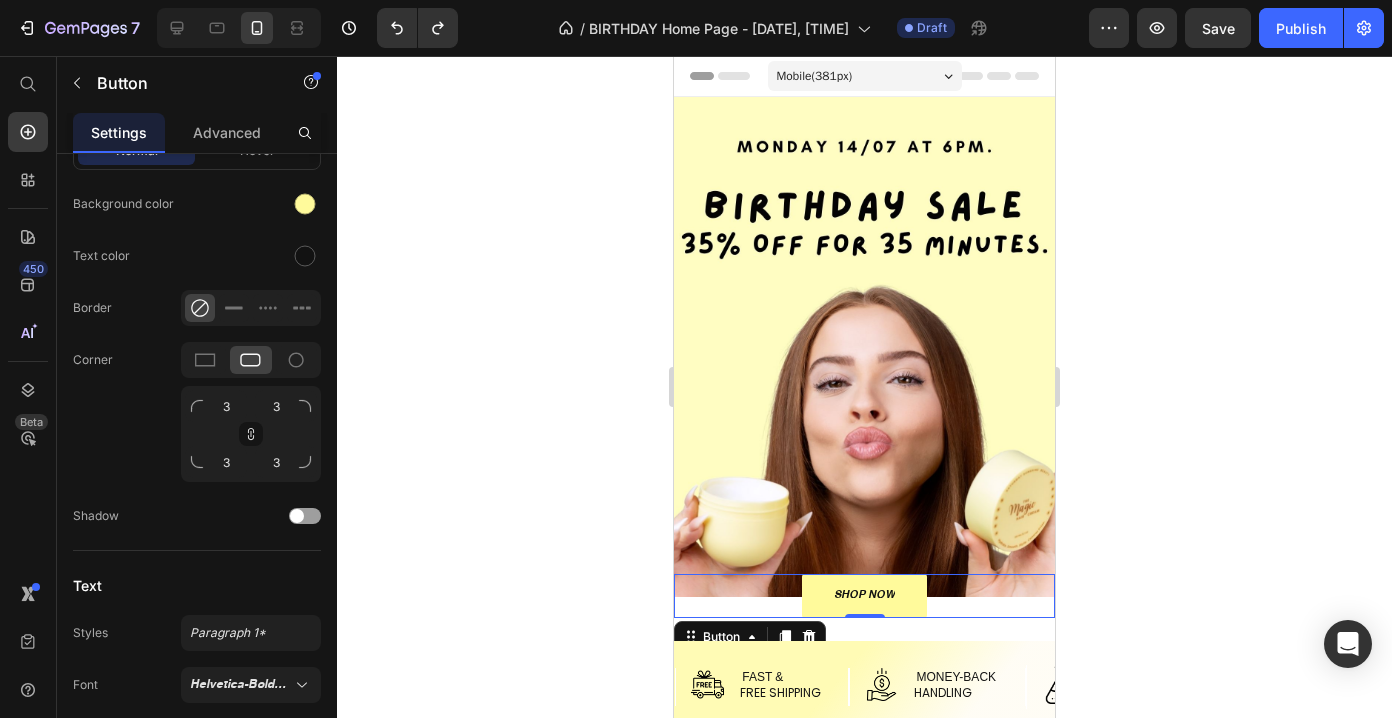 click 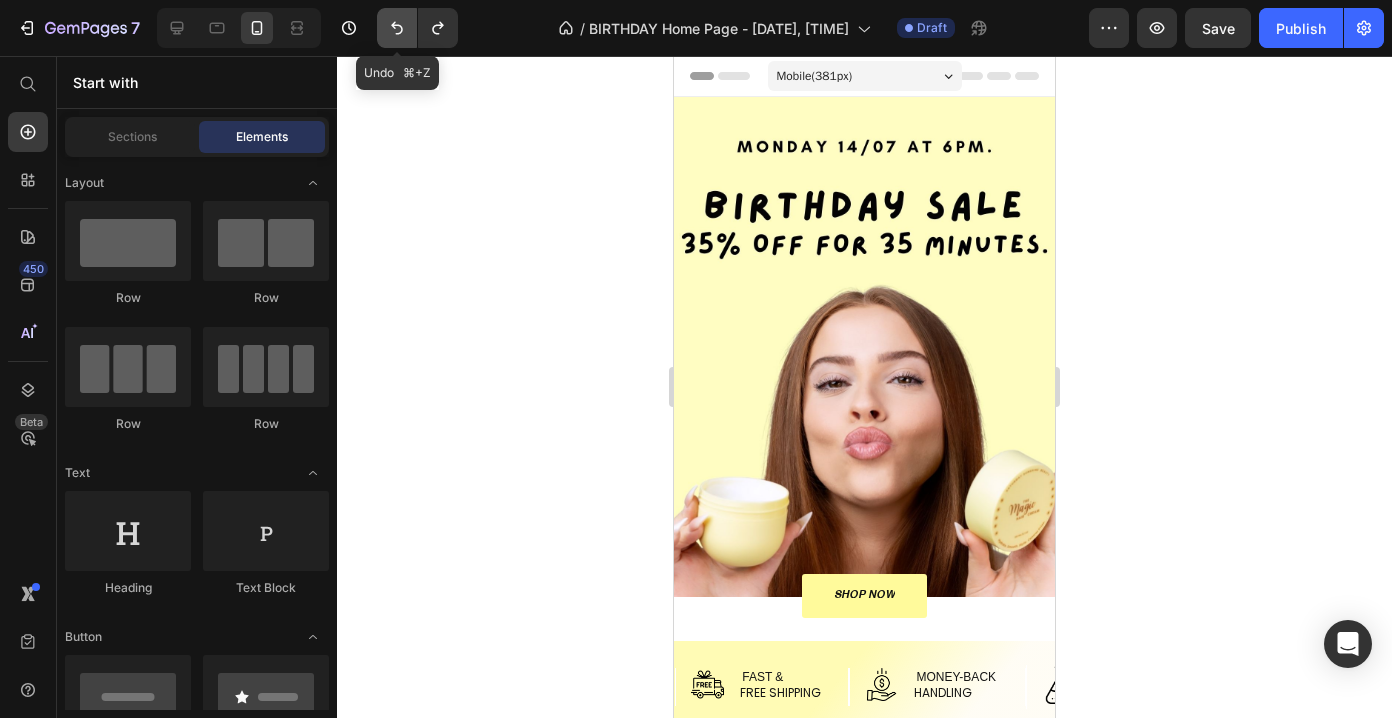 click 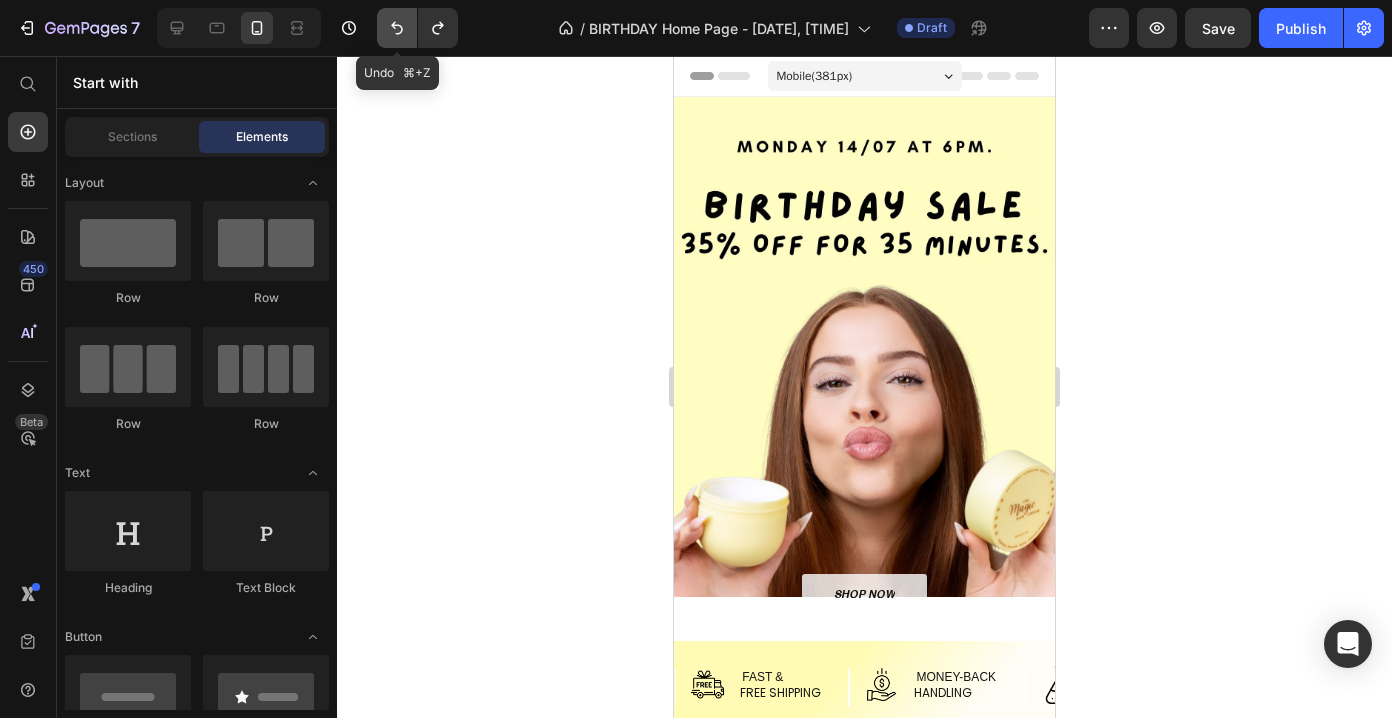click 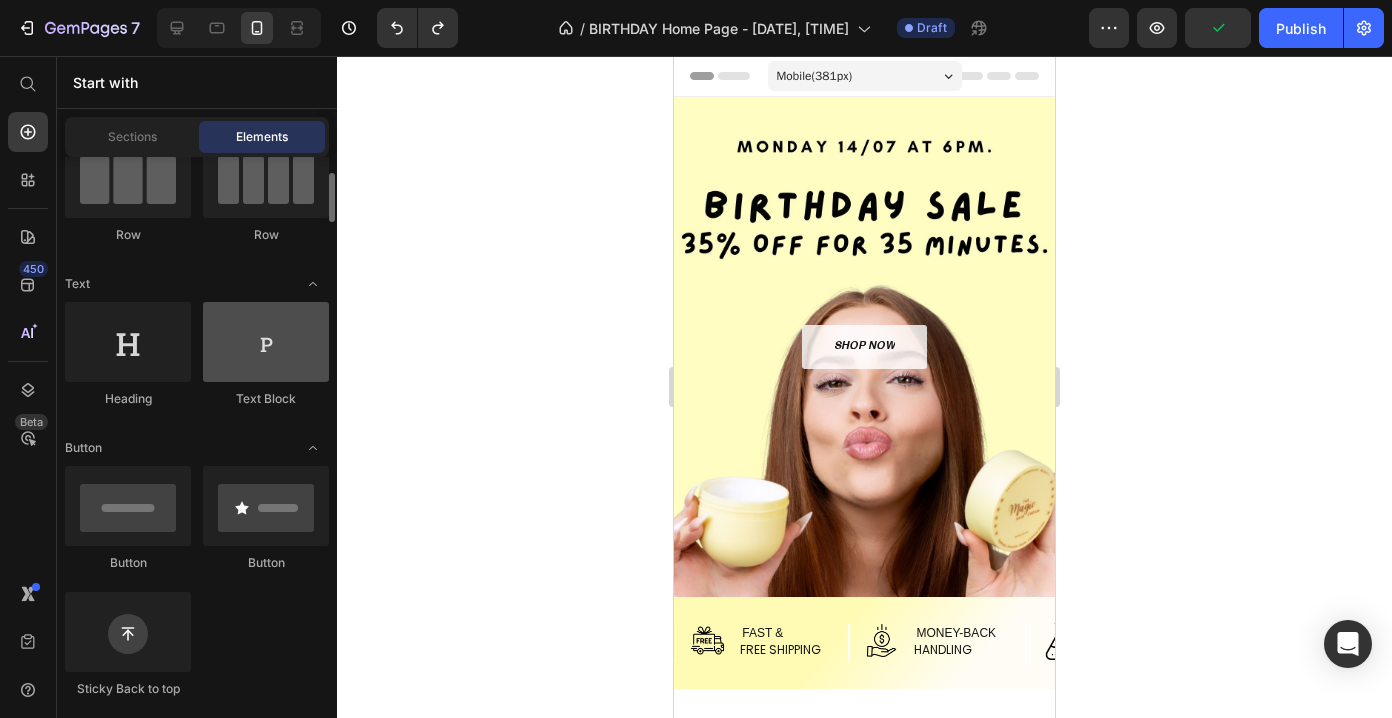 scroll, scrollTop: 209, scrollLeft: 0, axis: vertical 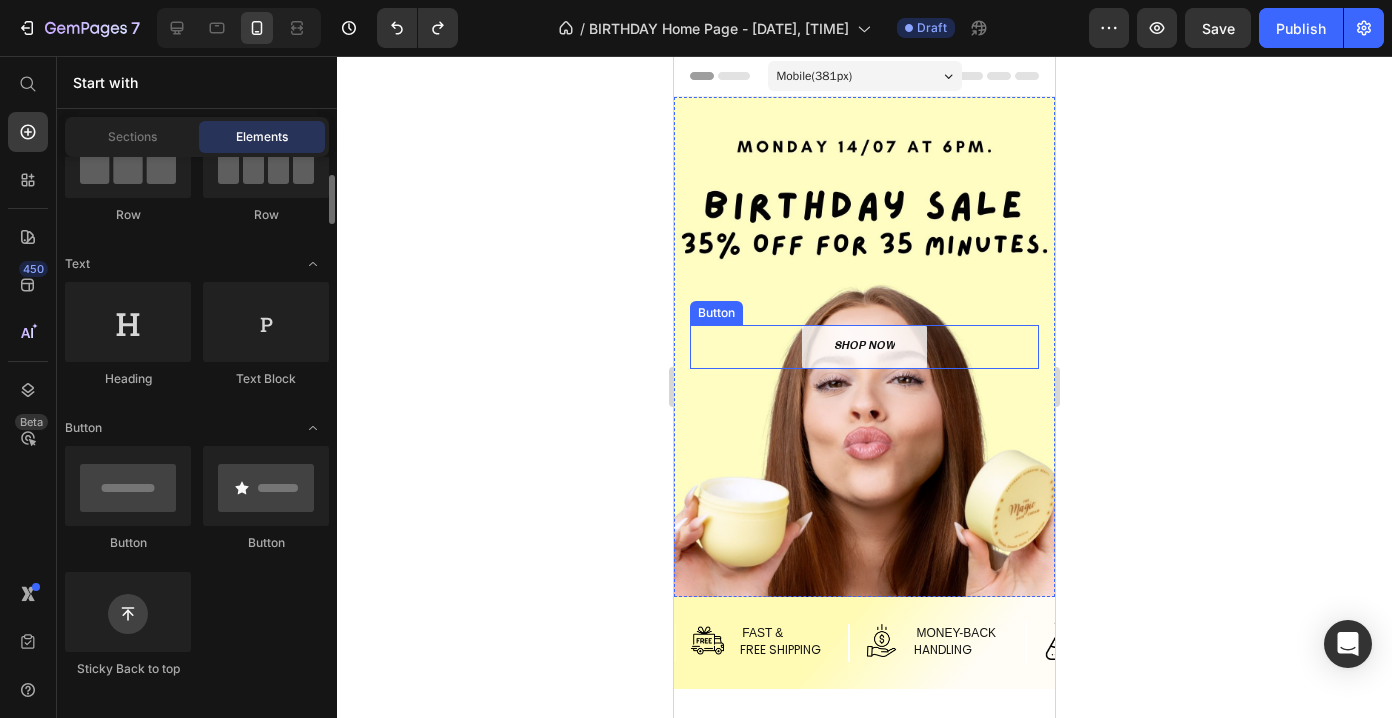 click on "SHOP NOW Button" at bounding box center [864, 347] 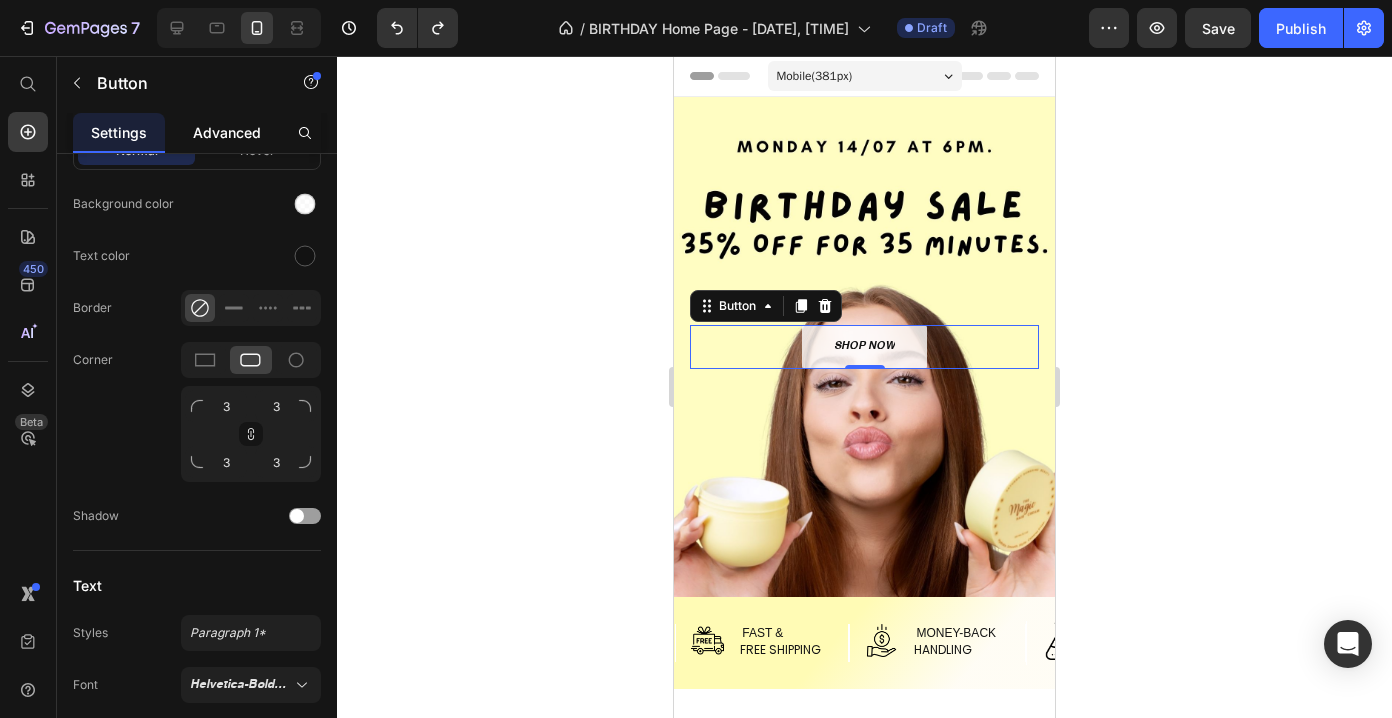 click on "Advanced" at bounding box center [227, 132] 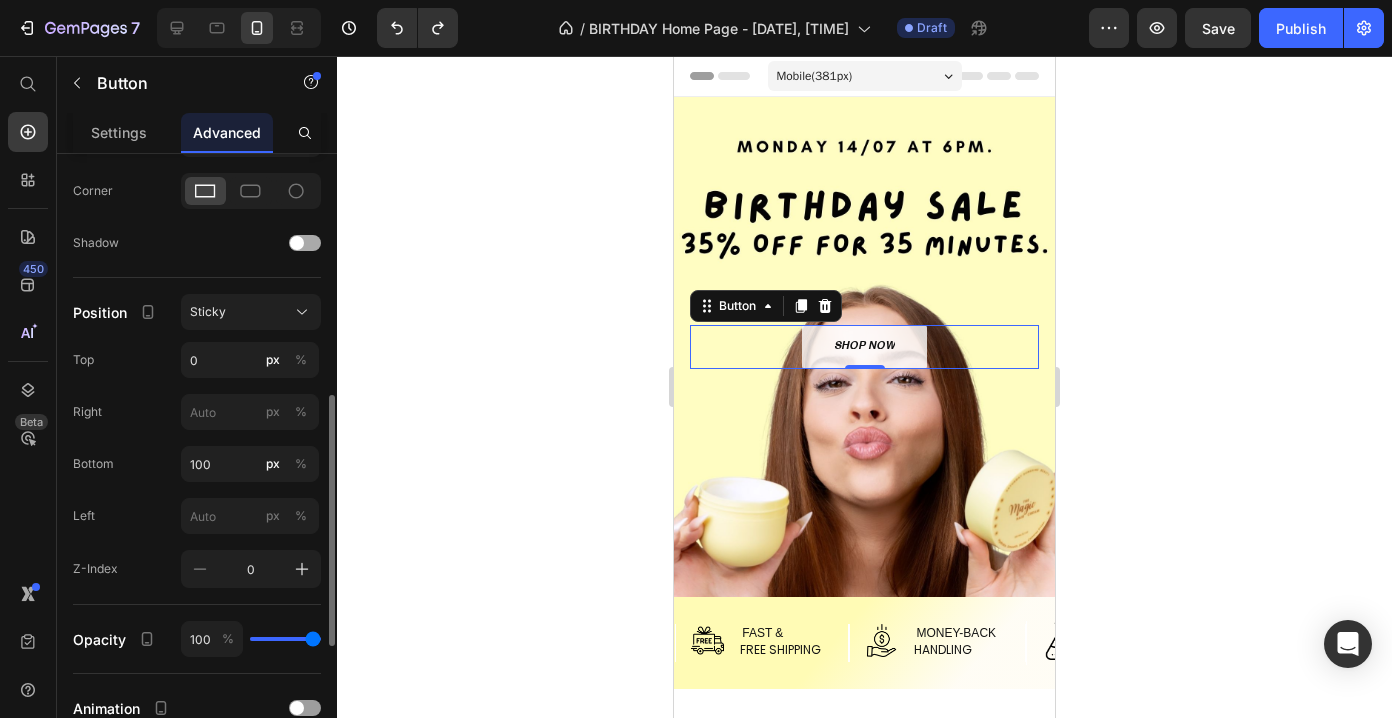 scroll, scrollTop: 599, scrollLeft: 0, axis: vertical 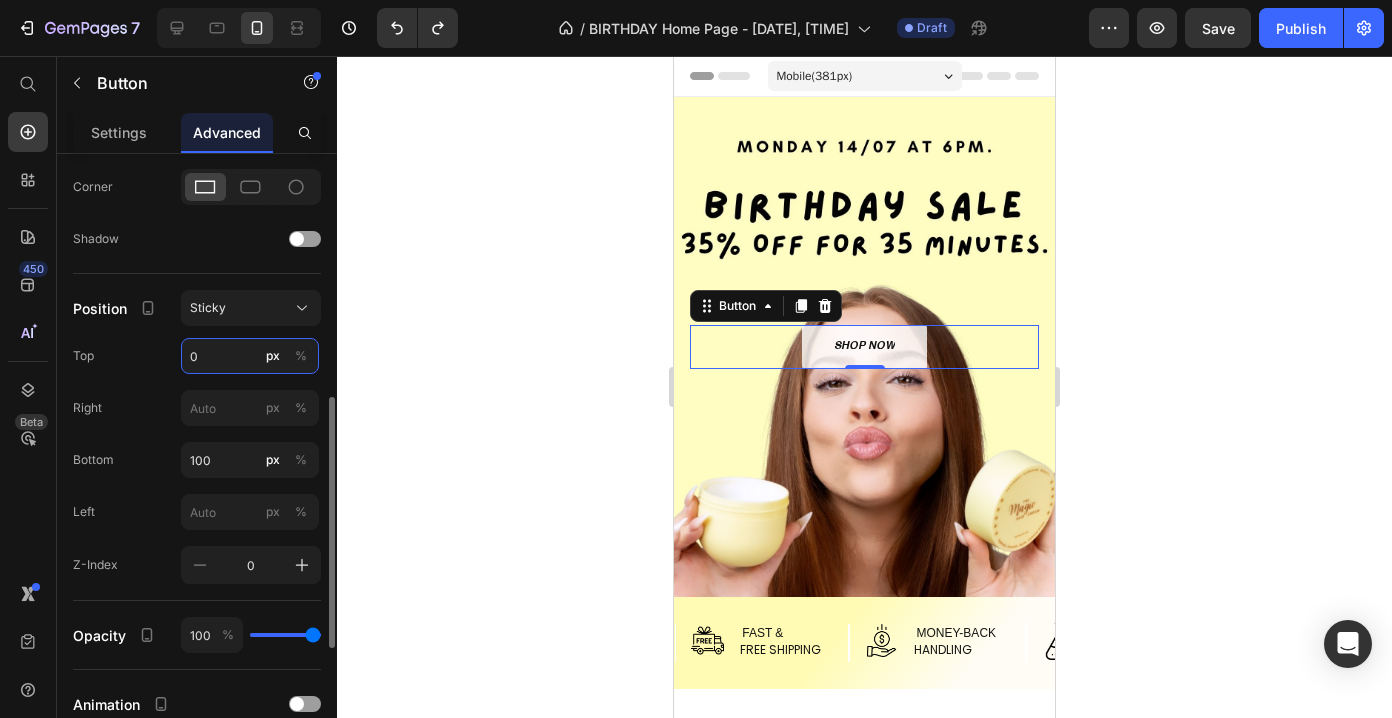 click on "0" at bounding box center [250, 356] 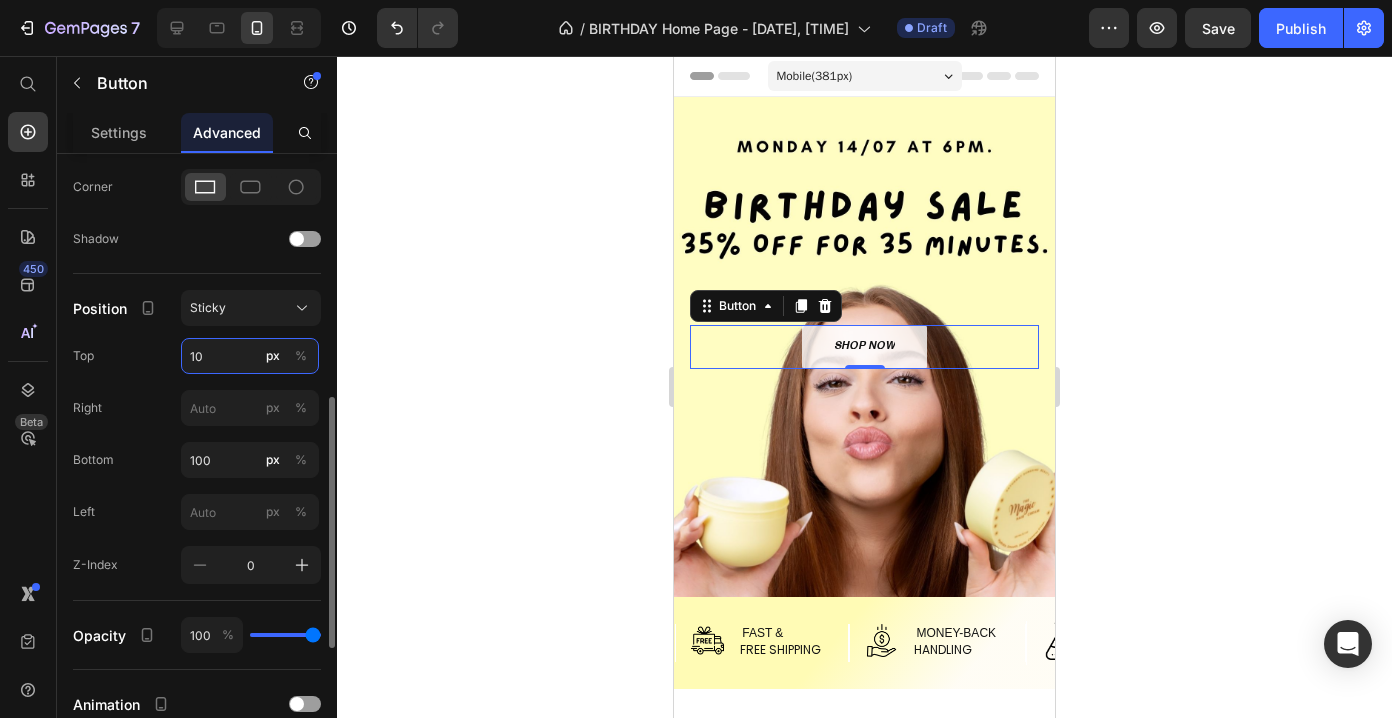 type on "1" 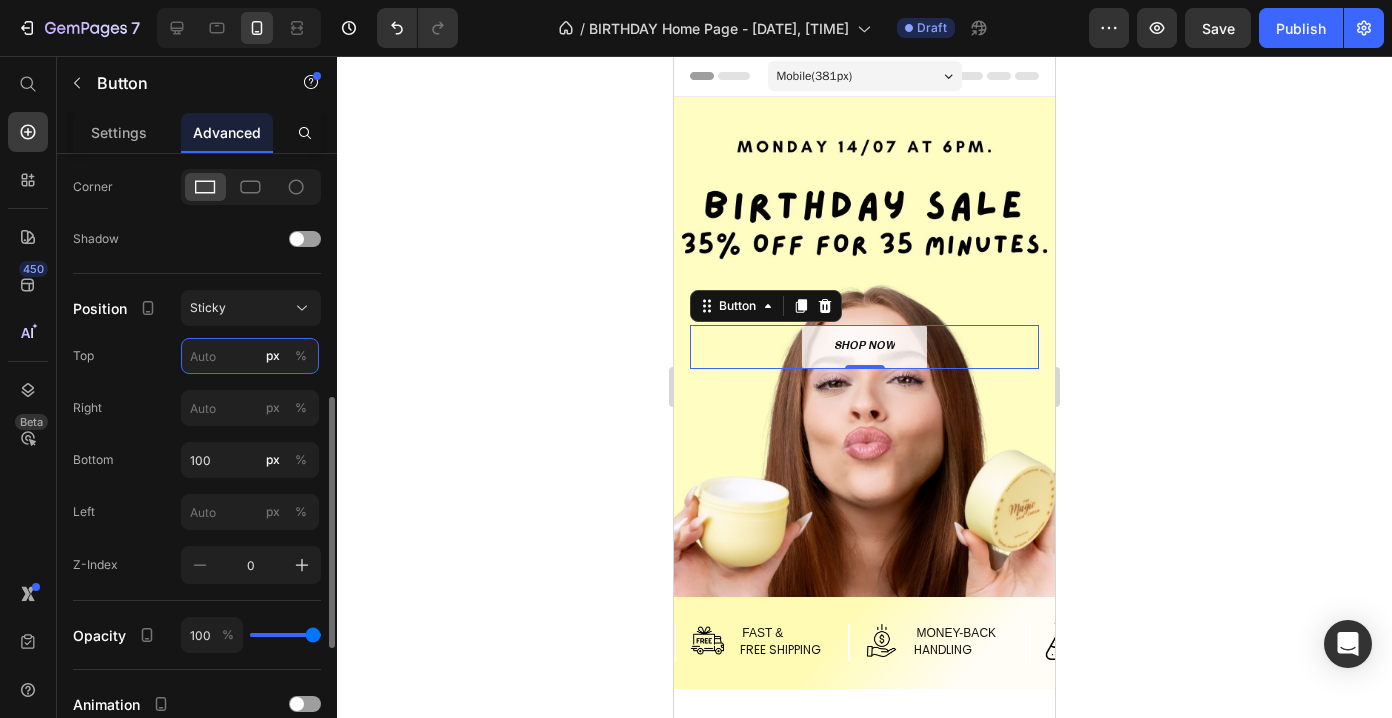type on "4" 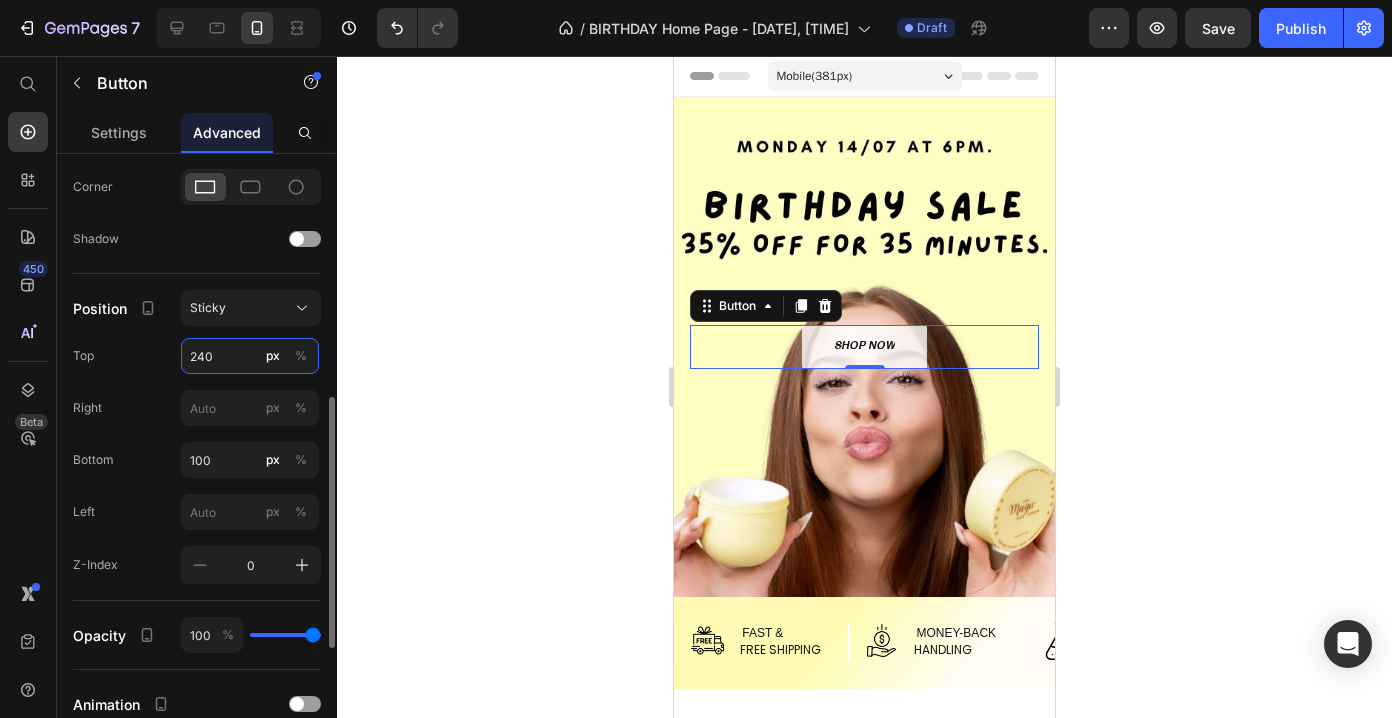 type on "240" 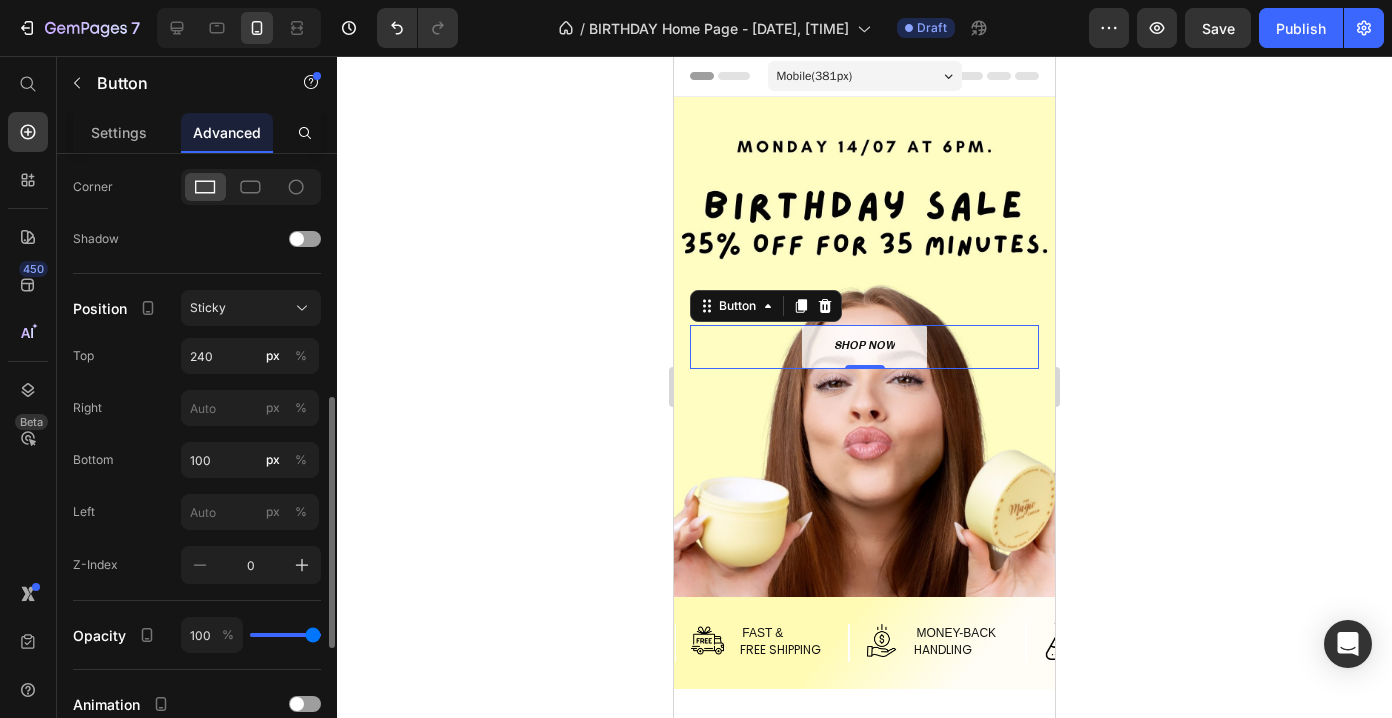 click on "Right px %" 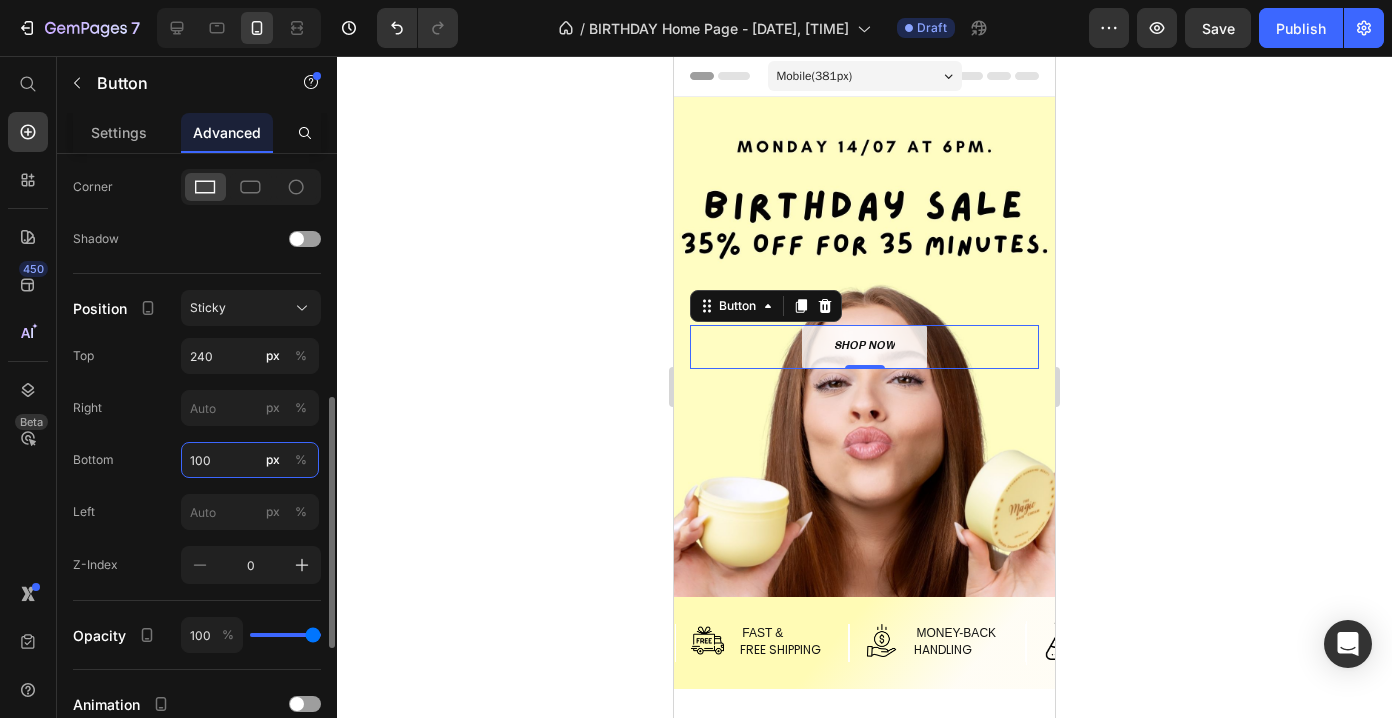 click on "100" at bounding box center [250, 460] 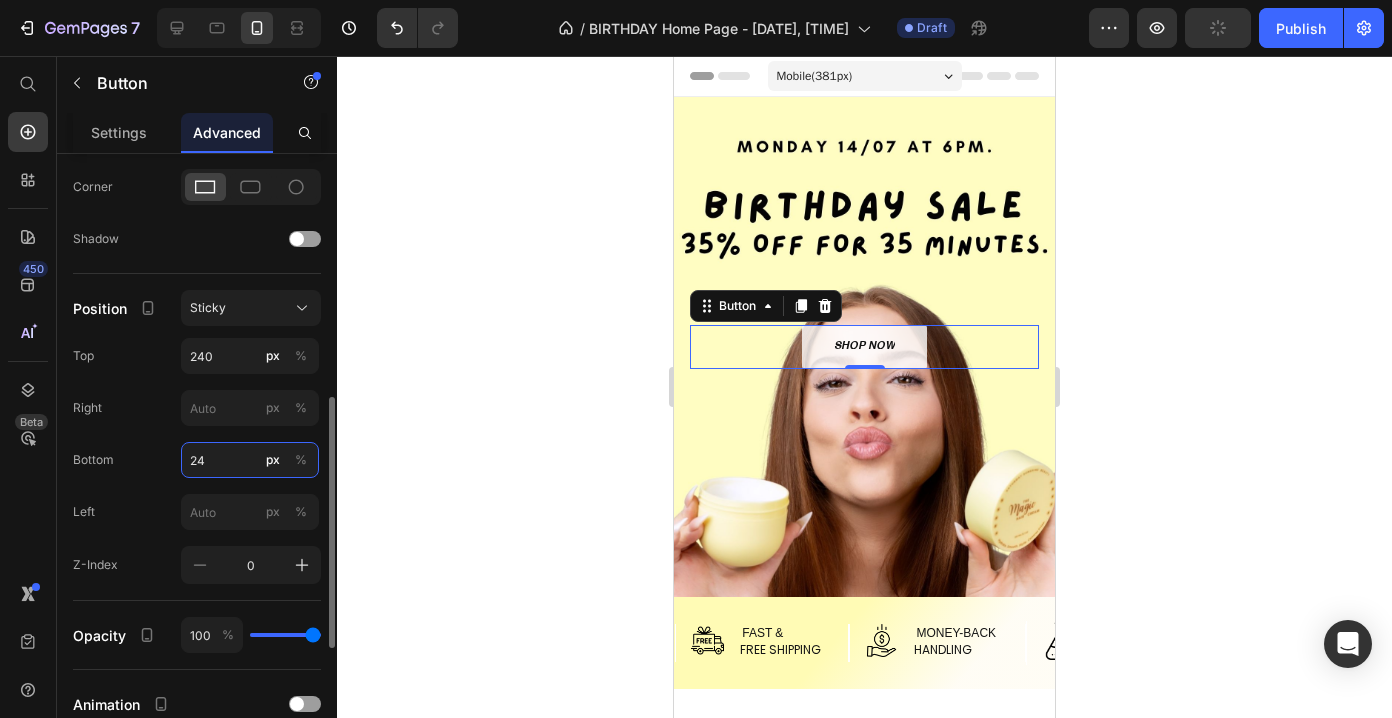 type on "240" 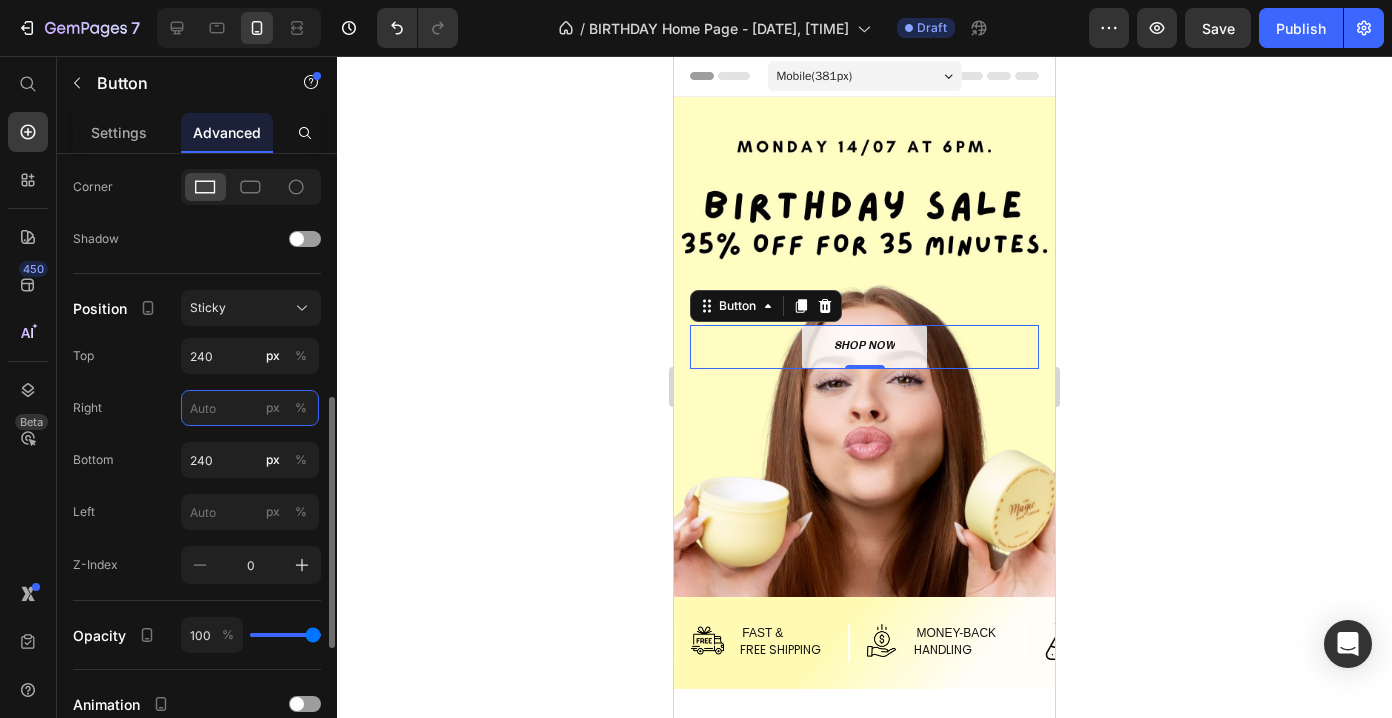 click on "px %" 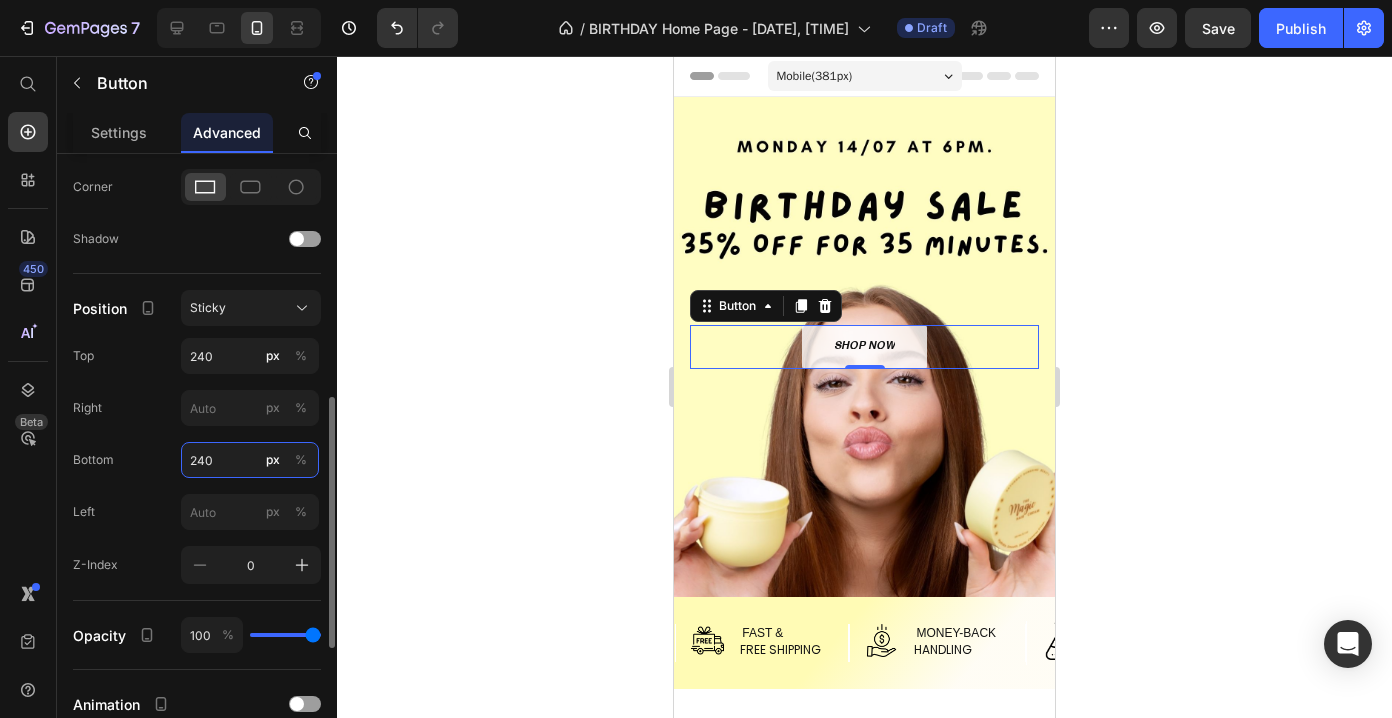click on "240" at bounding box center [250, 460] 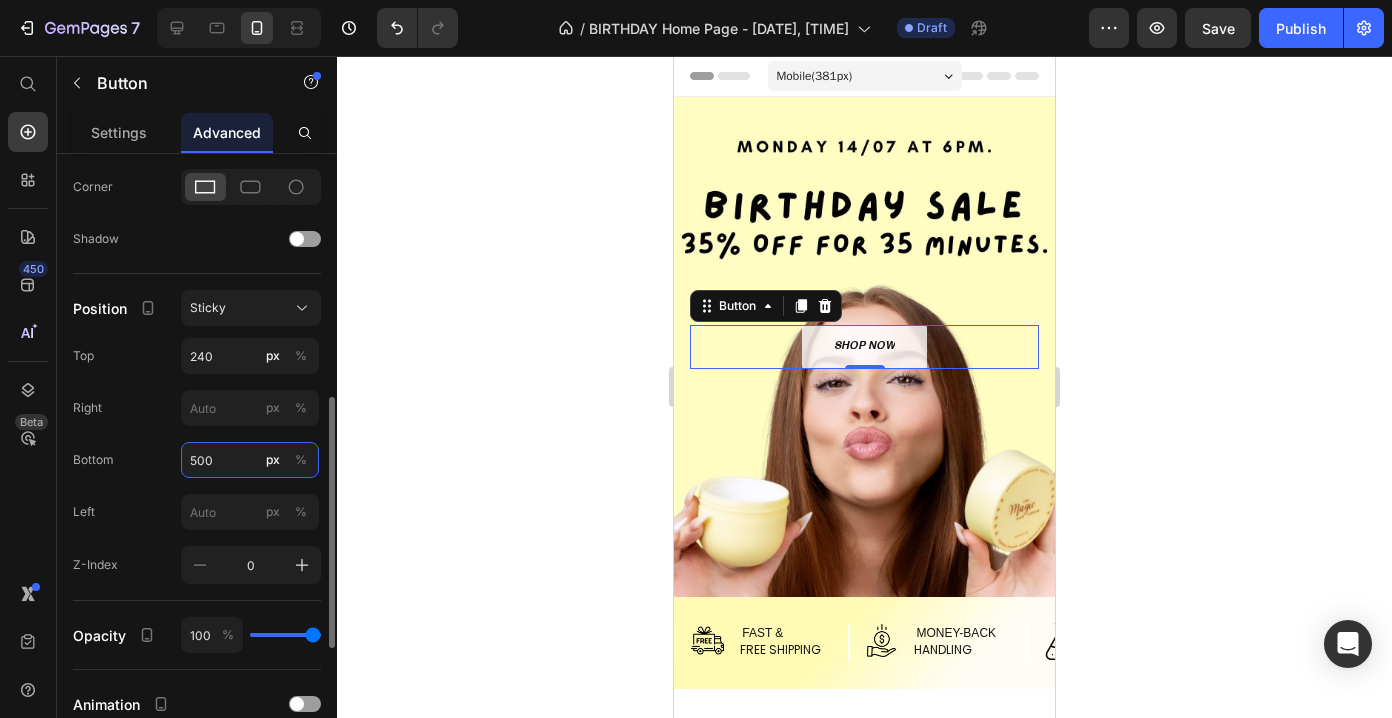 type on "500" 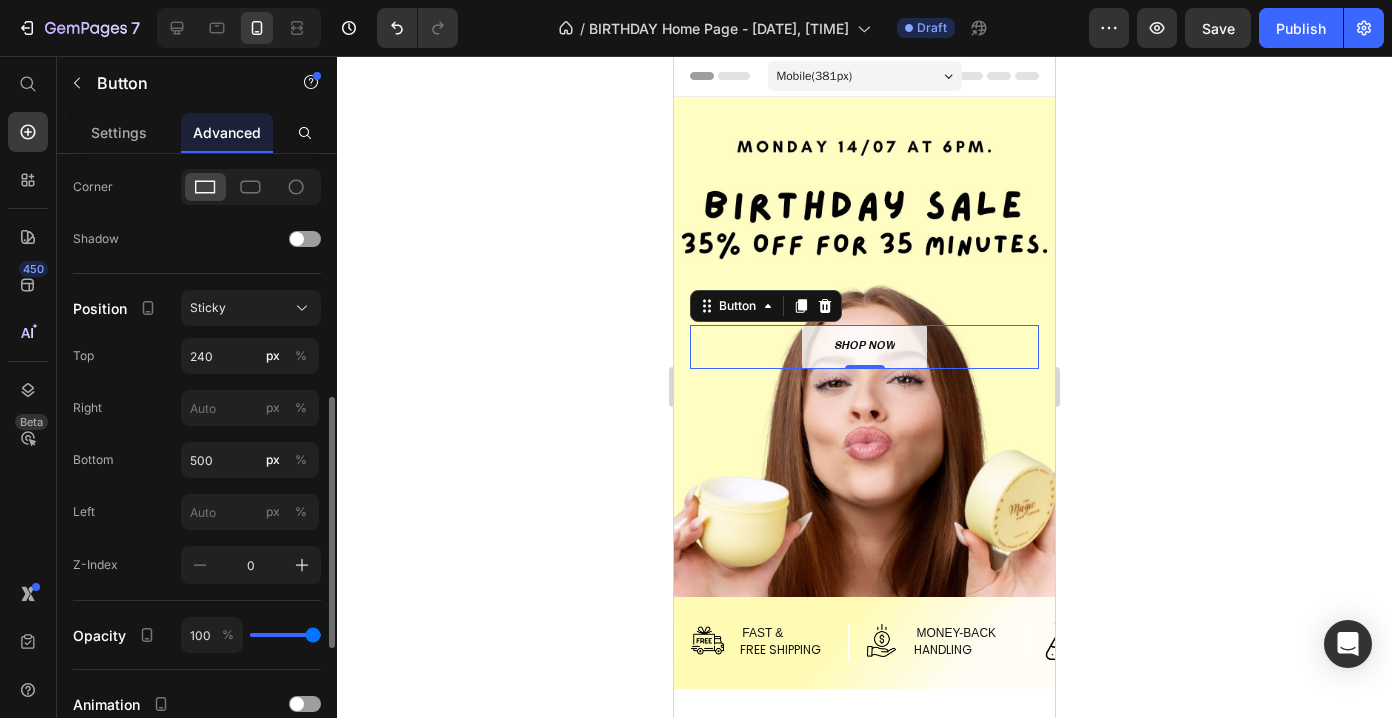 click on "Right px %" 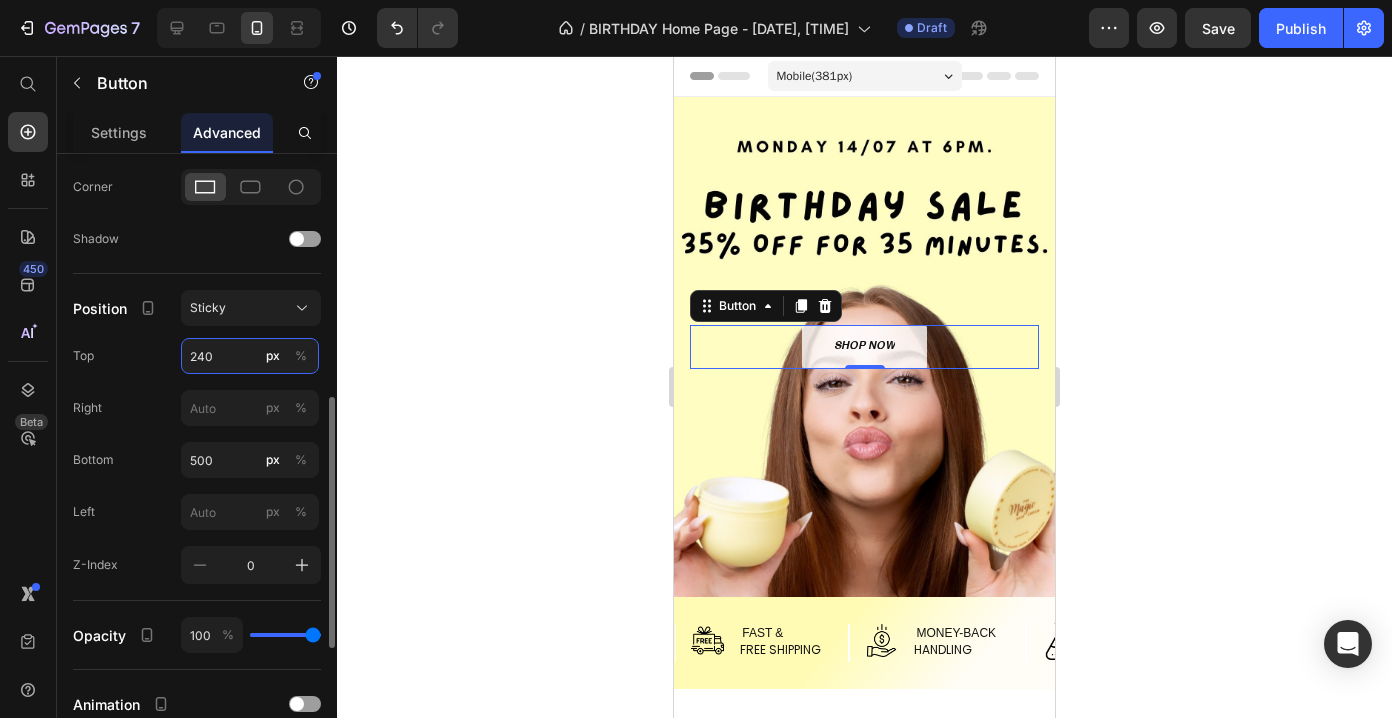 click on "240" at bounding box center (250, 356) 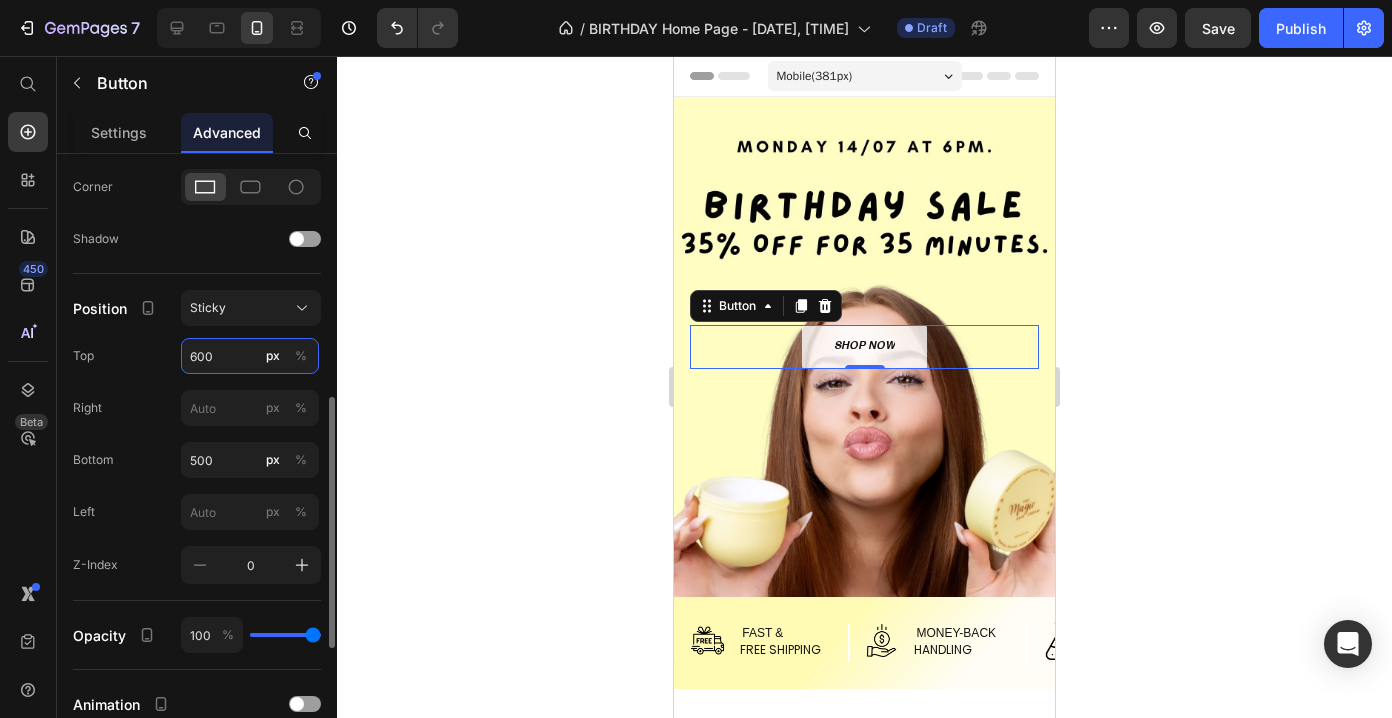 type on "600" 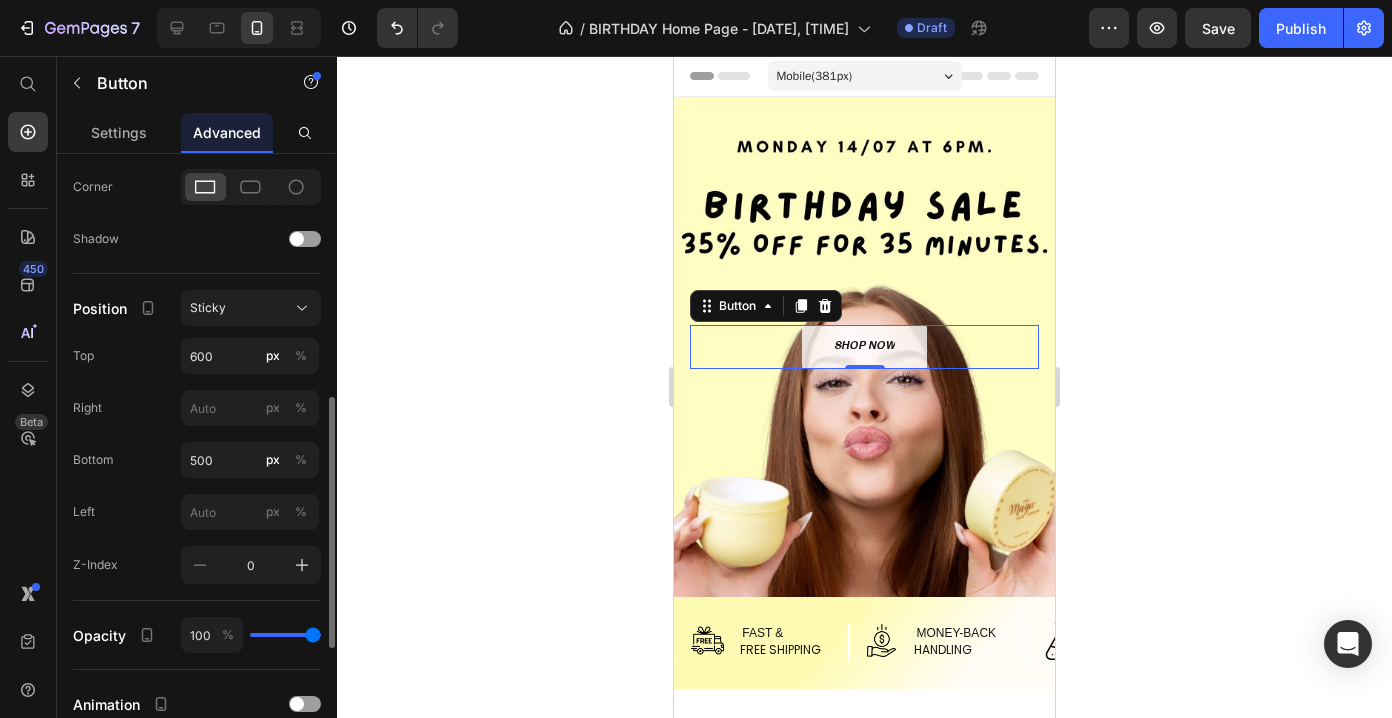 click on "Right px %" 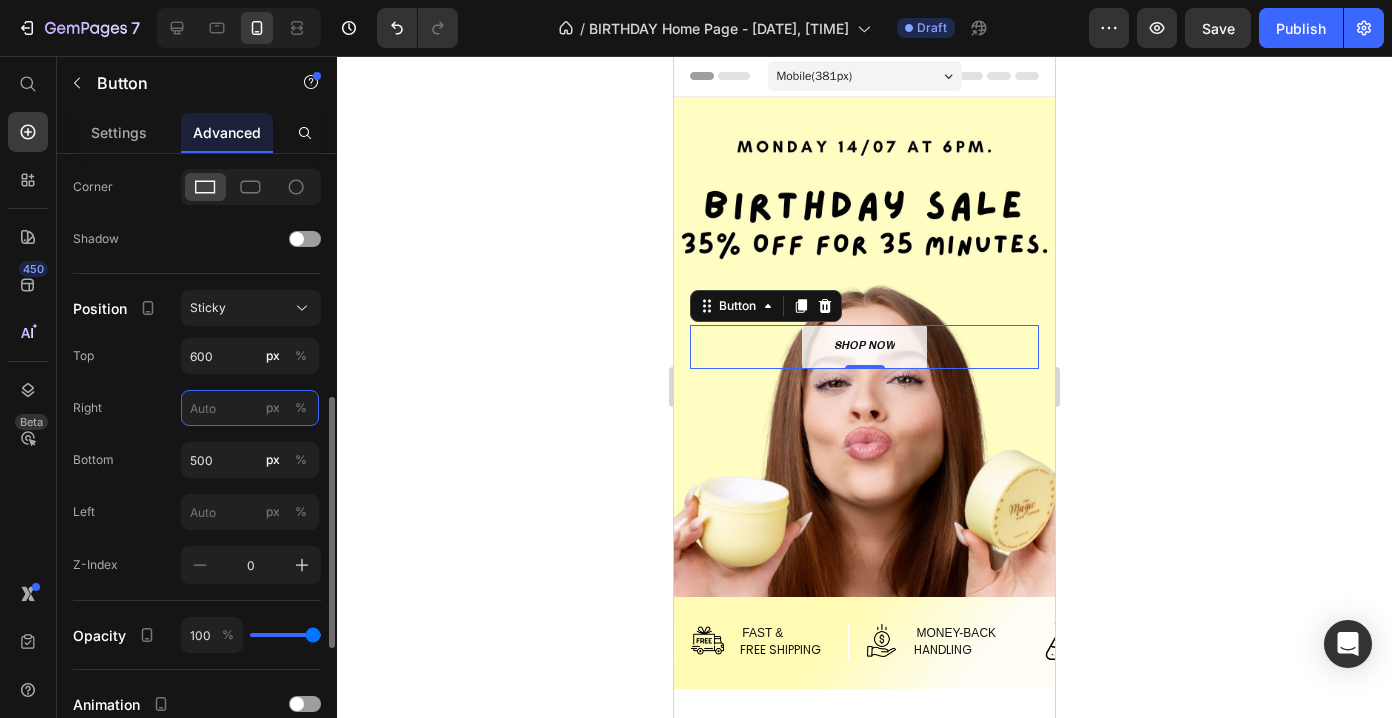 click on "px %" at bounding box center [250, 408] 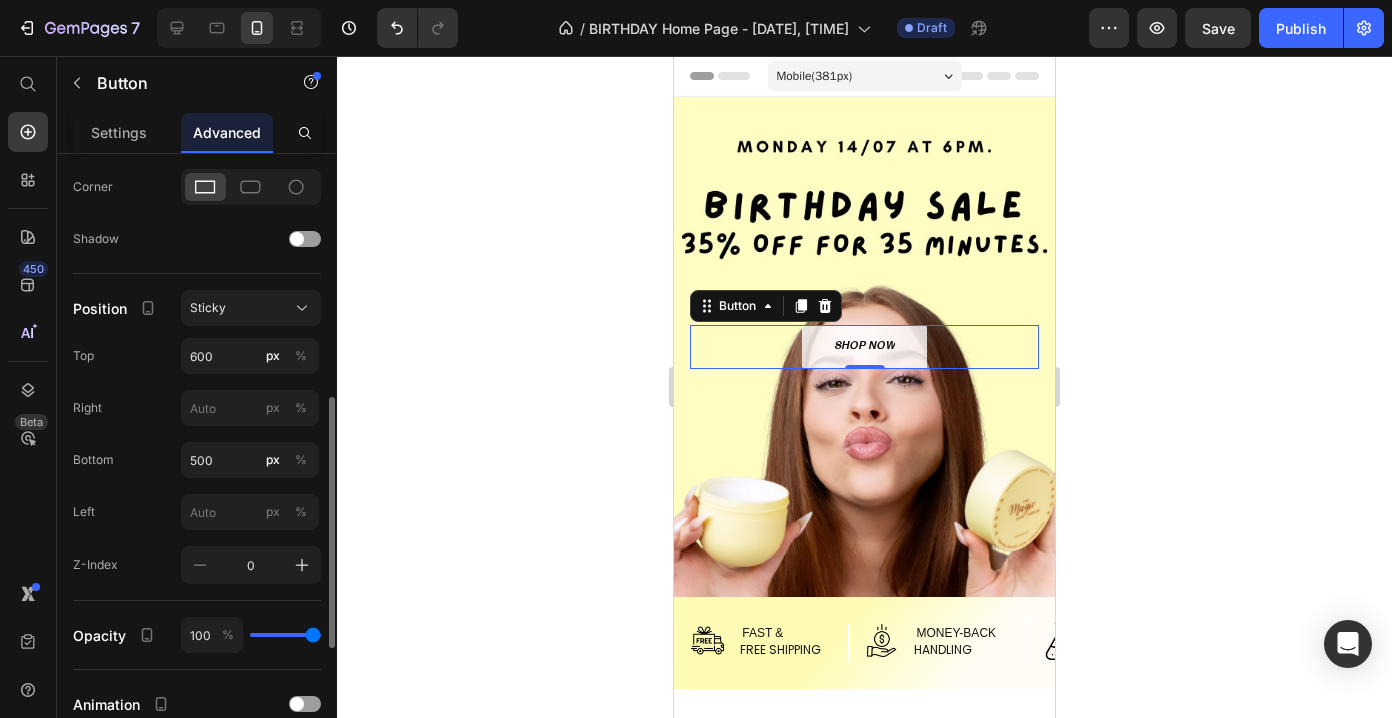 click on "Right px %" 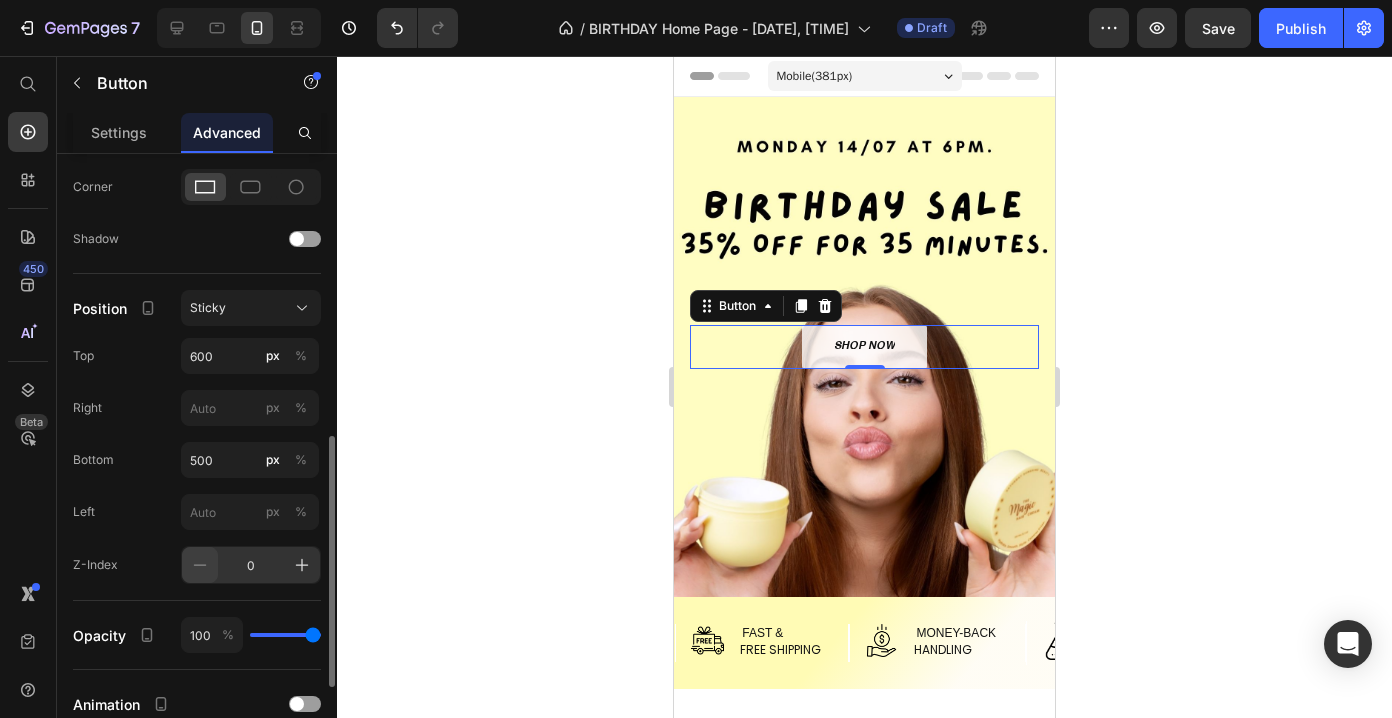 scroll, scrollTop: 633, scrollLeft: 0, axis: vertical 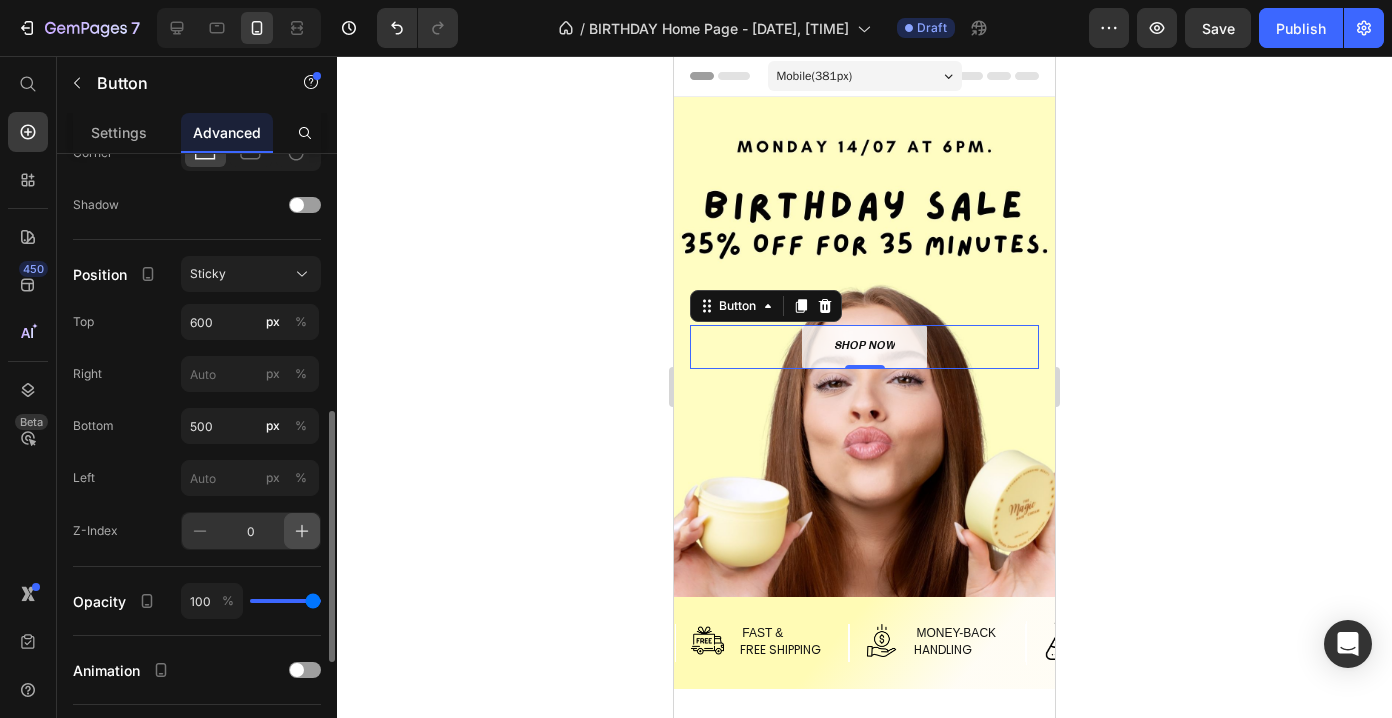 click 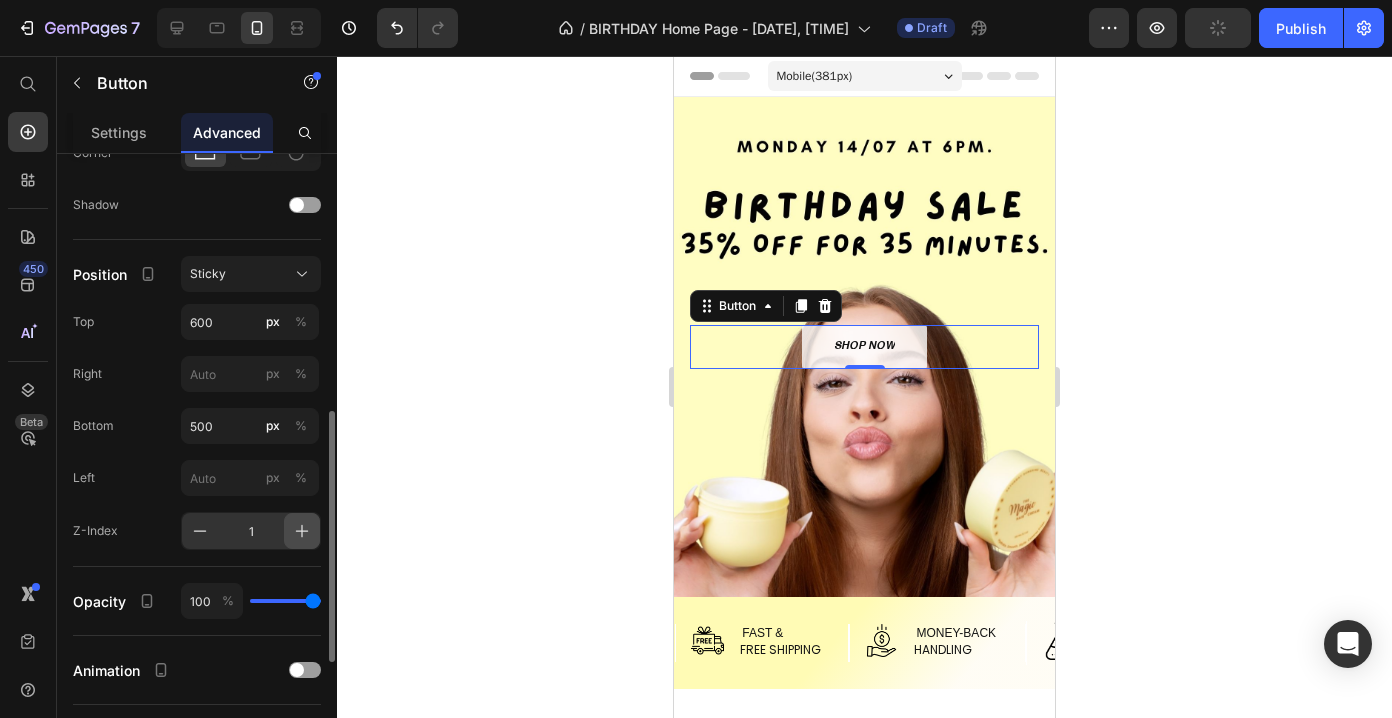 click 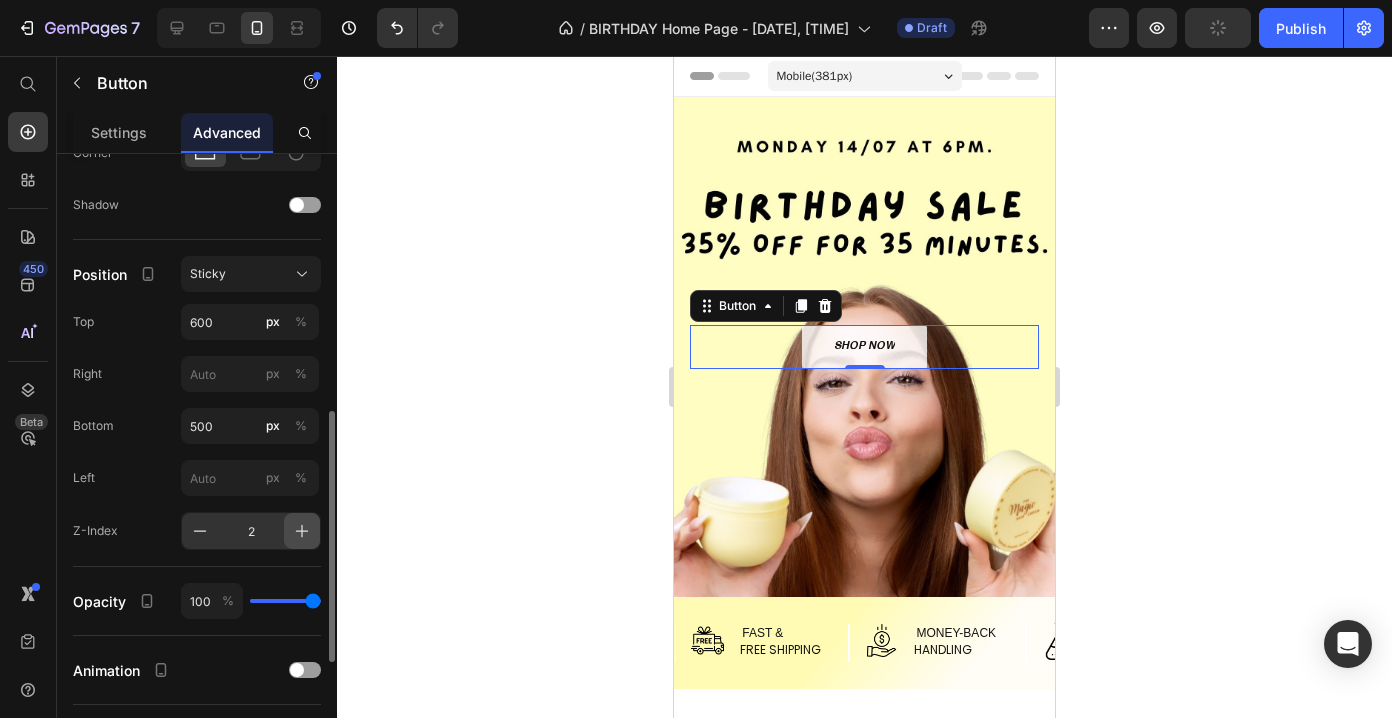 click 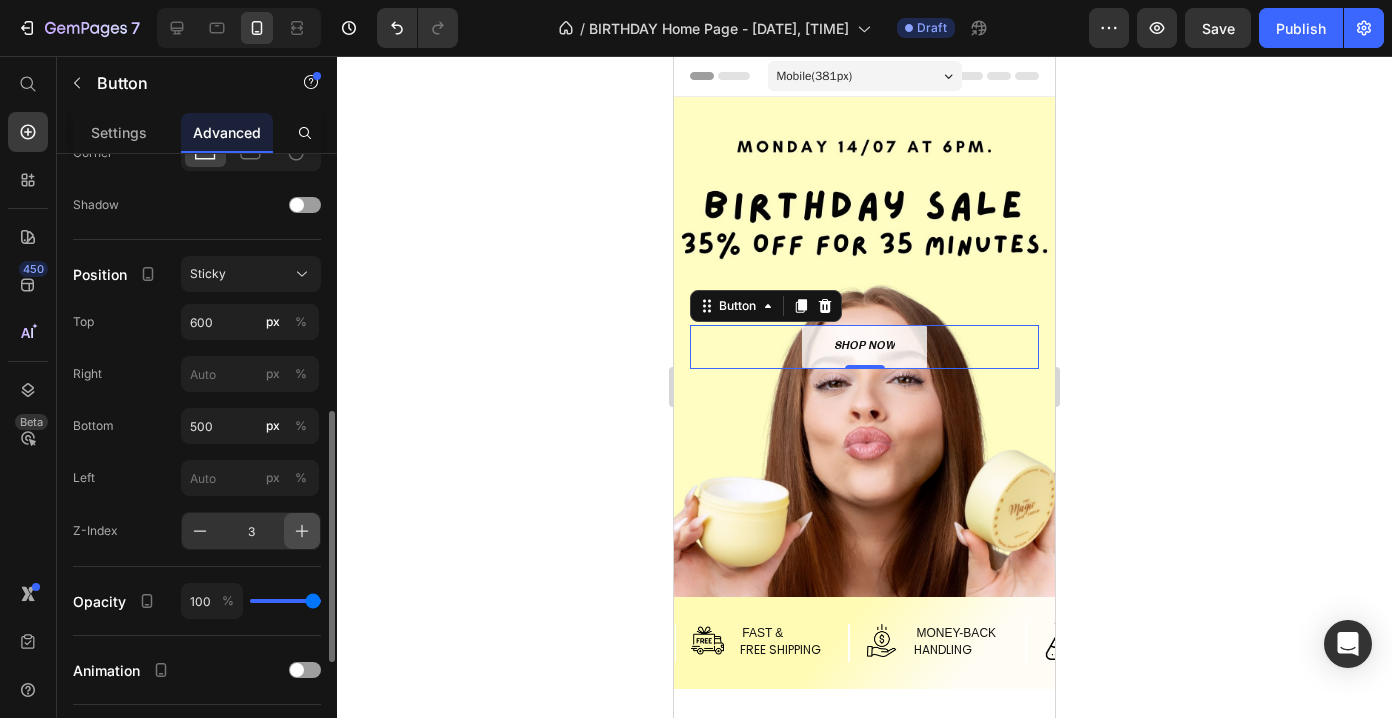 click 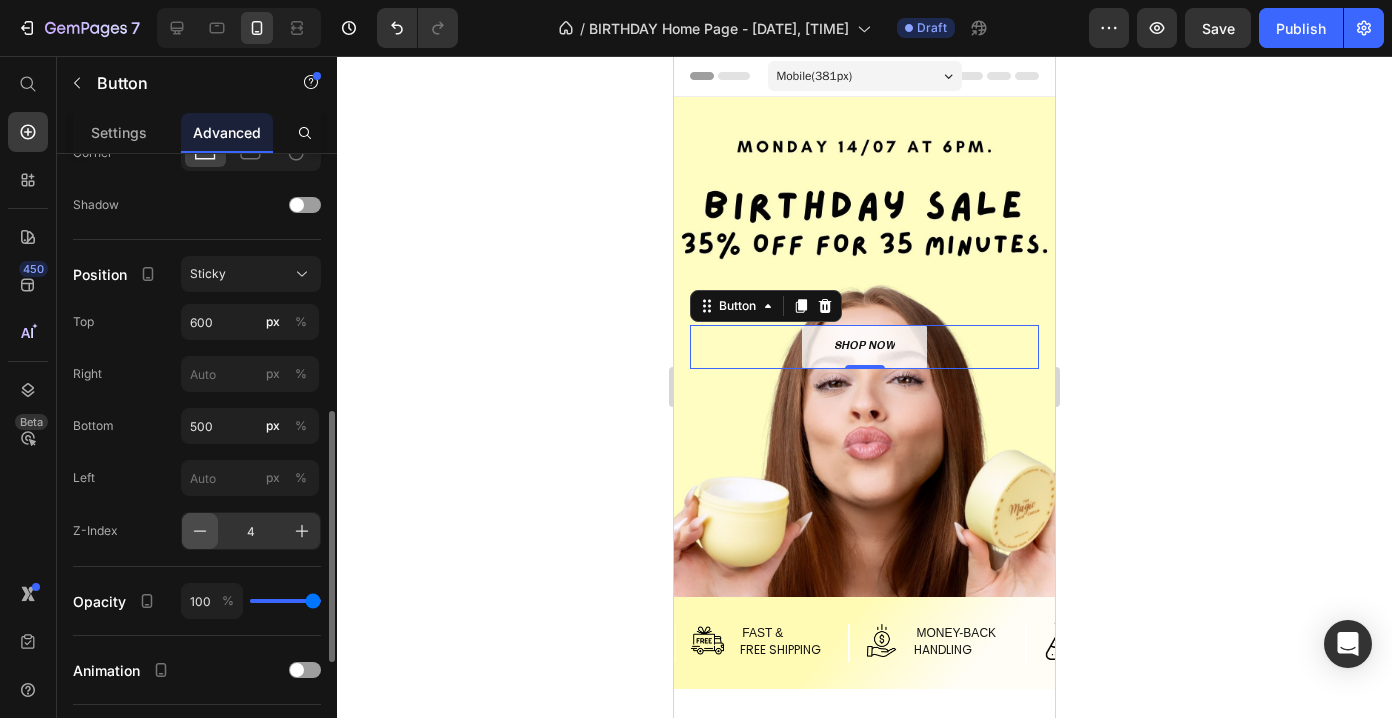 click 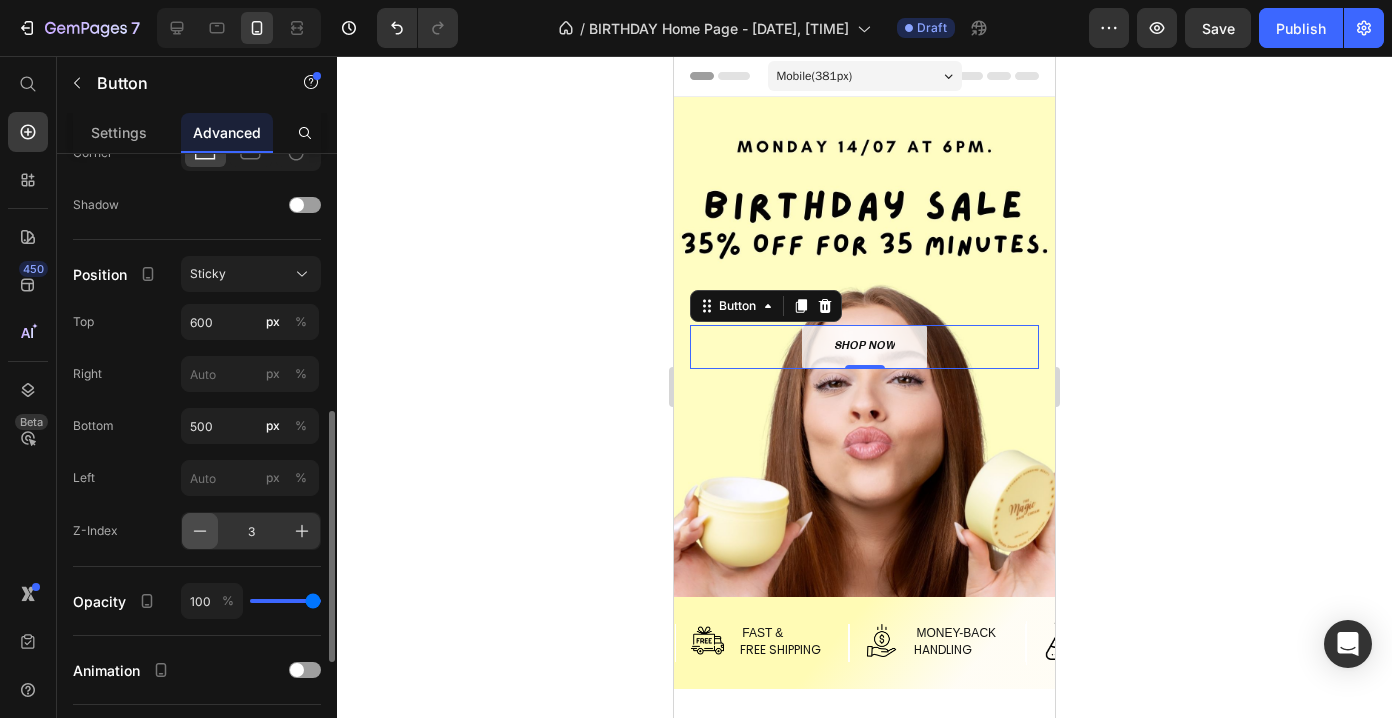 click 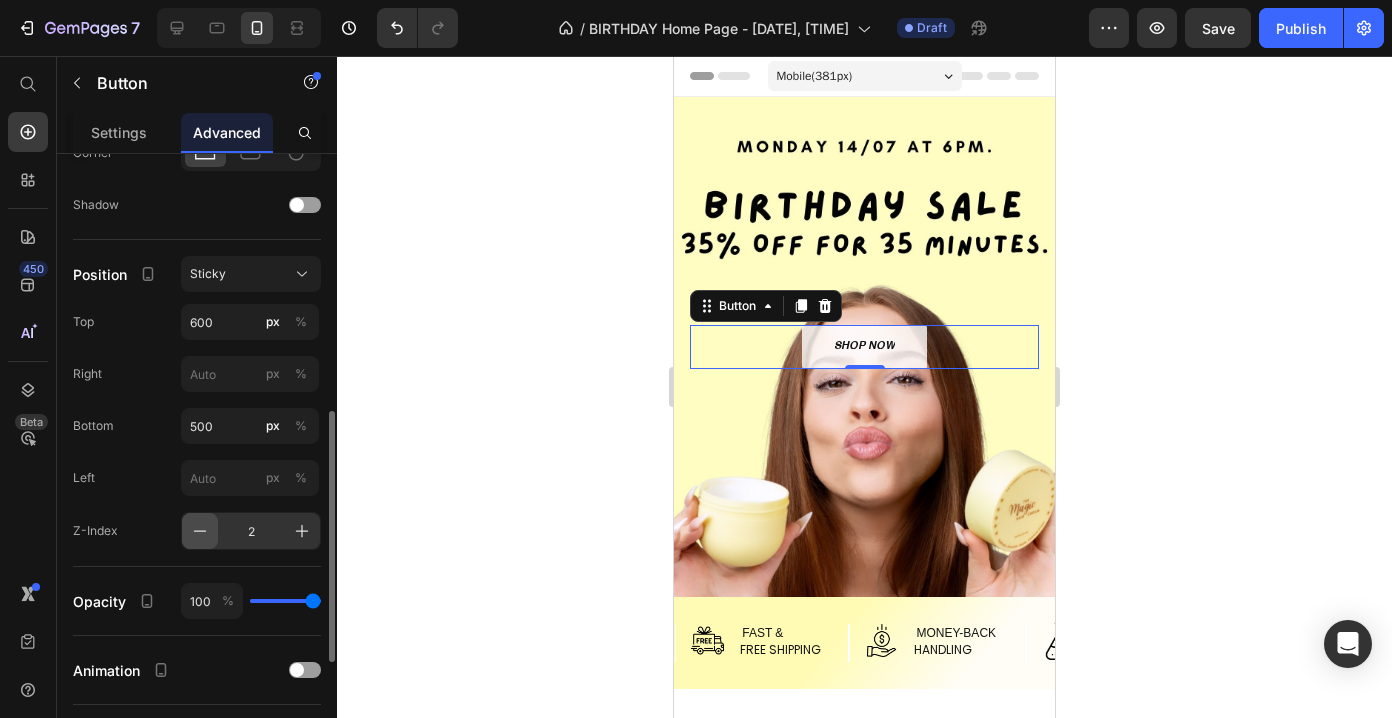 click 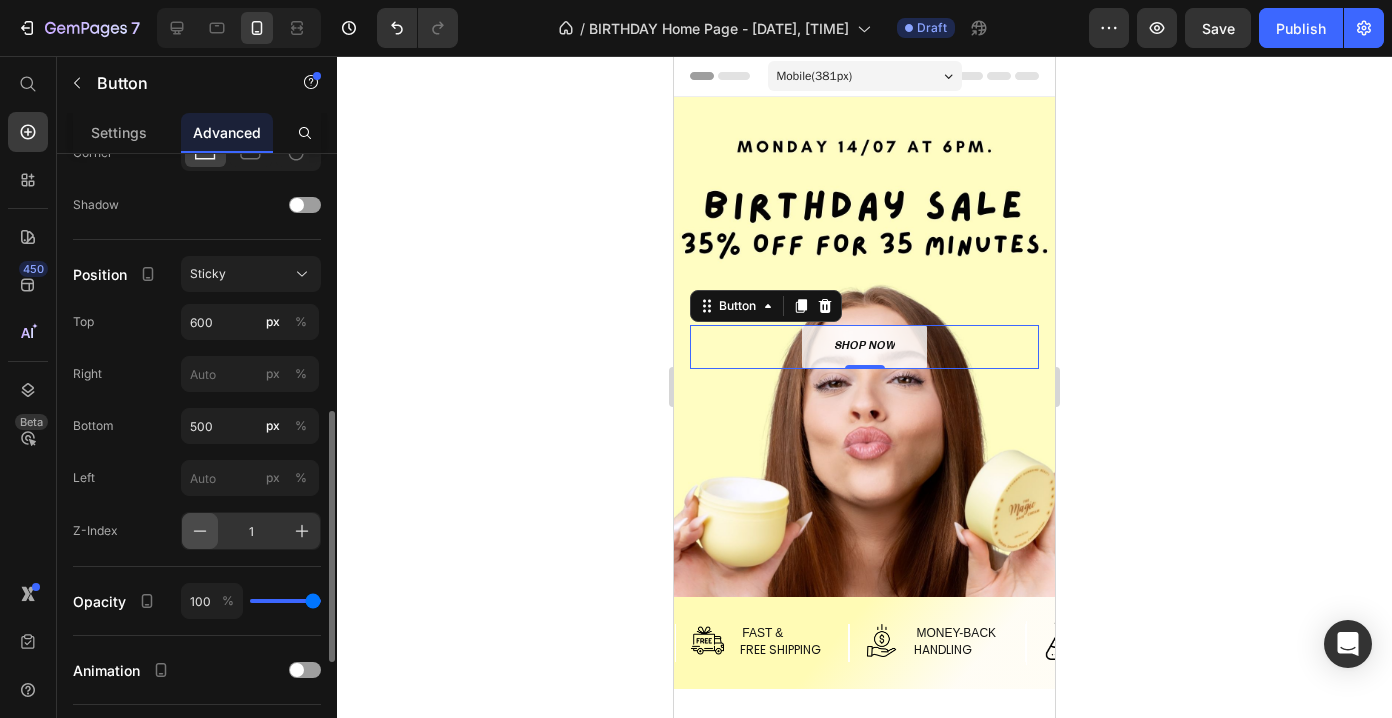 click 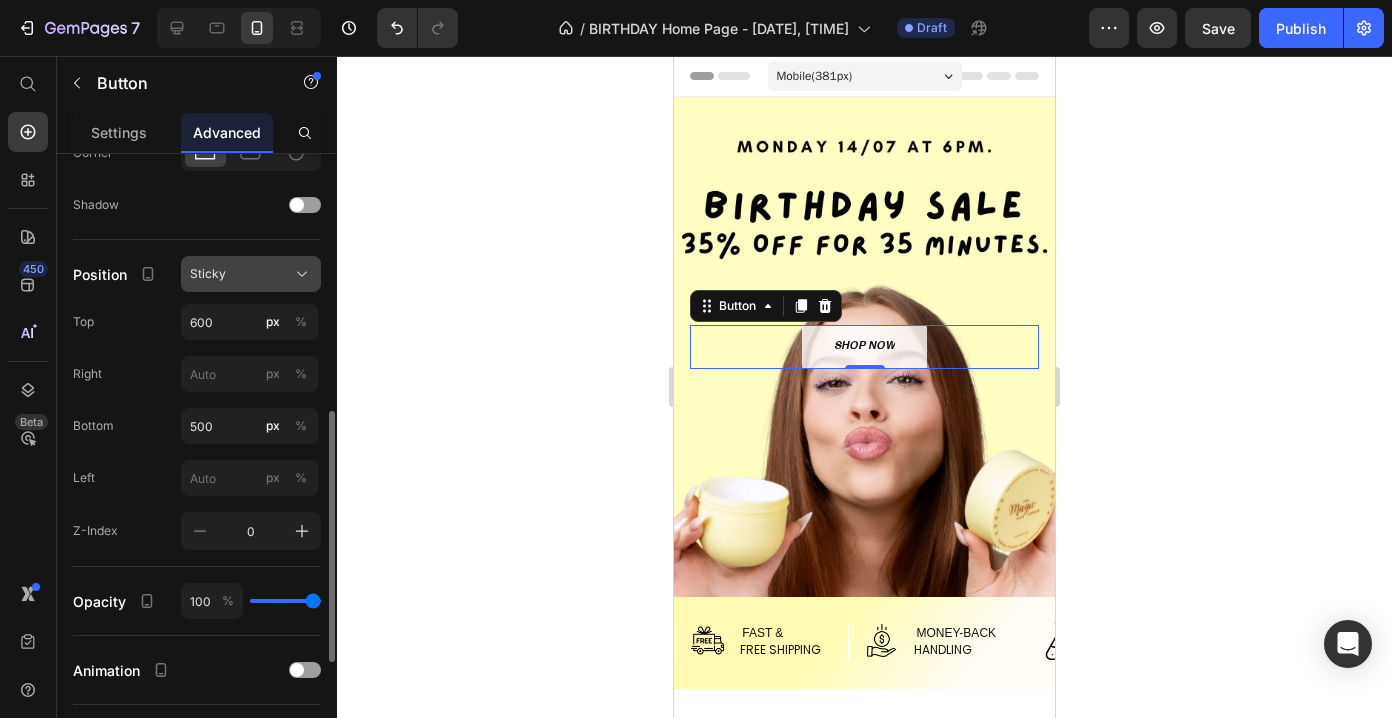 click on "Sticky" at bounding box center (251, 274) 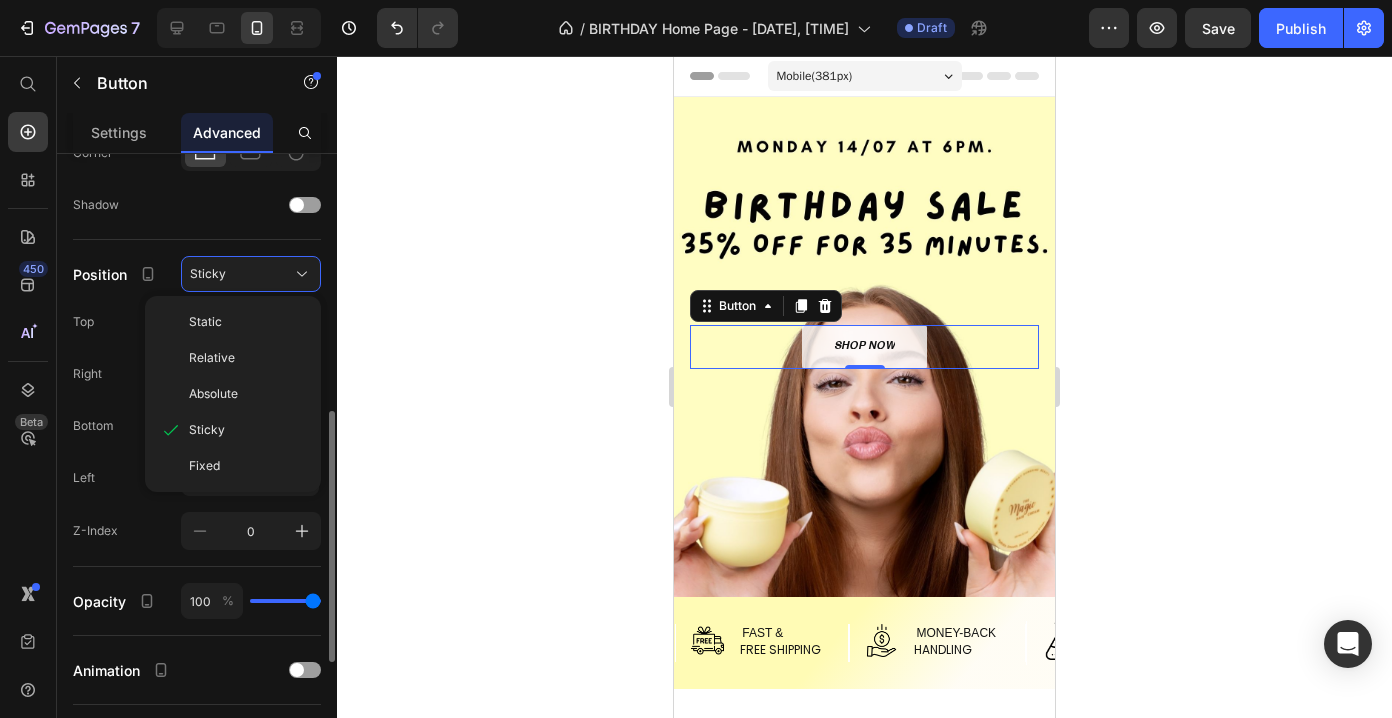 click on "Top 600 px %" 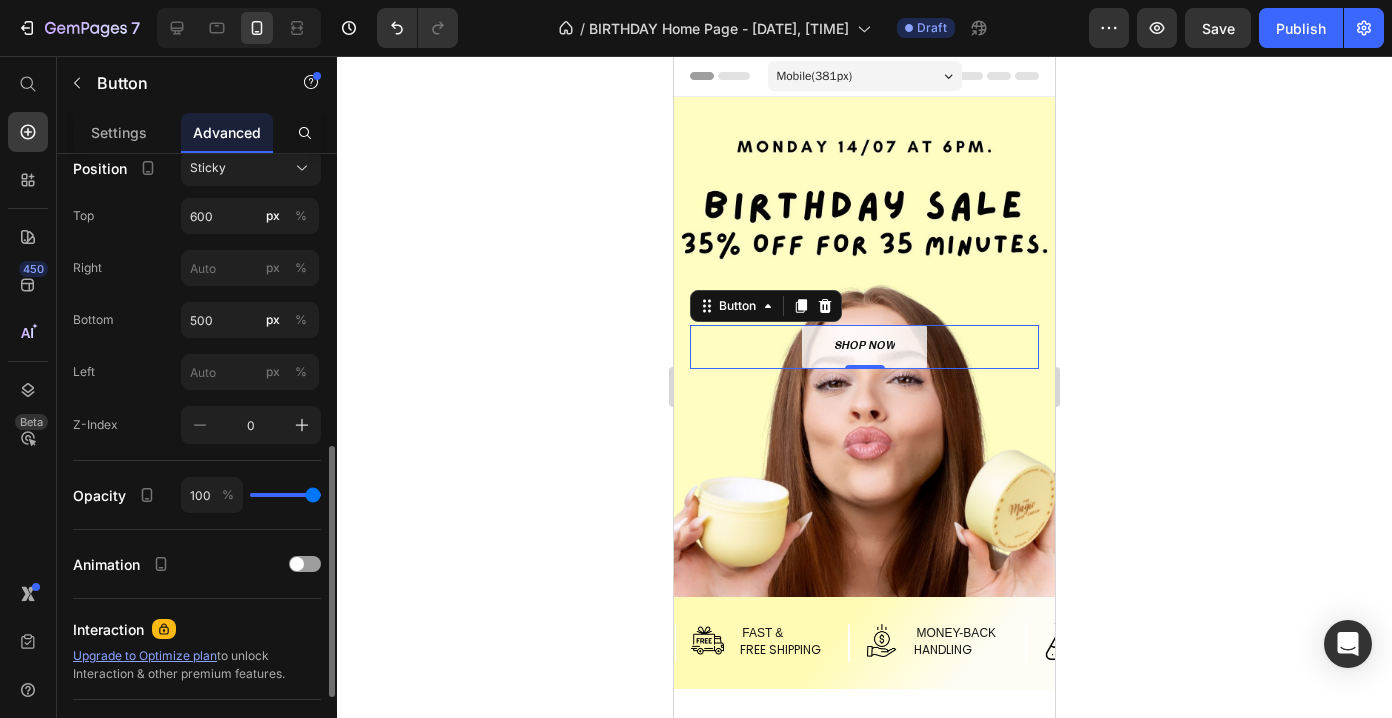 scroll, scrollTop: 733, scrollLeft: 0, axis: vertical 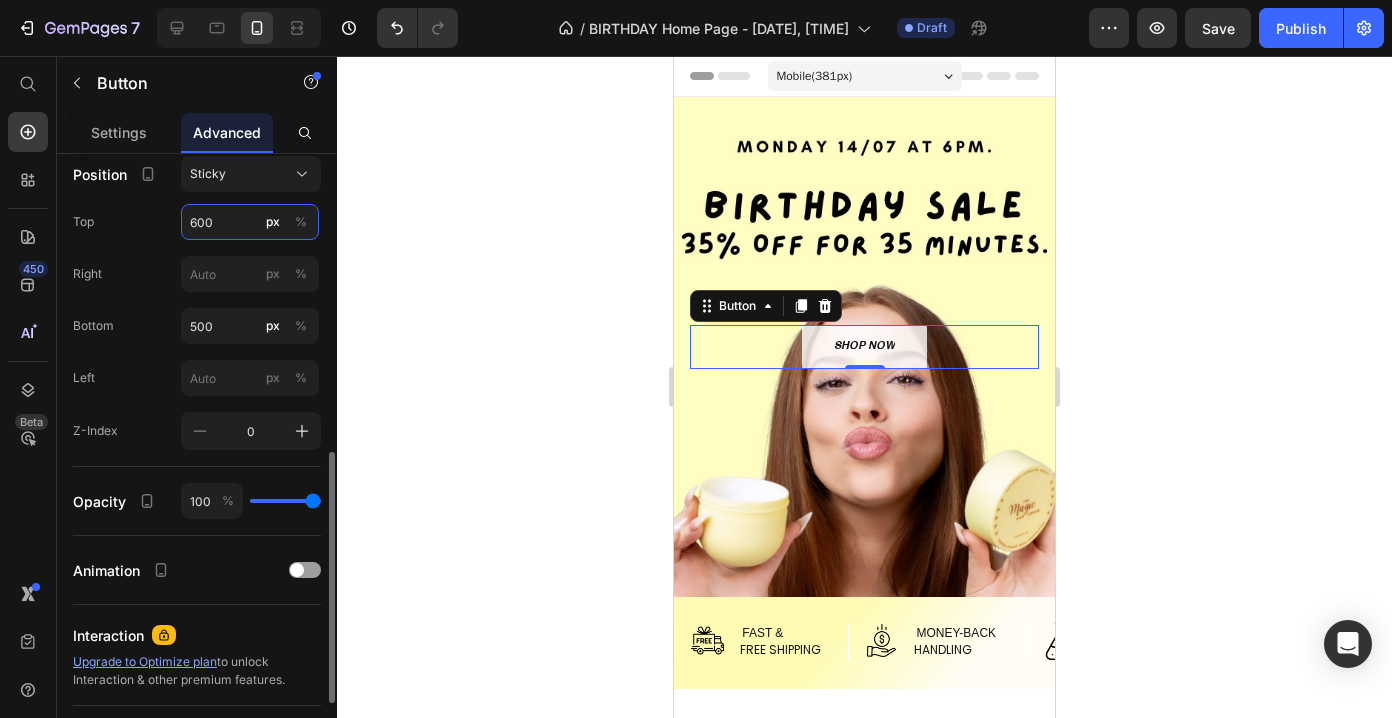 click on "600" at bounding box center [250, 222] 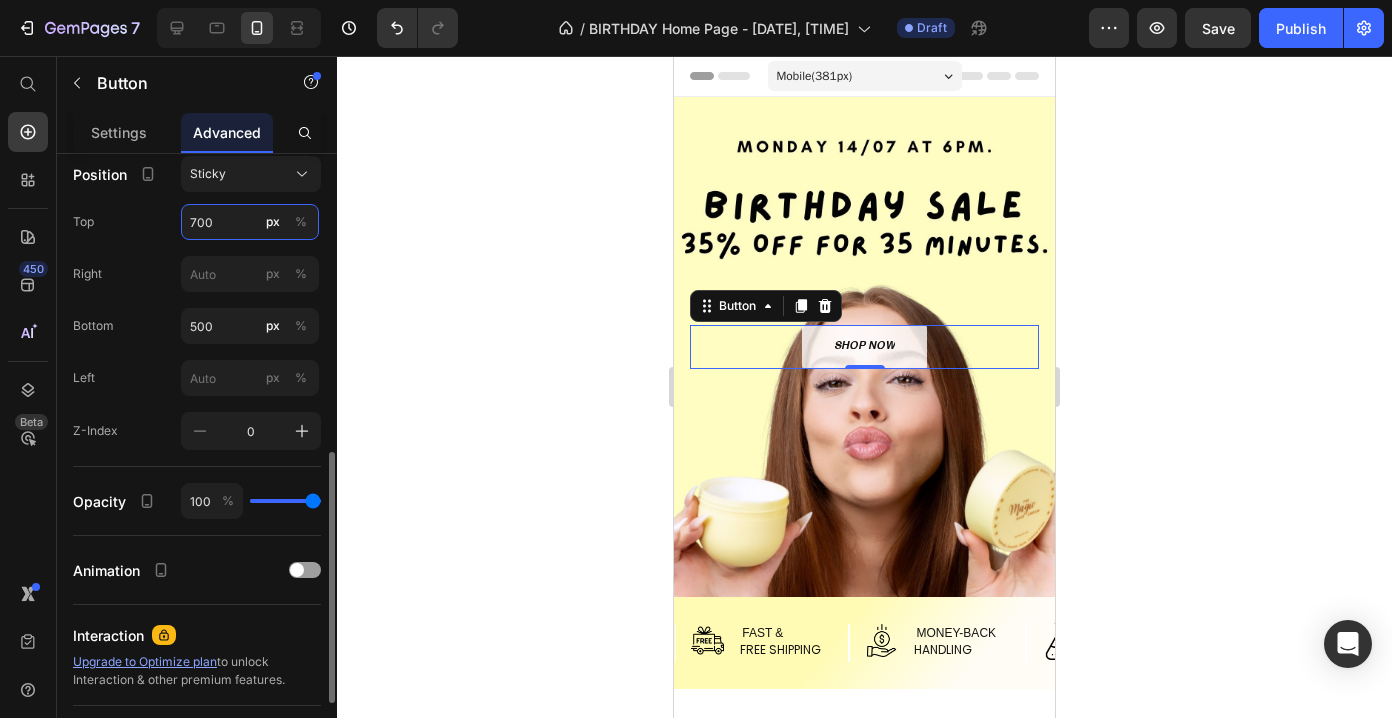 type on "700" 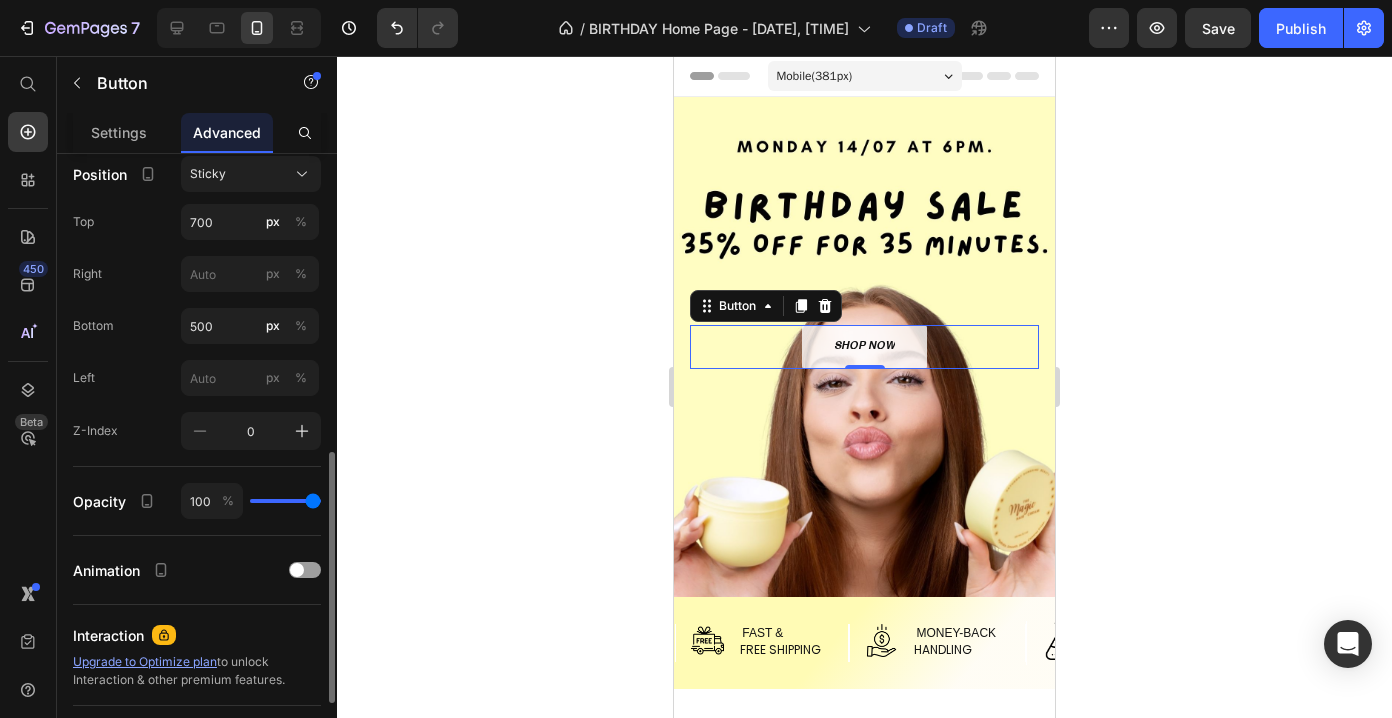 click on "Right px %" 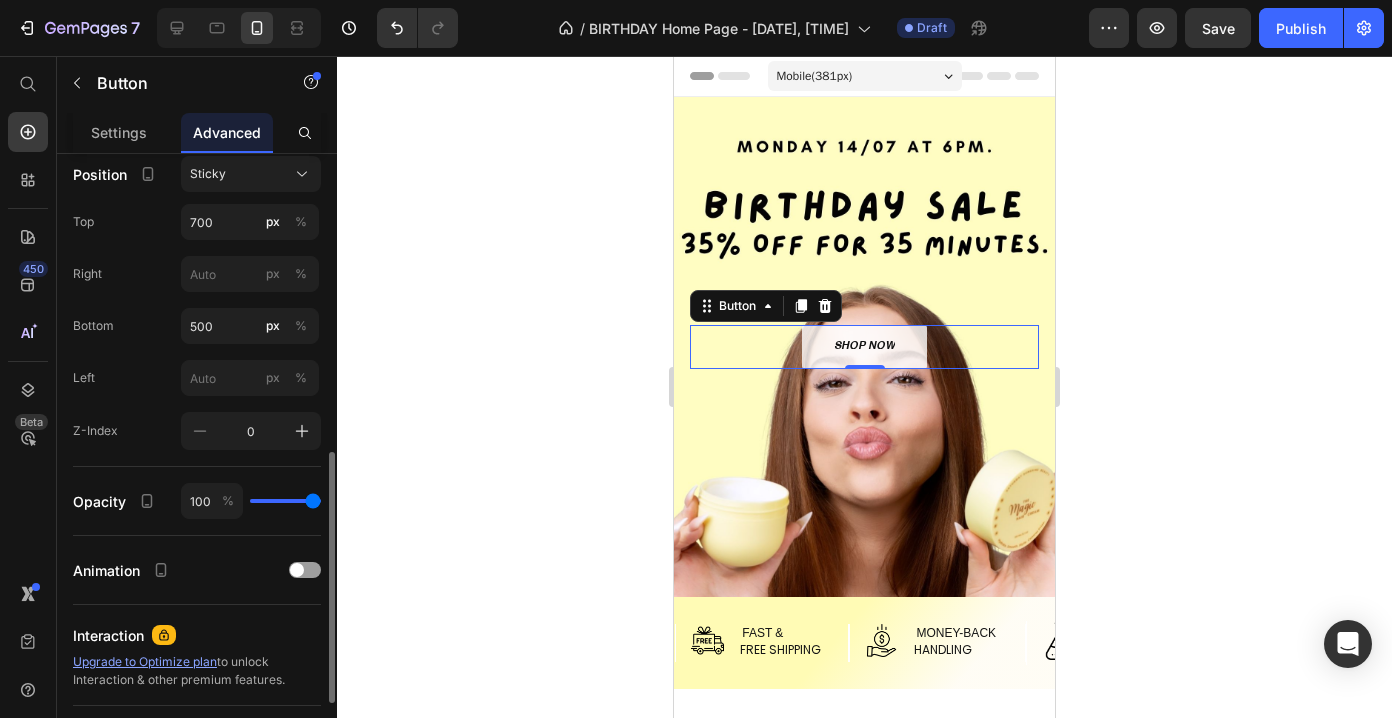 click on "Top 700 px %" 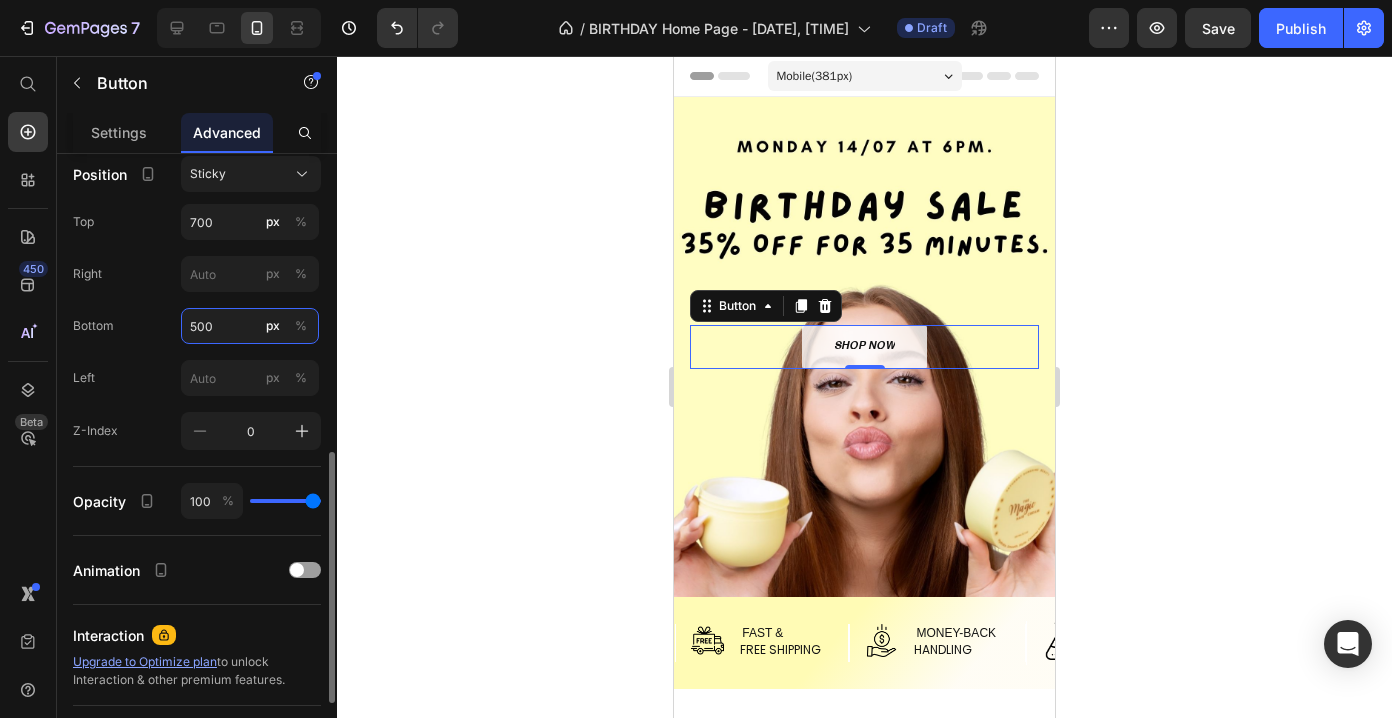 click on "500" at bounding box center [250, 326] 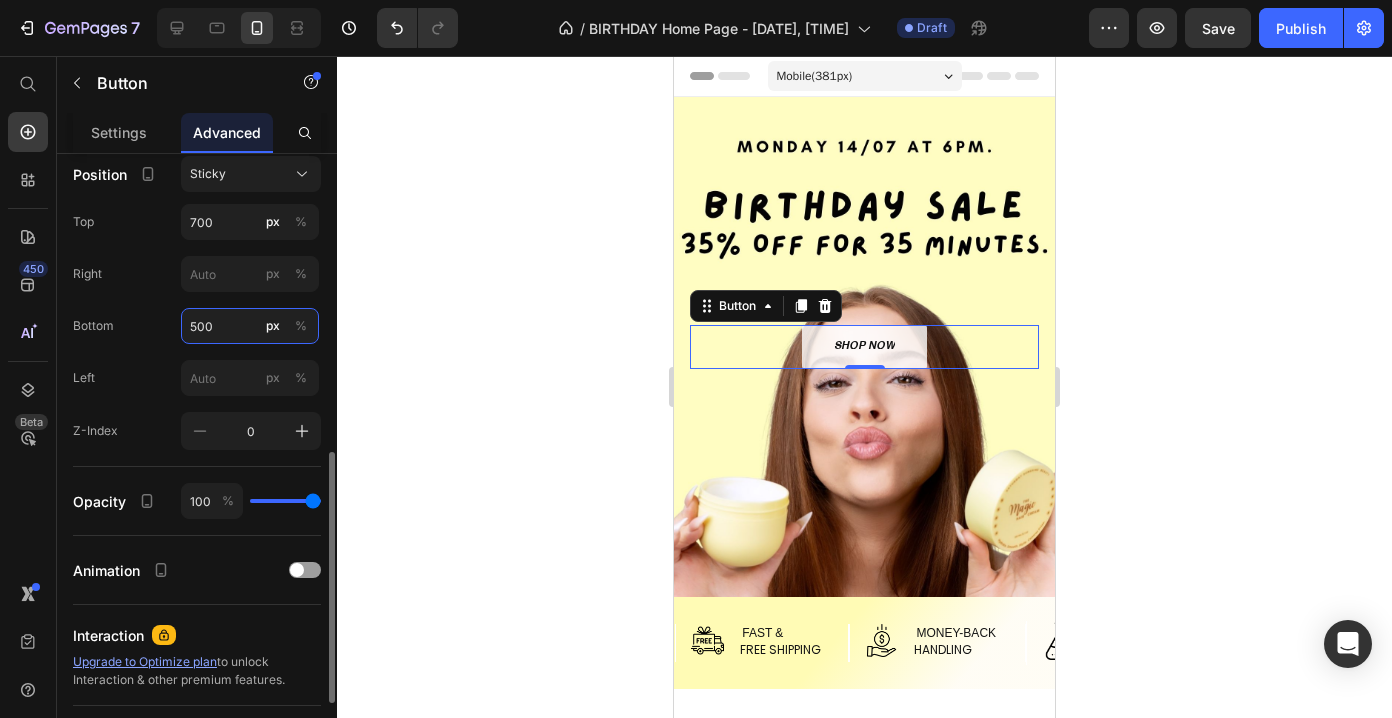 drag, startPoint x: 221, startPoint y: 317, endPoint x: 128, endPoint y: 315, distance: 93.0215 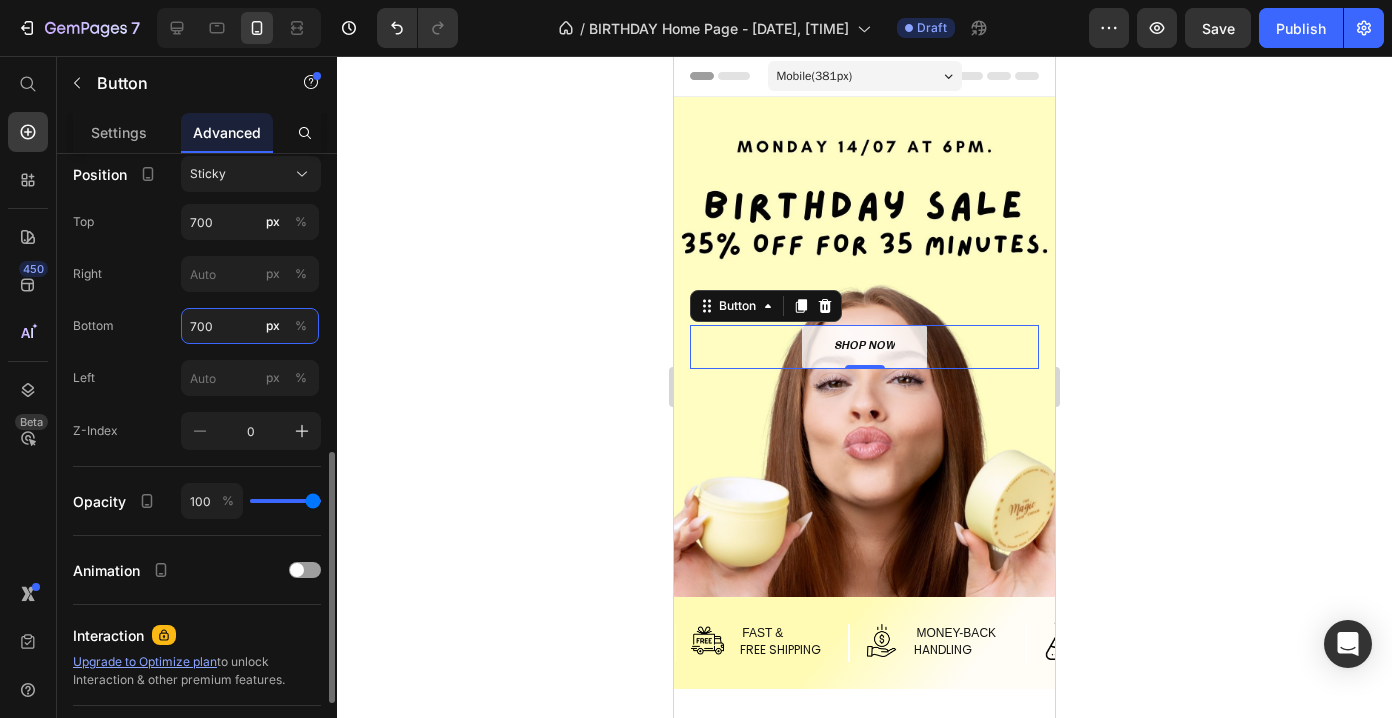 type on "700" 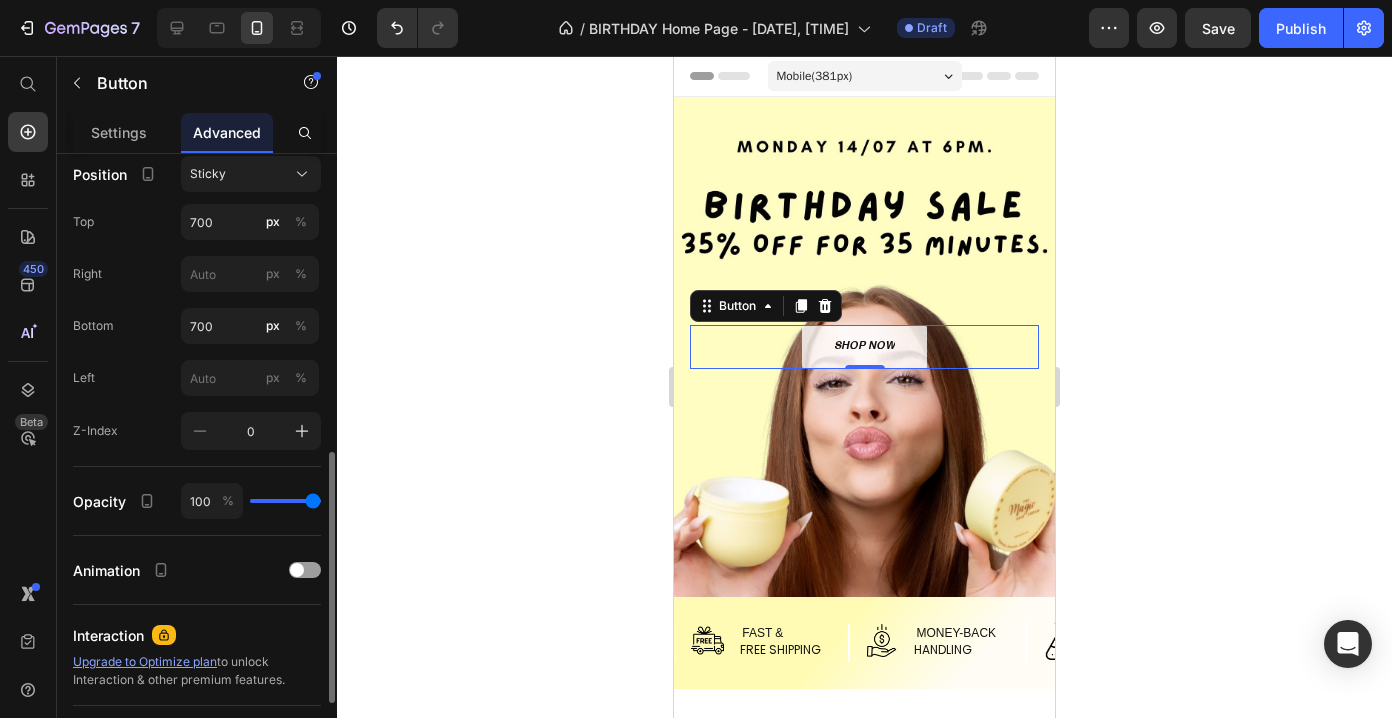 click on "Bottom" at bounding box center (93, 326) 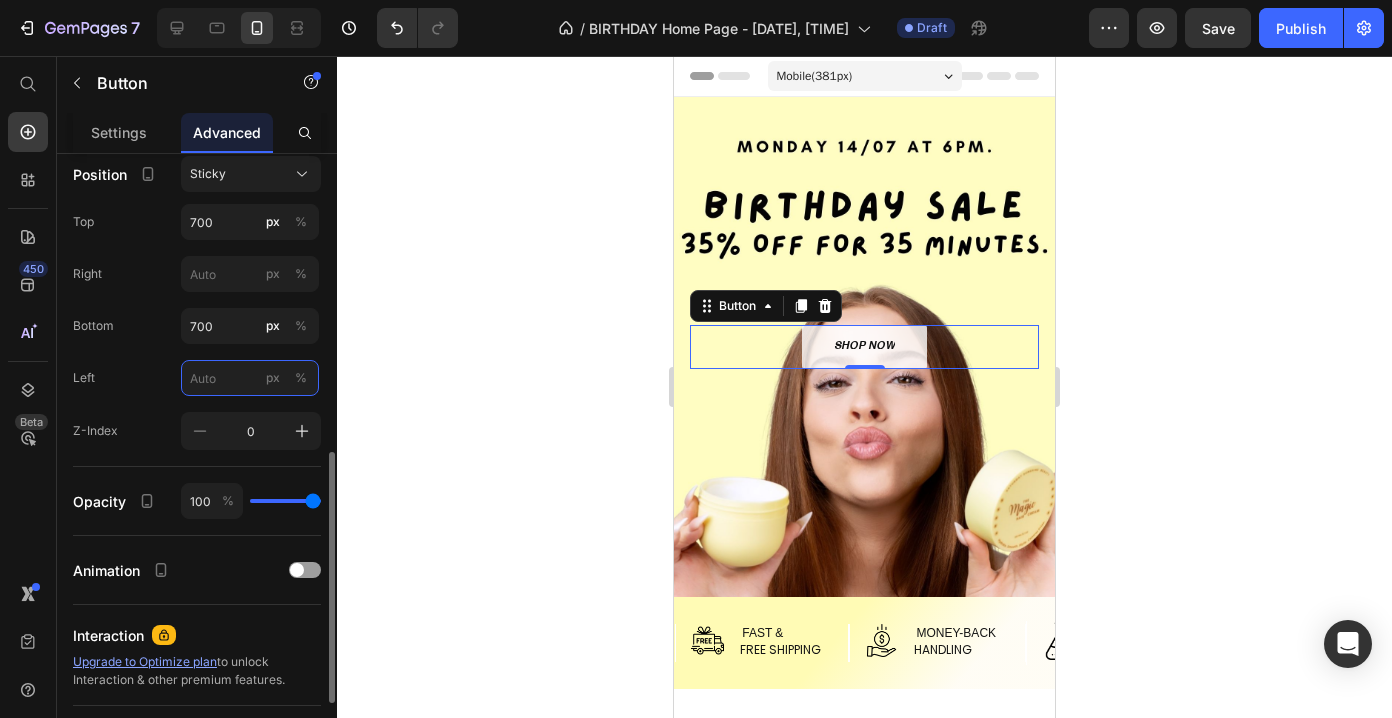 click on "px %" at bounding box center [250, 378] 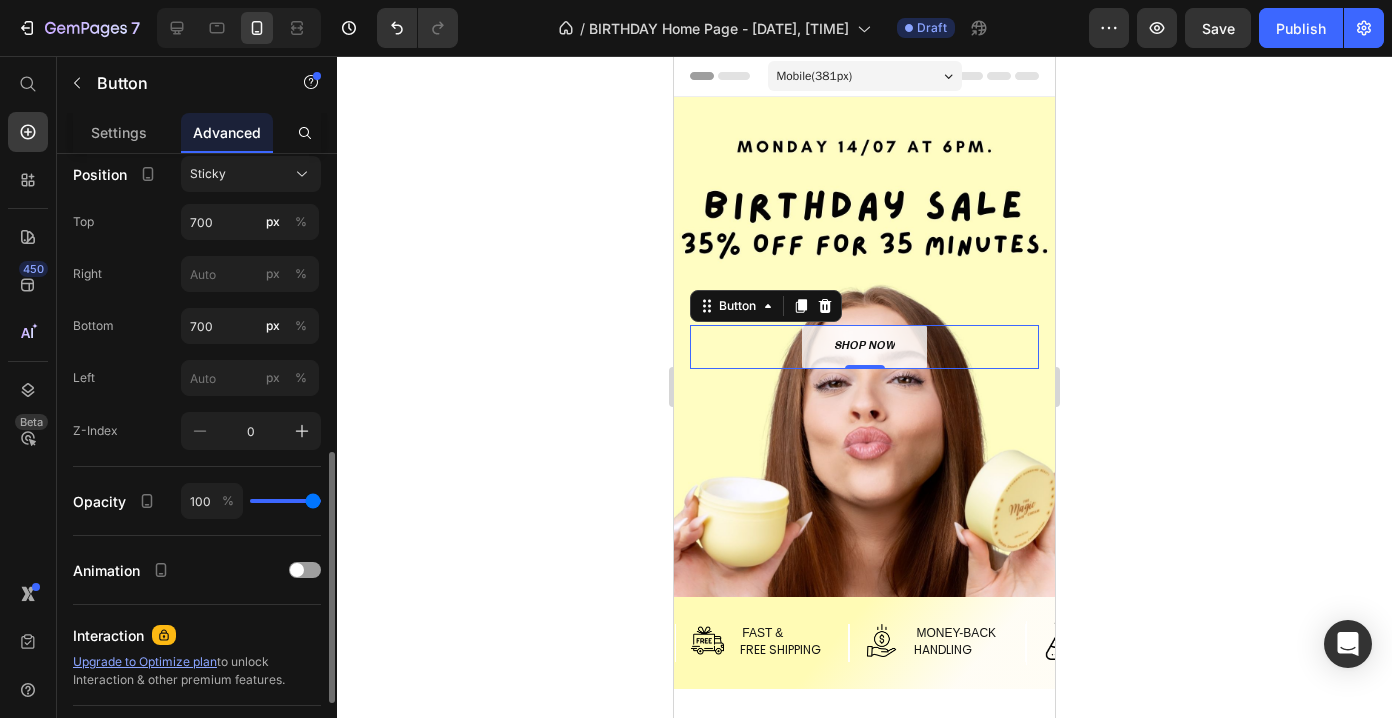 click on "Left px %" 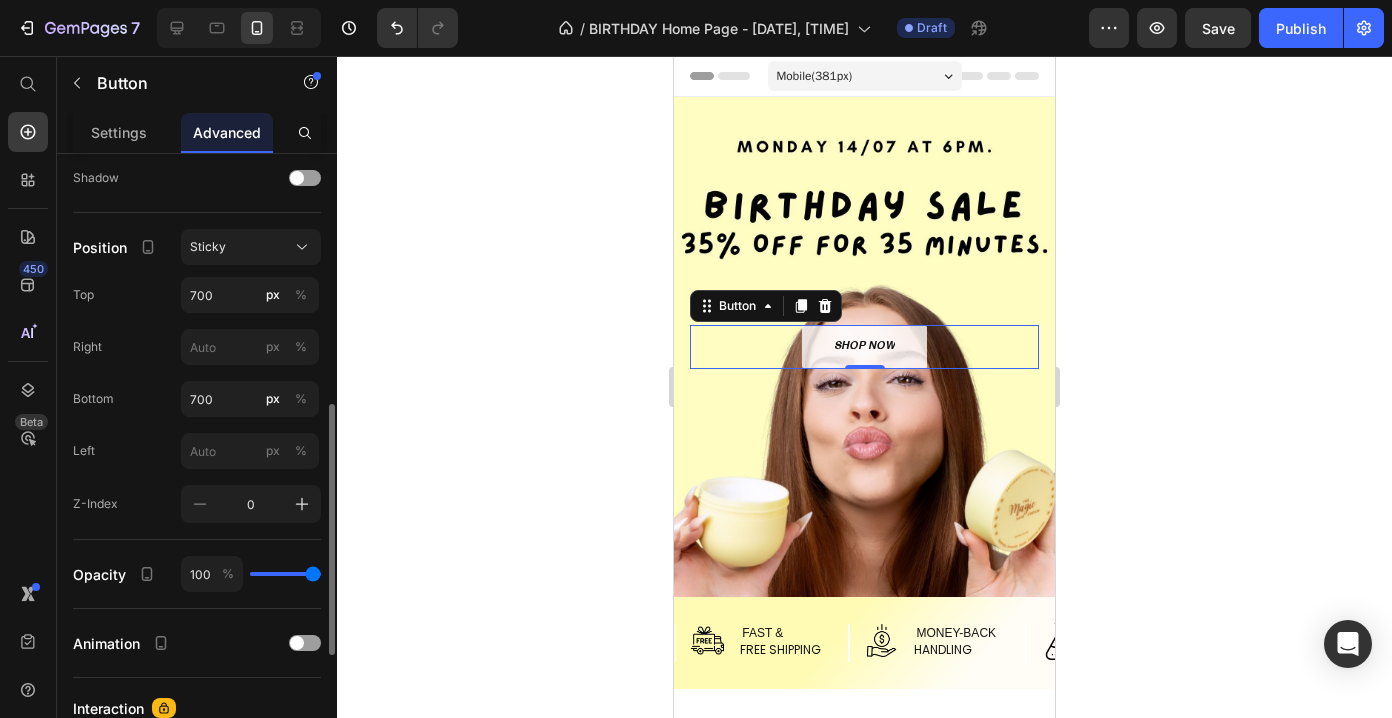 scroll, scrollTop: 647, scrollLeft: 0, axis: vertical 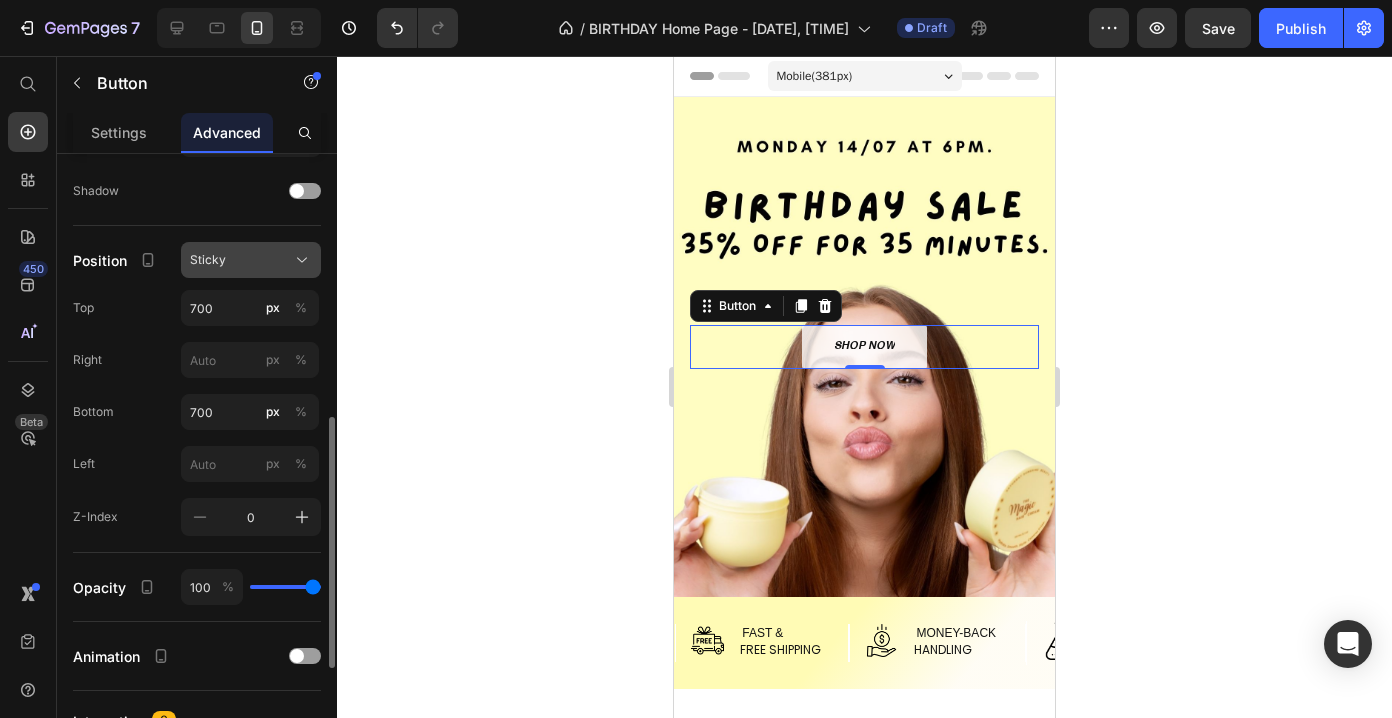 click on "Sticky" at bounding box center (251, 260) 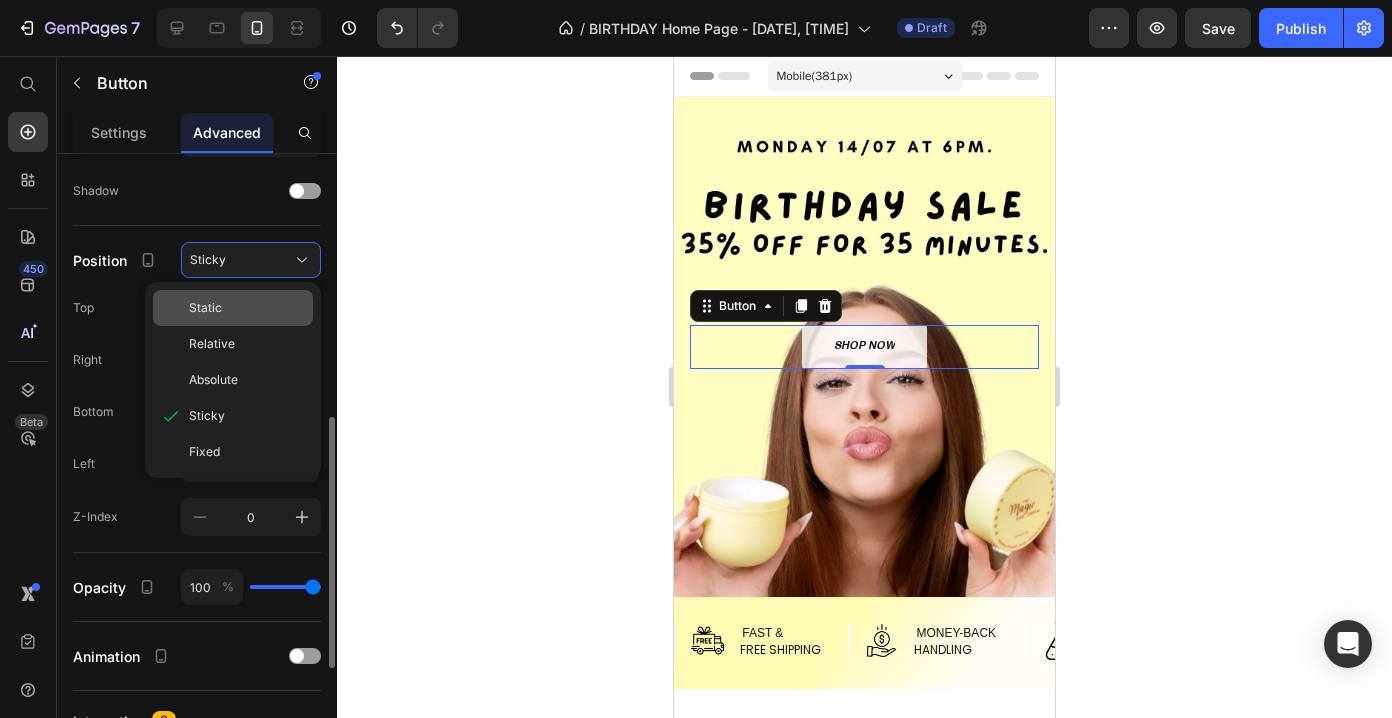 click on "Static" at bounding box center [247, 308] 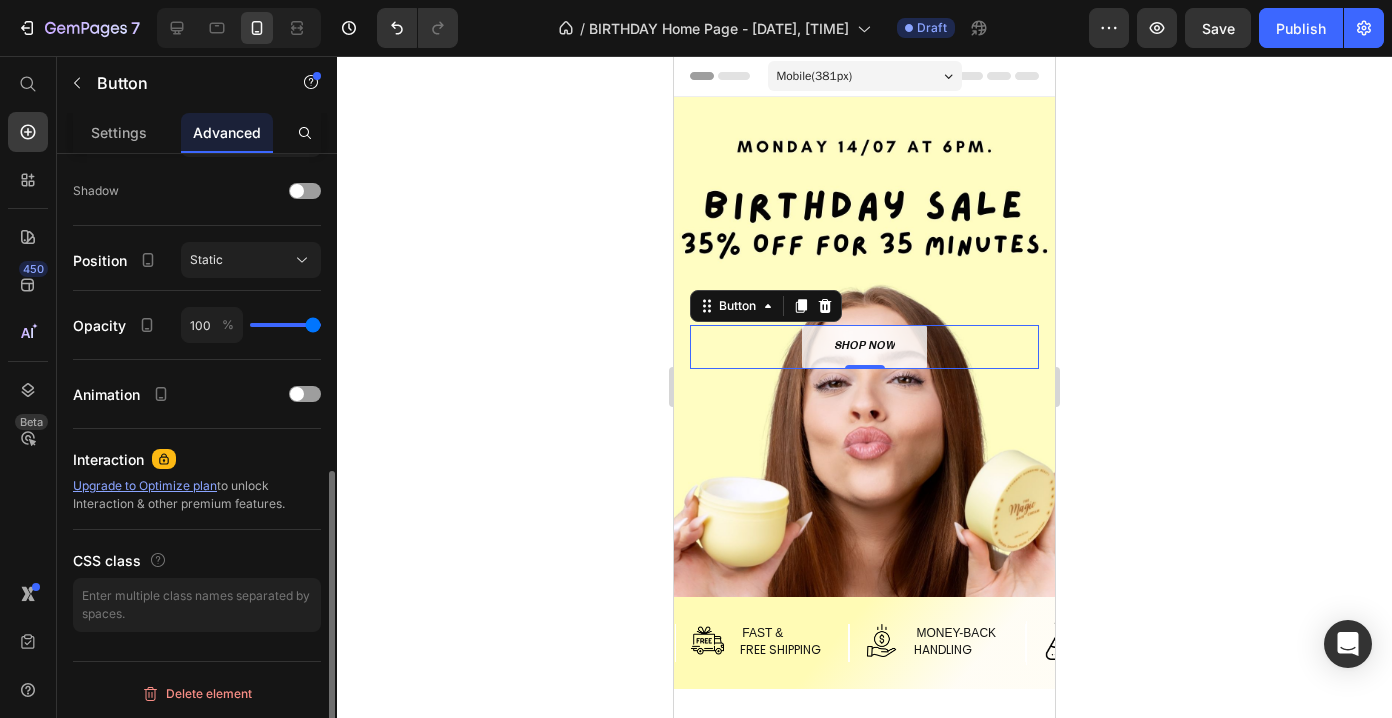 click on "Position" at bounding box center (100, 260) 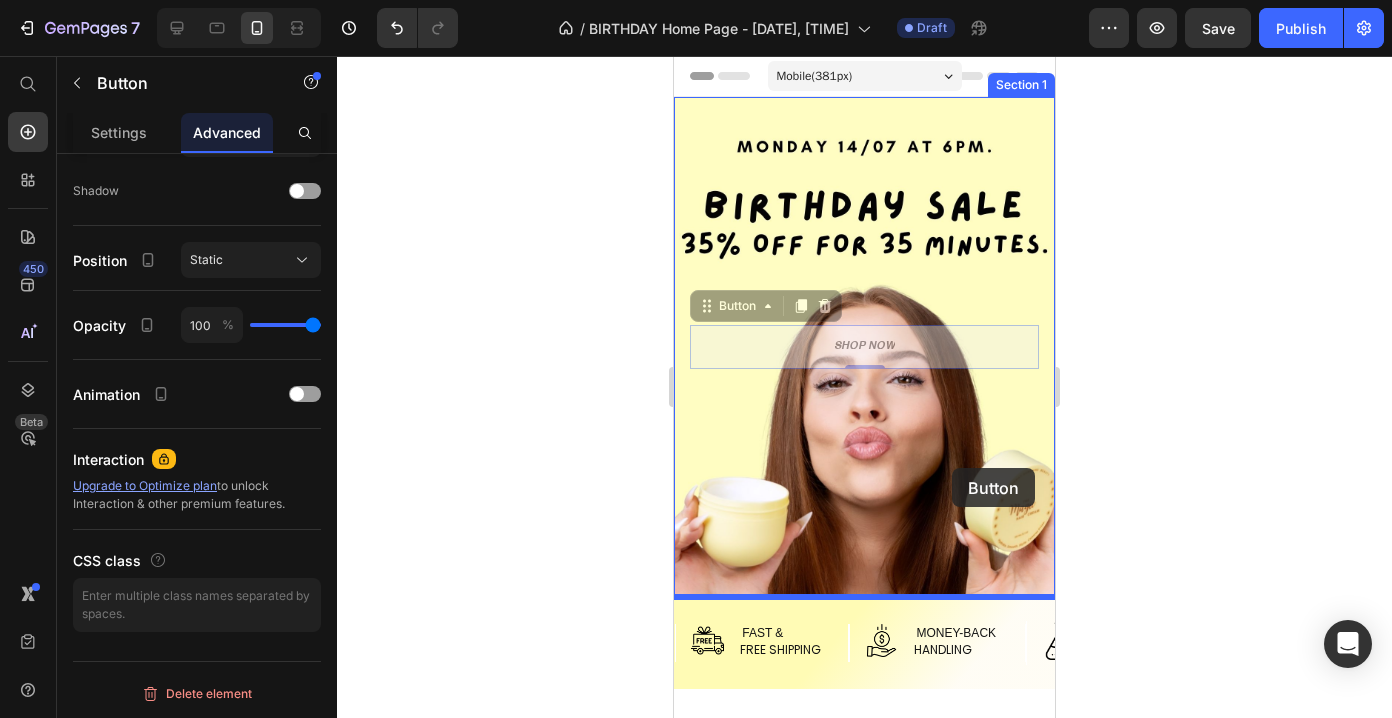 drag, startPoint x: 951, startPoint y: 340, endPoint x: 952, endPoint y: 468, distance: 128.0039 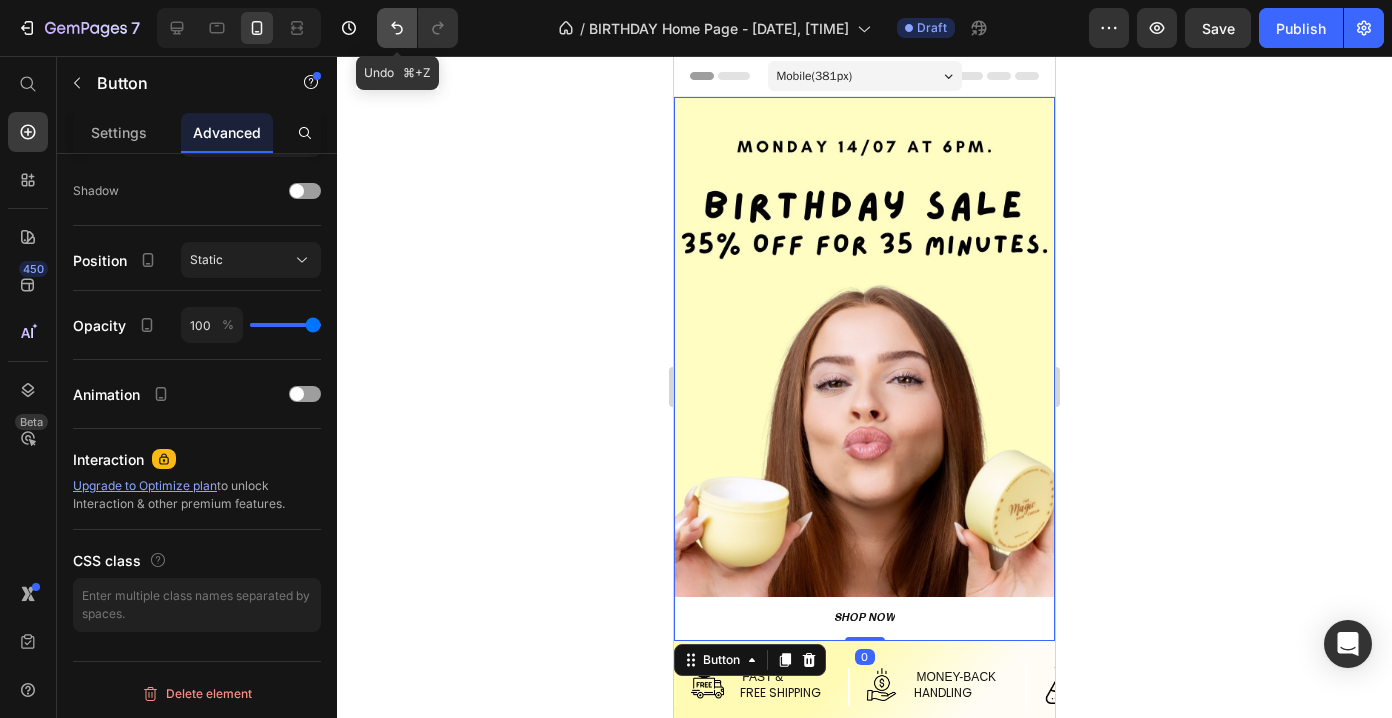 click 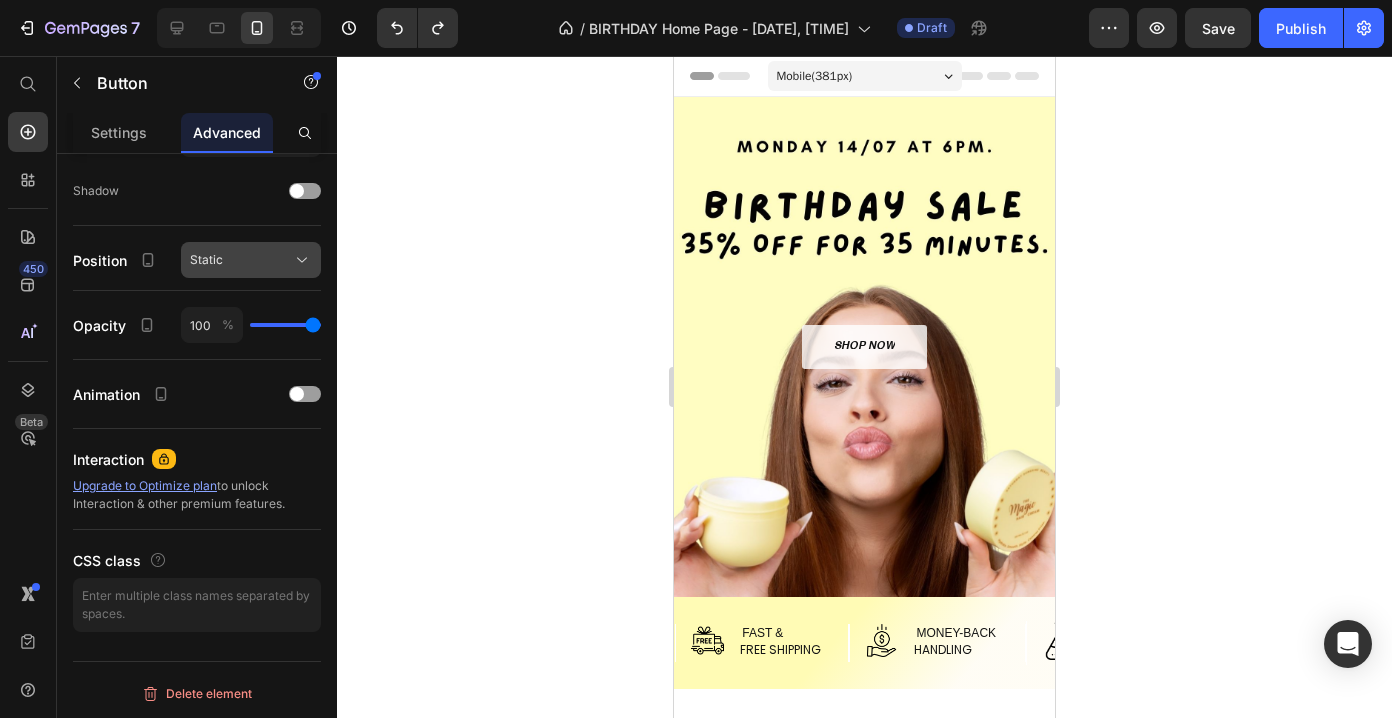 click on "Static" at bounding box center (206, 260) 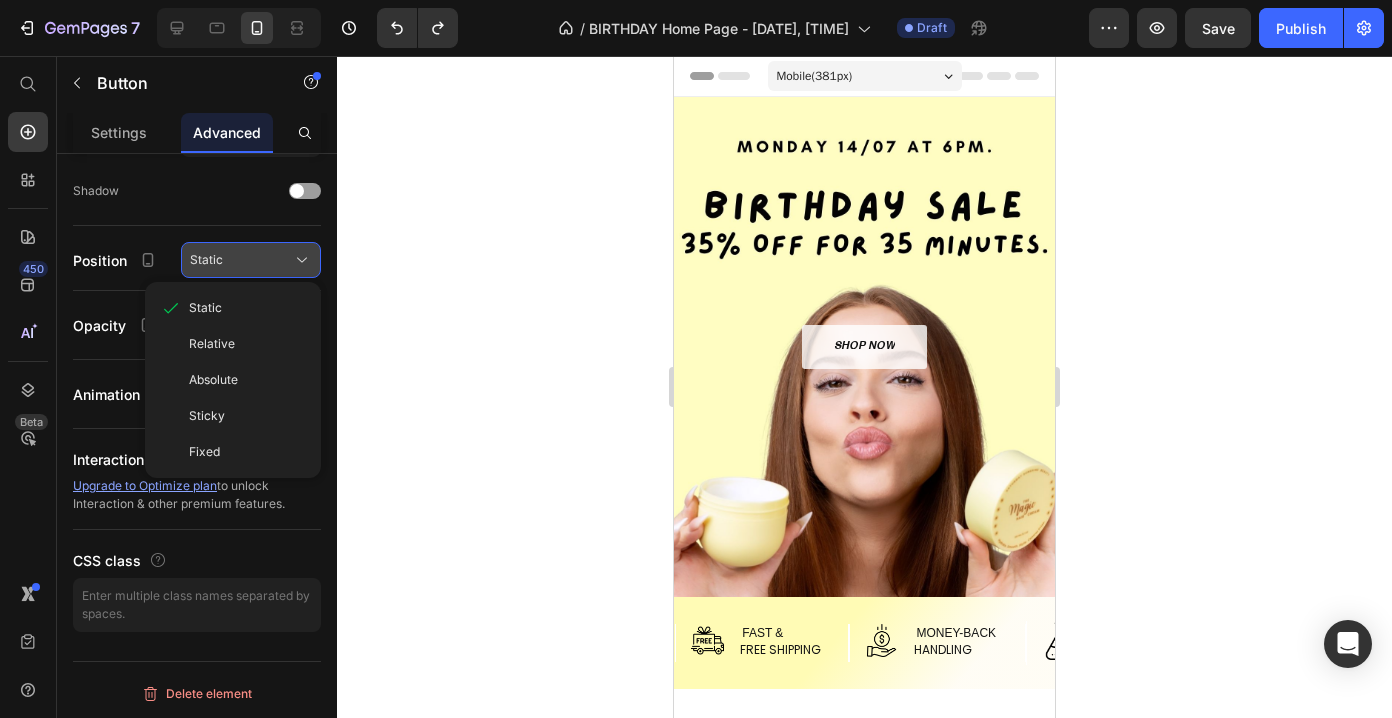 click on "Static" at bounding box center [206, 260] 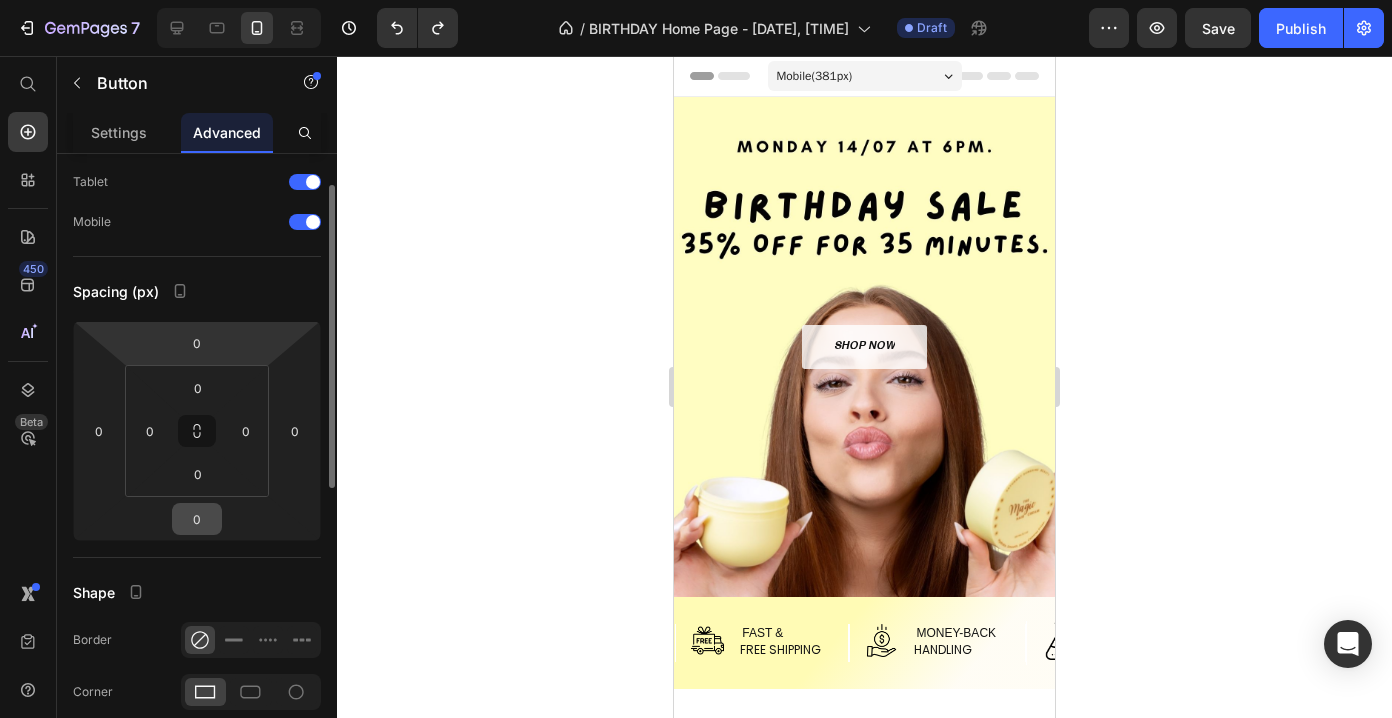 scroll, scrollTop: 69, scrollLeft: 0, axis: vertical 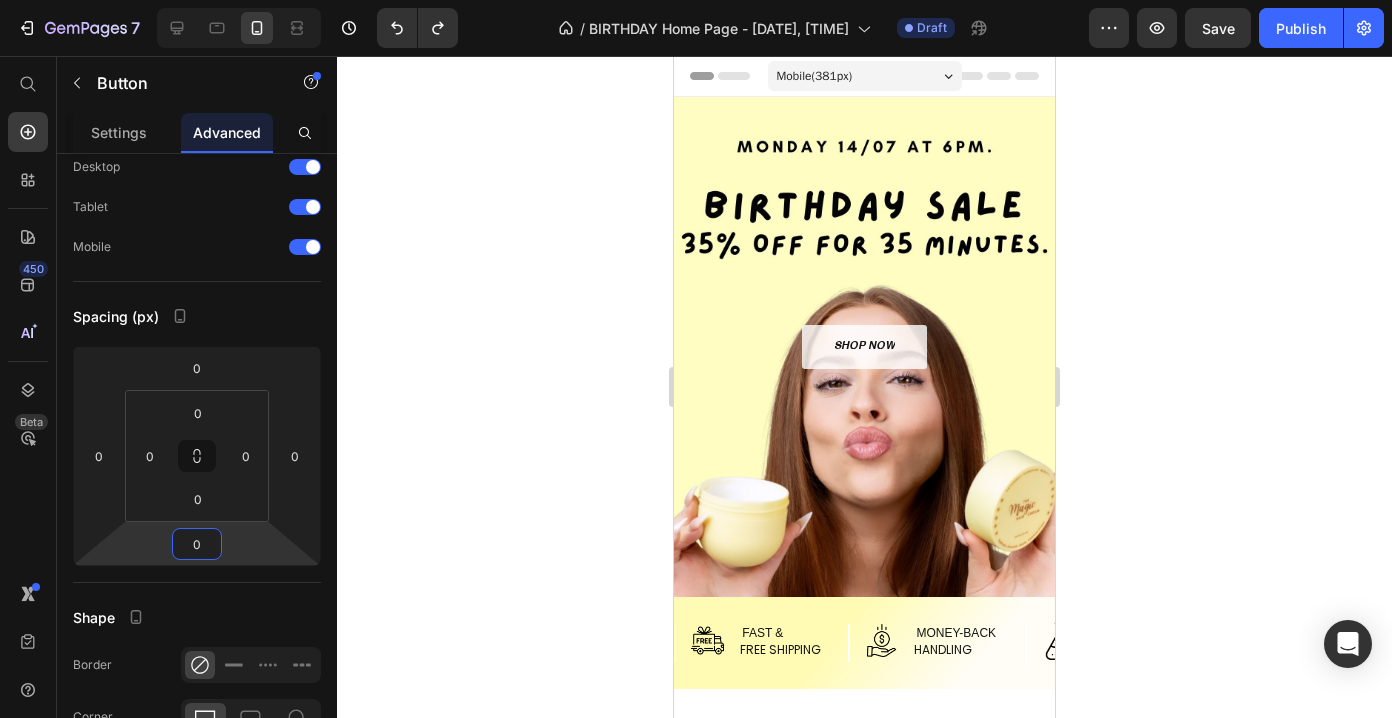 click on "0" at bounding box center [197, 544] 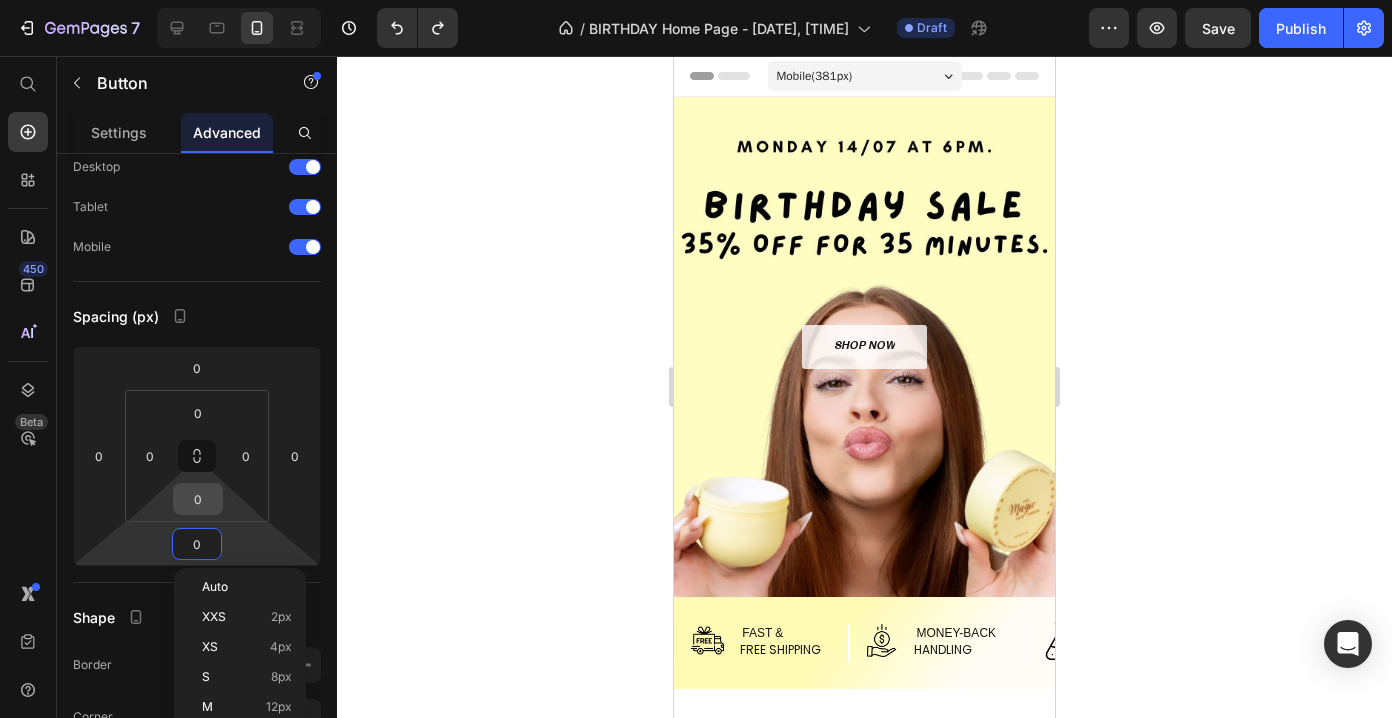 click on "0" at bounding box center [198, 499] 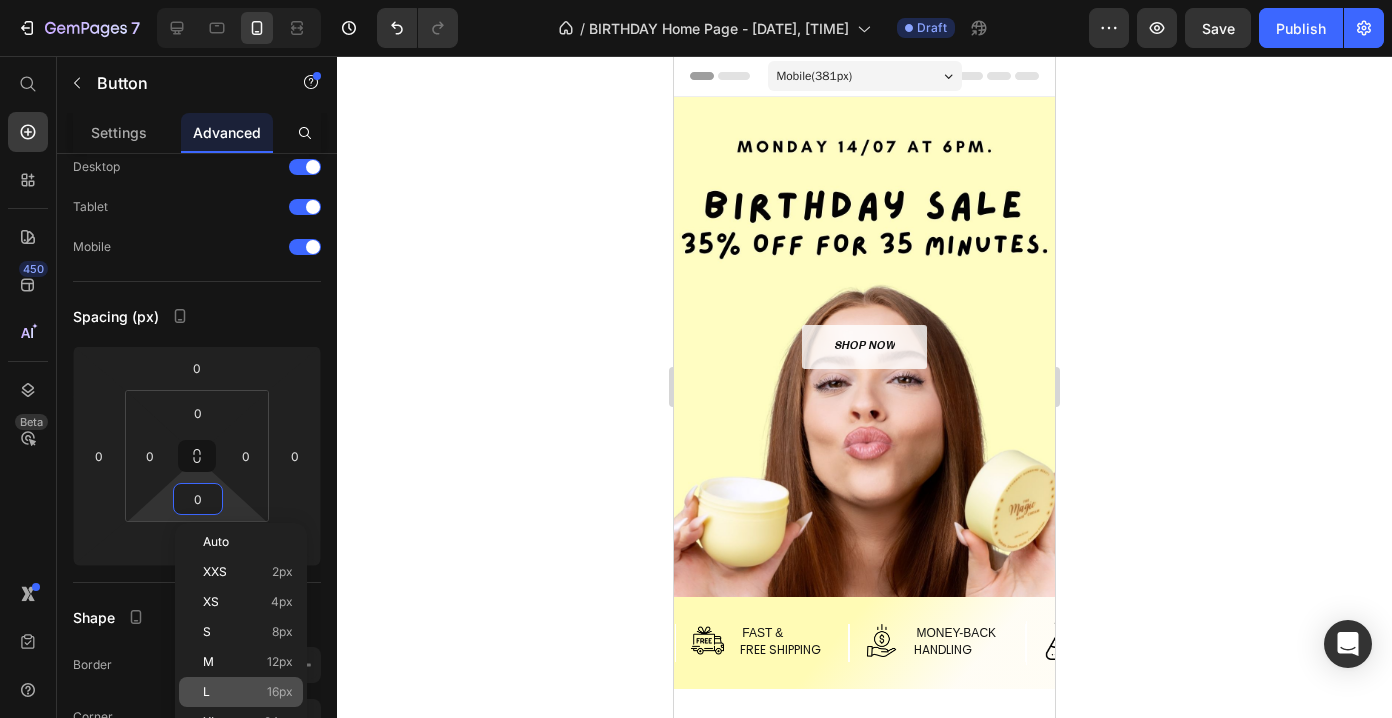 click on "L 16px" 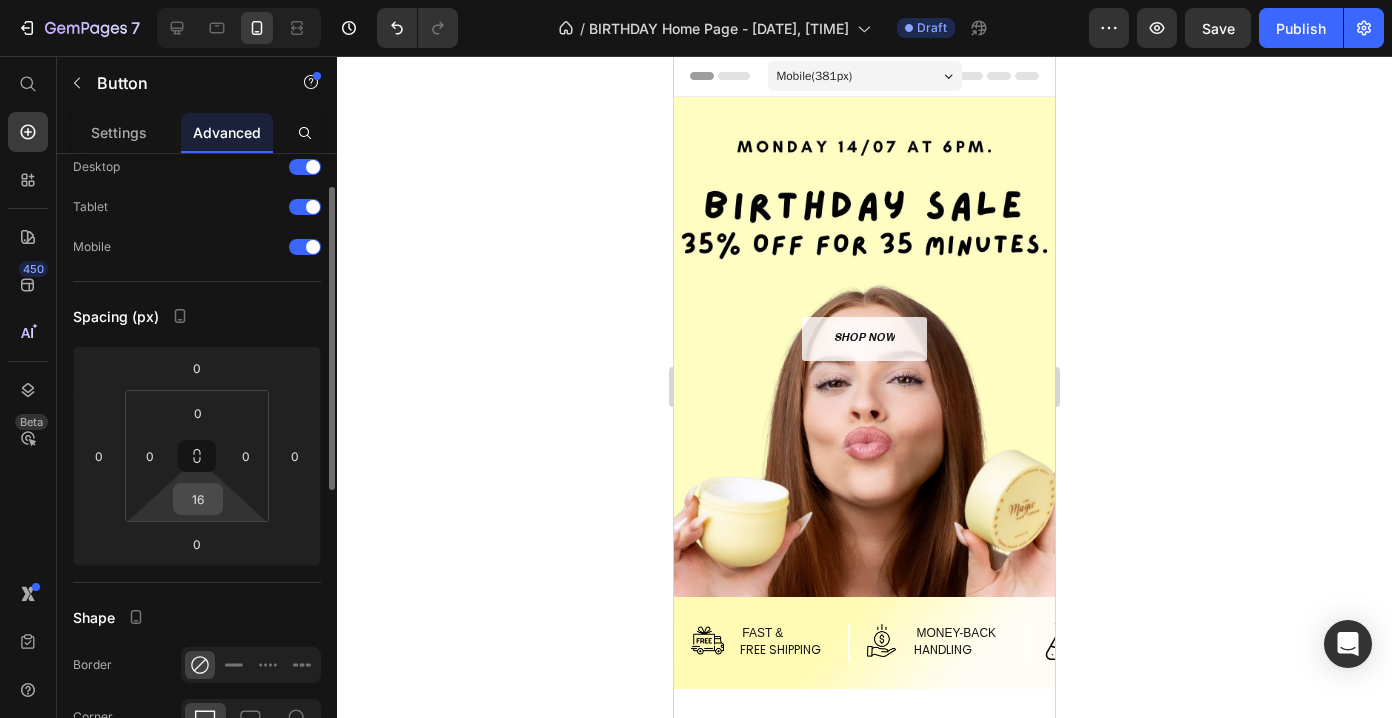 click on "16" at bounding box center [198, 499] 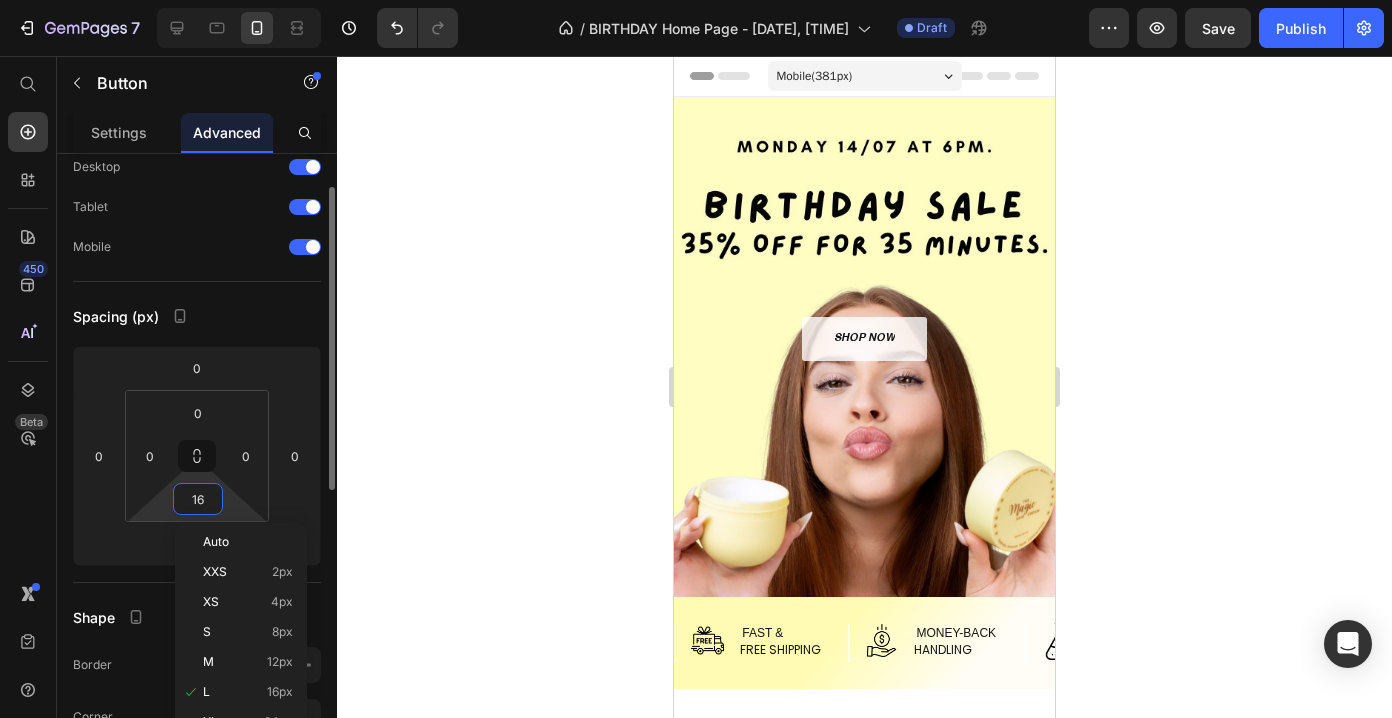 scroll, scrollTop: 100, scrollLeft: 0, axis: vertical 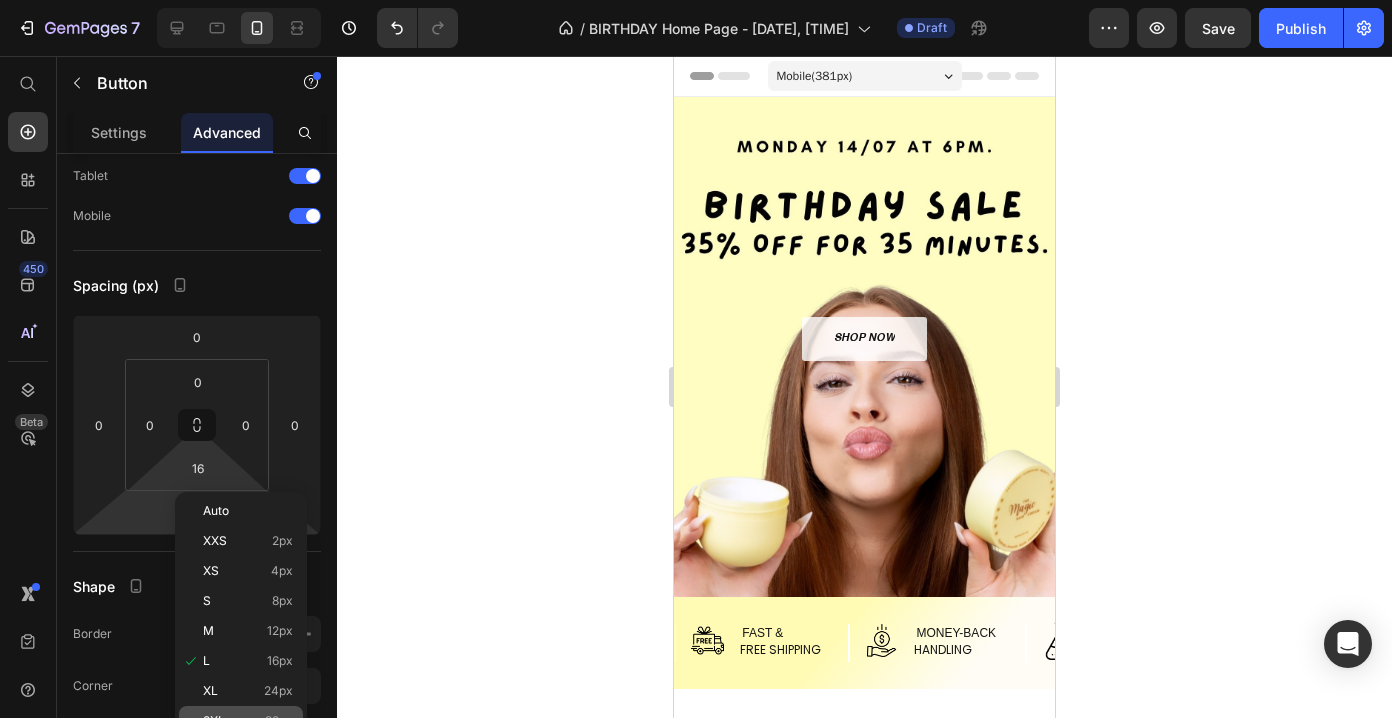 click on "2XL 32px" 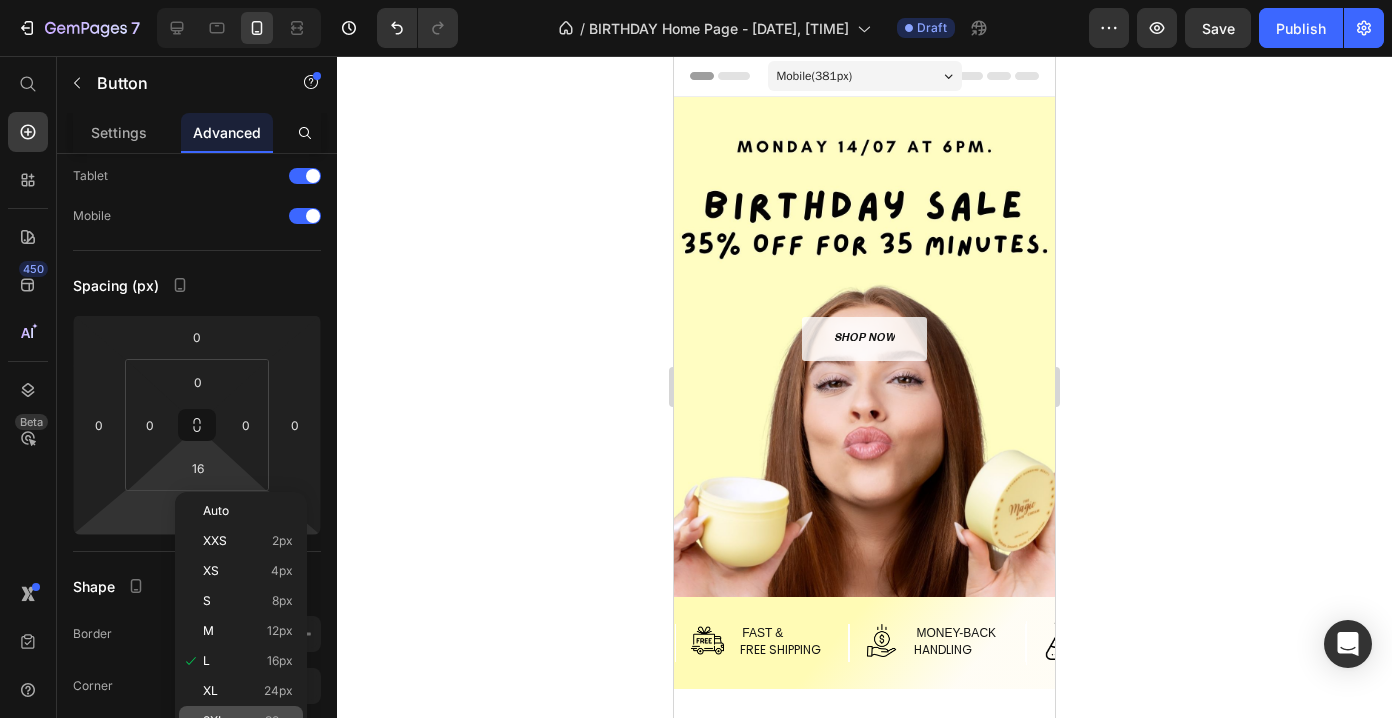 type on "32" 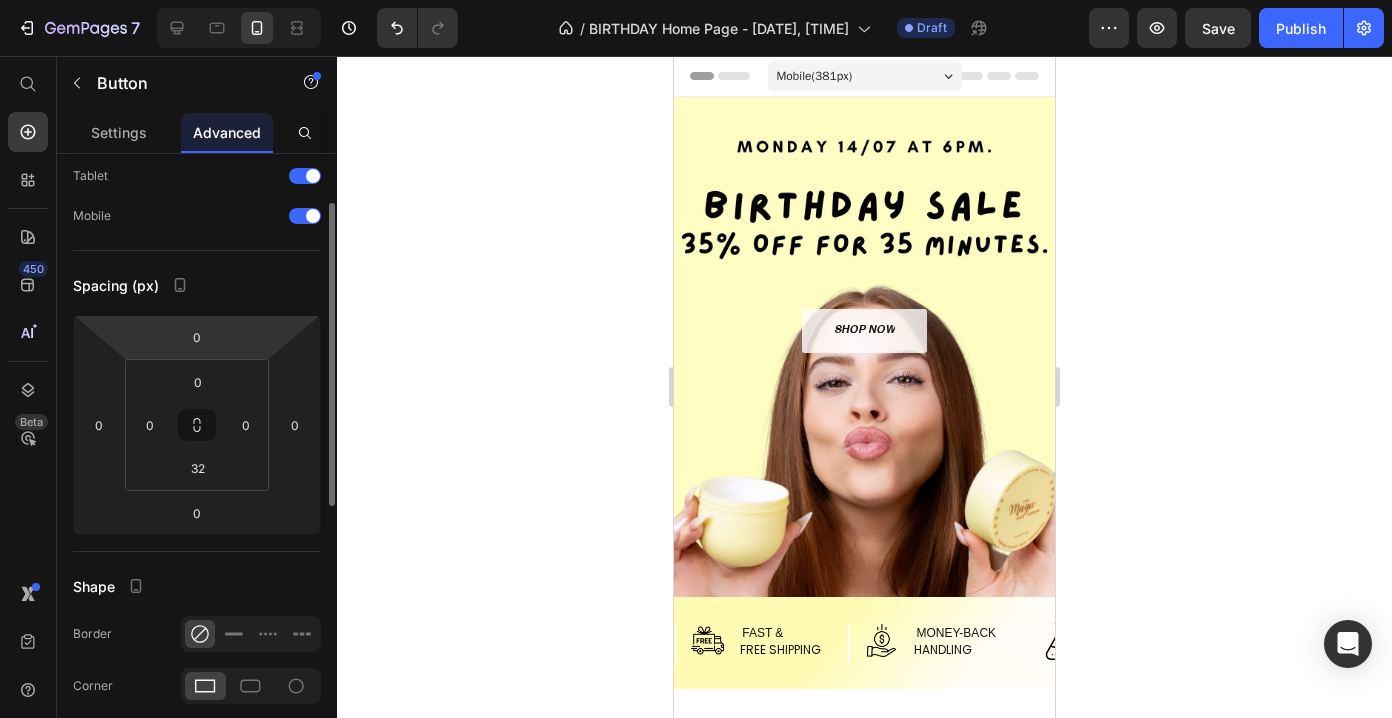click on "7  Version history  /  BIRTHDAY Home Page - [DATE], [TIME] Draft Preview  Save   Publish  450 Beta Start with Sections Elements Hero Section Product Detail Brands Trusted Badges Guarantee Product Breakdown How to use Testimonials Compare Bundle FAQs Social Proof Brand Story Product List Collection Blog List Contact Sticky Add to Cart Custom Footer Browse Library 450 Layout
Row
Row
Row
Row Text
Heading
Text Block Button
Button
Button
Sticky Back to top Media
Image" at bounding box center (696, 0) 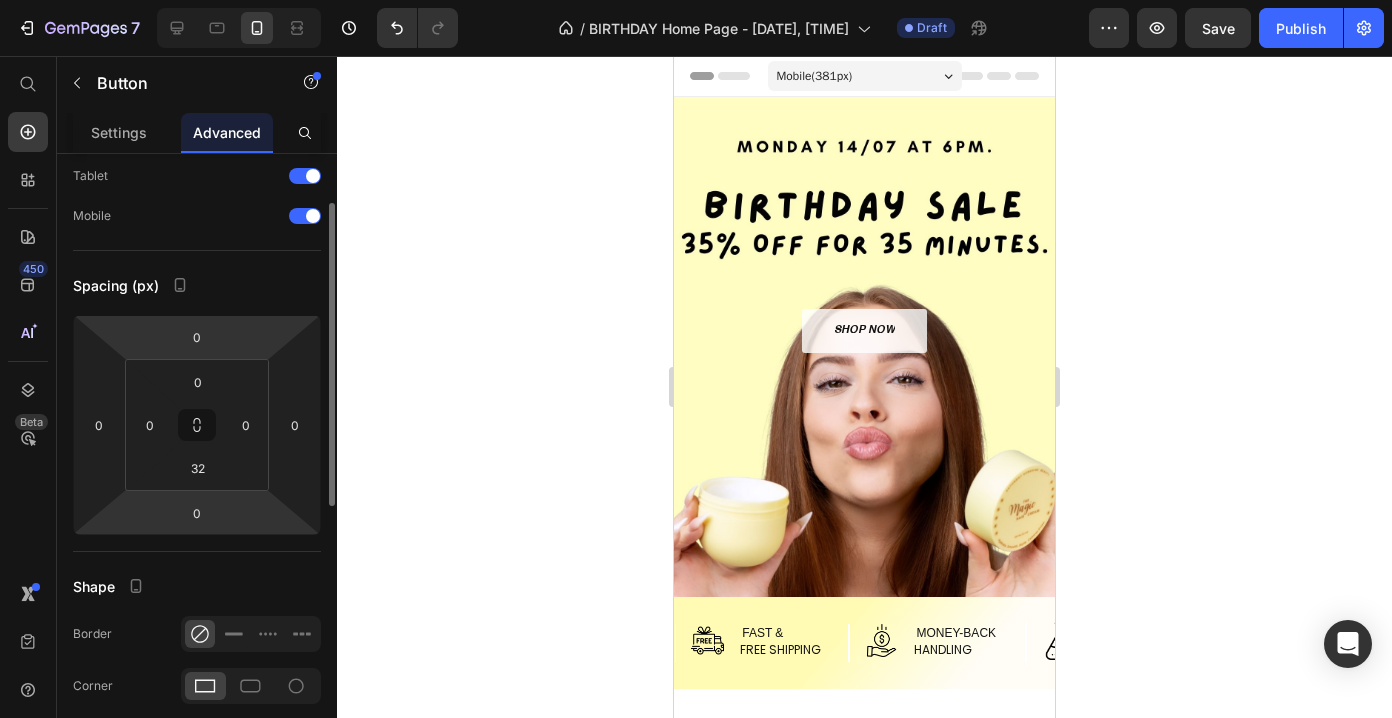 click on "0" at bounding box center [197, 513] 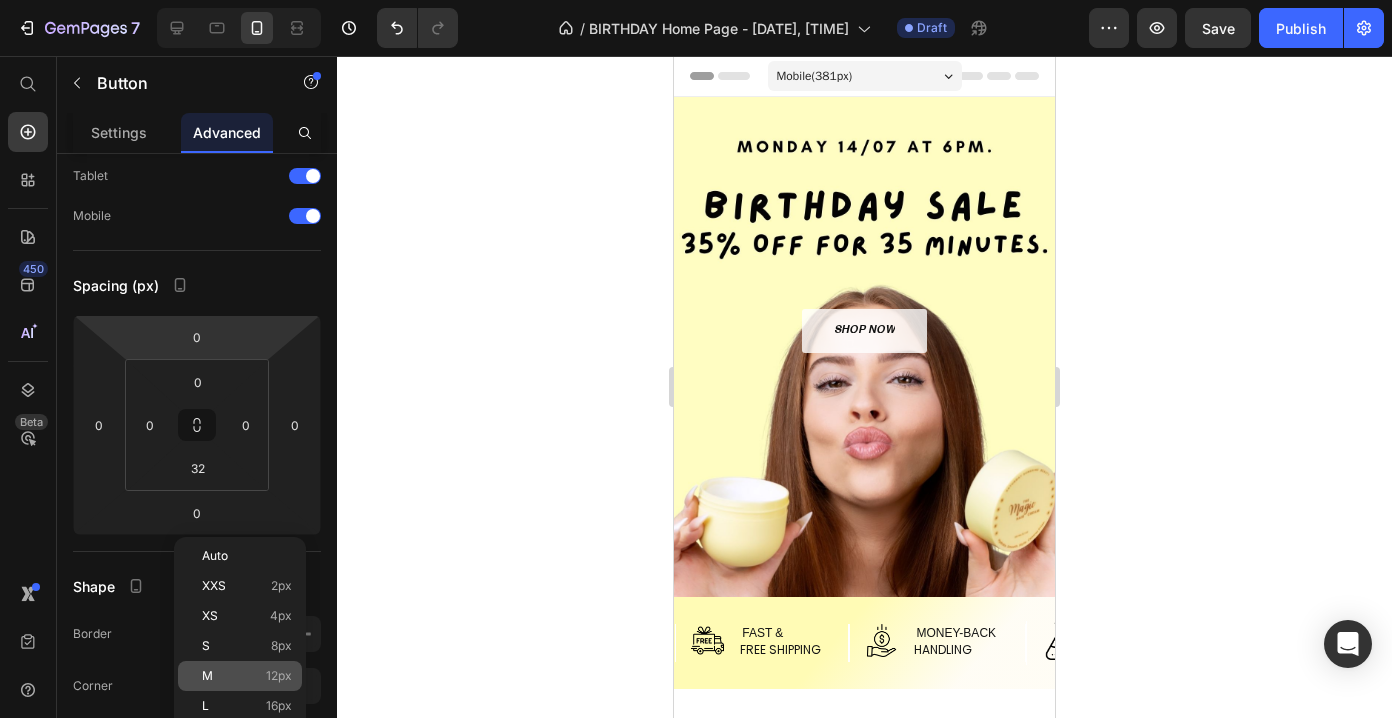 click on "M 12px" at bounding box center (247, 676) 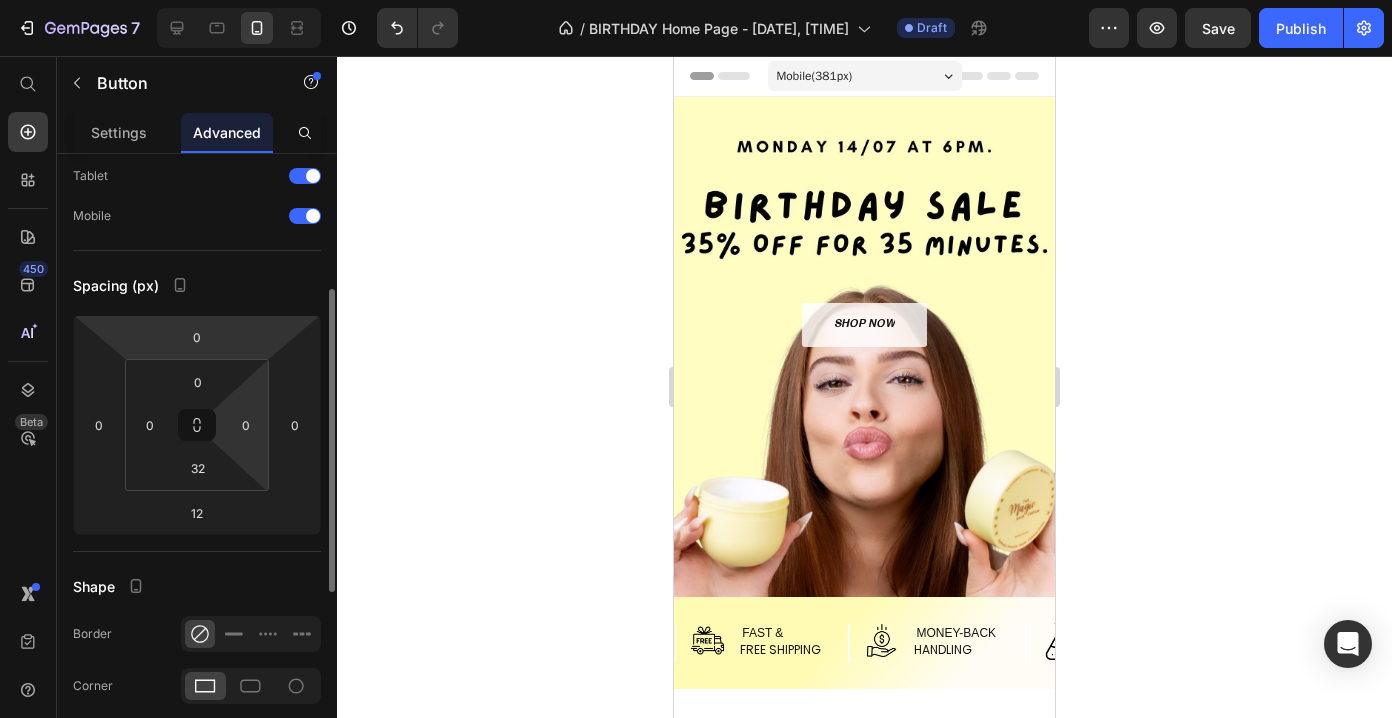 scroll, scrollTop: 287, scrollLeft: 0, axis: vertical 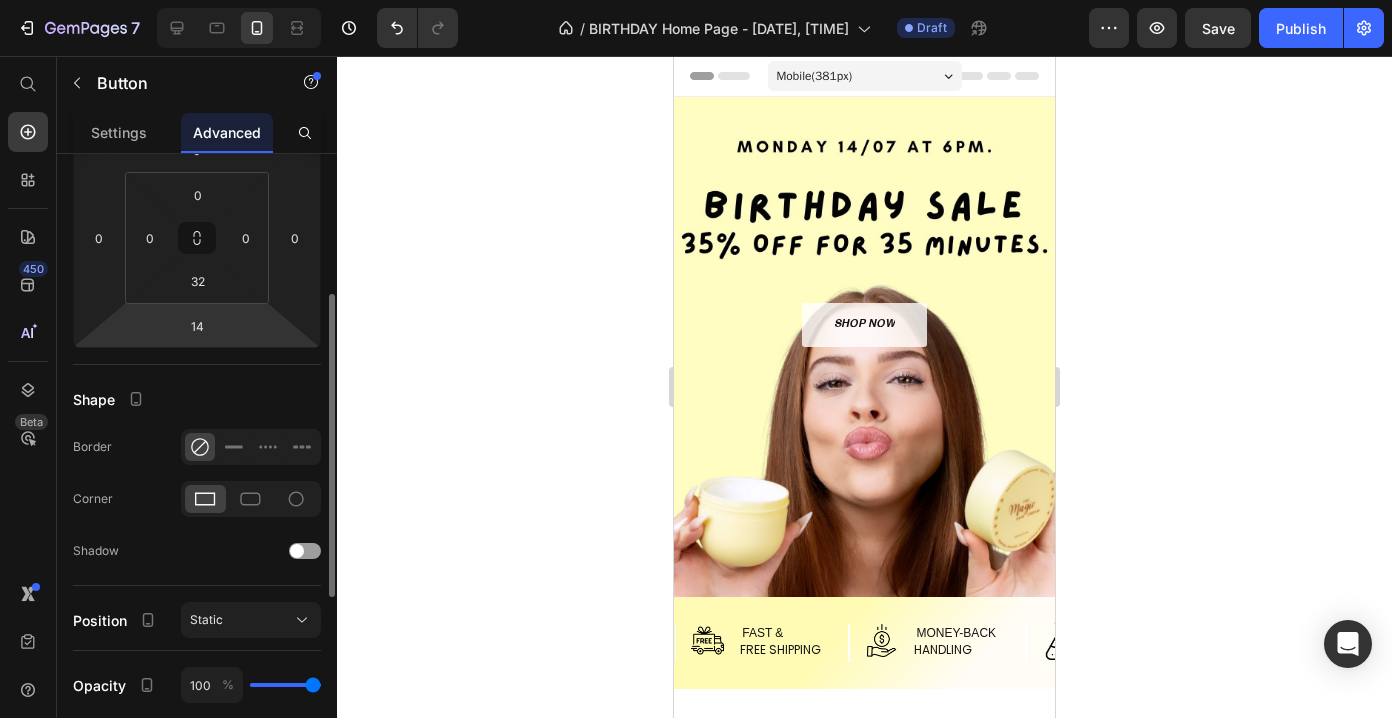 click on "7  Version history  /  BIRTHDAY Home Page - [DATE], [TIME] Draft Preview  Save   Publish  450 Beta Start with Sections Elements Hero Section Product Detail Brands Trusted Badges Guarantee Product Breakdown How to use Testimonials Compare Bundle FAQs Social Proof Brand Story Product List Collection Blog List Contact Sticky Add to Cart Custom Footer Browse Library 450 Layout
Row
Row
Row
Row Text
Heading
Text Block Button
Button
Button
Sticky Back to top Media
Image" at bounding box center [696, 0] 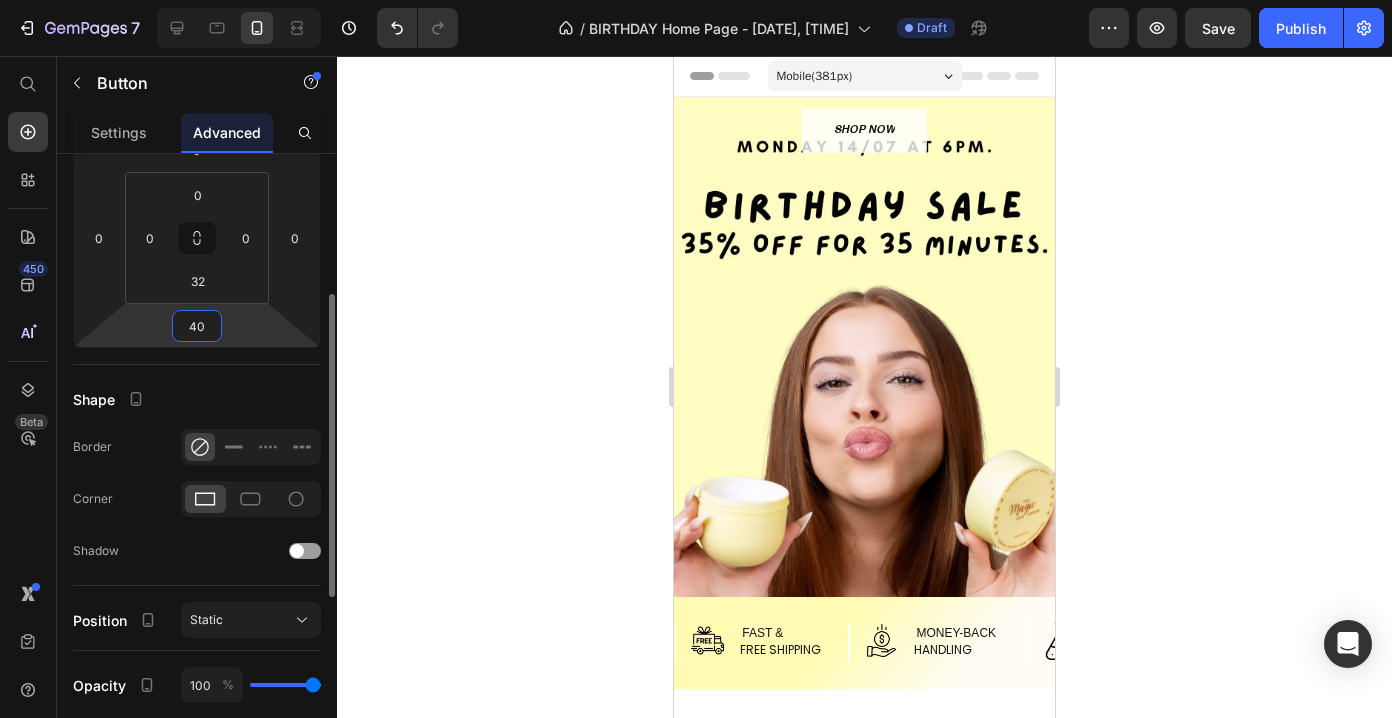 type on "4" 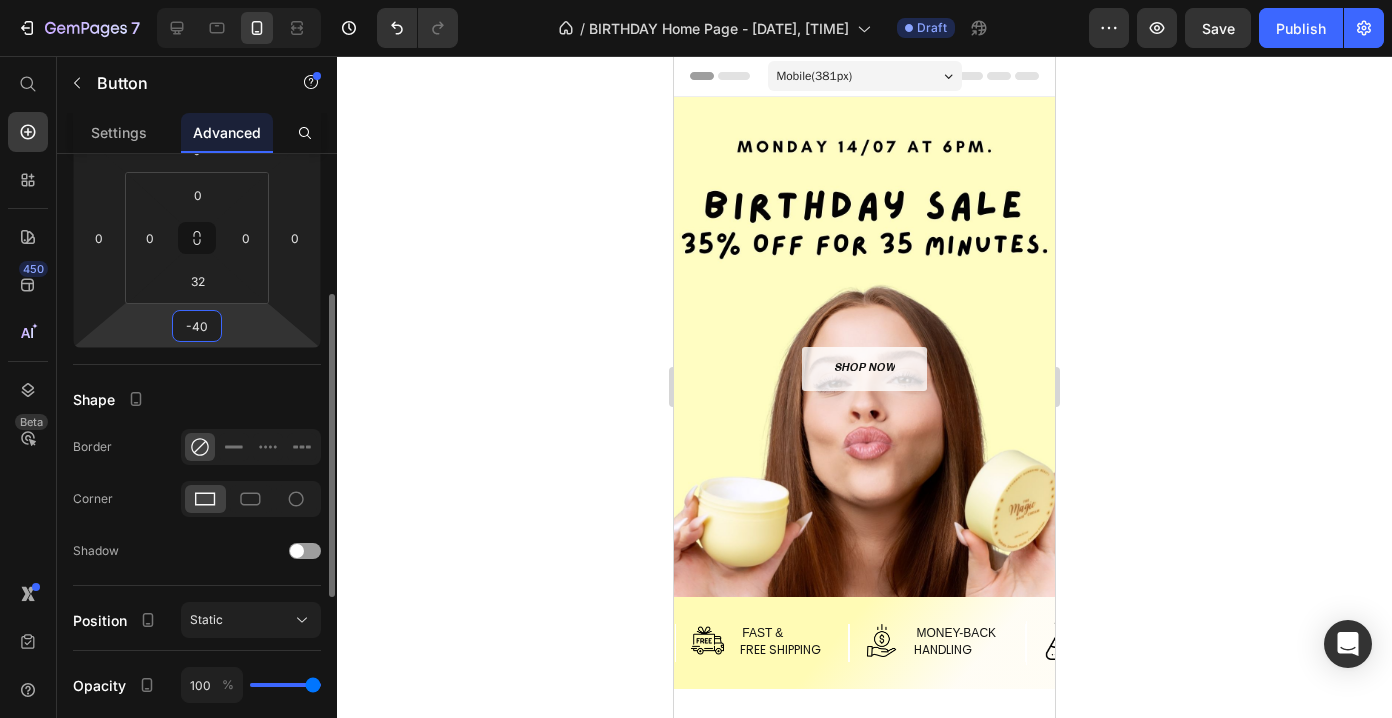 type on "-4" 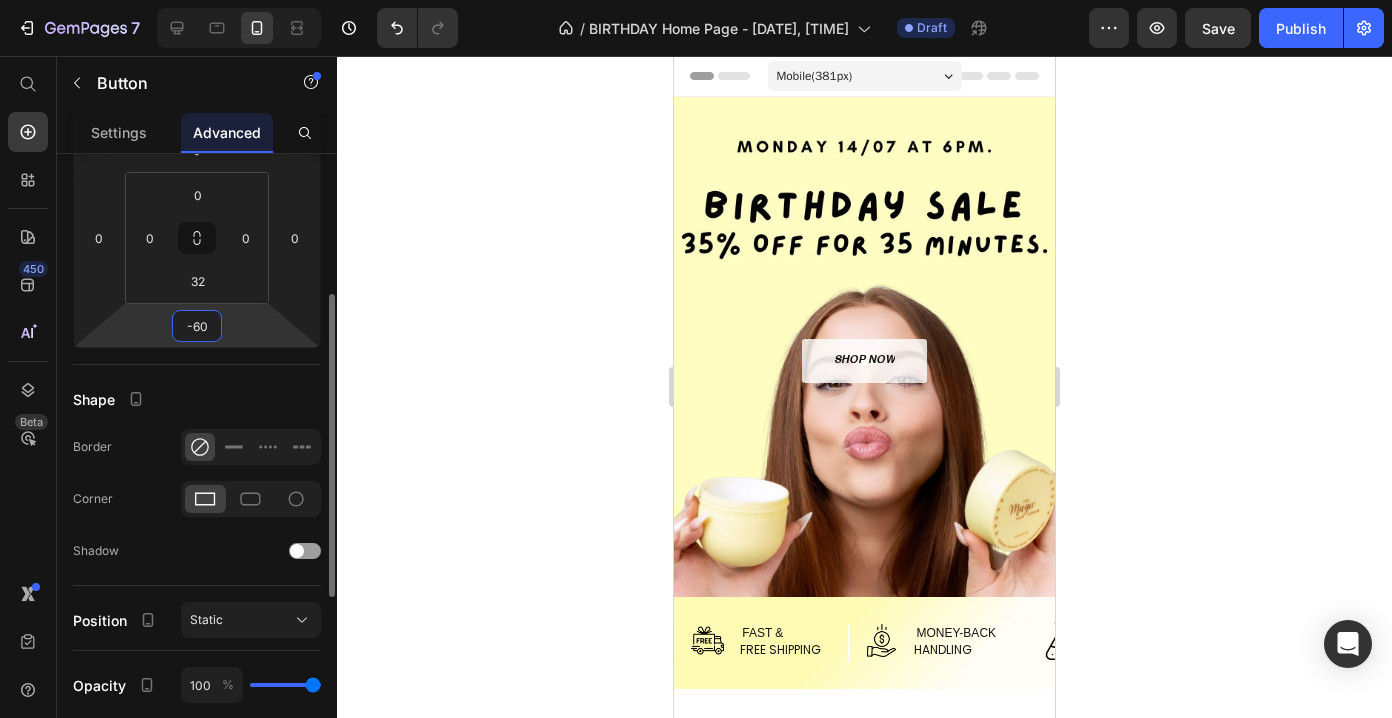 type on "-6" 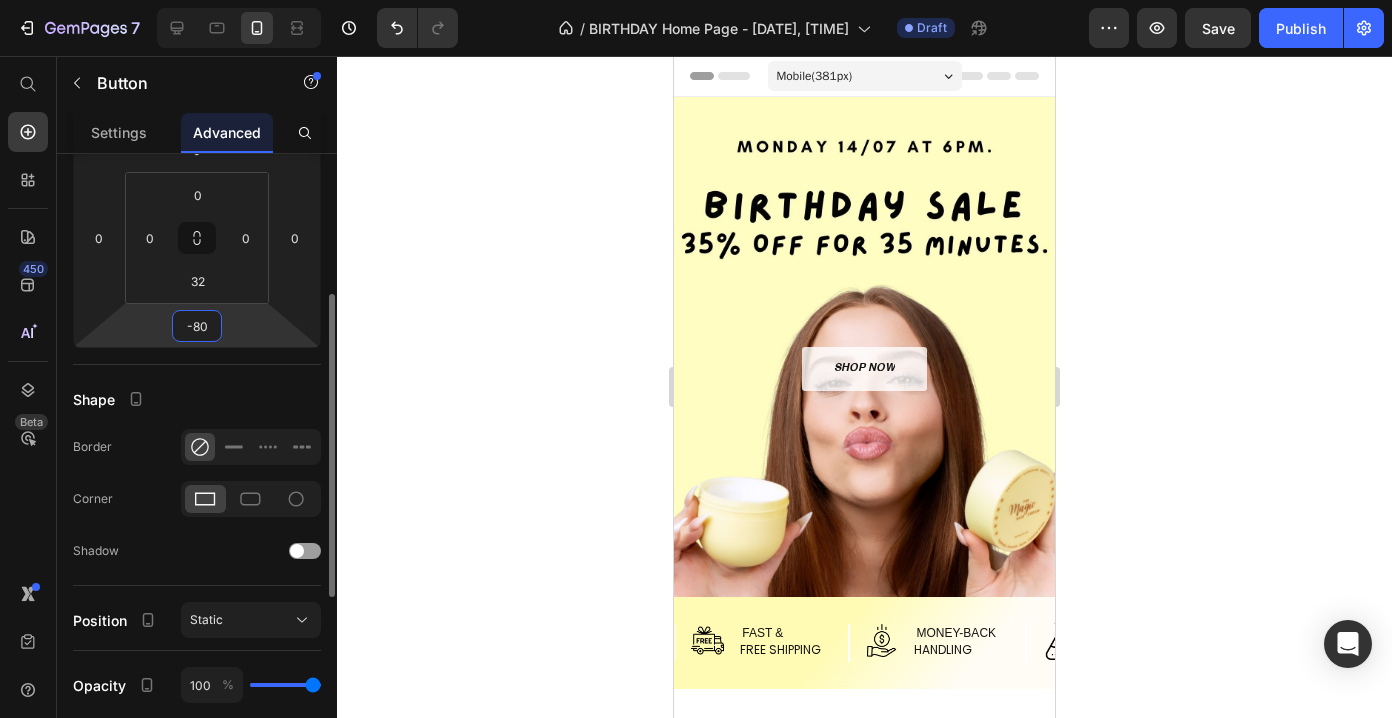 type on "-8" 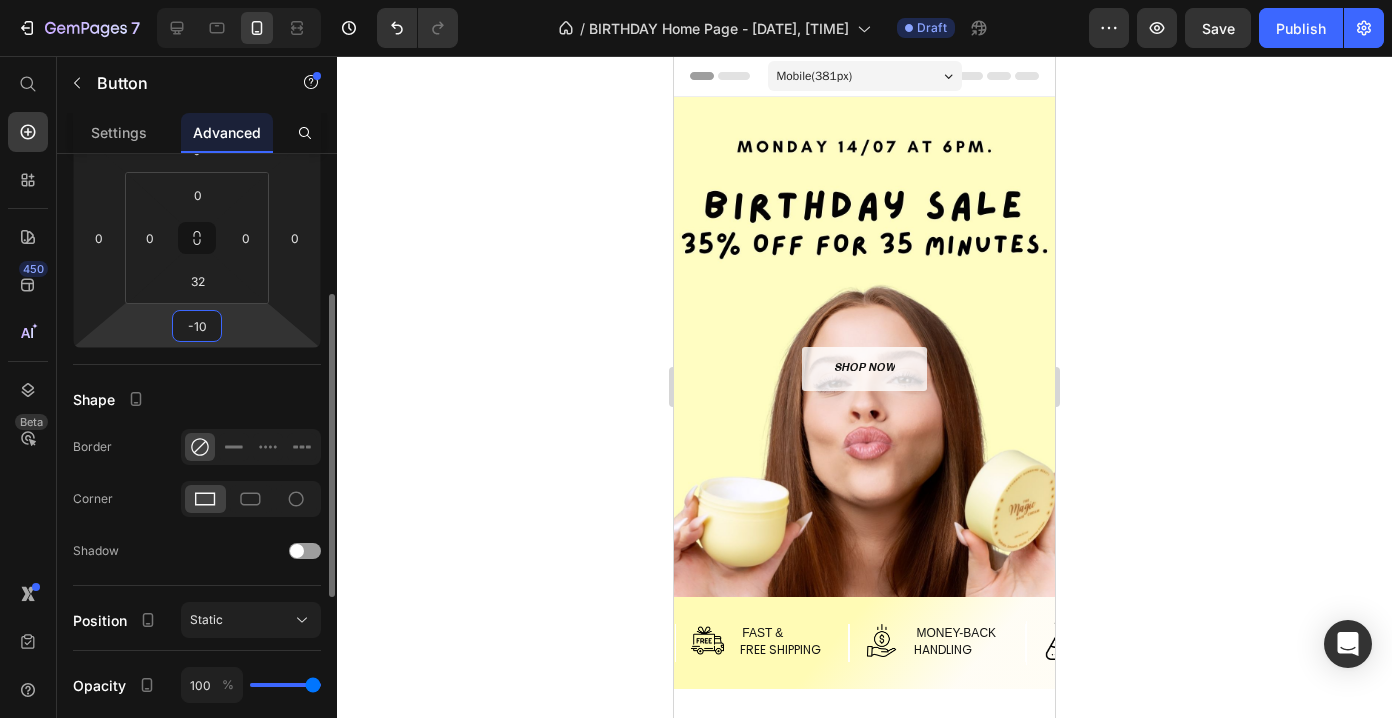 type on "-1" 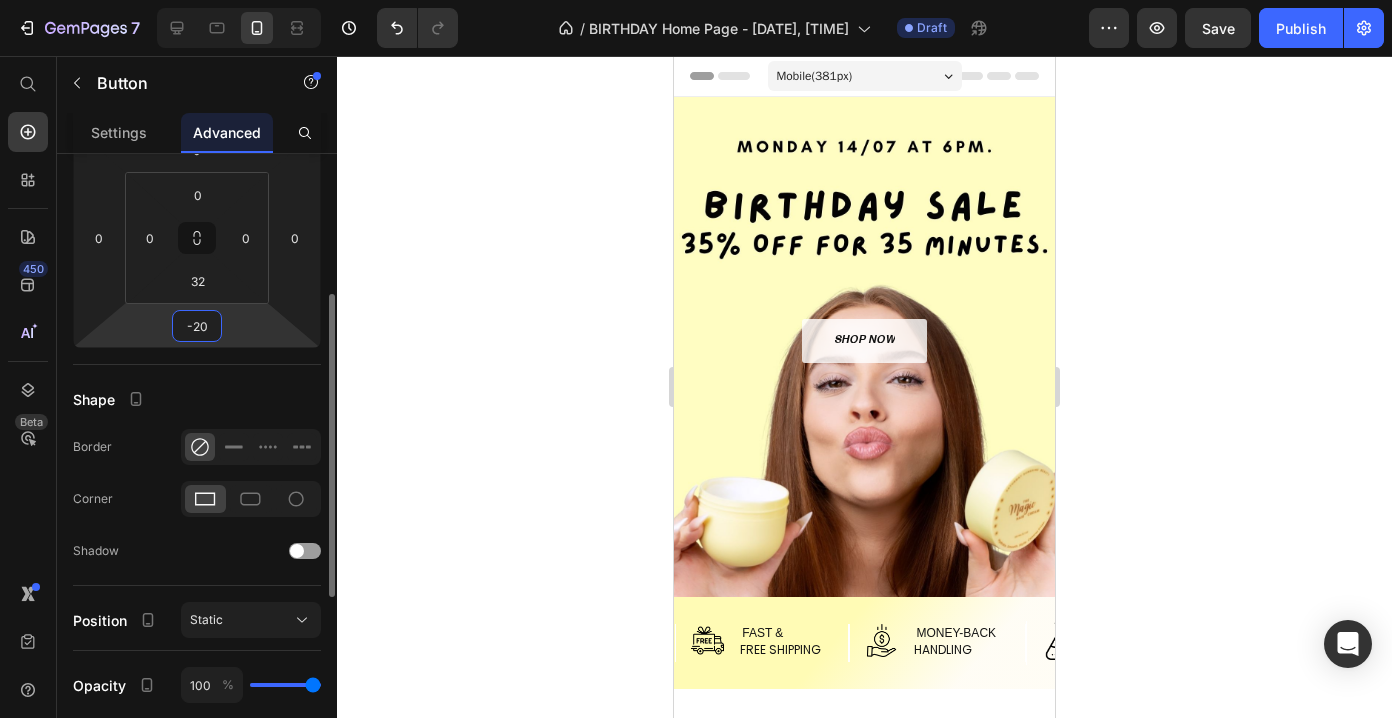 type on "-2" 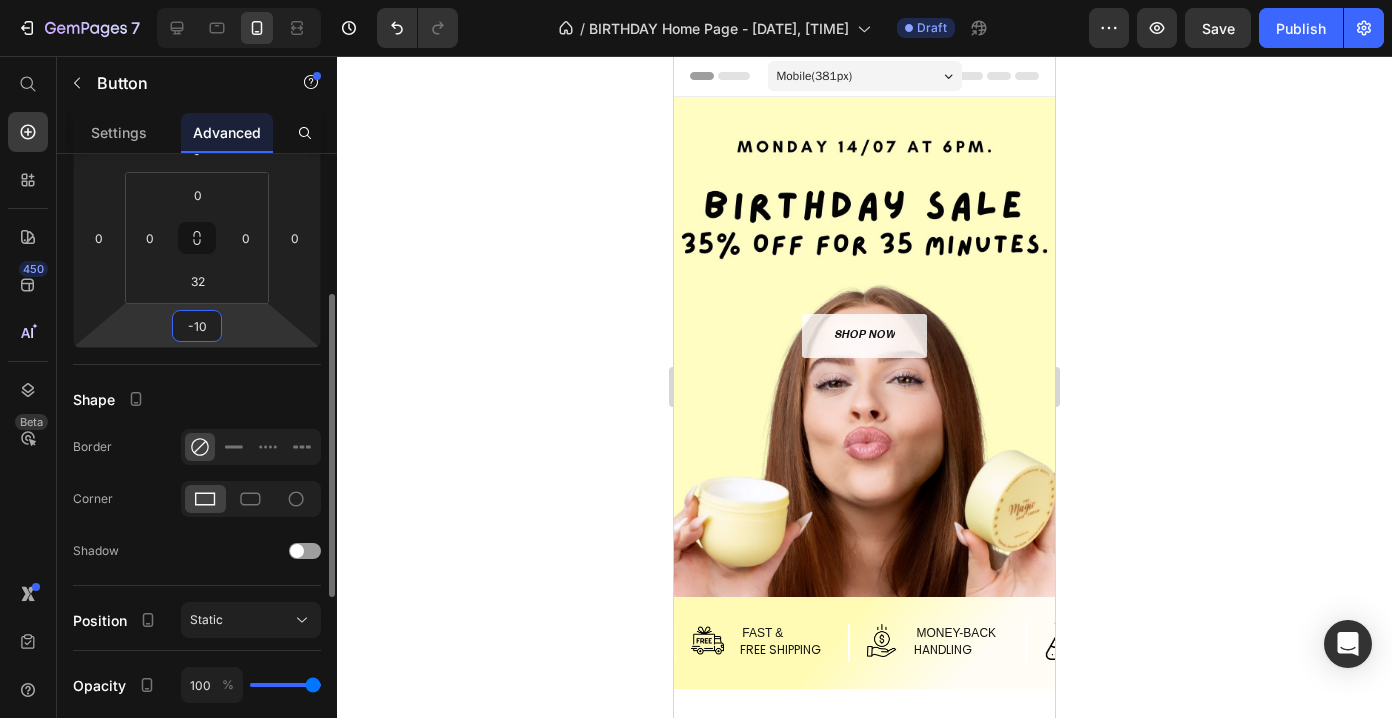 type on "-1" 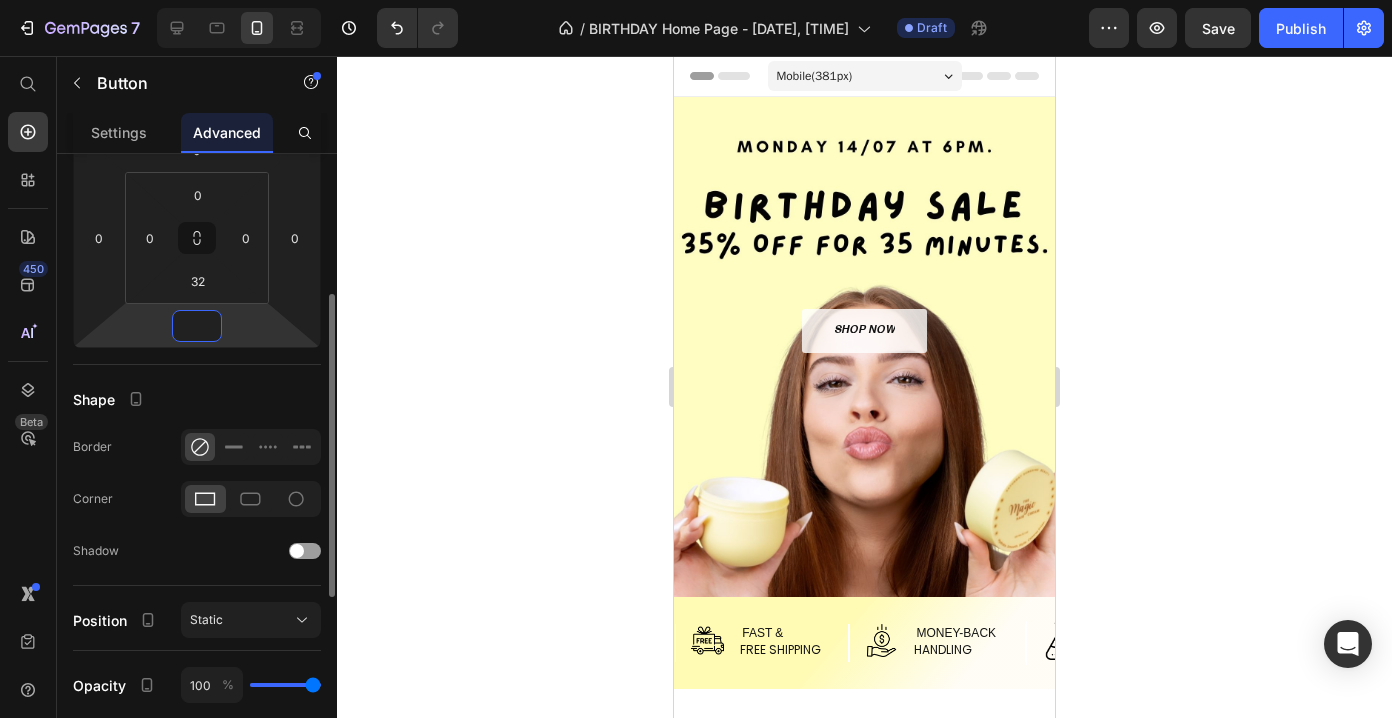 type on "-5" 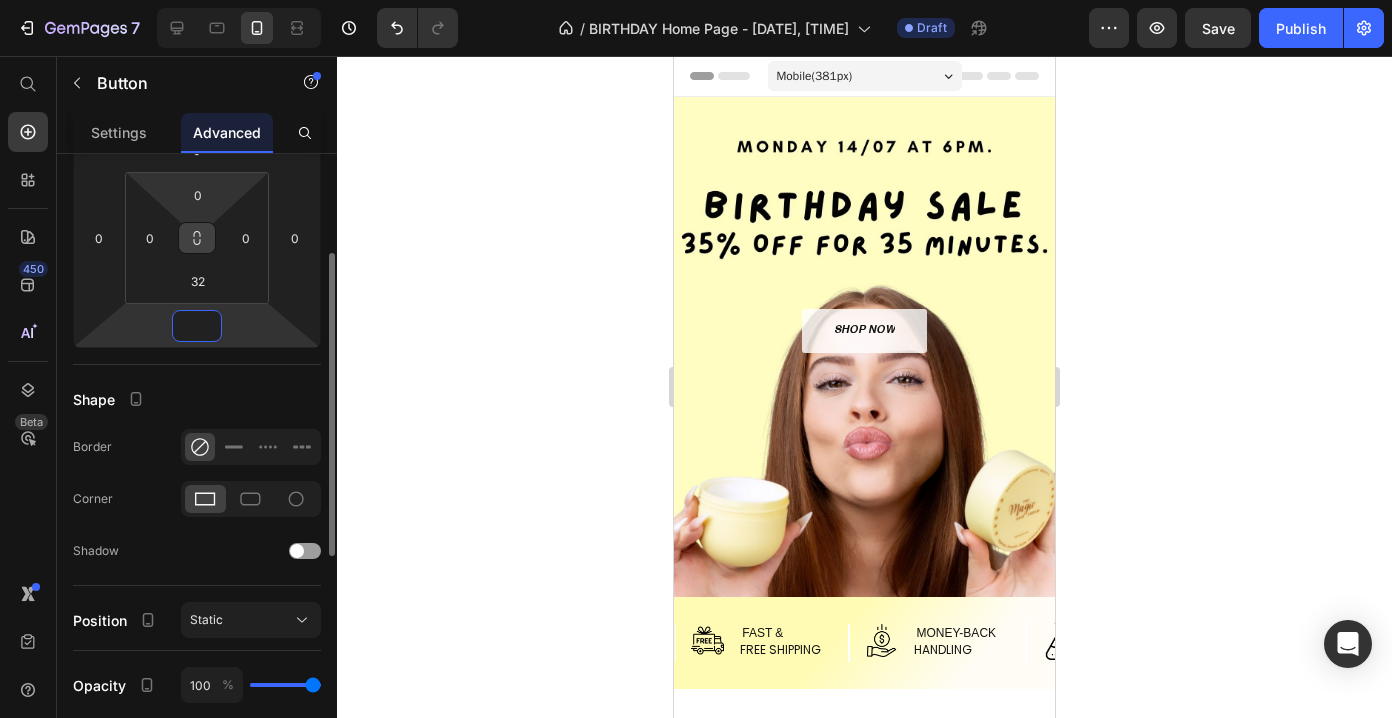 scroll, scrollTop: 237, scrollLeft: 0, axis: vertical 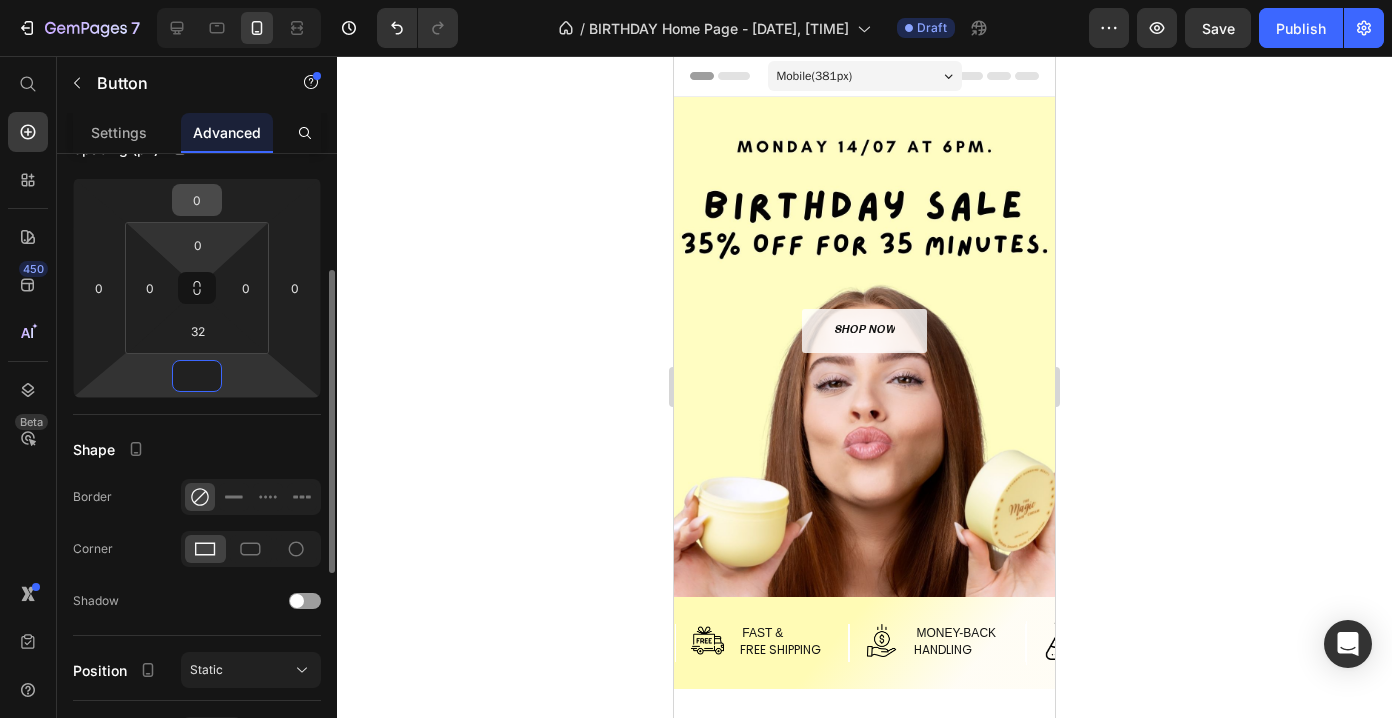 type on "0" 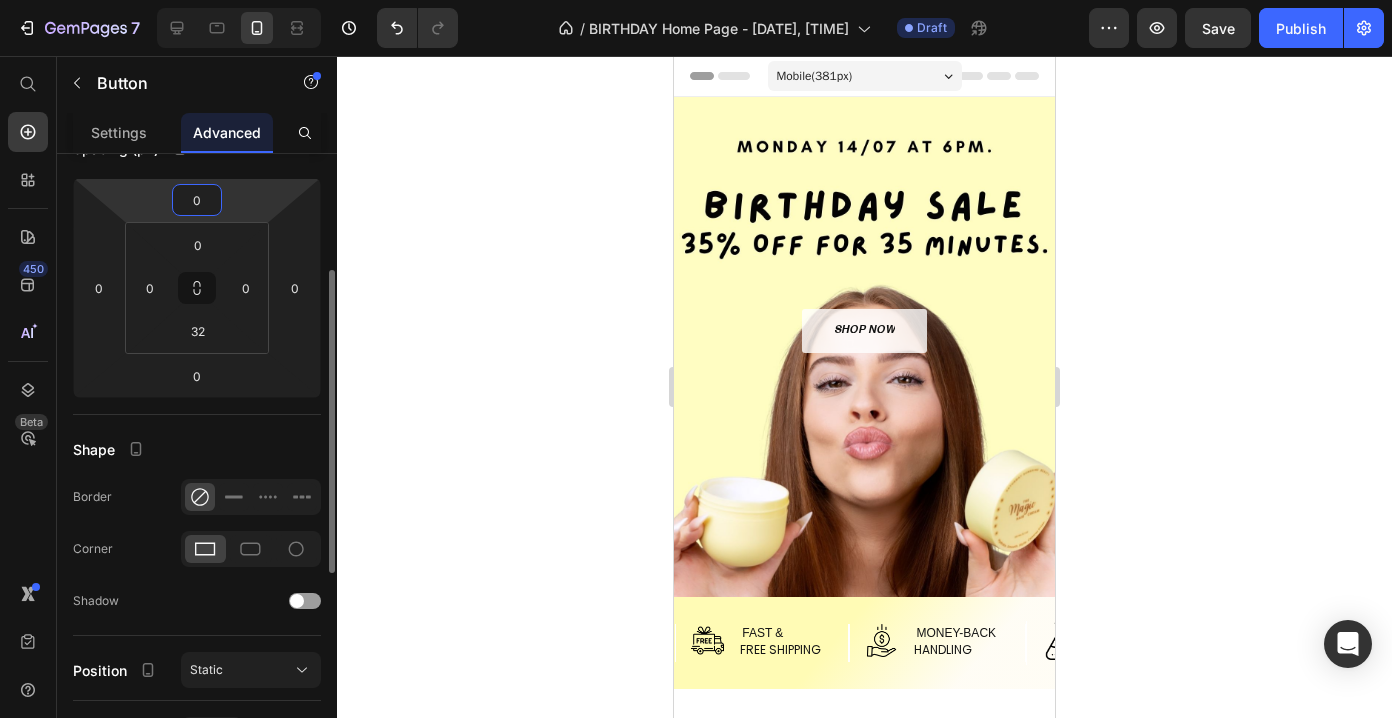 click on "0" at bounding box center [197, 200] 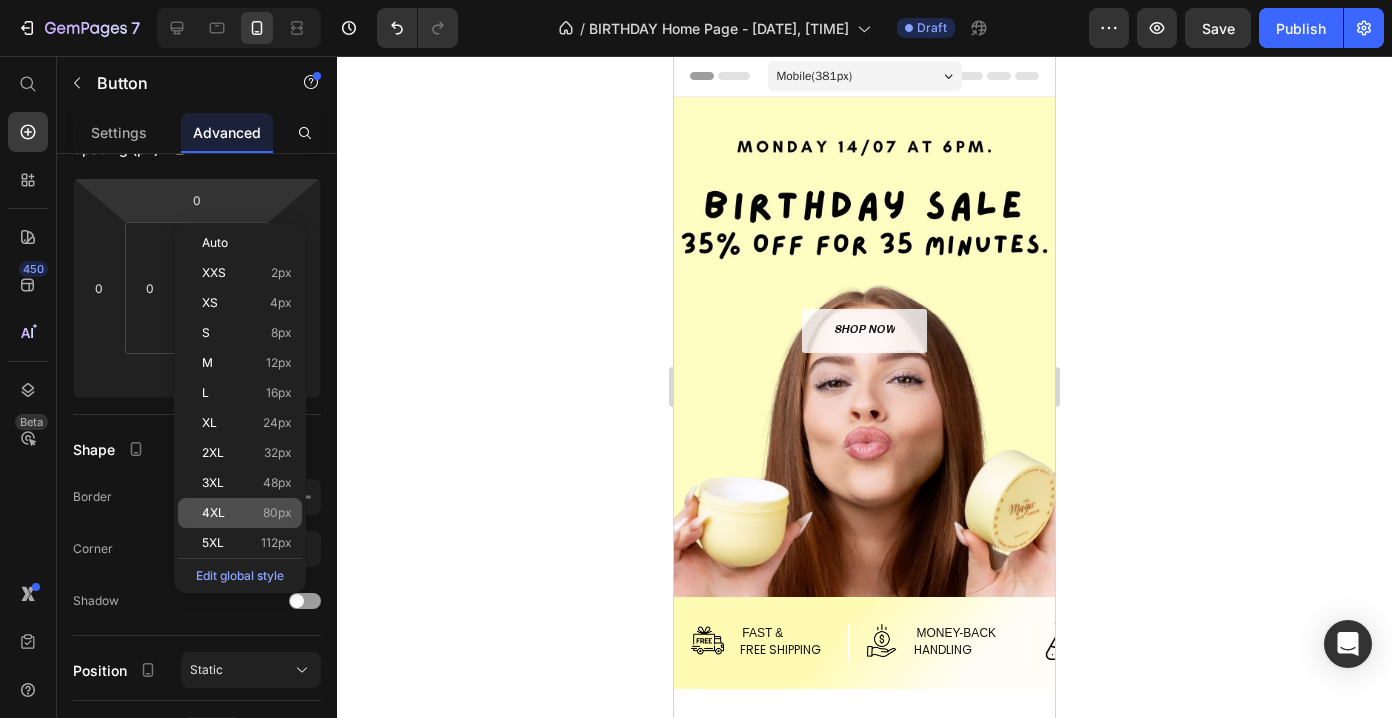 click on "4XL 80px" at bounding box center (247, 513) 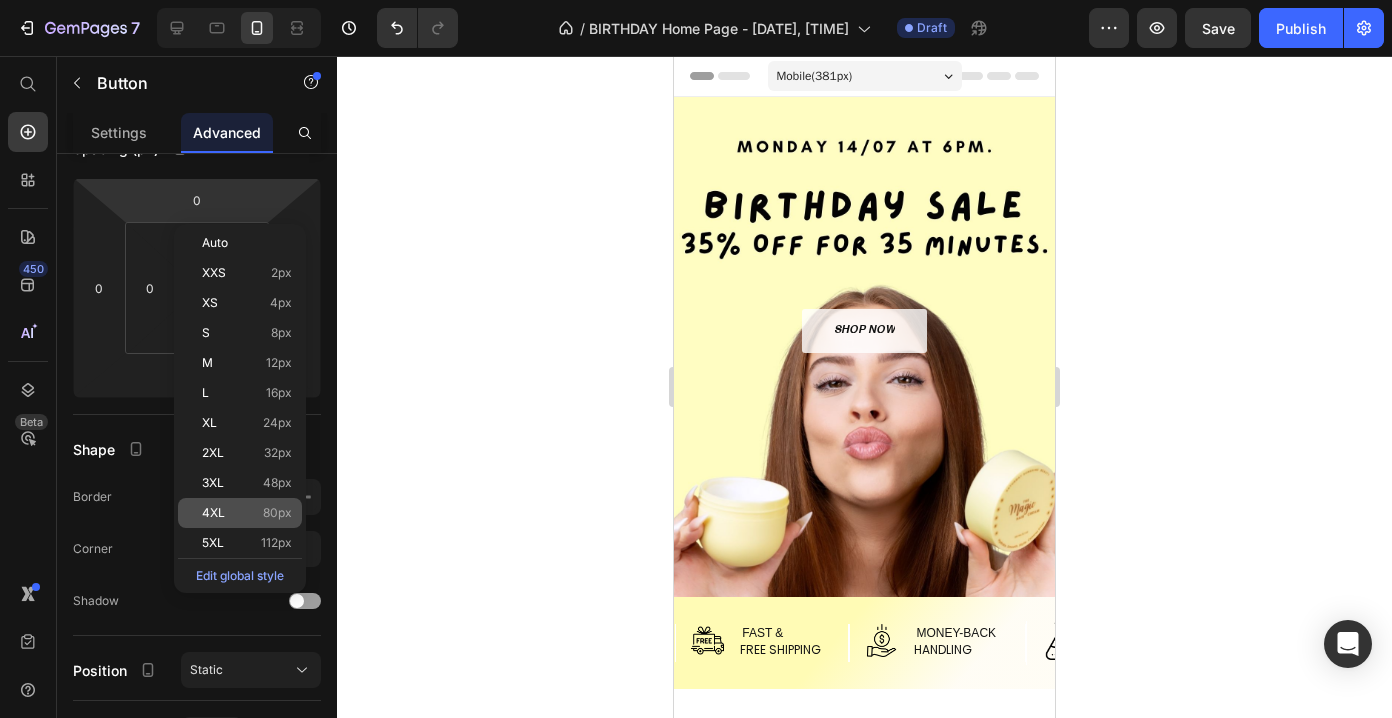 type on "80" 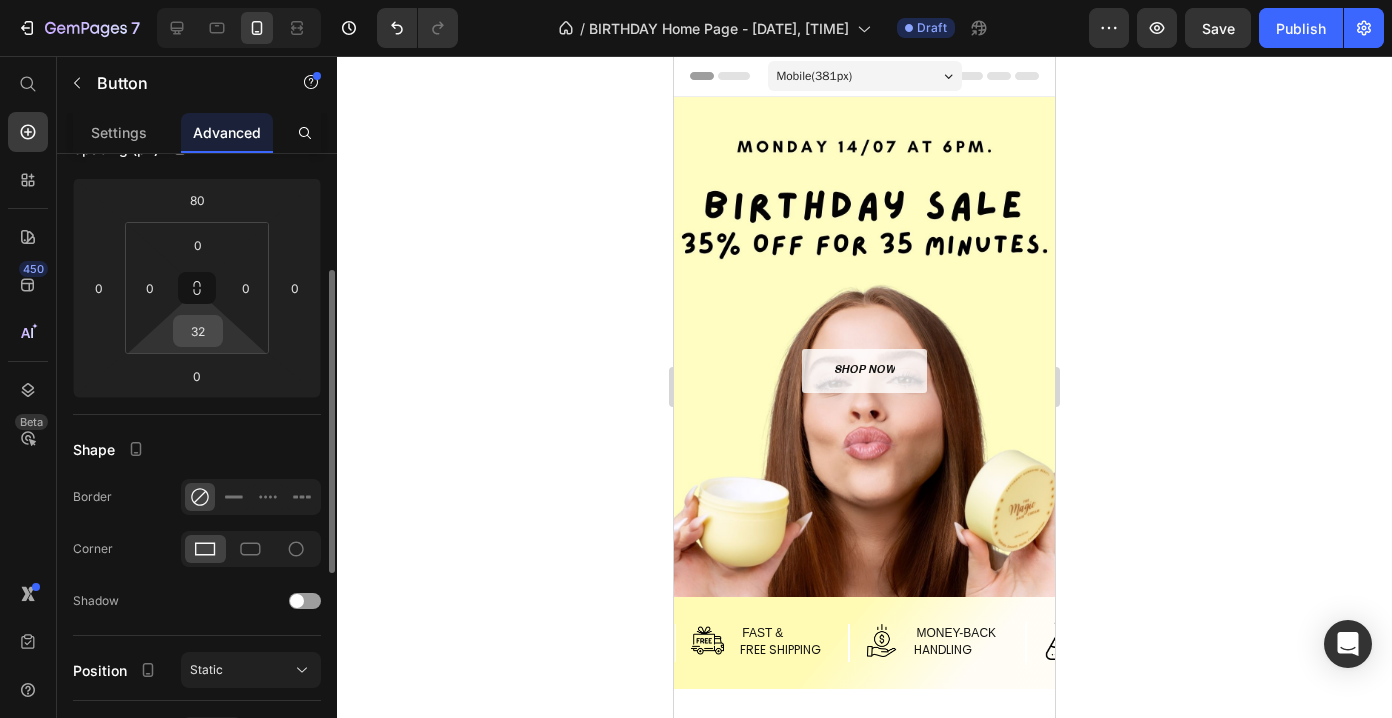 click on "32" at bounding box center (198, 331) 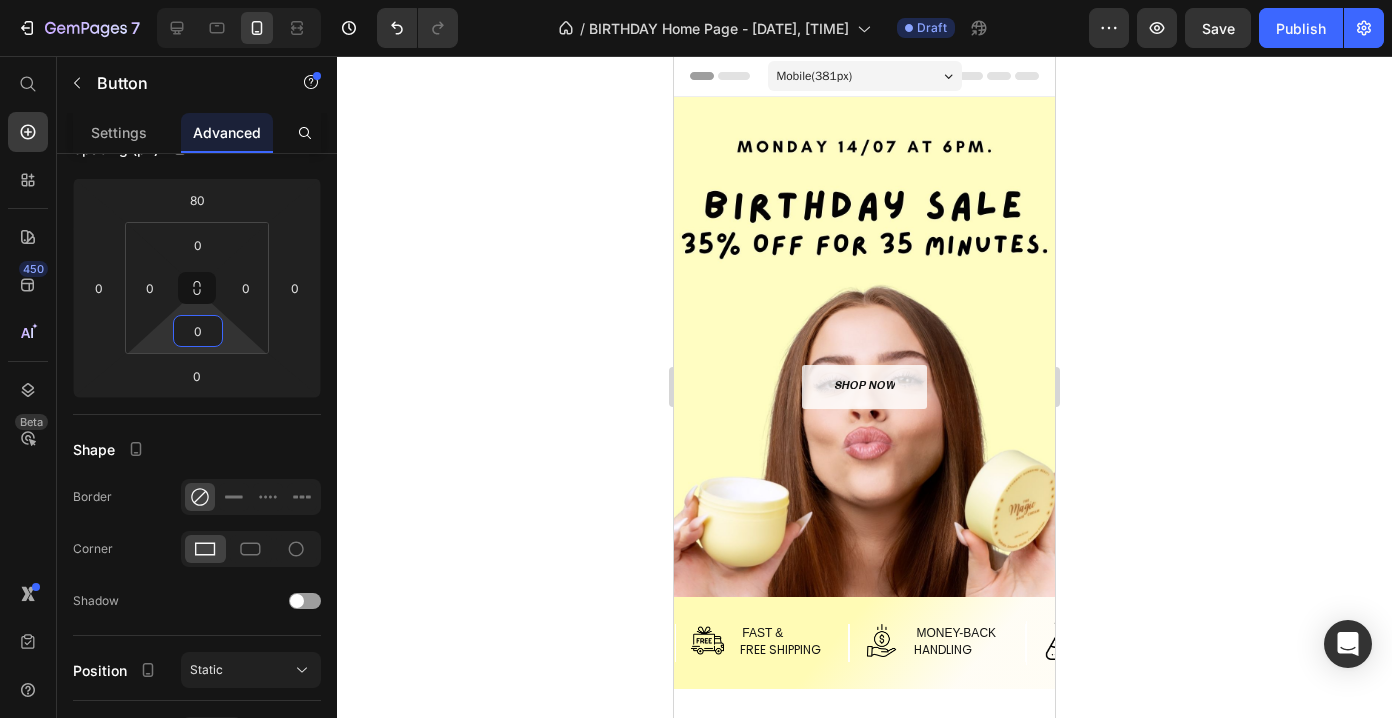 type on "0" 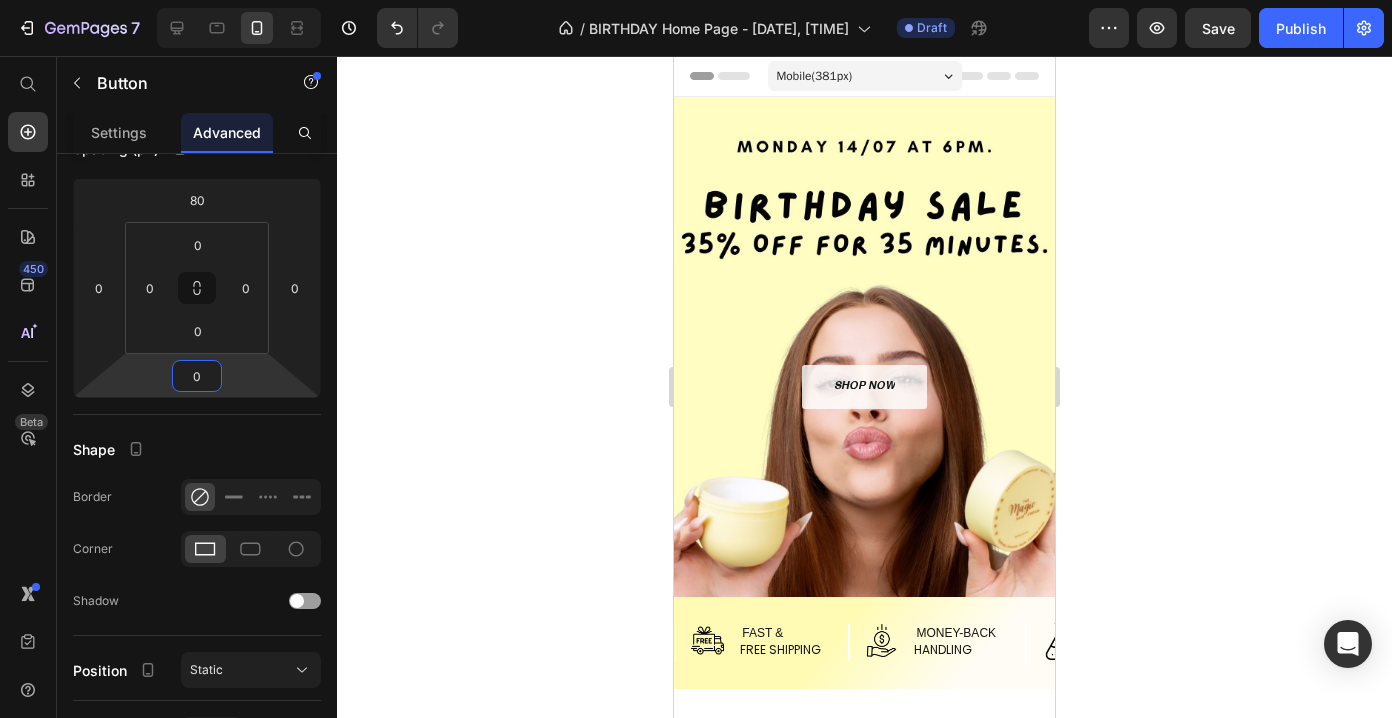 click on "7  Version history  /  BIRTHDAY Home Page - [DATE], [TIME] Draft Preview  Save   Publish  450 Beta Start with Sections Elements Hero Section Product Detail Brands Trusted Badges Guarantee Product Breakdown How to use Testimonials Compare Bundle FAQs Social Proof Brand Story Product List Collection Blog List Contact Sticky Add to Cart Custom Footer Browse Library 450 Layout
Row
Row
Row
Row Text
Heading
Text Block Button
Button
Button
Sticky Back to top Media
Image" at bounding box center [696, 0] 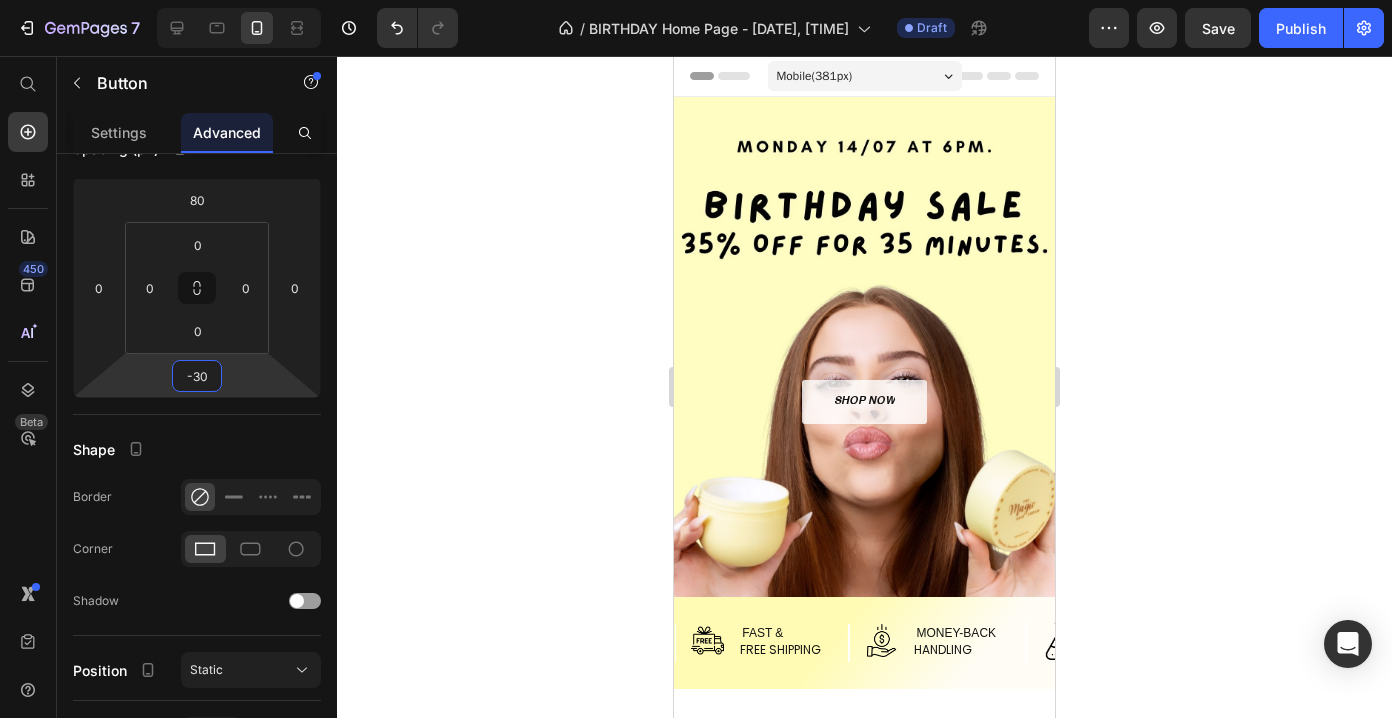 type on "-3" 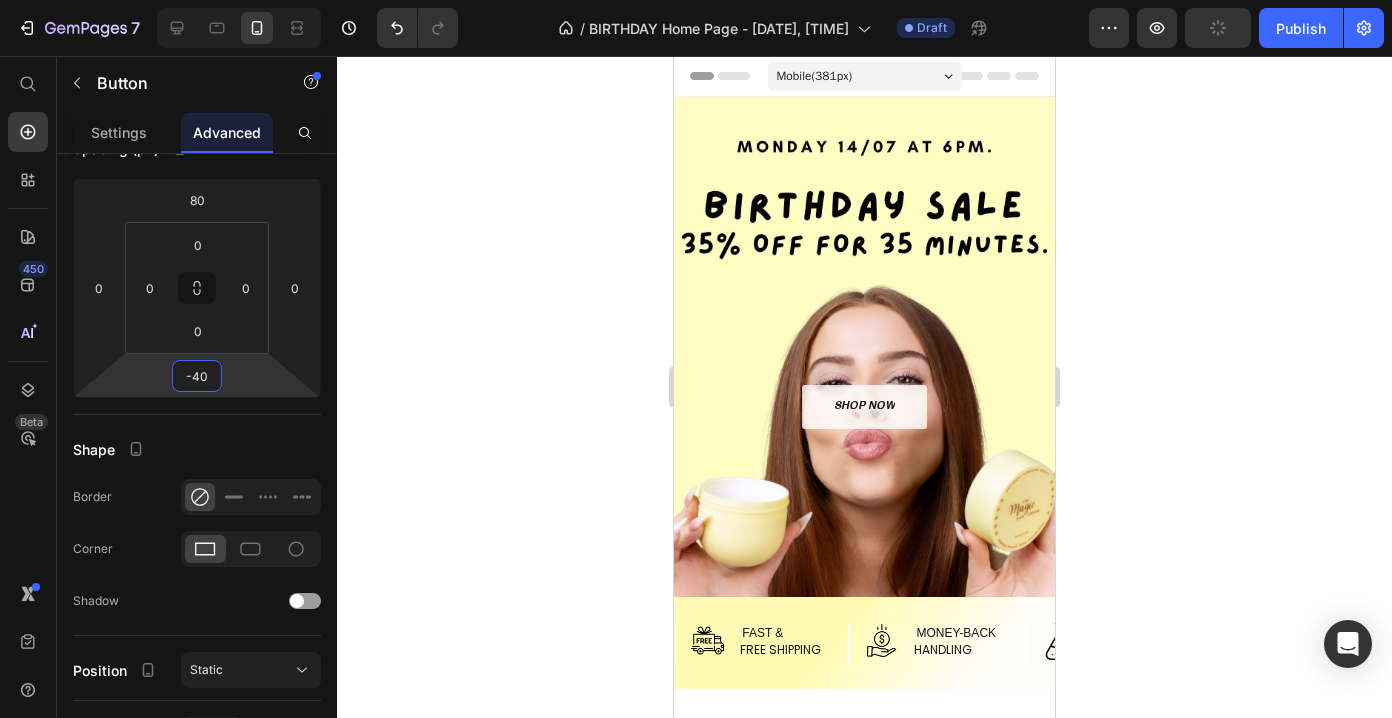 type on "-4" 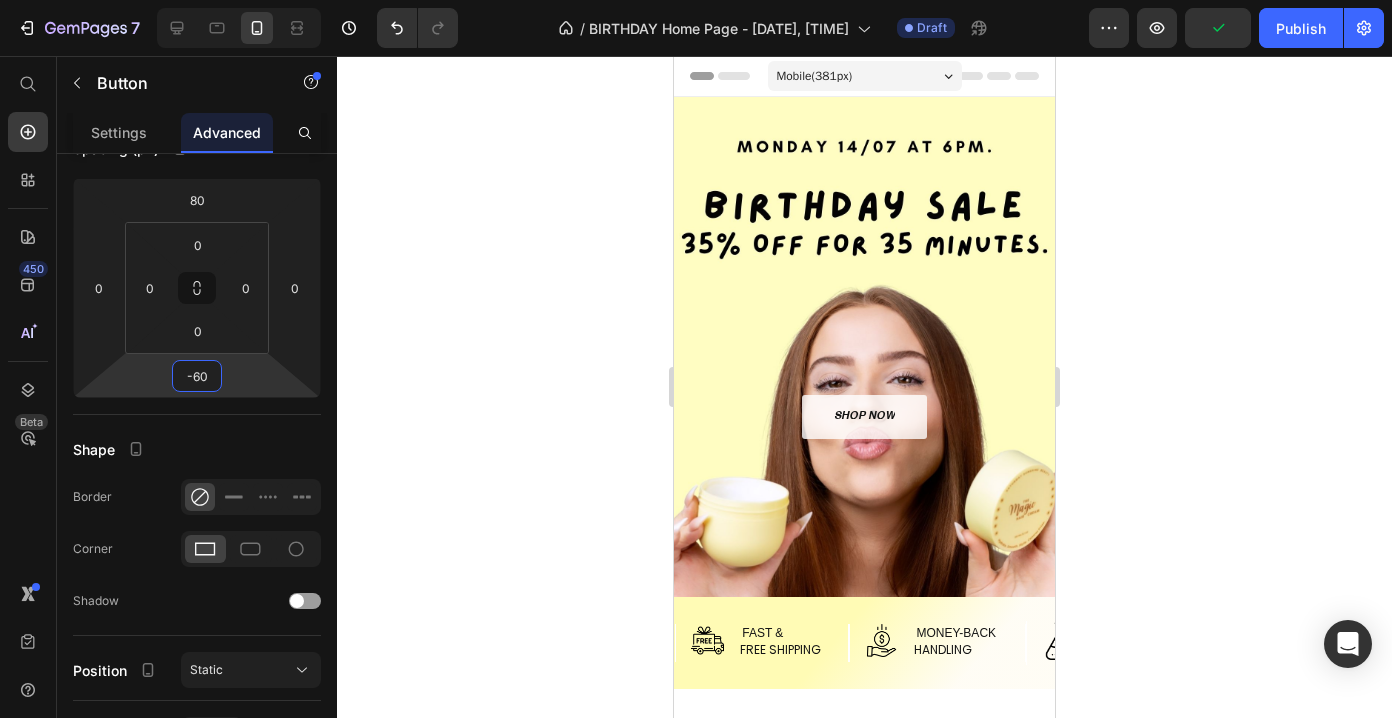 type on "-6" 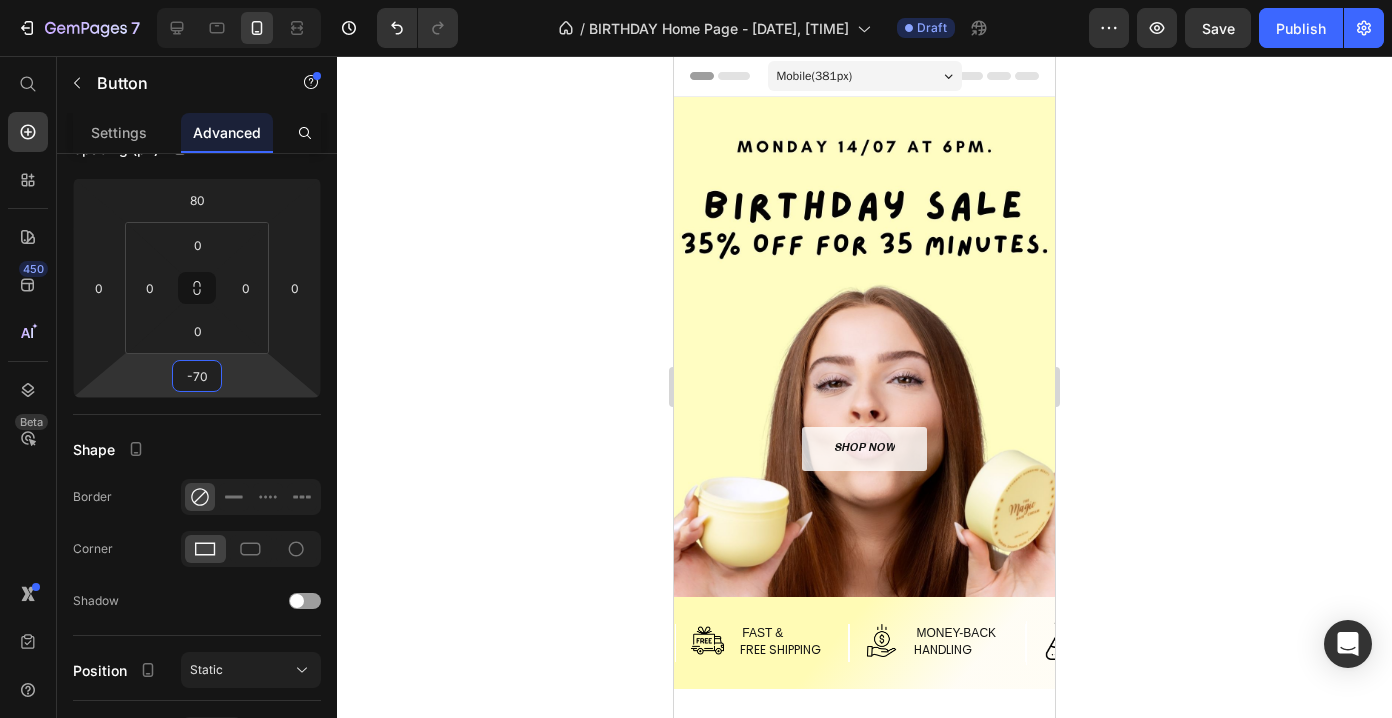 type on "-7" 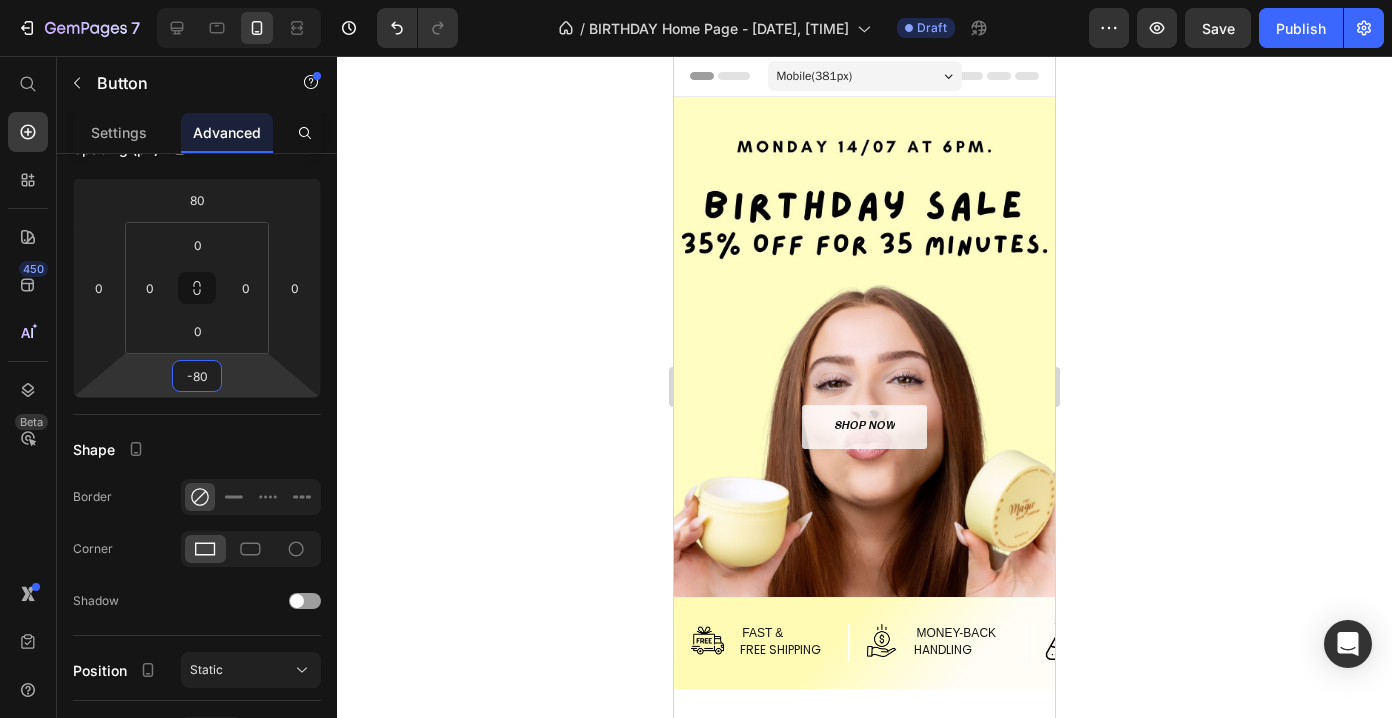 type on "-8" 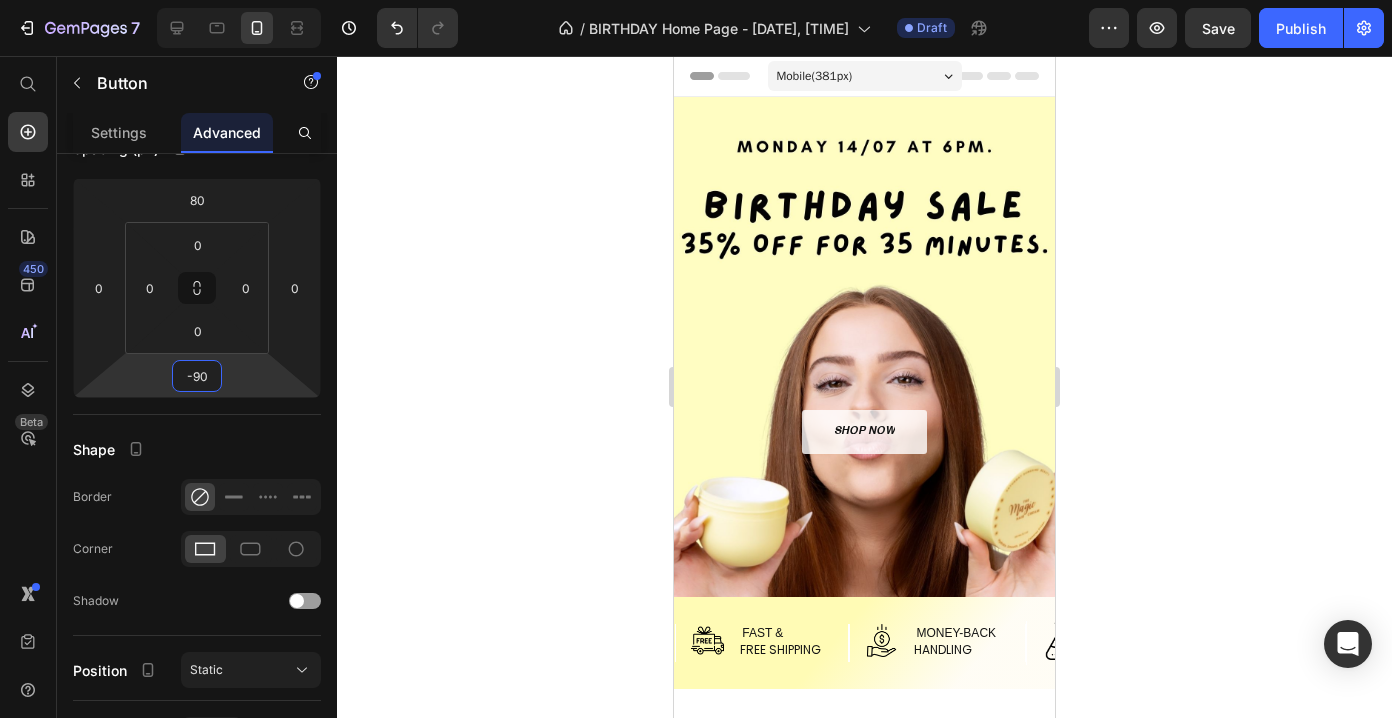 type on "-9" 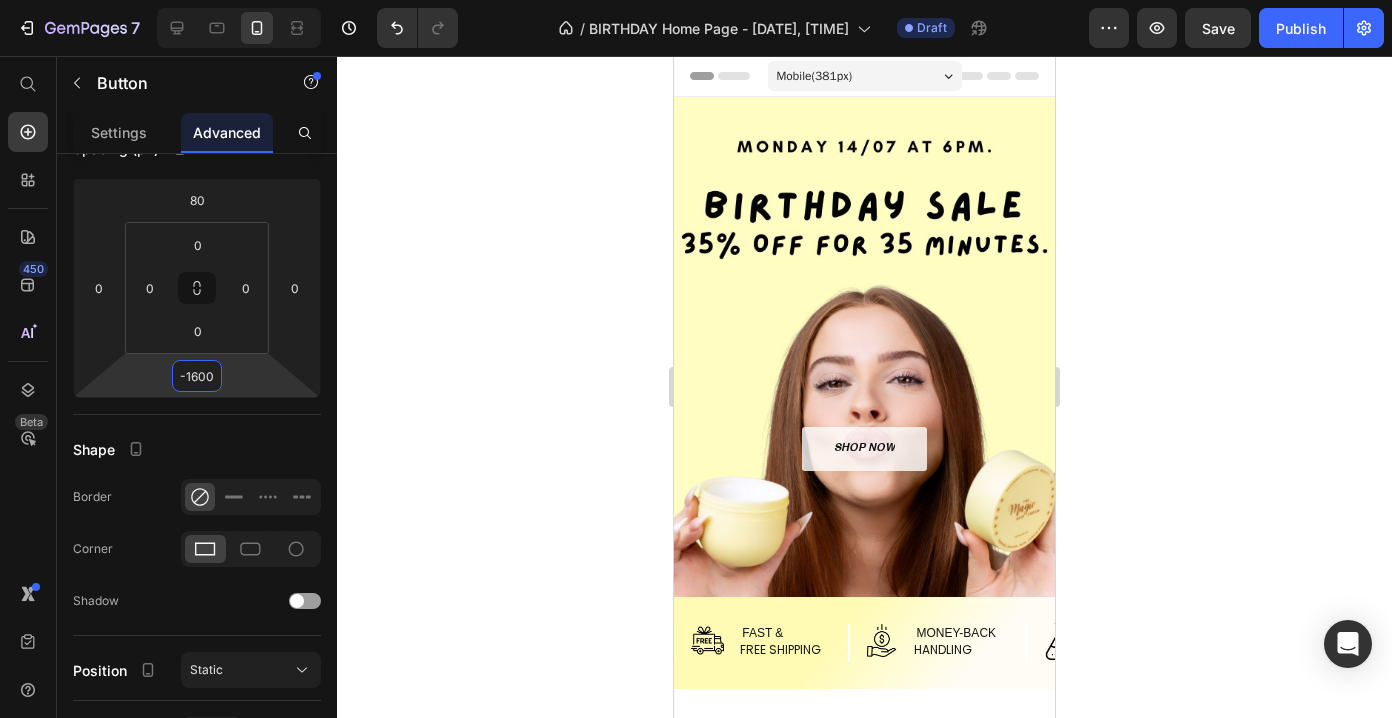 scroll, scrollTop: 0, scrollLeft: 0, axis: both 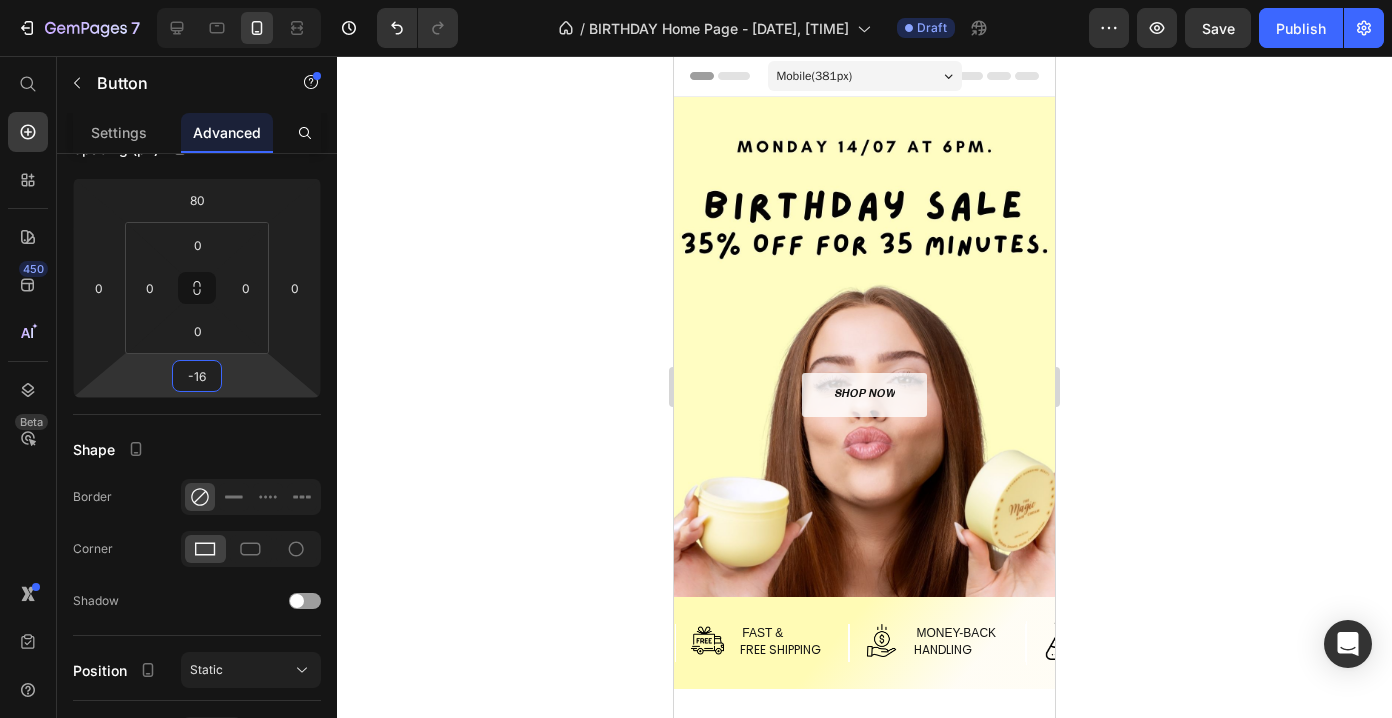 type on "-1" 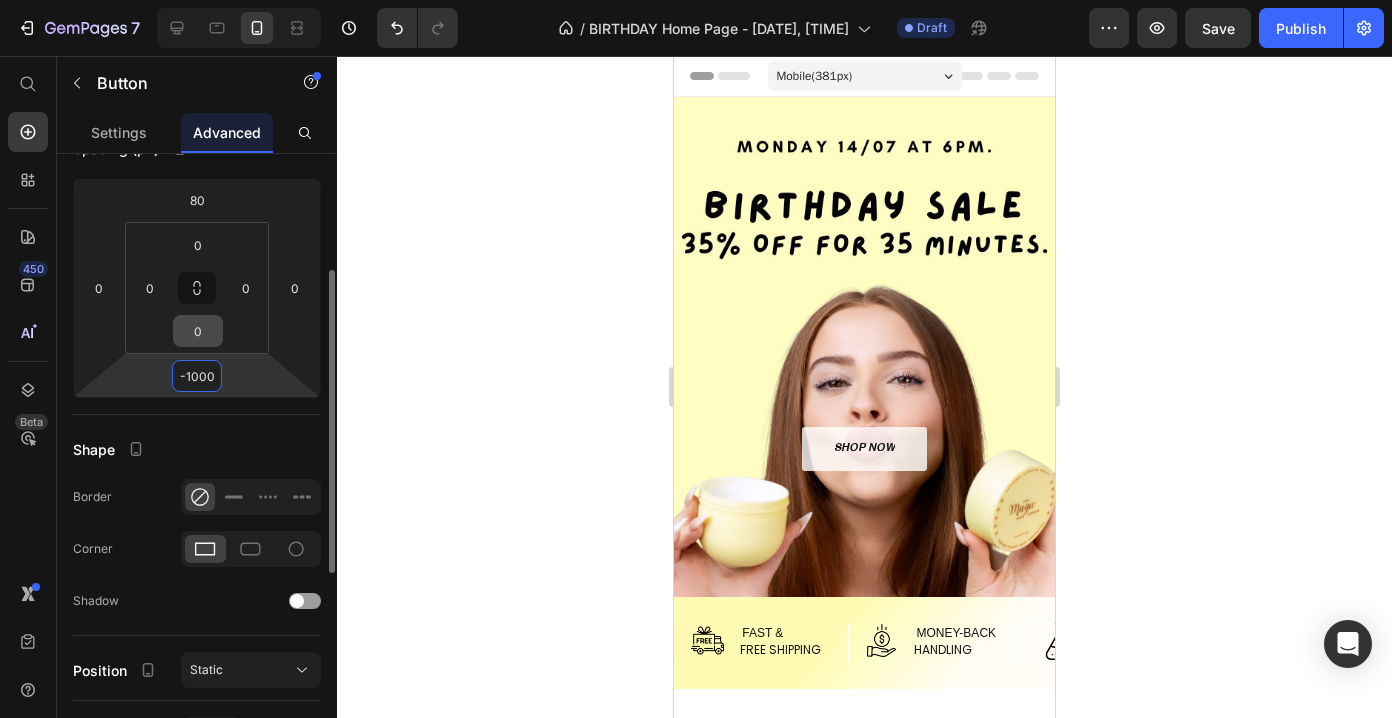 type on "-1000" 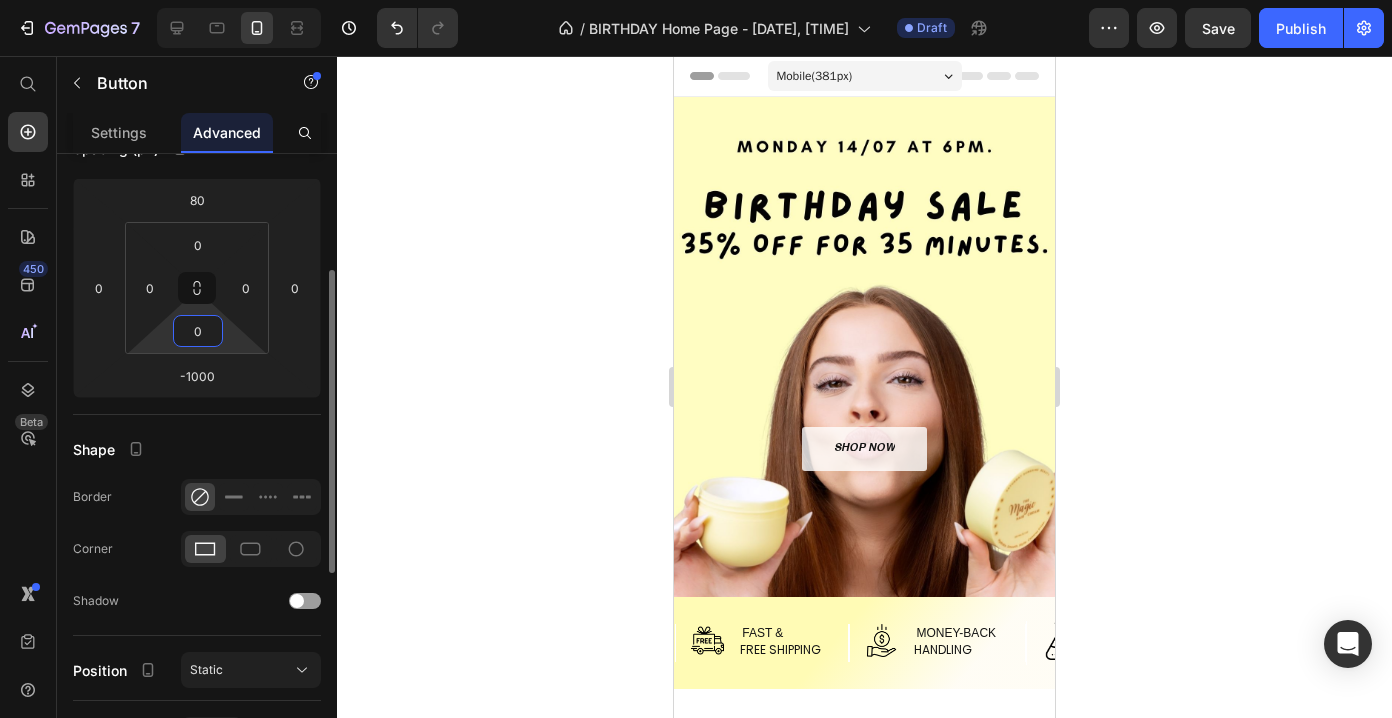 click on "0" at bounding box center [198, 331] 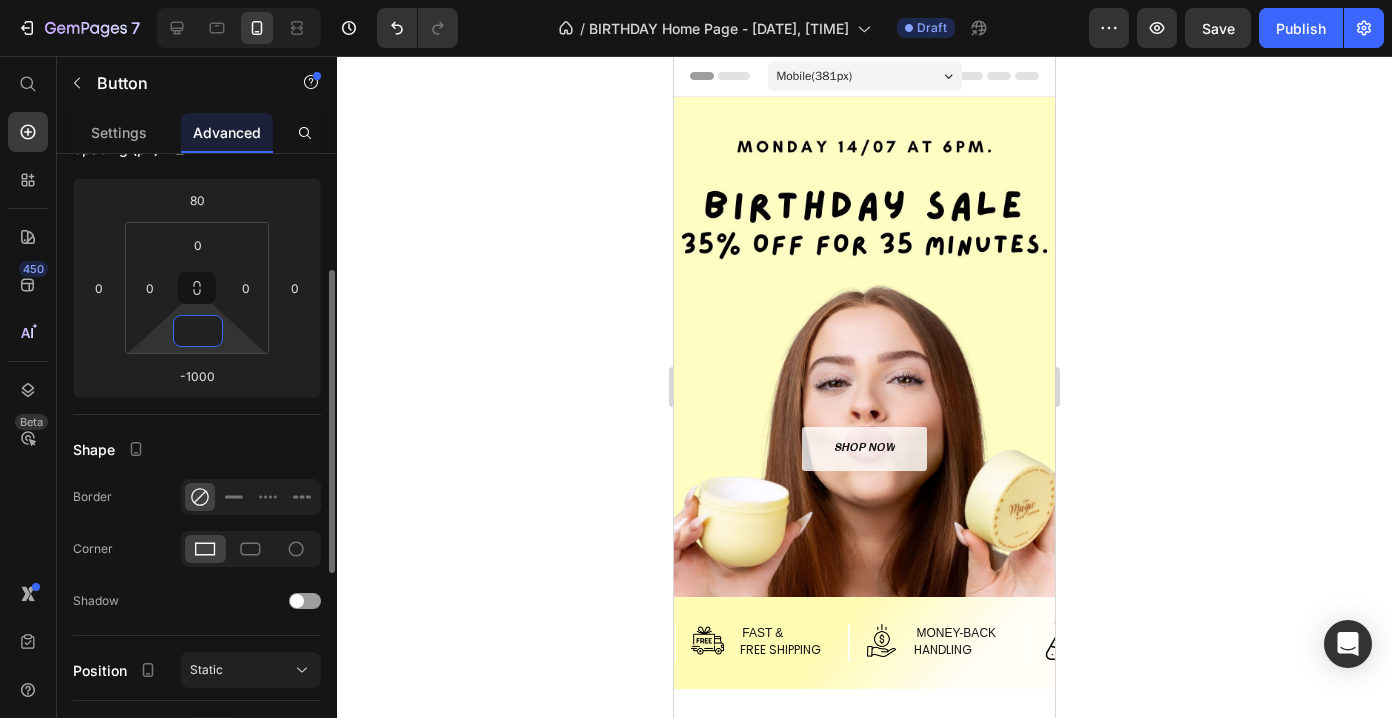 type on "-1" 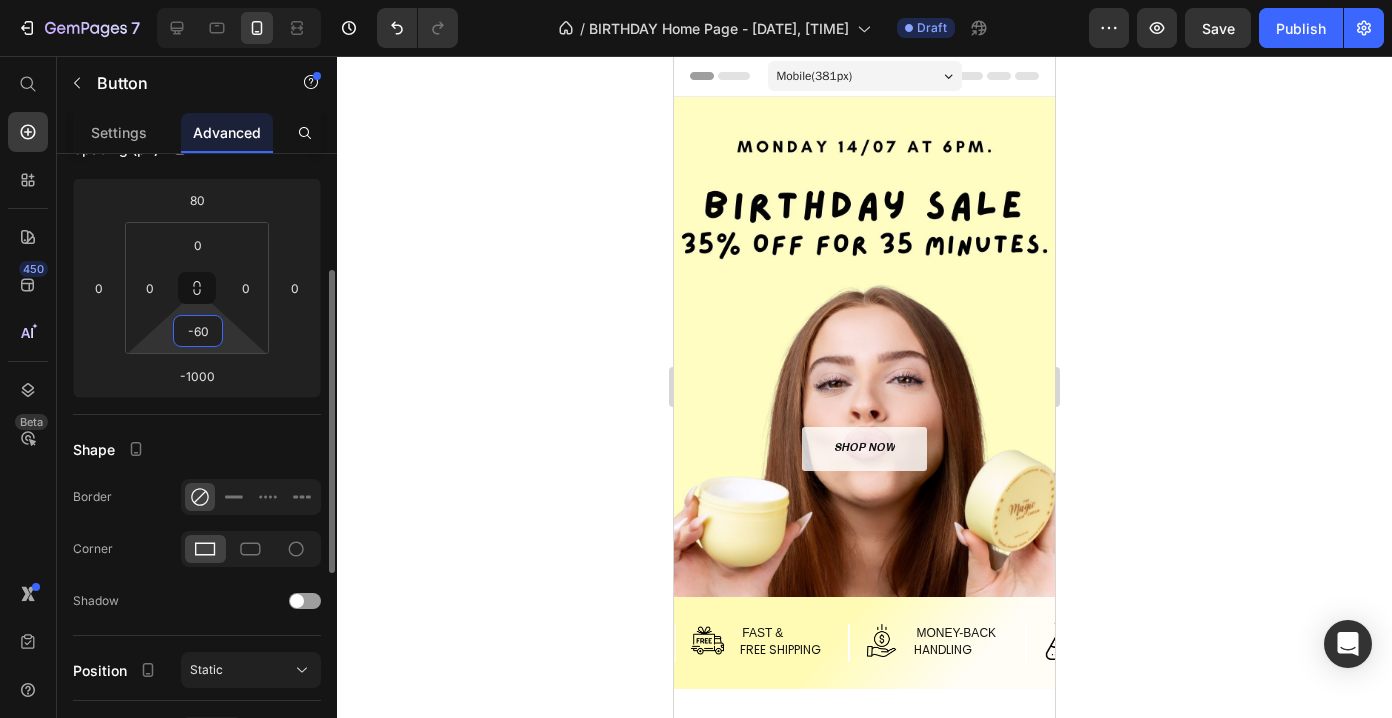 type on "-6" 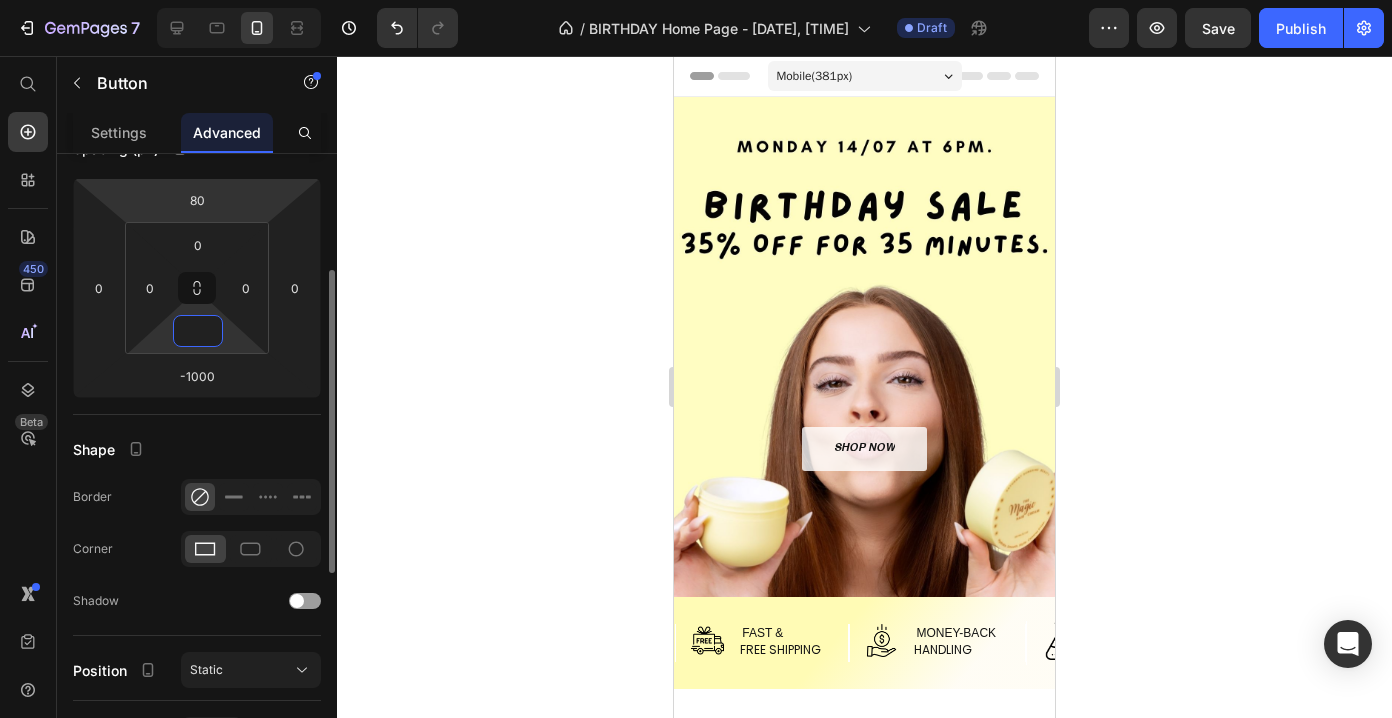 type 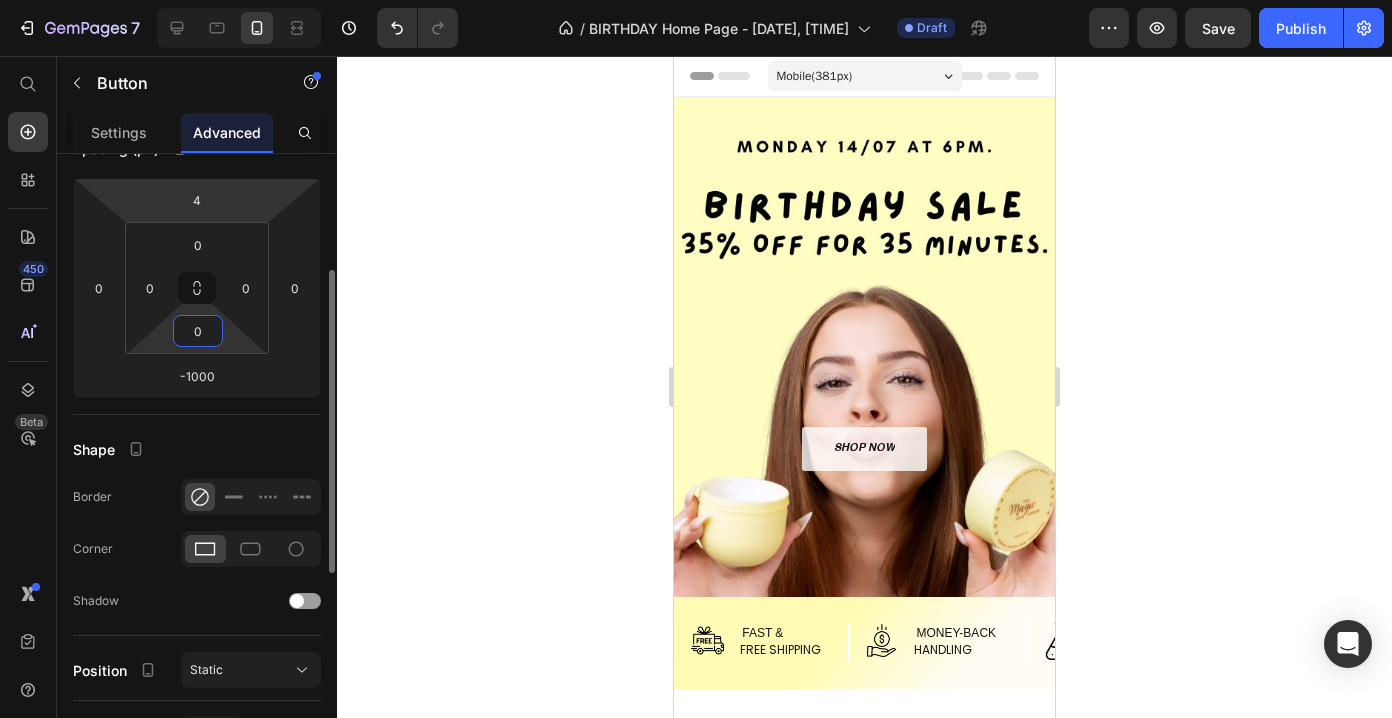 click on "7  Version history  /  BIRTHDAY Home Page - [DATE], [TIME] Draft Preview  Save   Publish  450 Beta Start with Sections Elements Hero Section Product Detail Brands Trusted Badges Guarantee Product Breakdown How to use Testimonials Compare Bundle FAQs Social Proof Brand Story Product List Collection Blog List Contact Sticky Add to Cart Custom Footer Browse Library 450 Layout
Row
Row
Row
Row Text
Heading
Text Block Button
Button
Button
Sticky Back to top Media
Image" at bounding box center [696, 0] 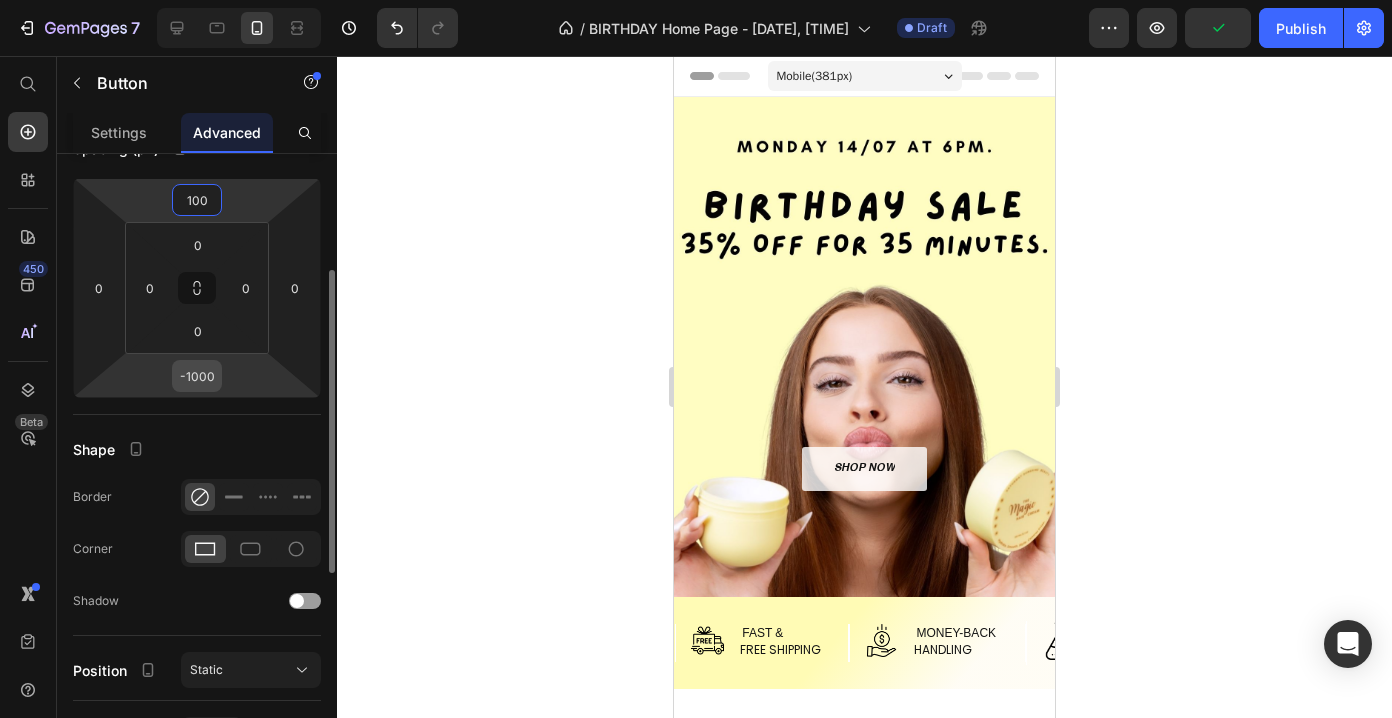 type on "100" 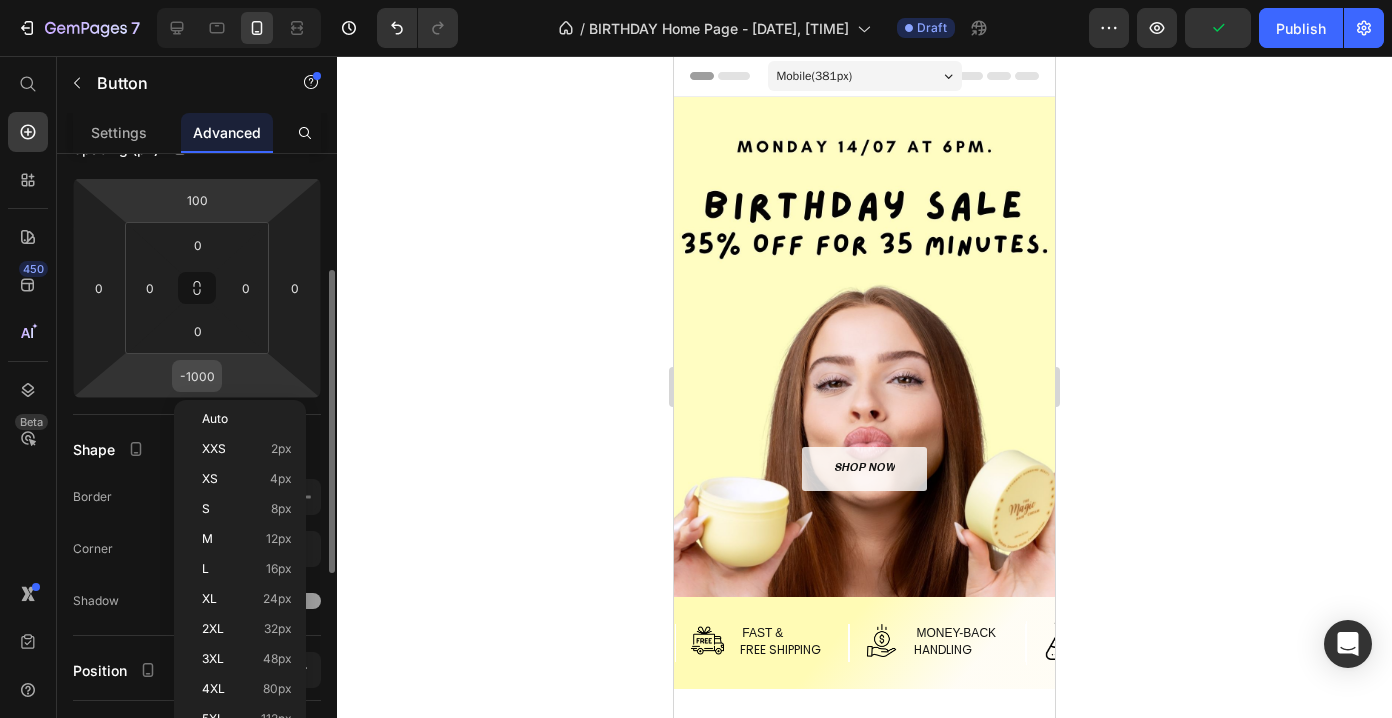click on "-1000" at bounding box center (197, 376) 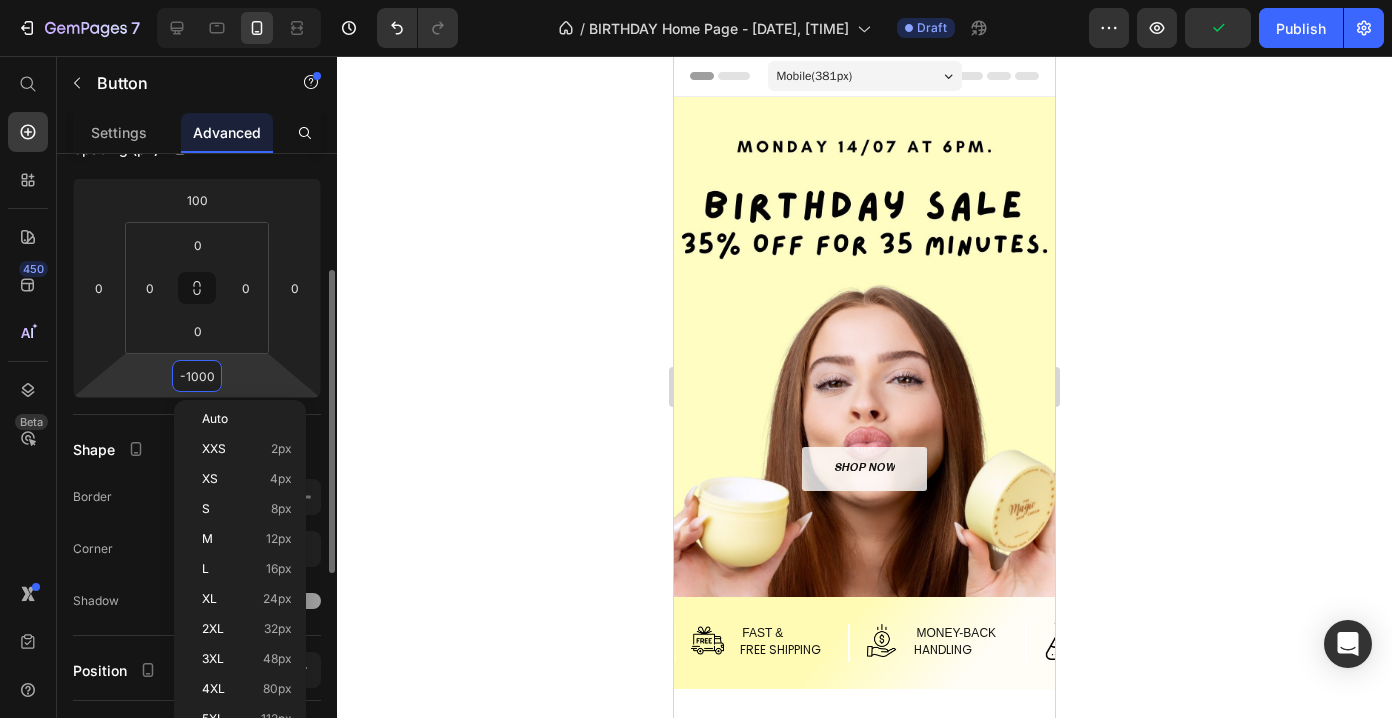 click on "-1000" at bounding box center [197, 376] 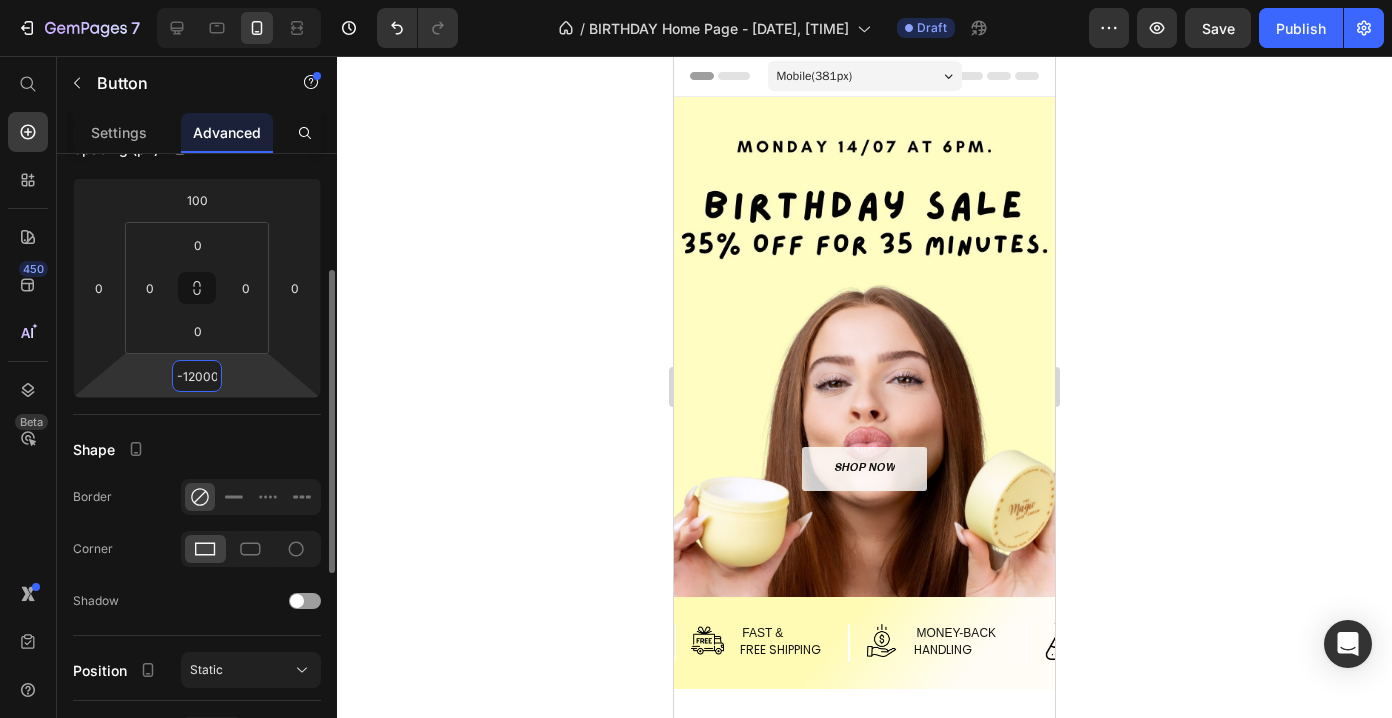 type on "-1200" 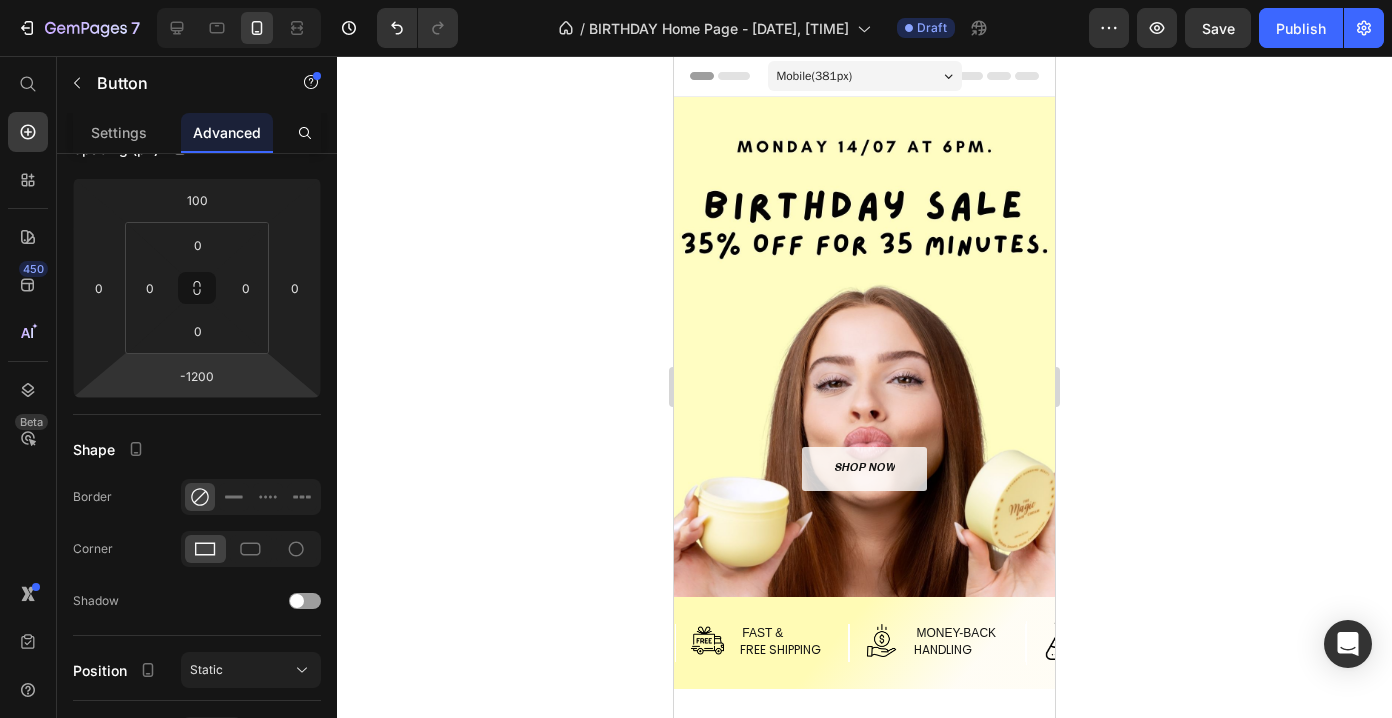 click 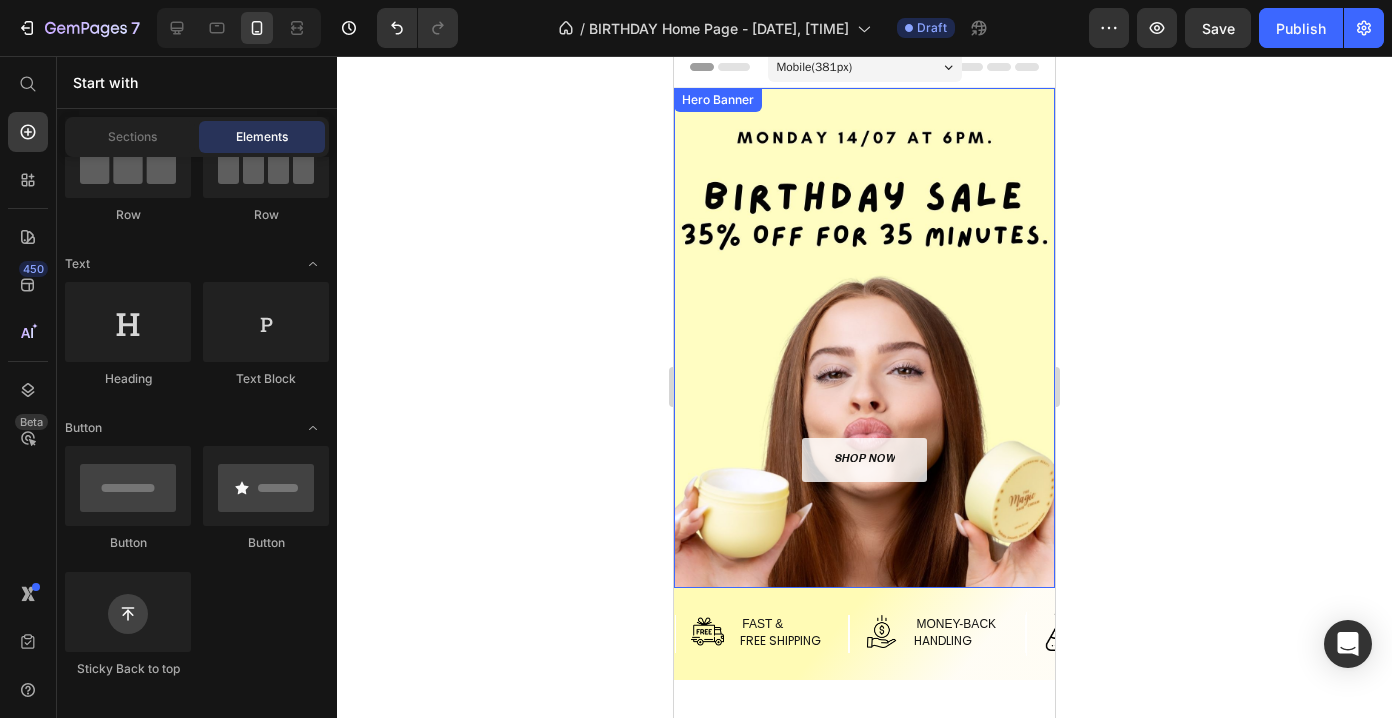 scroll, scrollTop: 7, scrollLeft: 0, axis: vertical 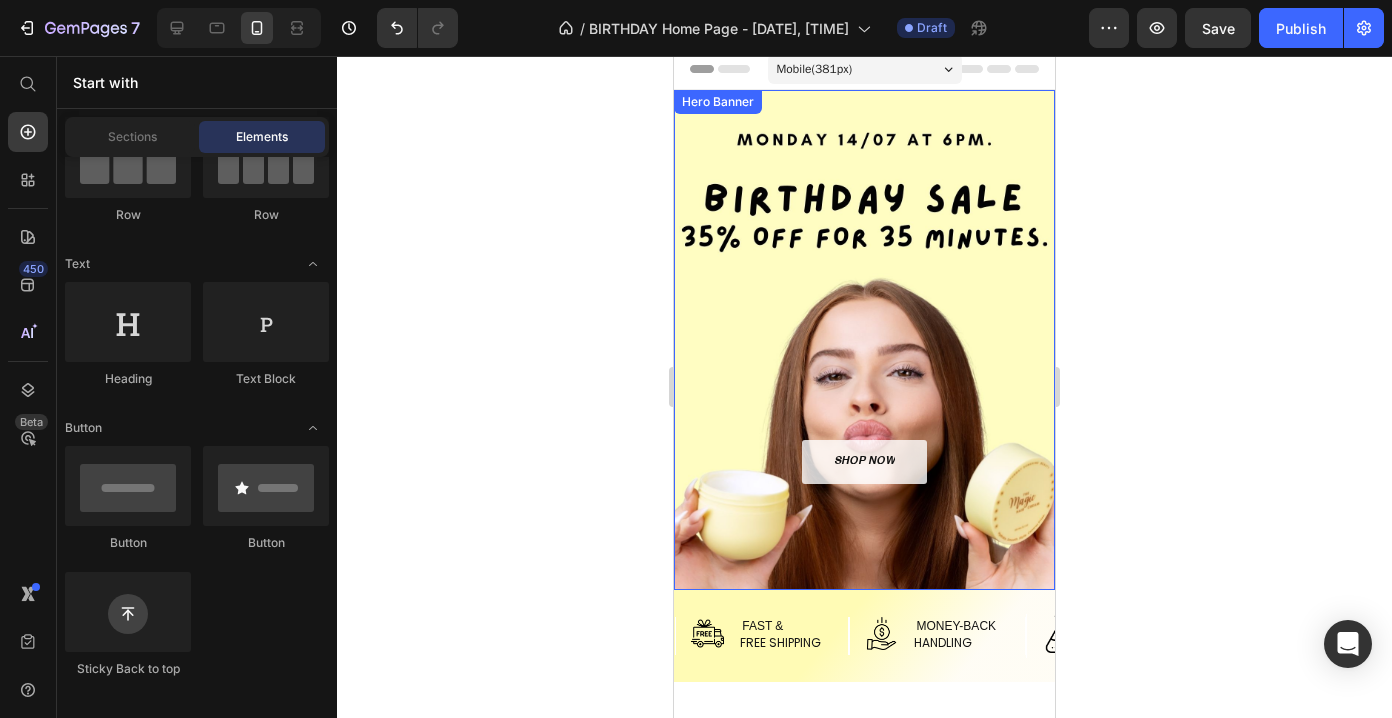 click at bounding box center (864, 340) 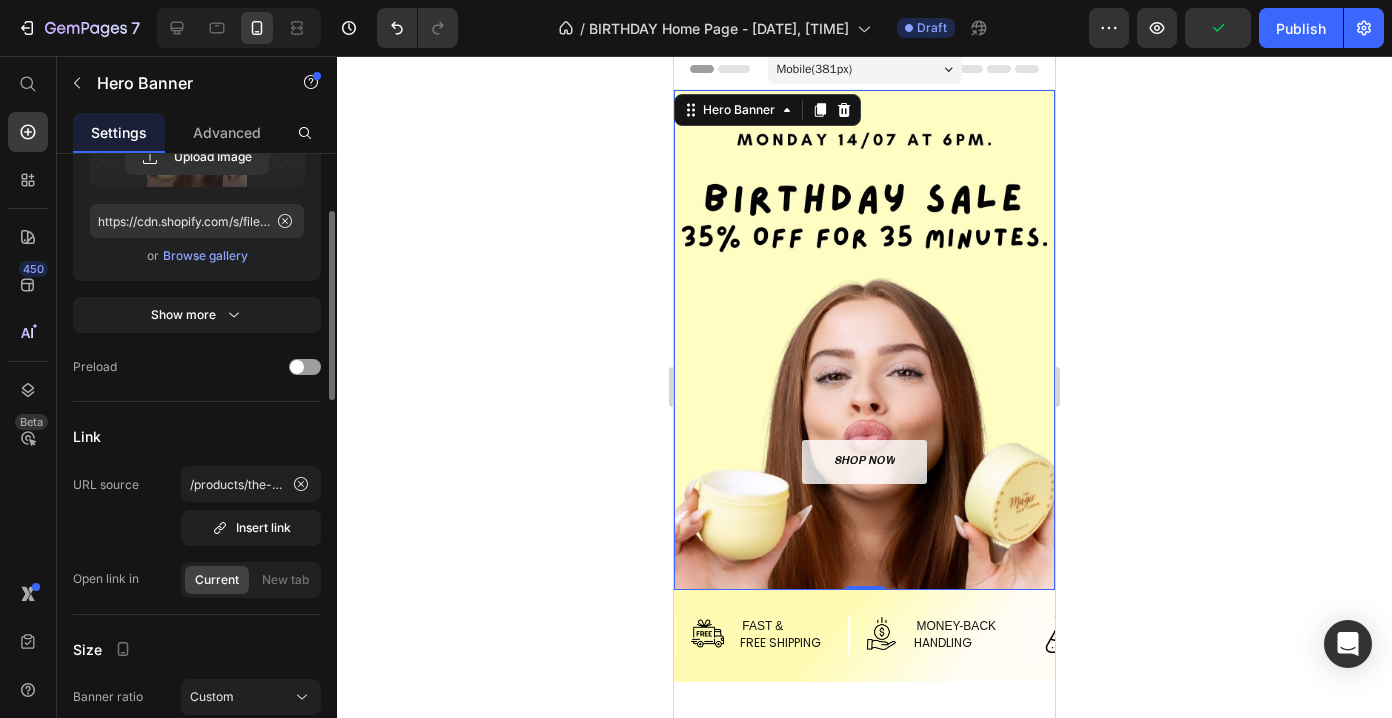 scroll, scrollTop: 200, scrollLeft: 0, axis: vertical 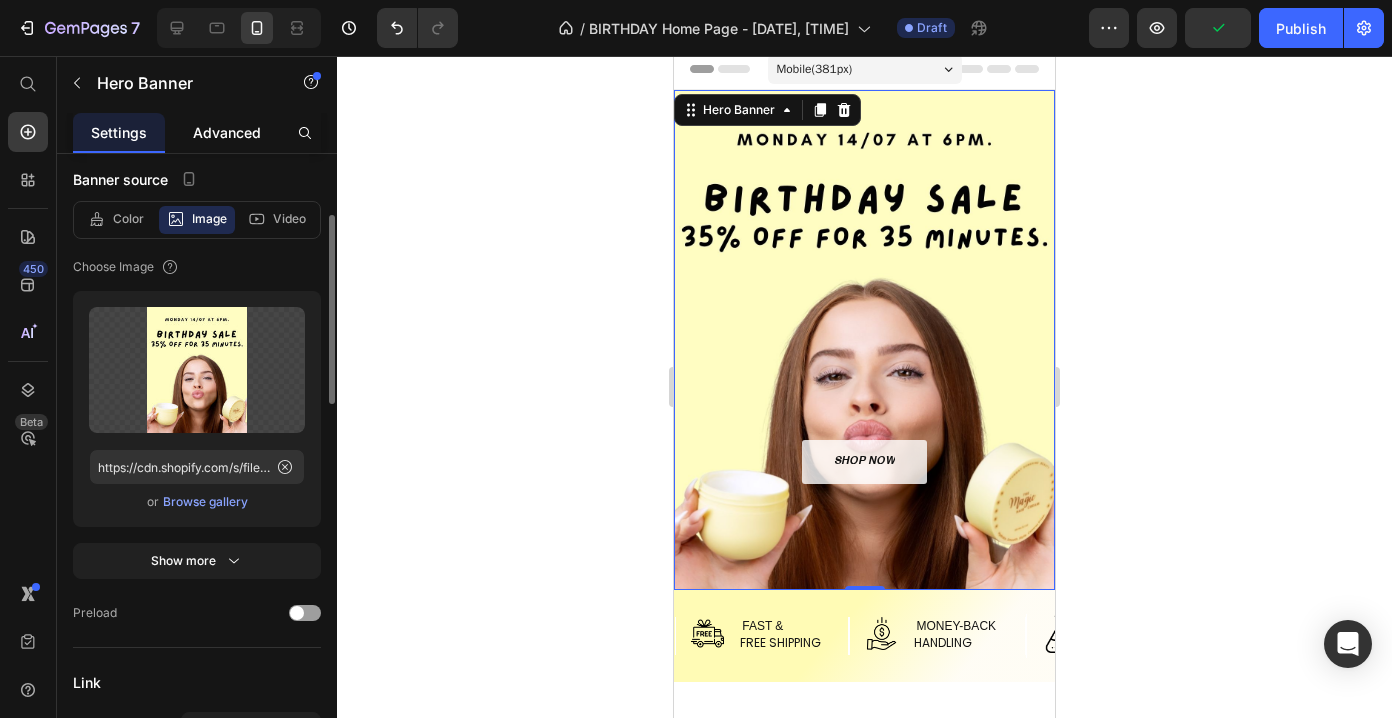 click on "Advanced" 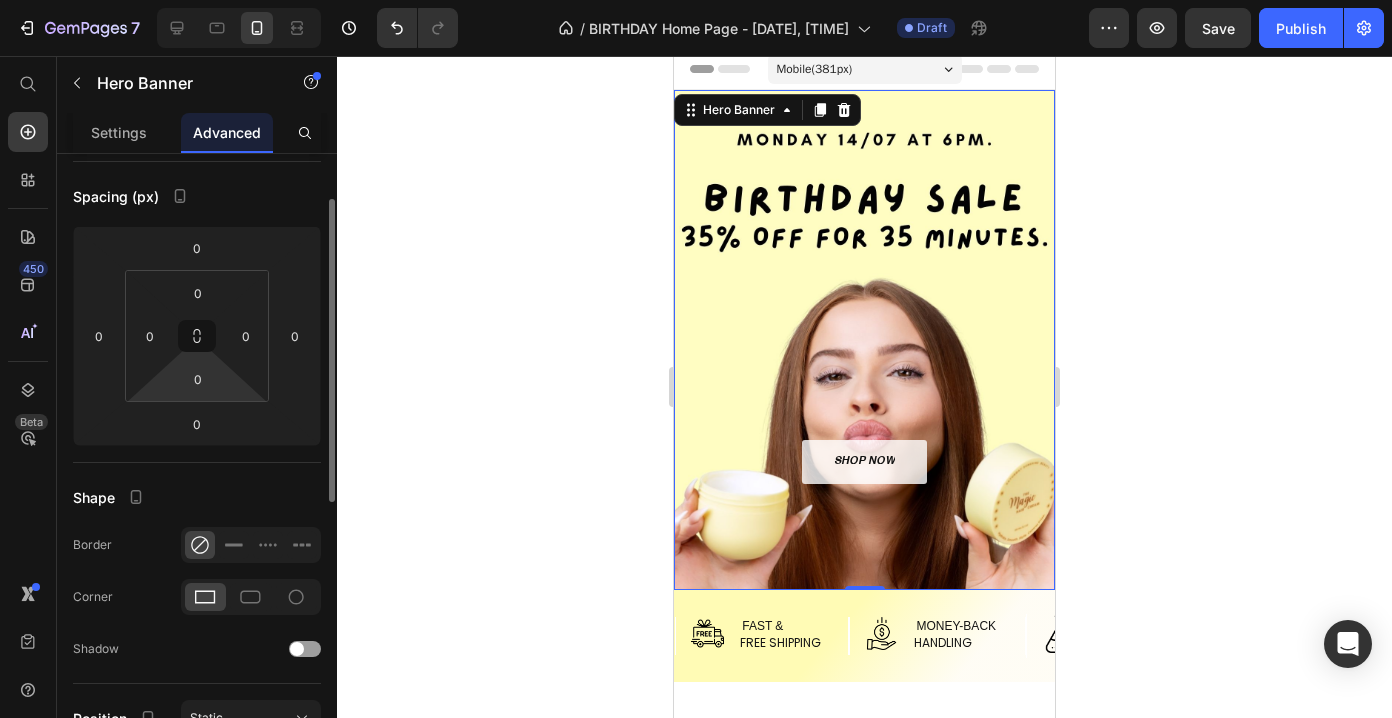 scroll, scrollTop: 157, scrollLeft: 0, axis: vertical 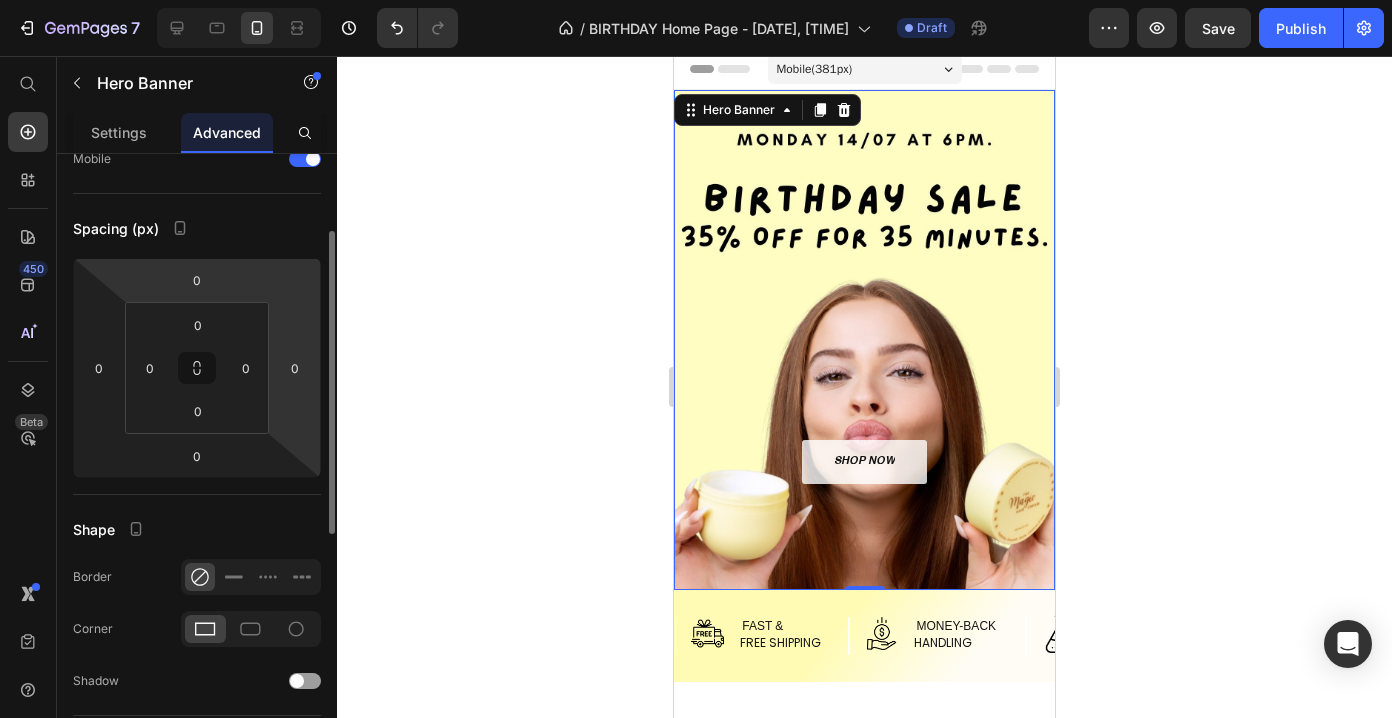 click on "7  Version history  /  BIRTHDAY Home Page - [DATE], [TIME] Draft Preview  Save   Publish  450 Beta Start with Sections Elements Hero Section Product Detail Brands Trusted Badges Guarantee Product Breakdown How to use Testimonials Compare Bundle FAQs Social Proof Brand Story Product List Collection Blog List Contact Sticky Add to Cart Custom Footer Browse Library 450 Layout
Row
Row
Row
Row Text
Heading
Text Block Button
Button
Button
Sticky Back to top Media
Image" at bounding box center [696, 0] 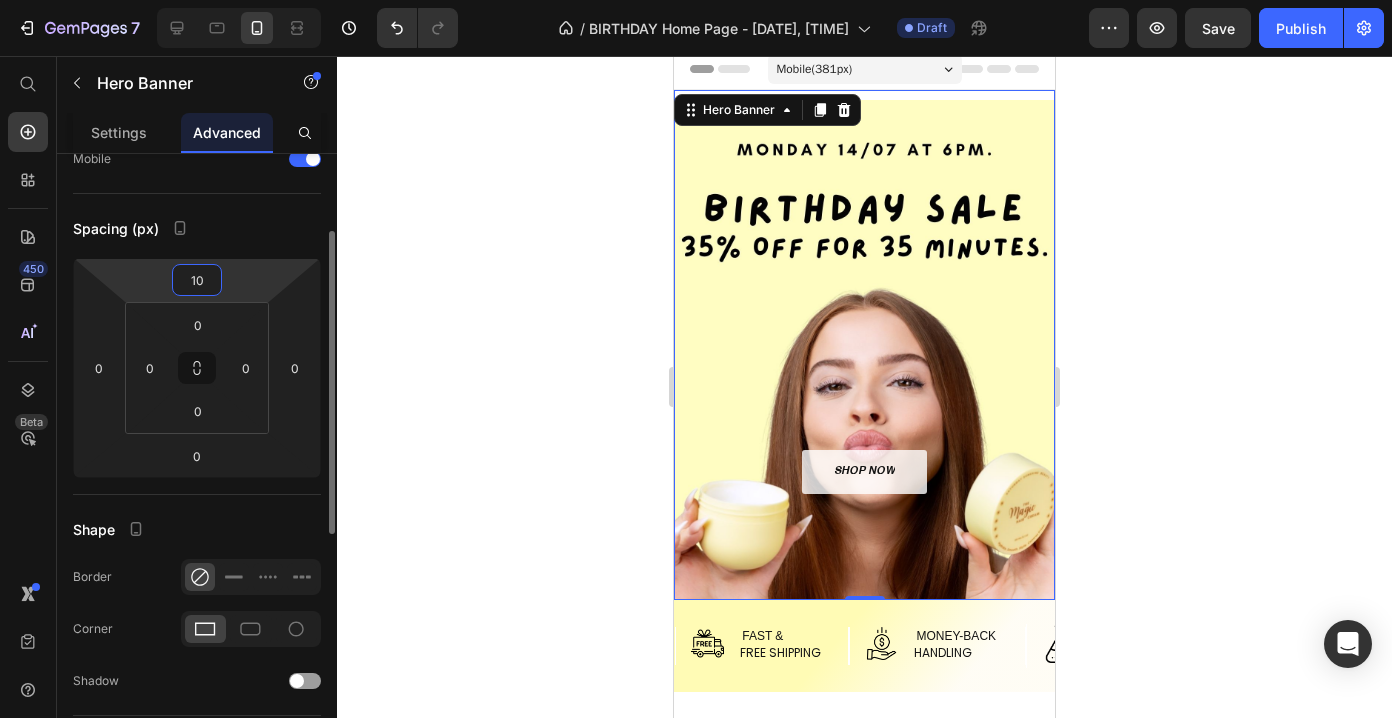 type on "1" 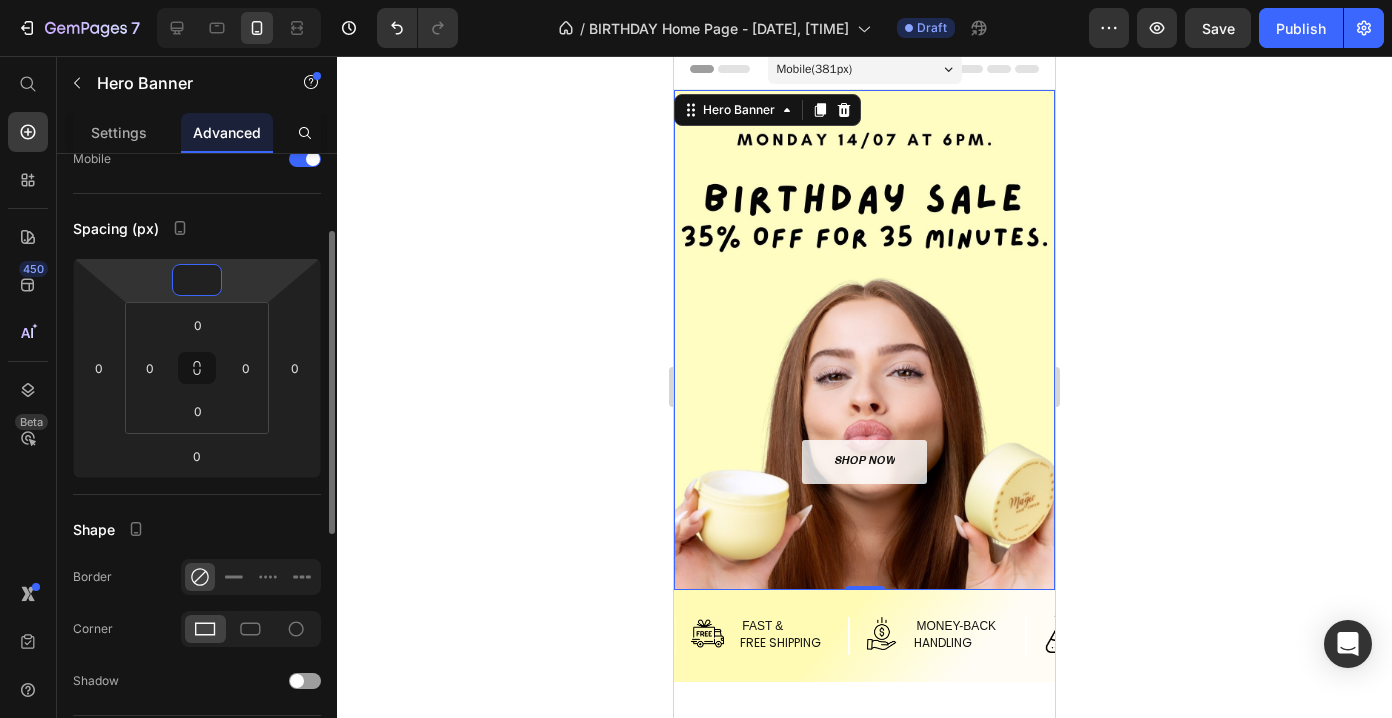 click on "Spacing (px)" at bounding box center [197, 228] 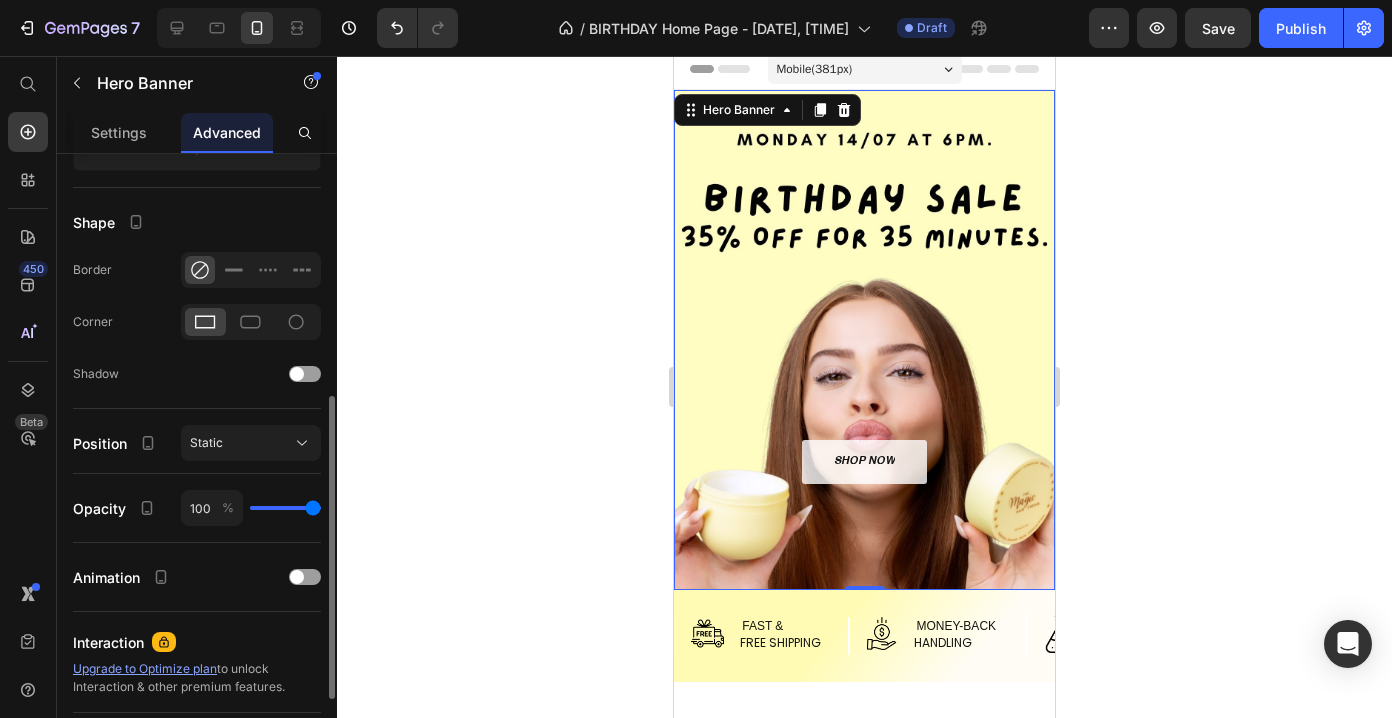 scroll, scrollTop: 648, scrollLeft: 0, axis: vertical 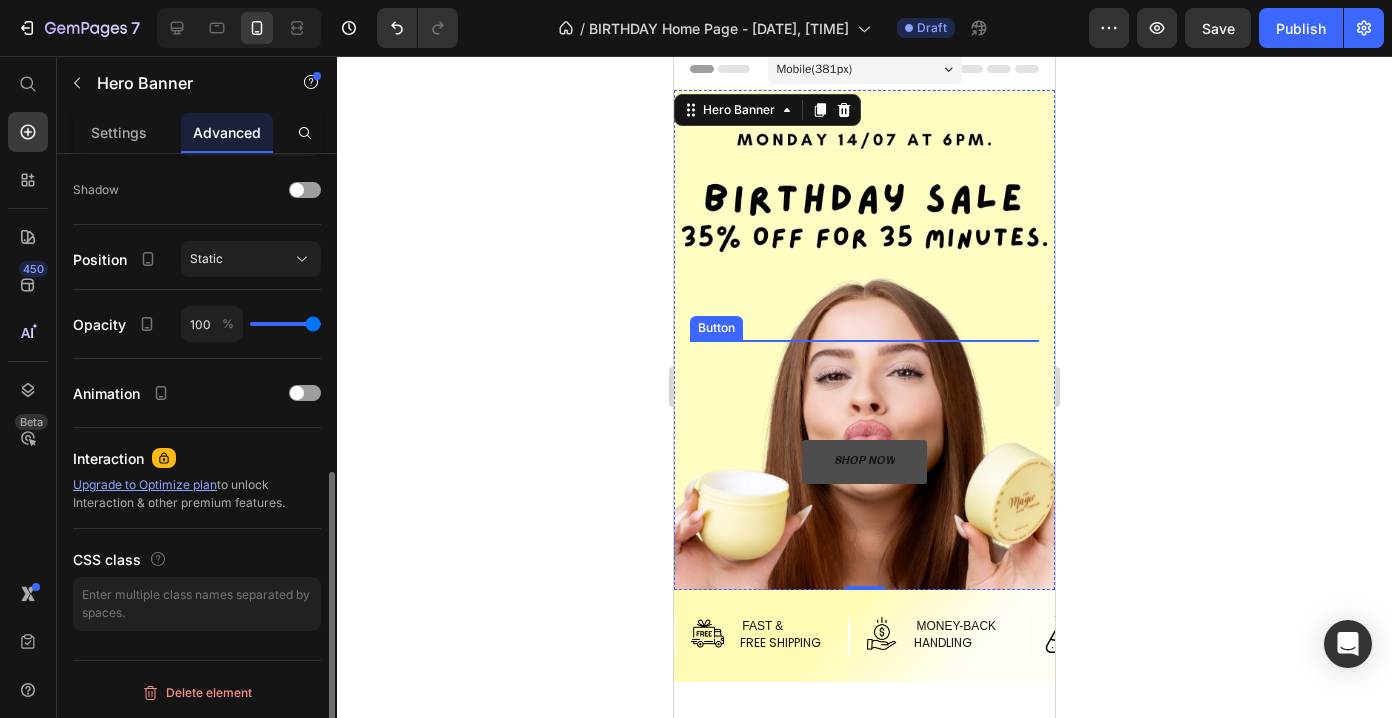 click on "SHOP NOW" at bounding box center [864, 462] 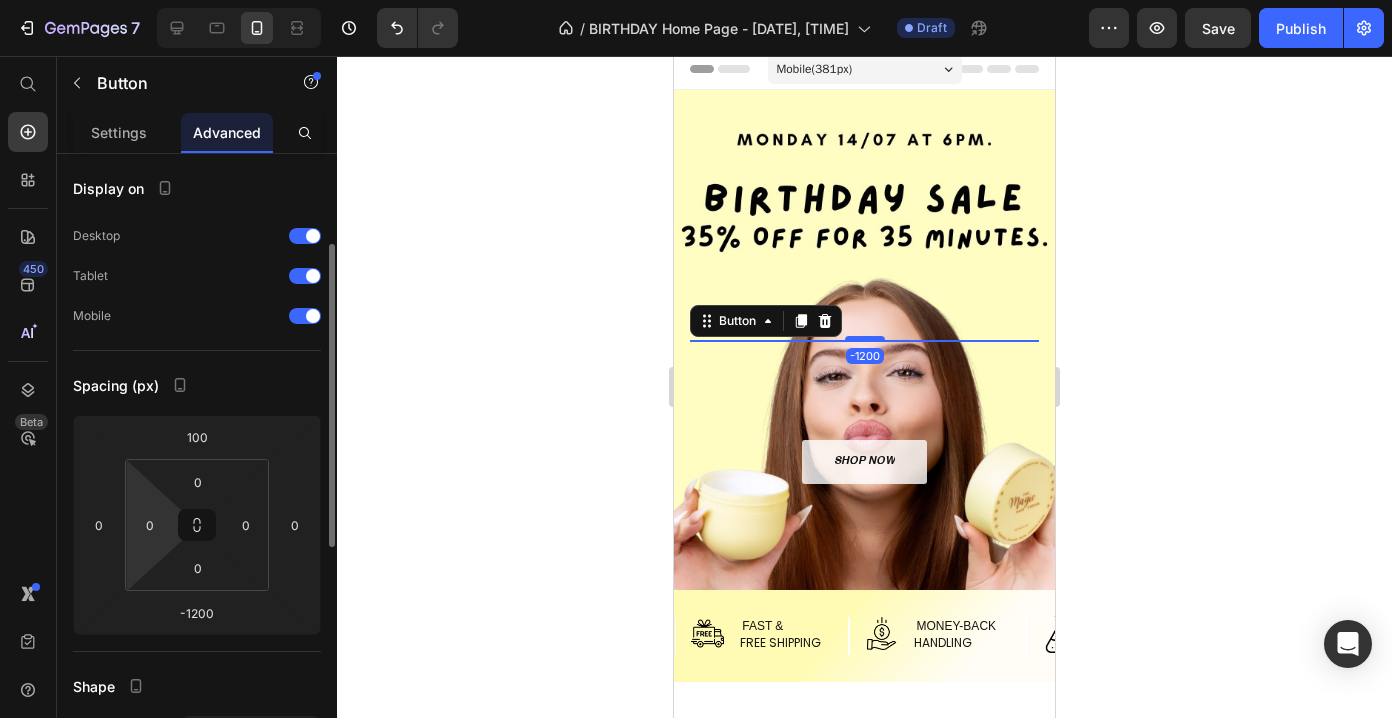 scroll, scrollTop: 77, scrollLeft: 0, axis: vertical 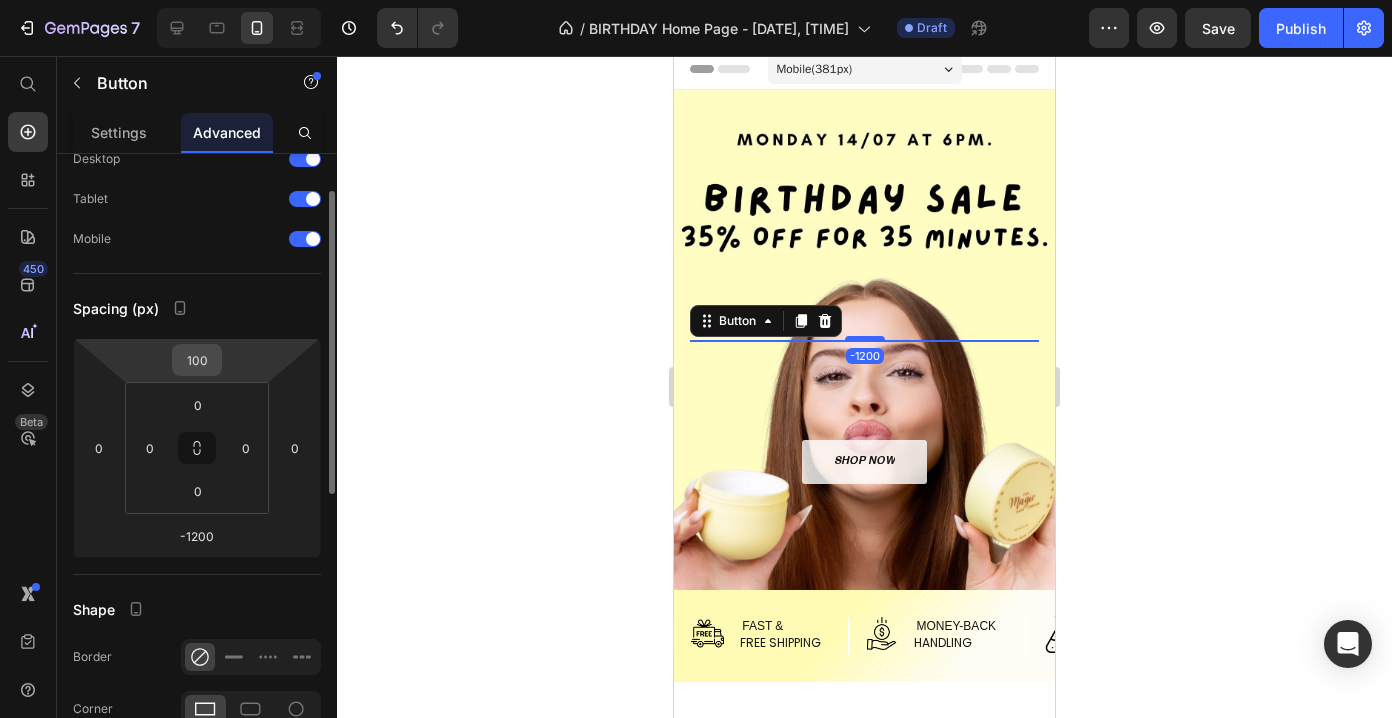 click on "100" at bounding box center [197, 360] 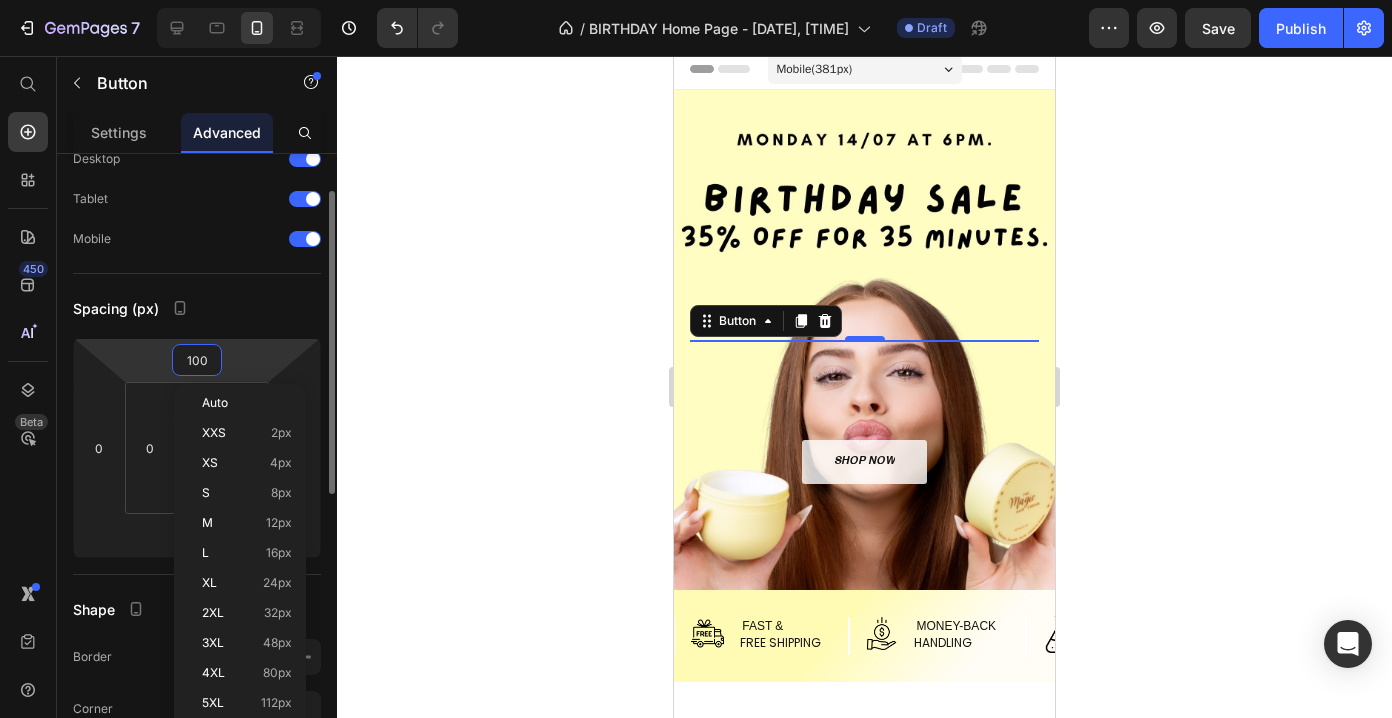 type on "5" 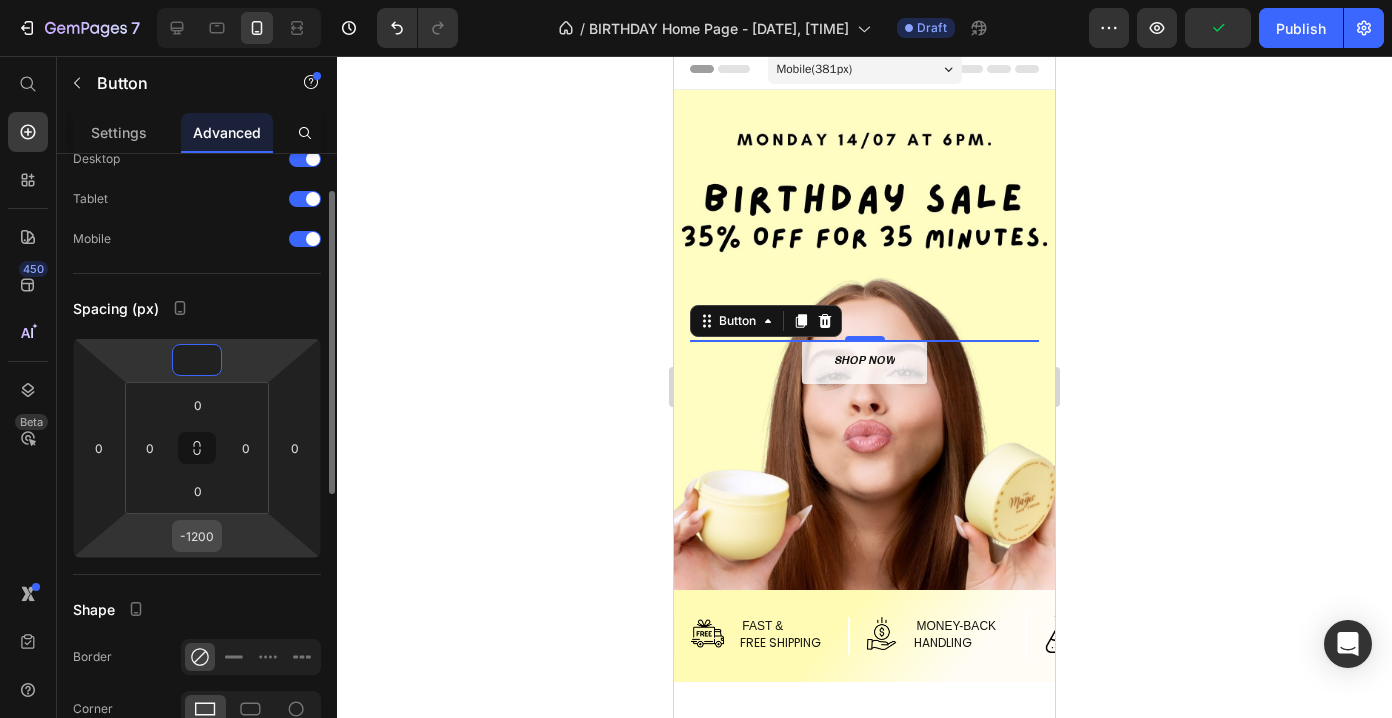 type on "0" 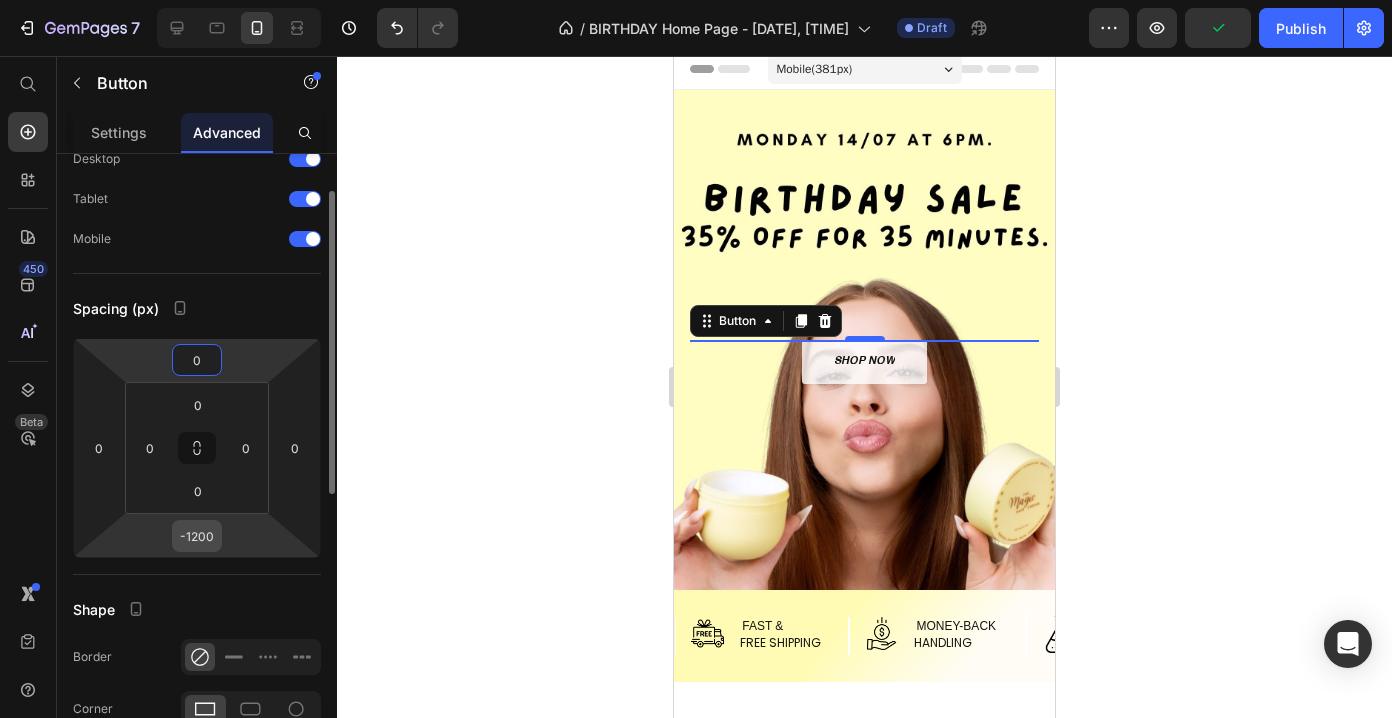 click on "-1200" at bounding box center [197, 536] 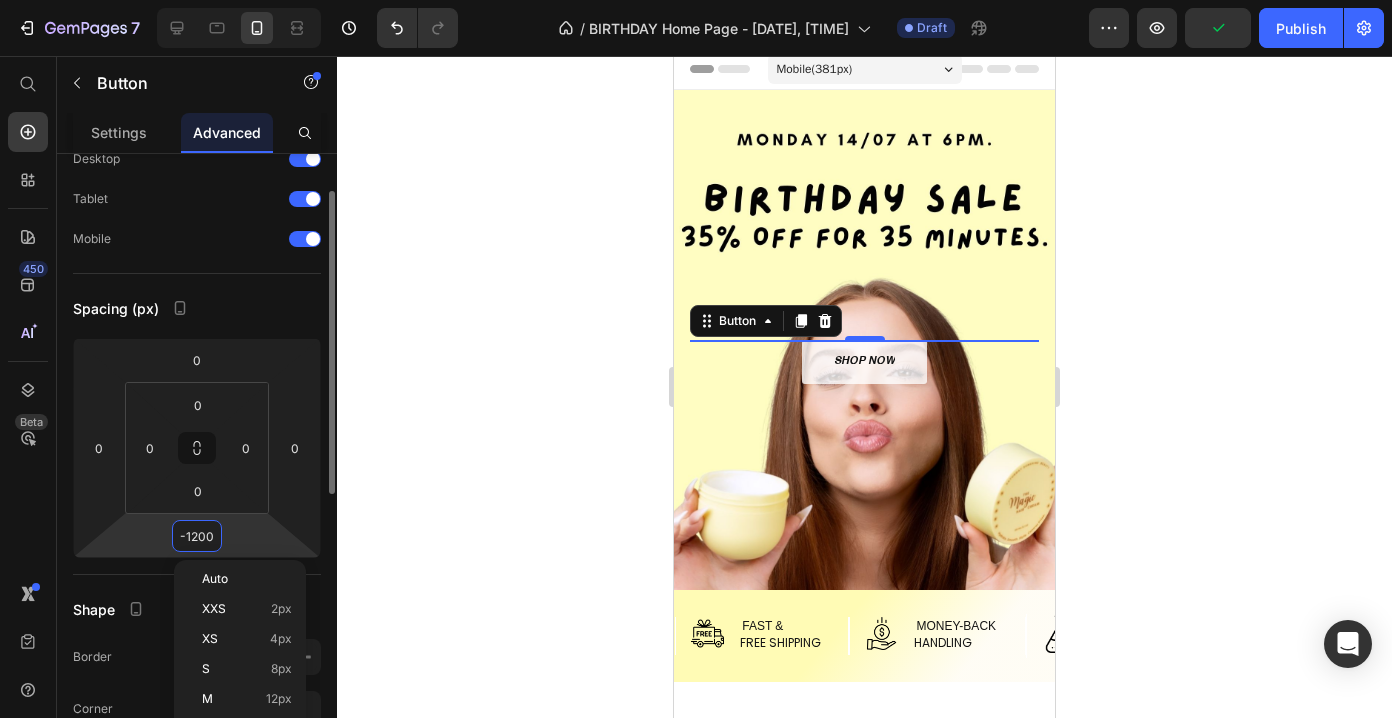 click on "-1200" at bounding box center (197, 536) 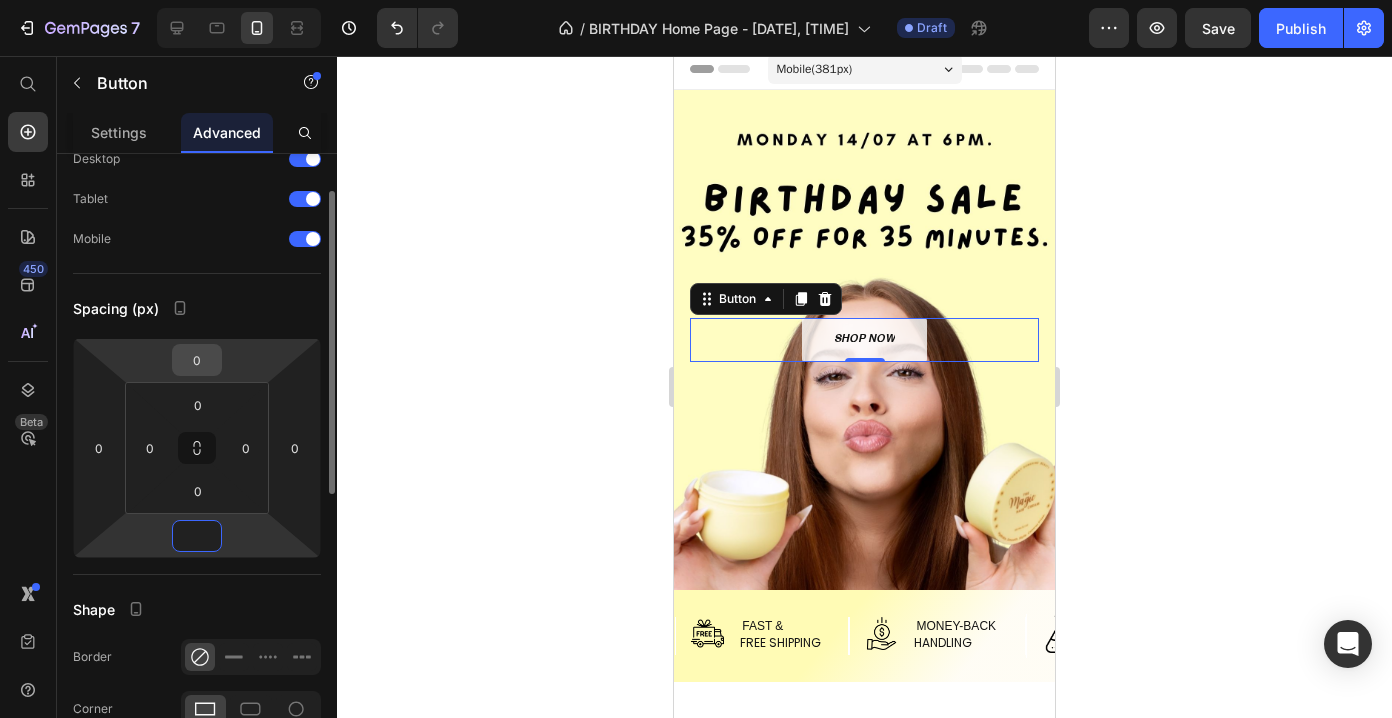 type on "0" 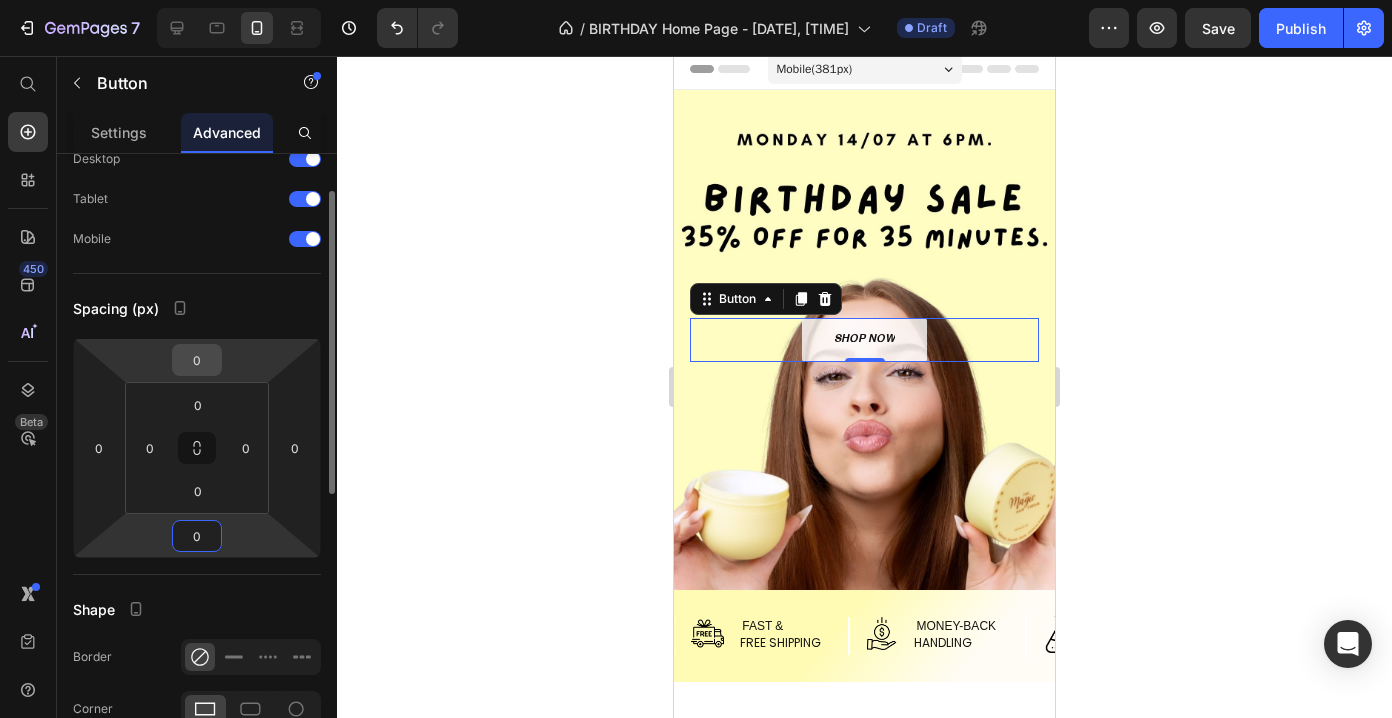 click on "0" at bounding box center (197, 360) 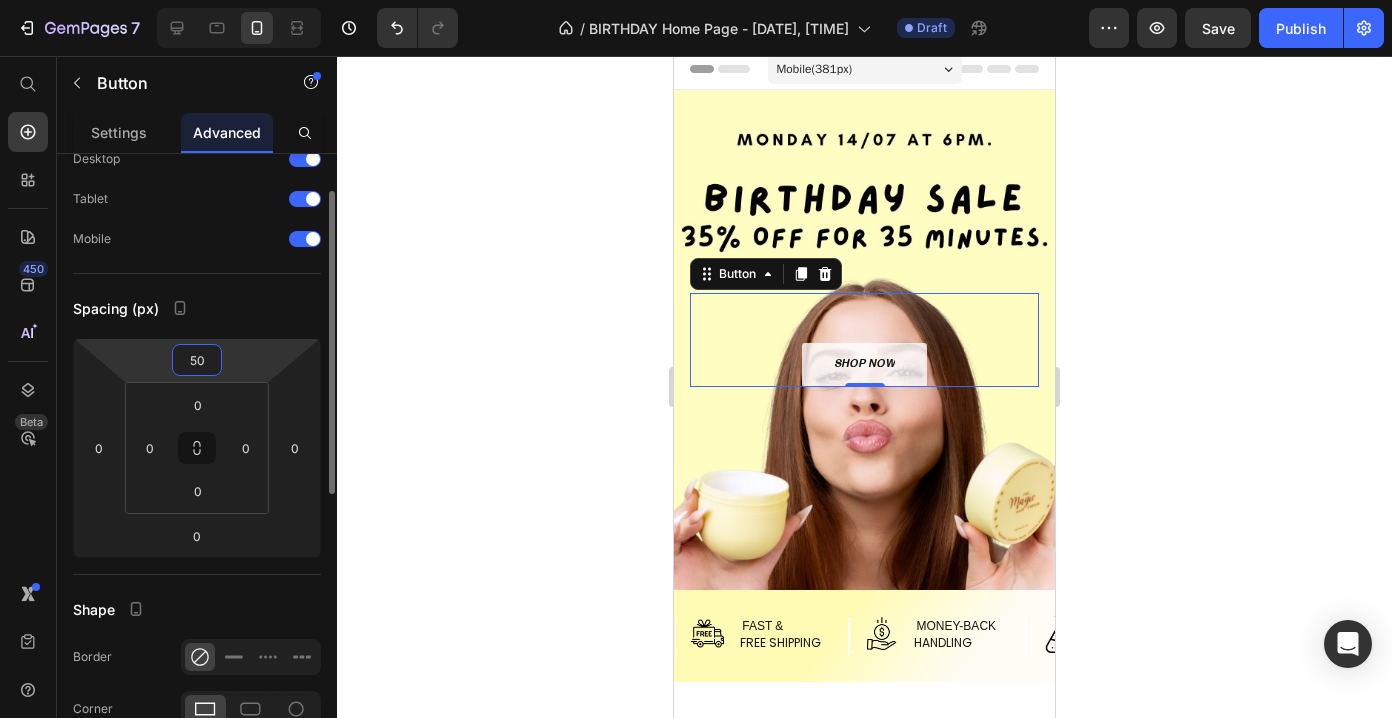 type on "5" 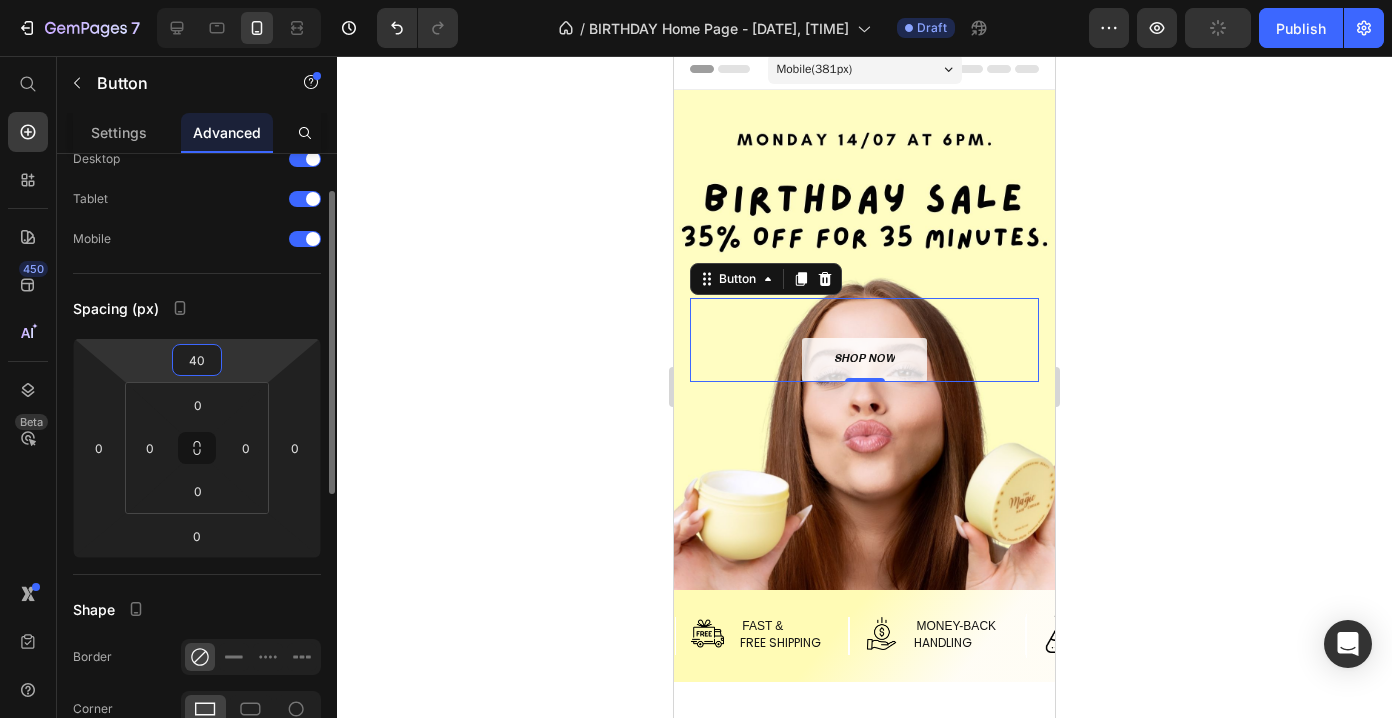 type on "400" 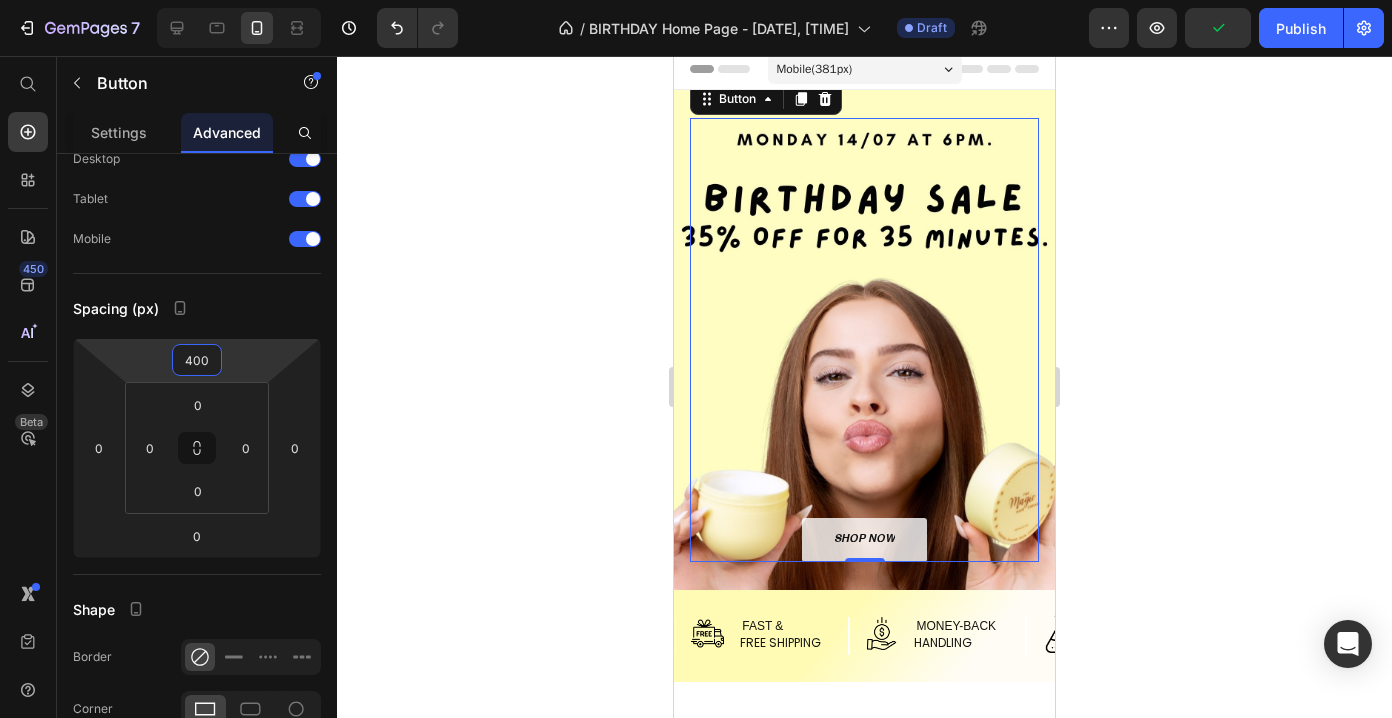 click 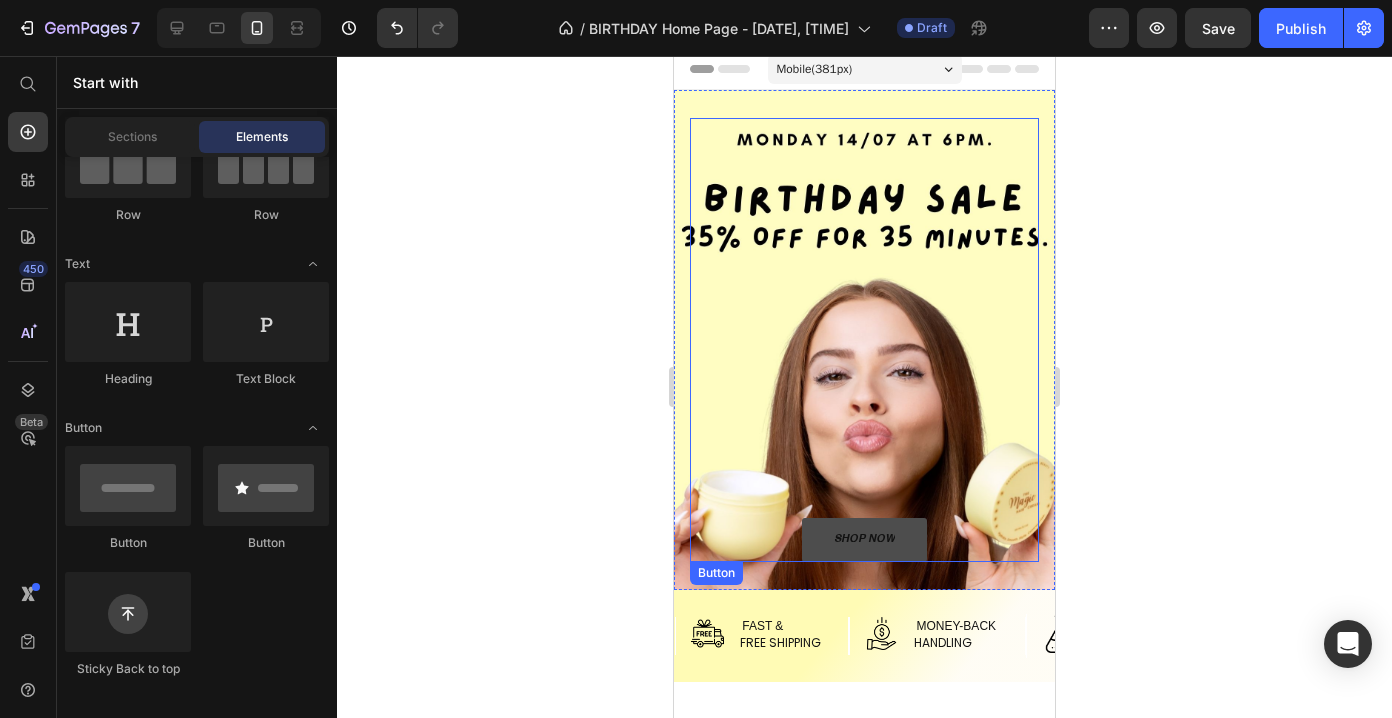 click on "SHOP NOW" at bounding box center (864, 540) 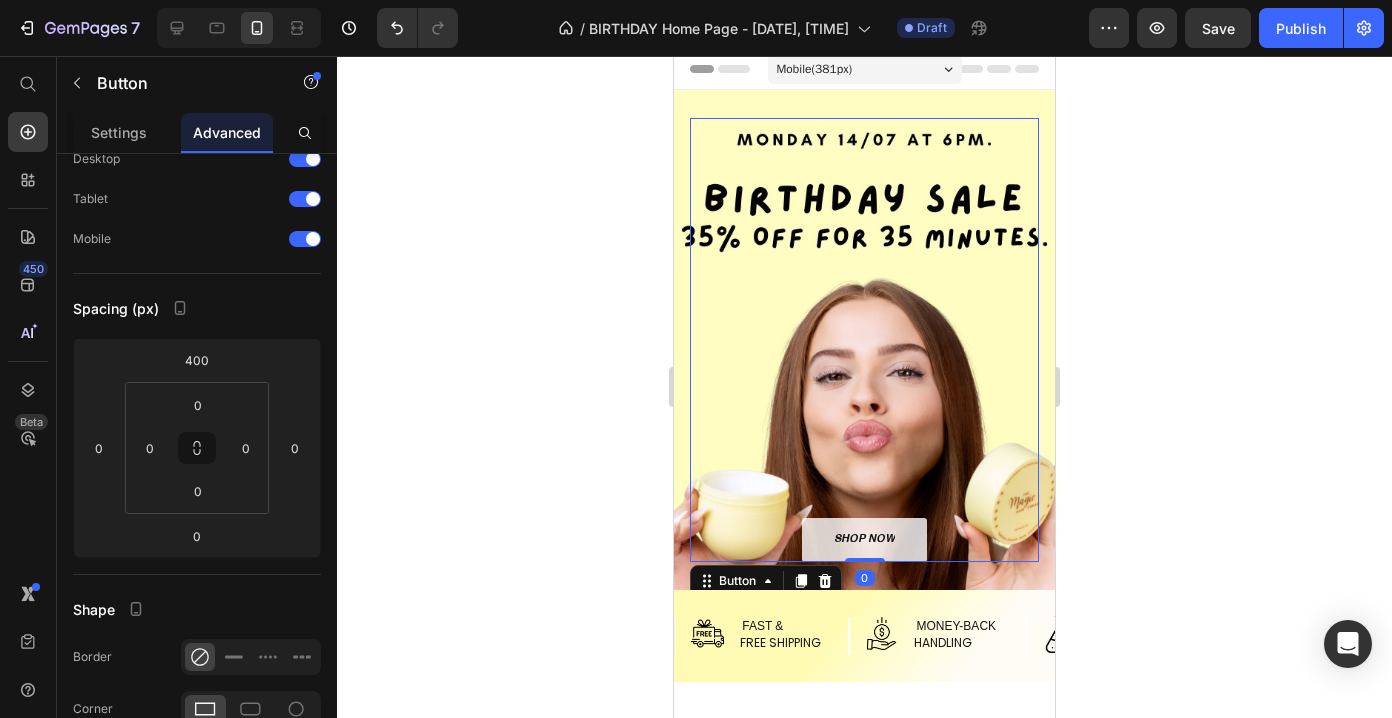 click 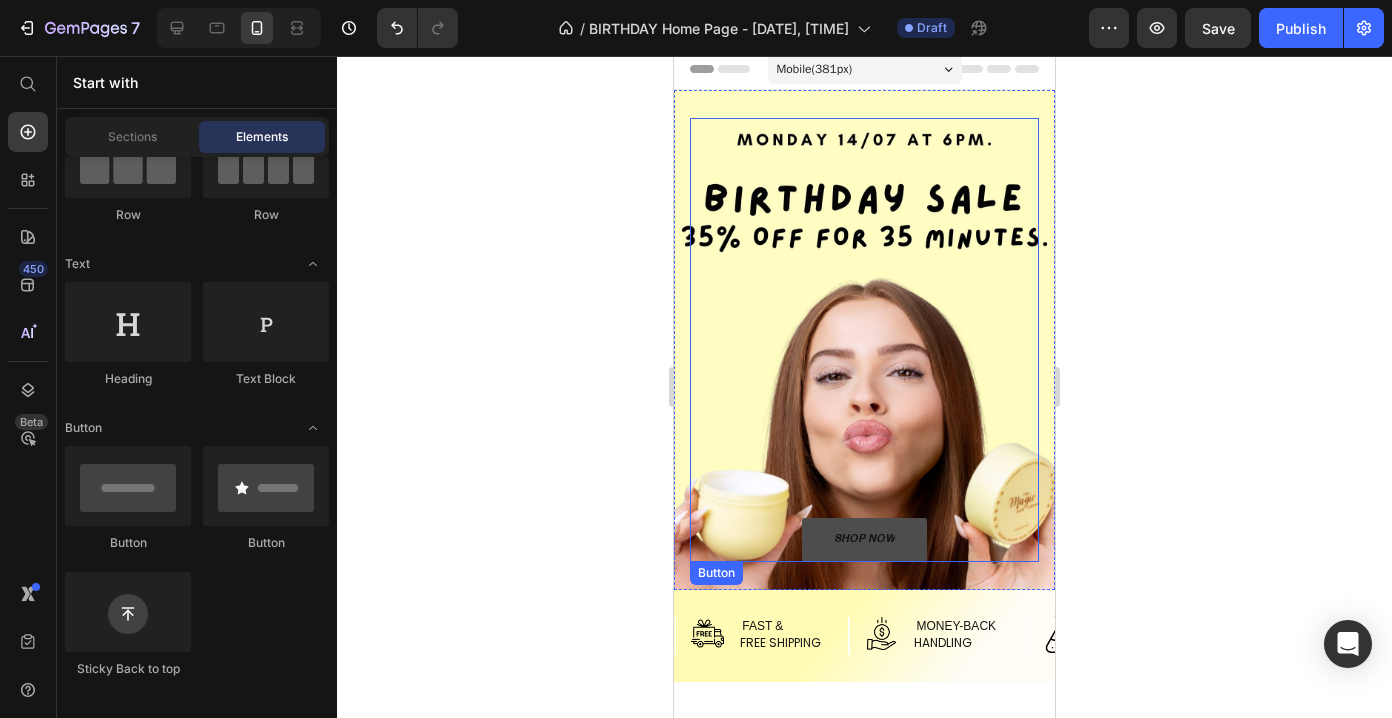 click on "SHOP NOW" at bounding box center [864, 540] 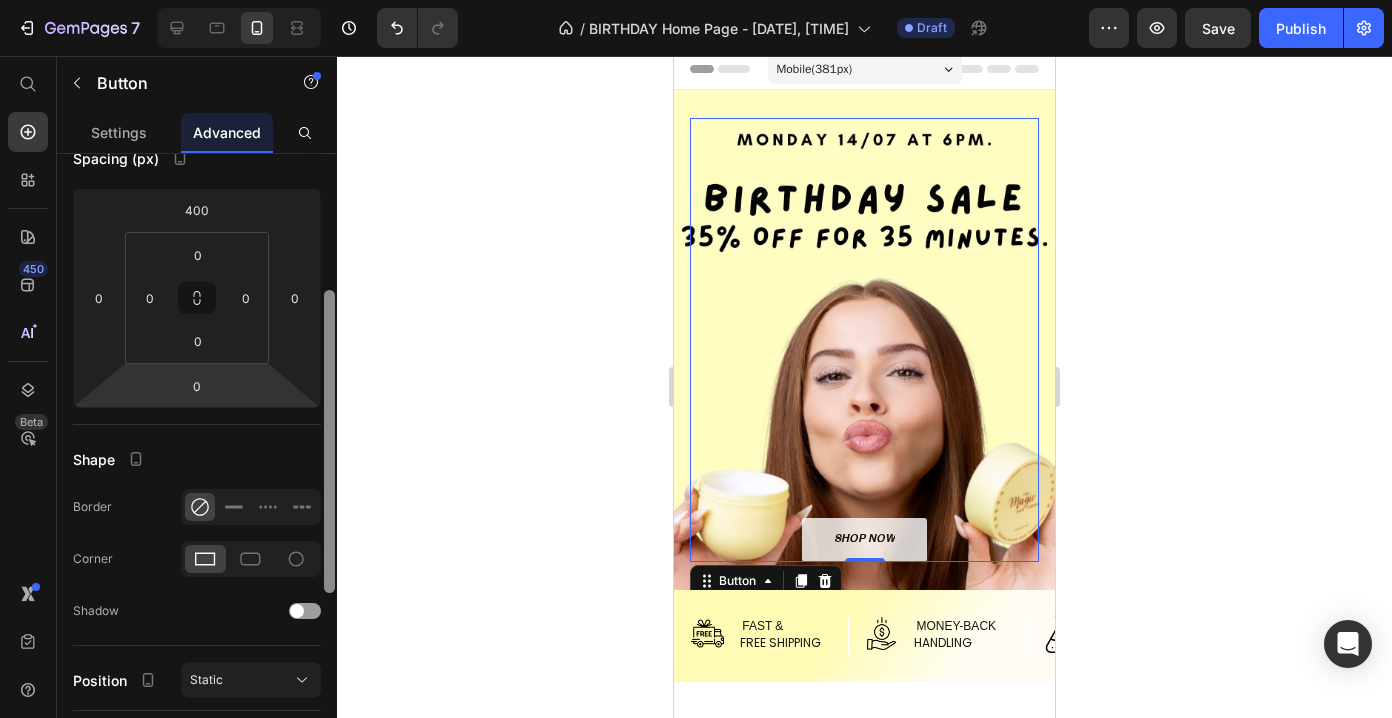 scroll, scrollTop: 221, scrollLeft: 0, axis: vertical 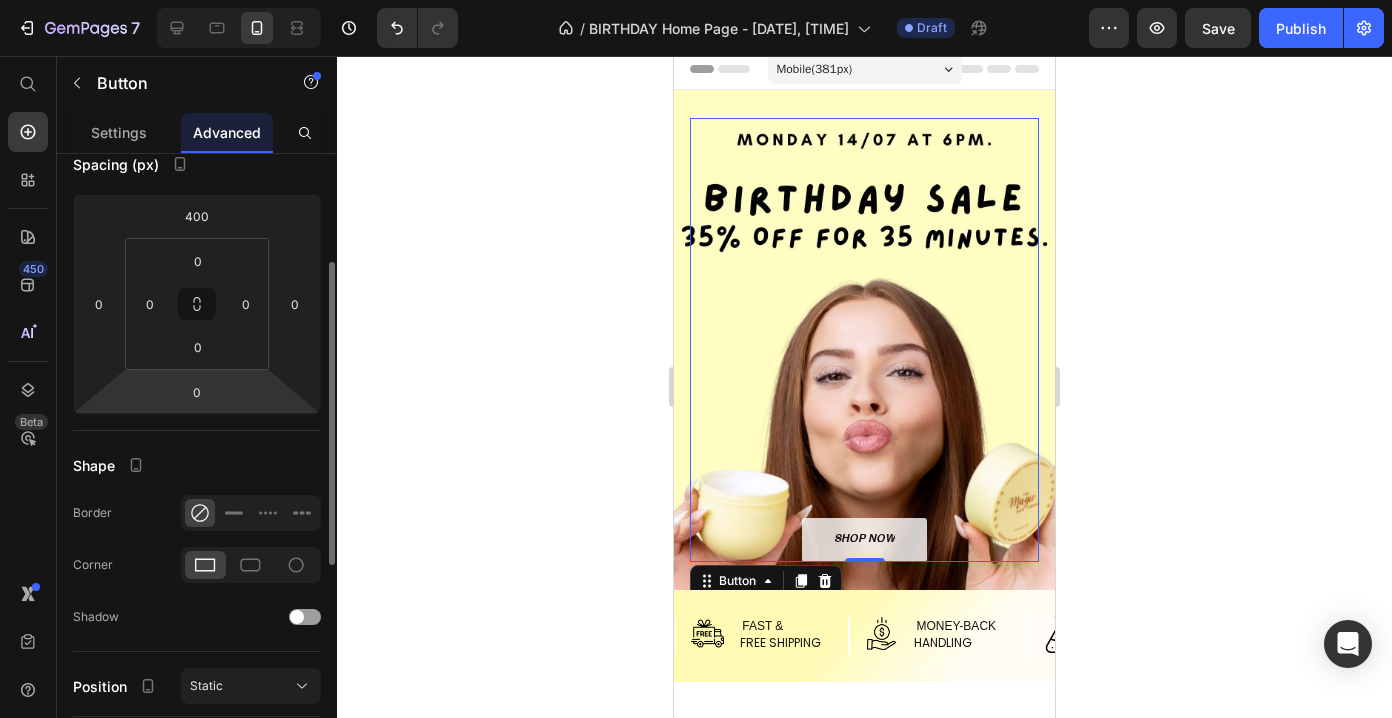 click 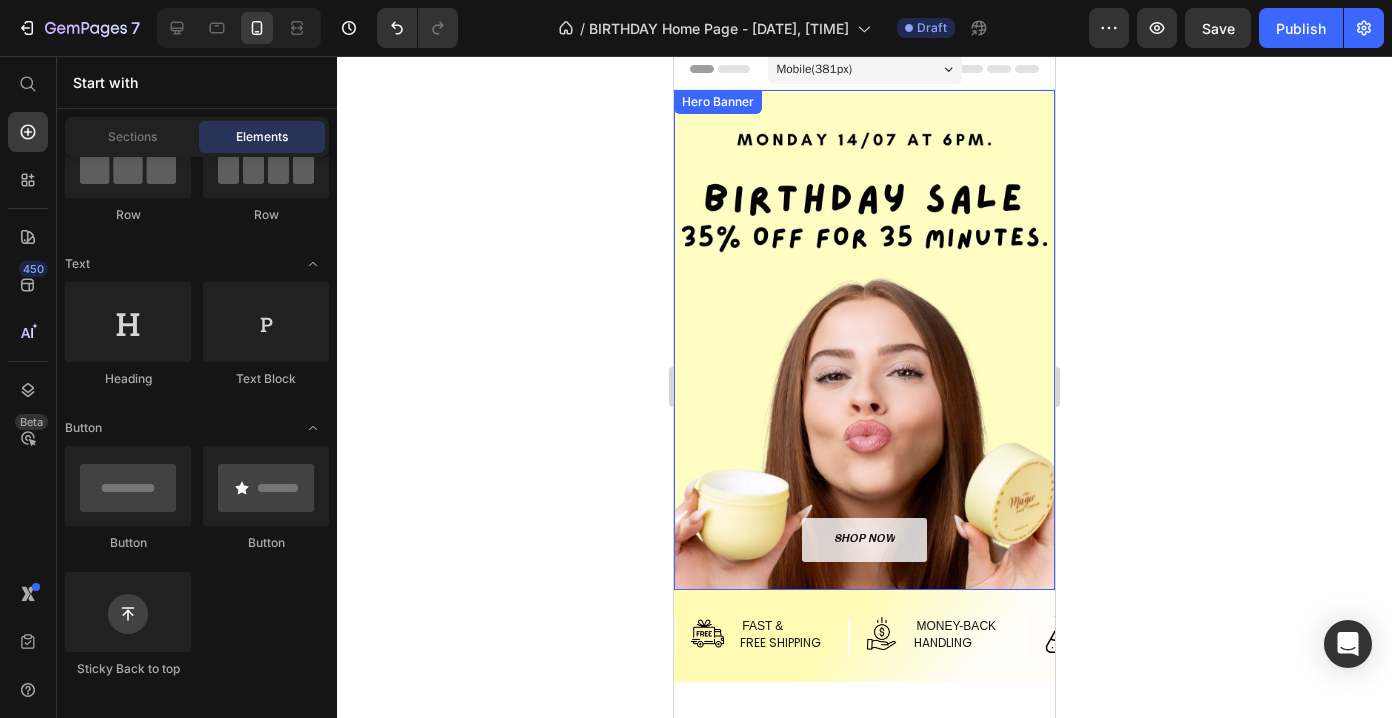 scroll, scrollTop: 0, scrollLeft: 0, axis: both 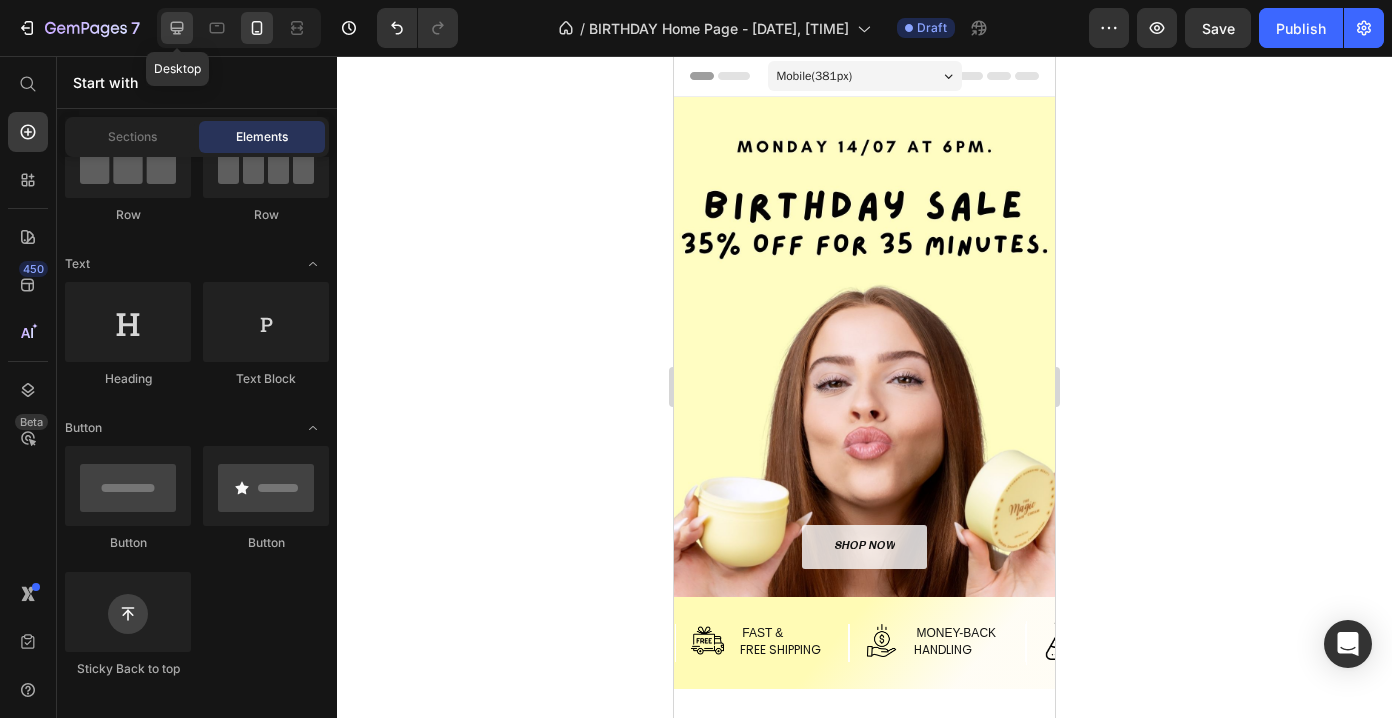 click 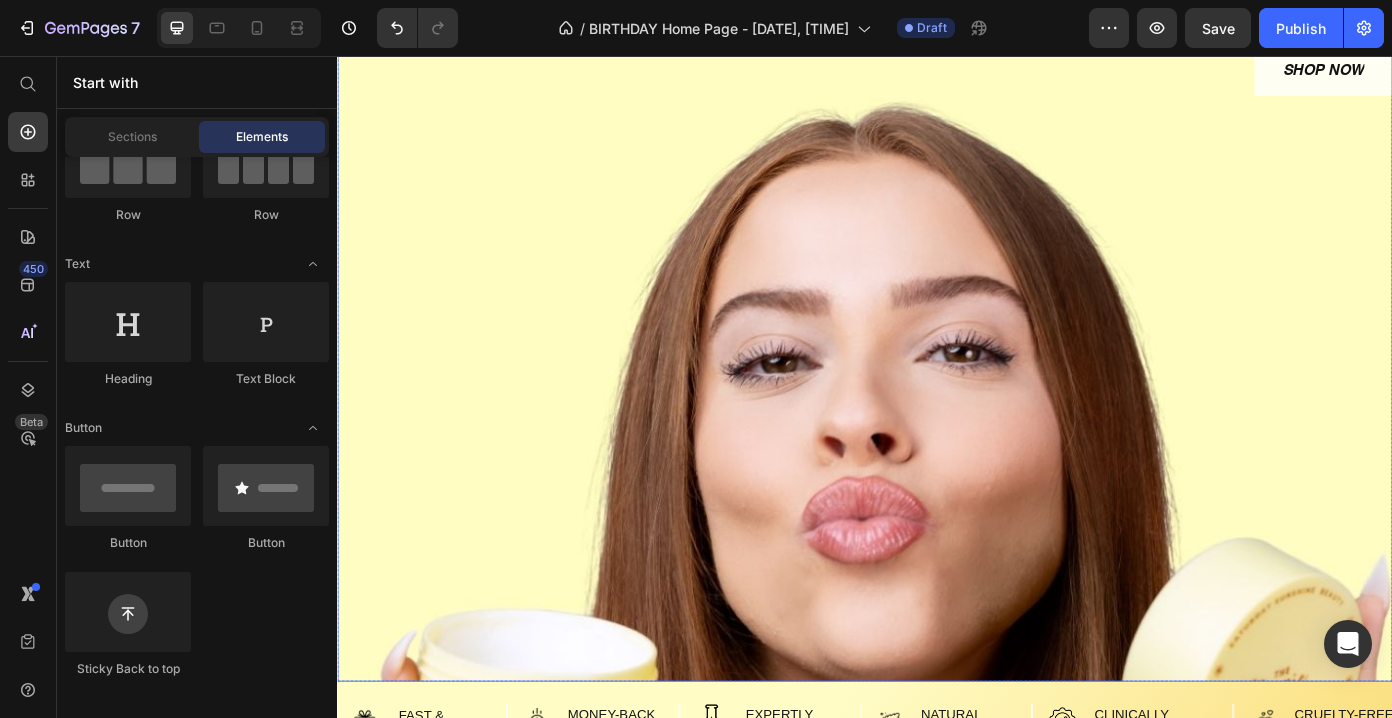 scroll, scrollTop: 76, scrollLeft: 0, axis: vertical 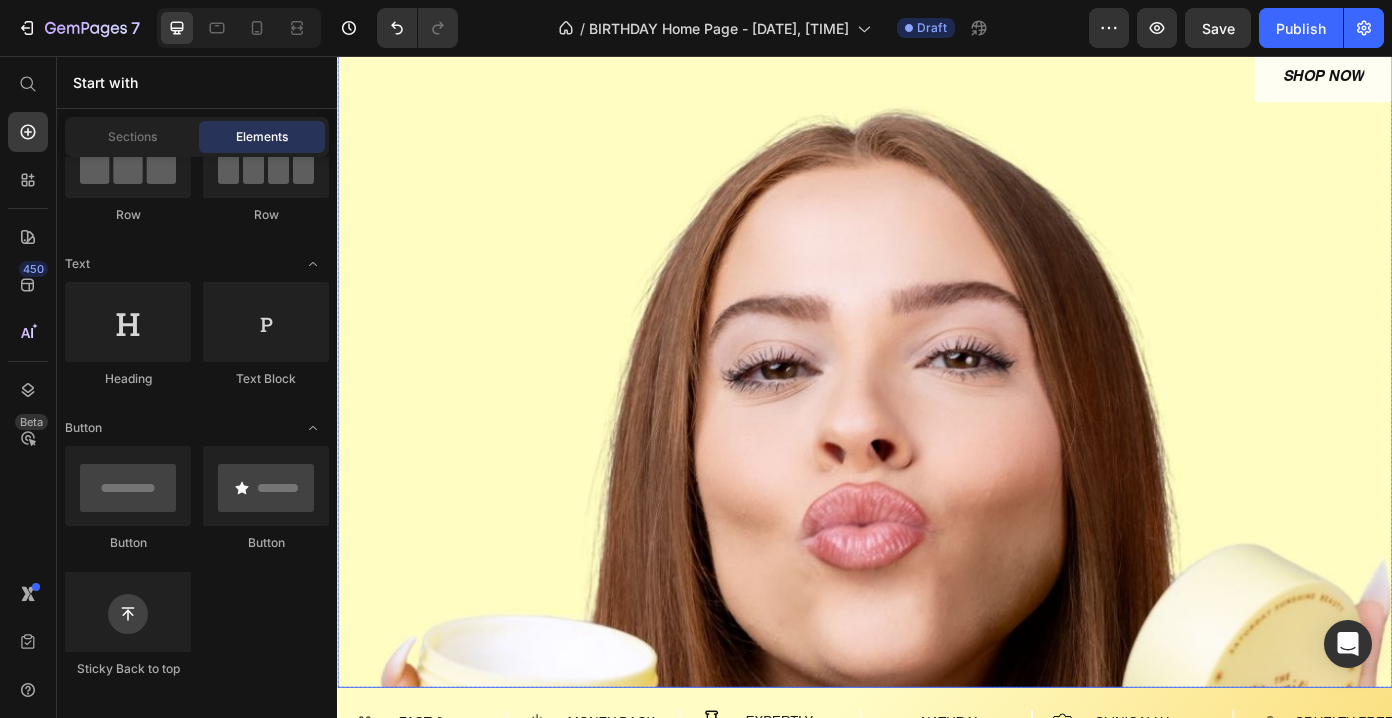 click at bounding box center [937, 397] 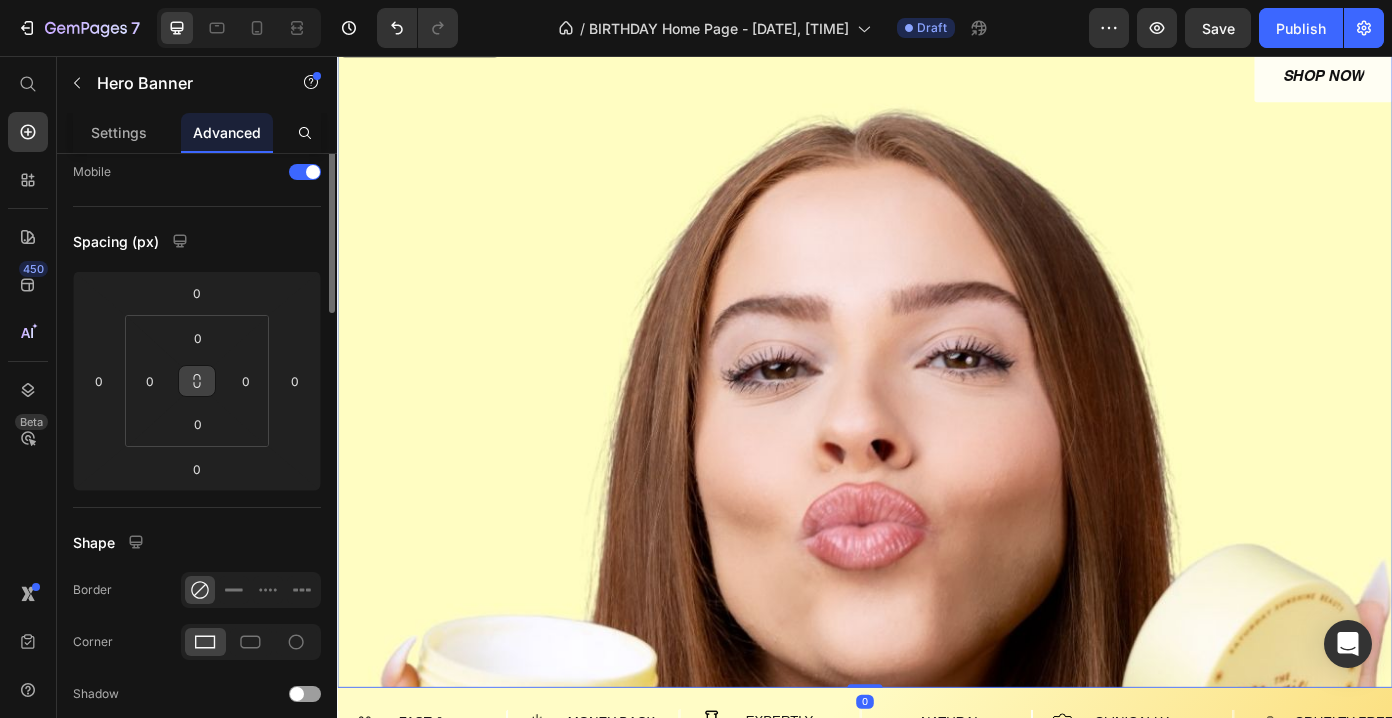 scroll, scrollTop: 0, scrollLeft: 0, axis: both 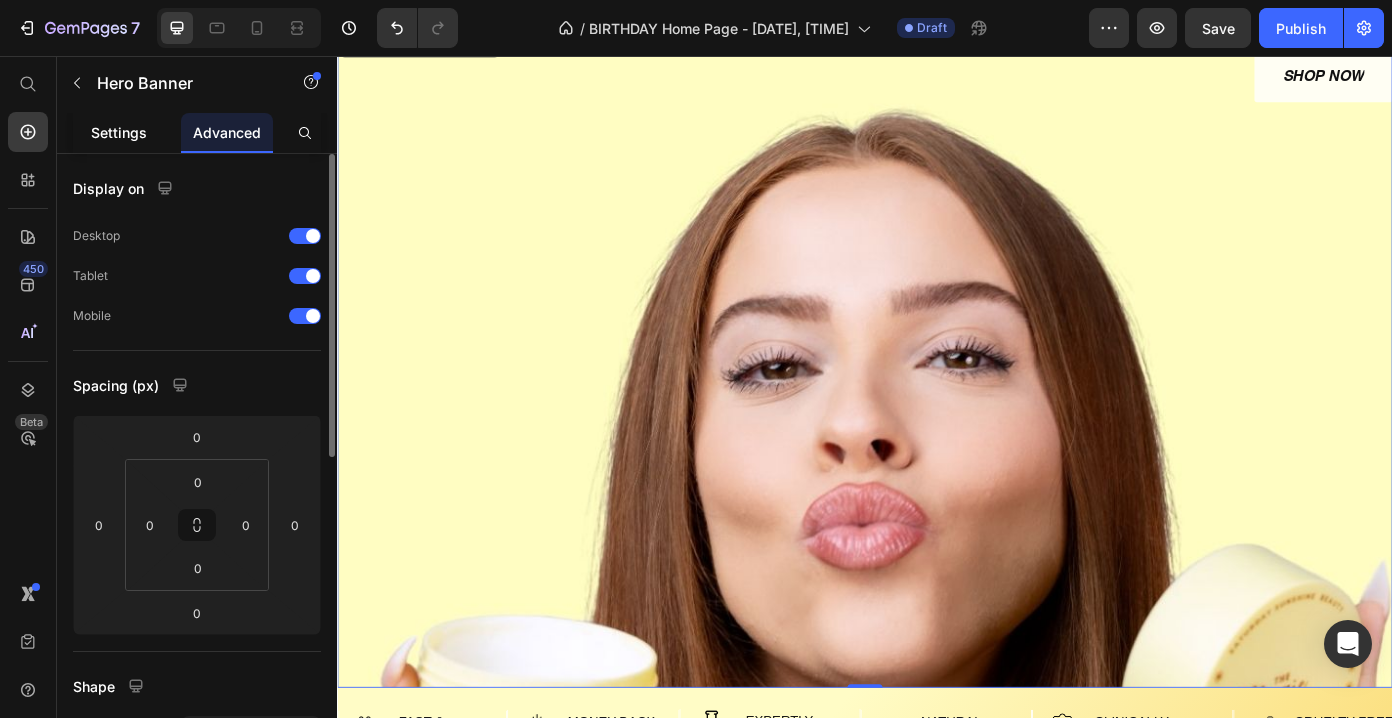 click on "Settings" 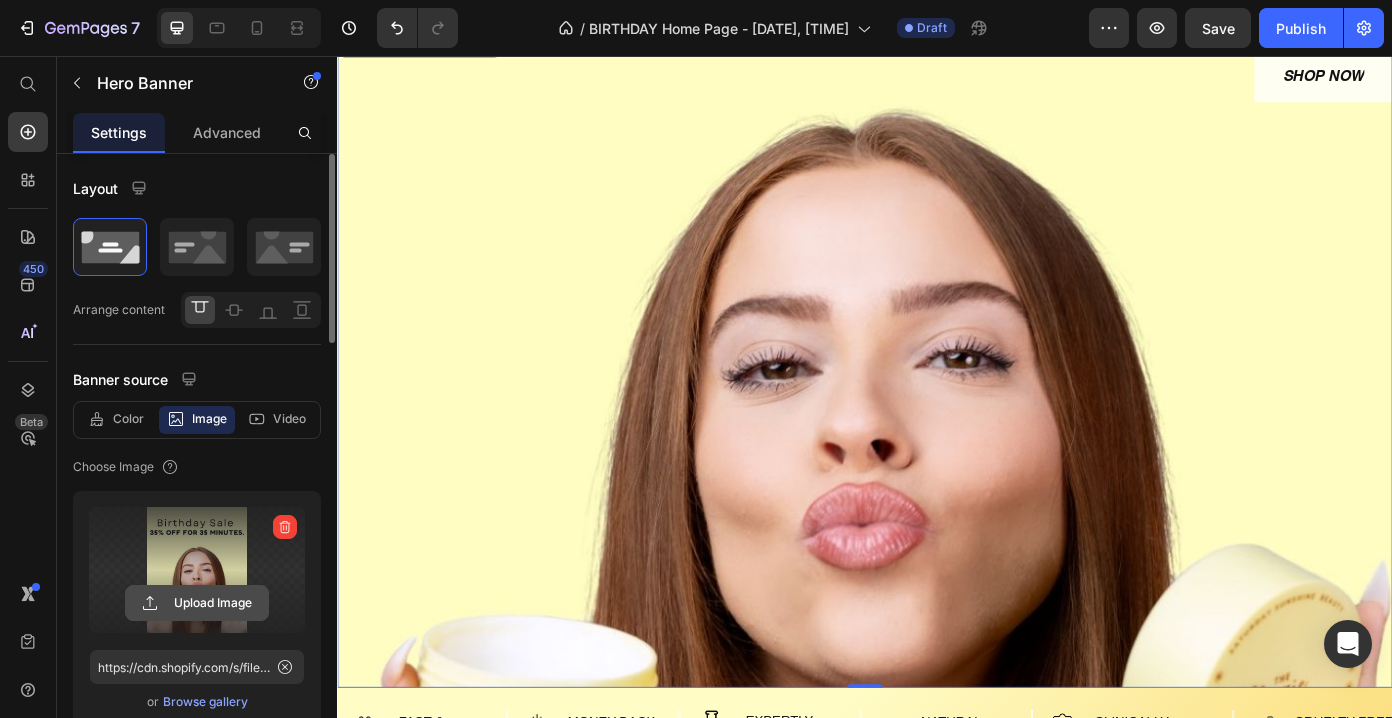 click 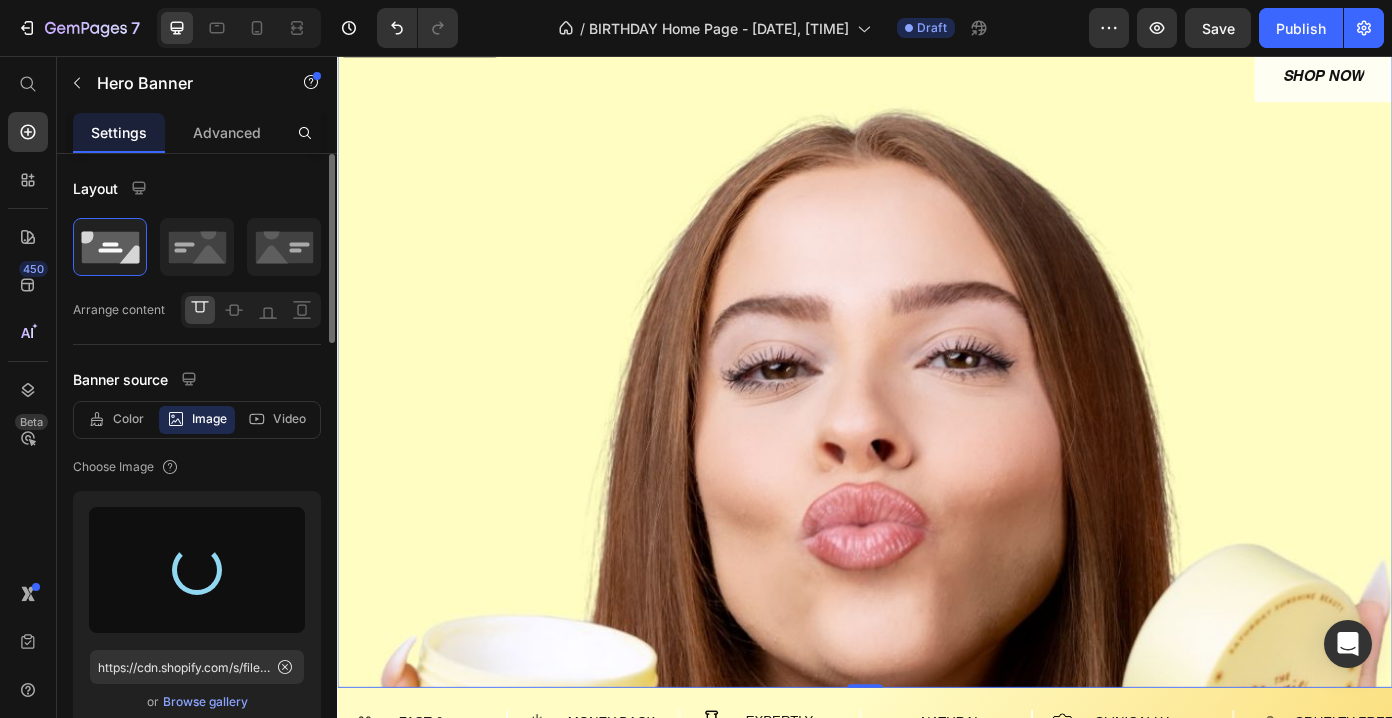 type on "https://cdn.shopify.com/s/files/1/0599/8890/2076/files/gempages_555543041566311476-278d25c5-e466-4f88-9419-110df27b5750.jpg" 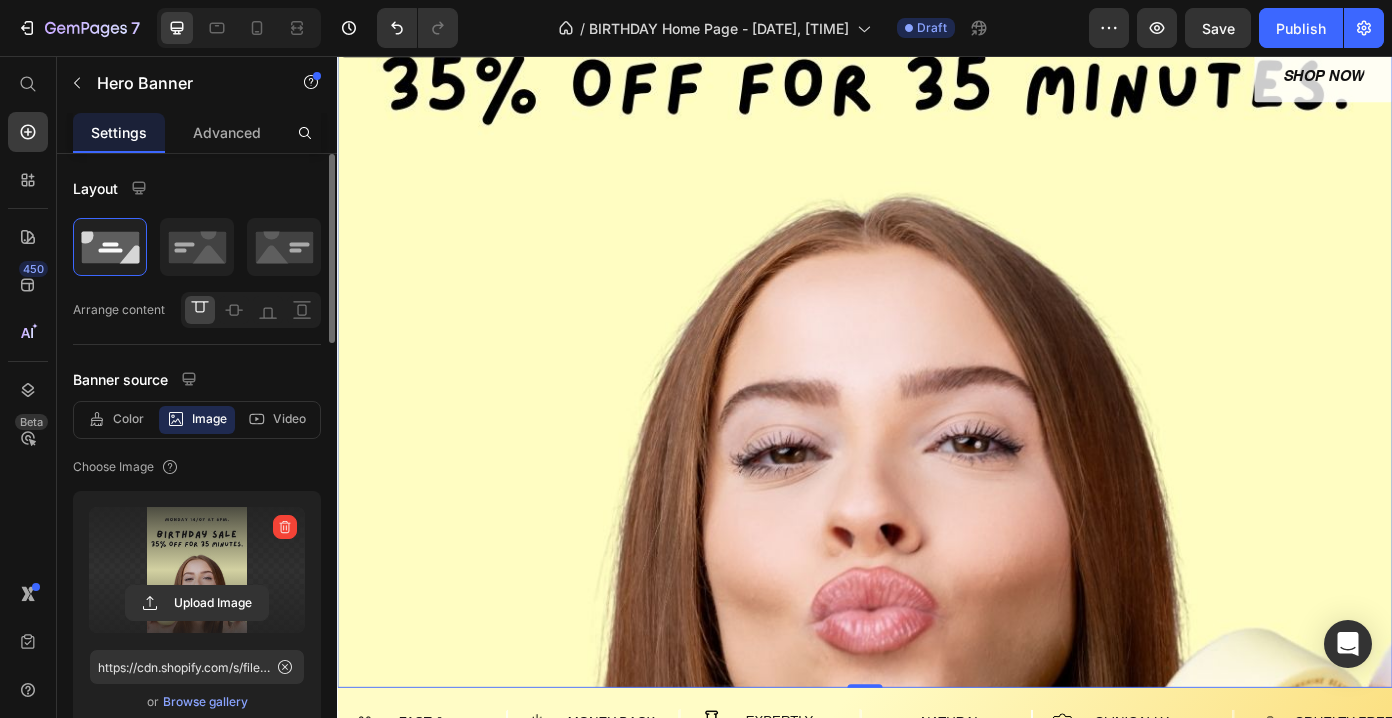 scroll, scrollTop: 0, scrollLeft: 0, axis: both 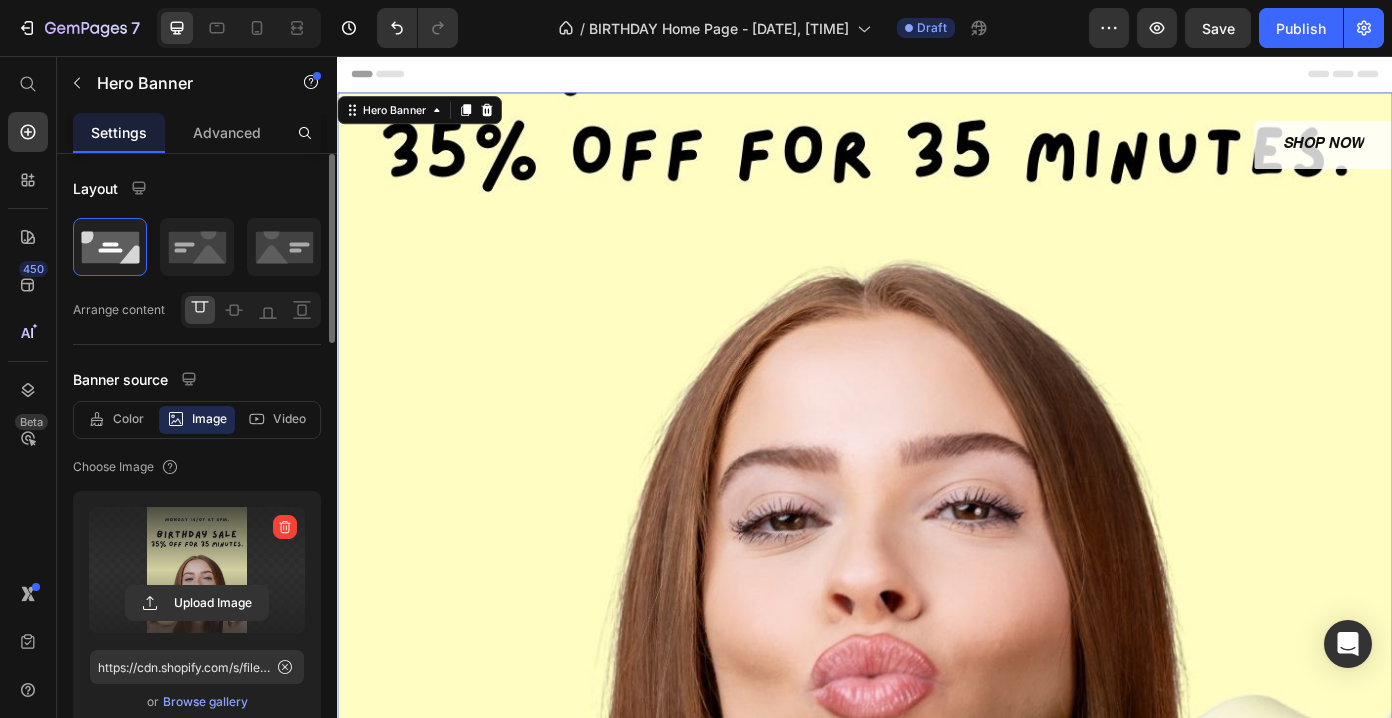 click at bounding box center [197, 570] 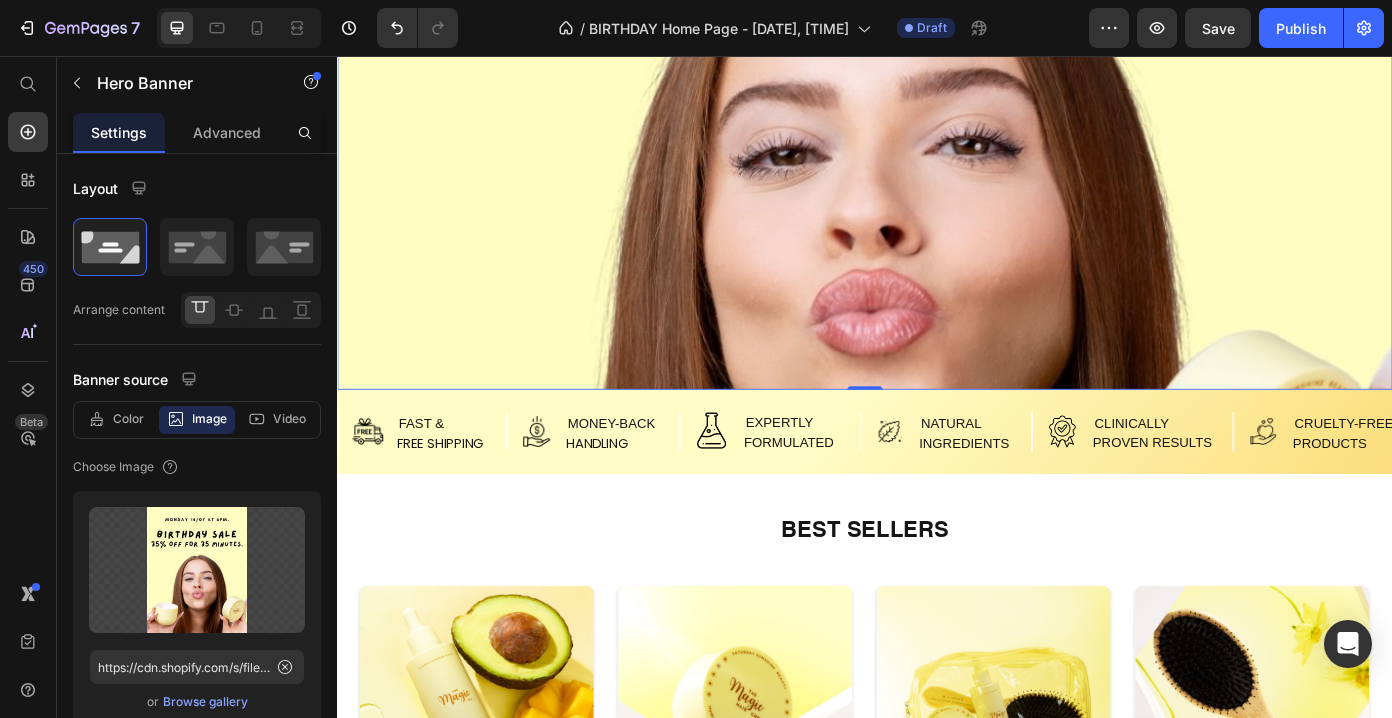 scroll, scrollTop: 418, scrollLeft: 0, axis: vertical 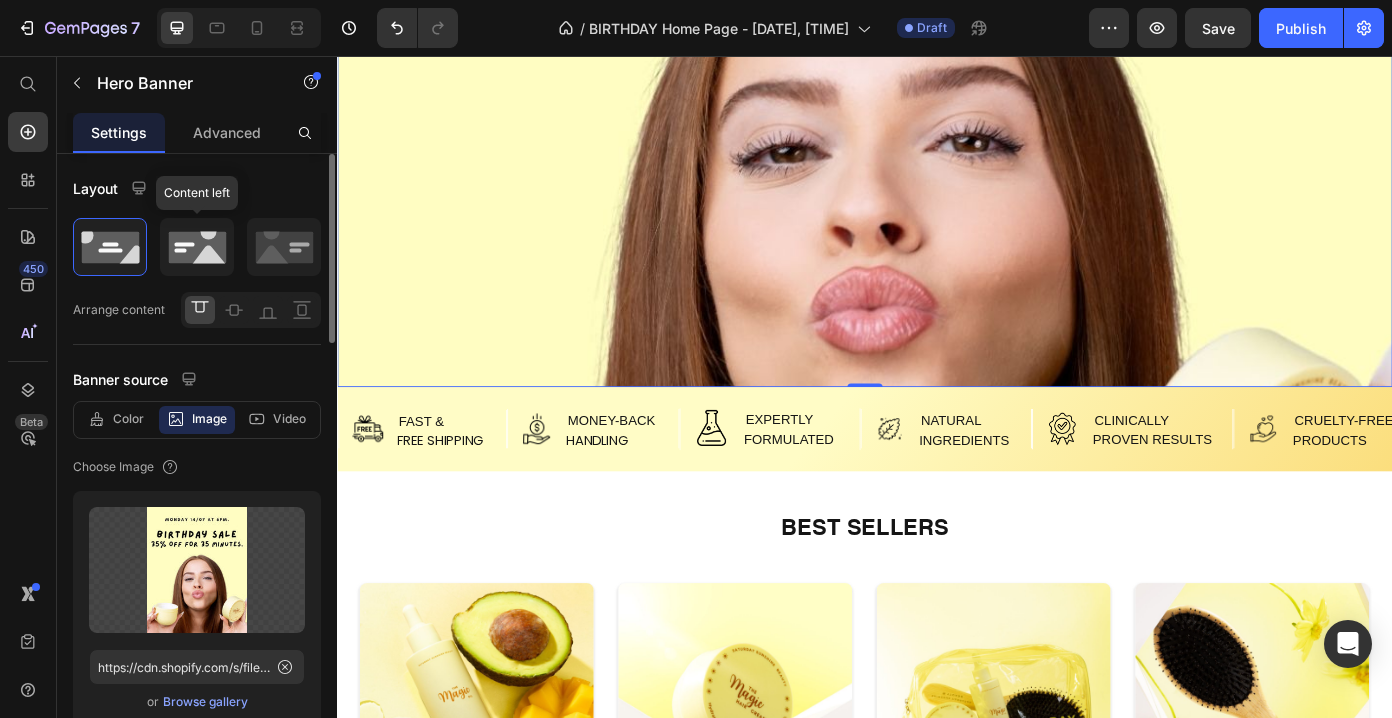 click 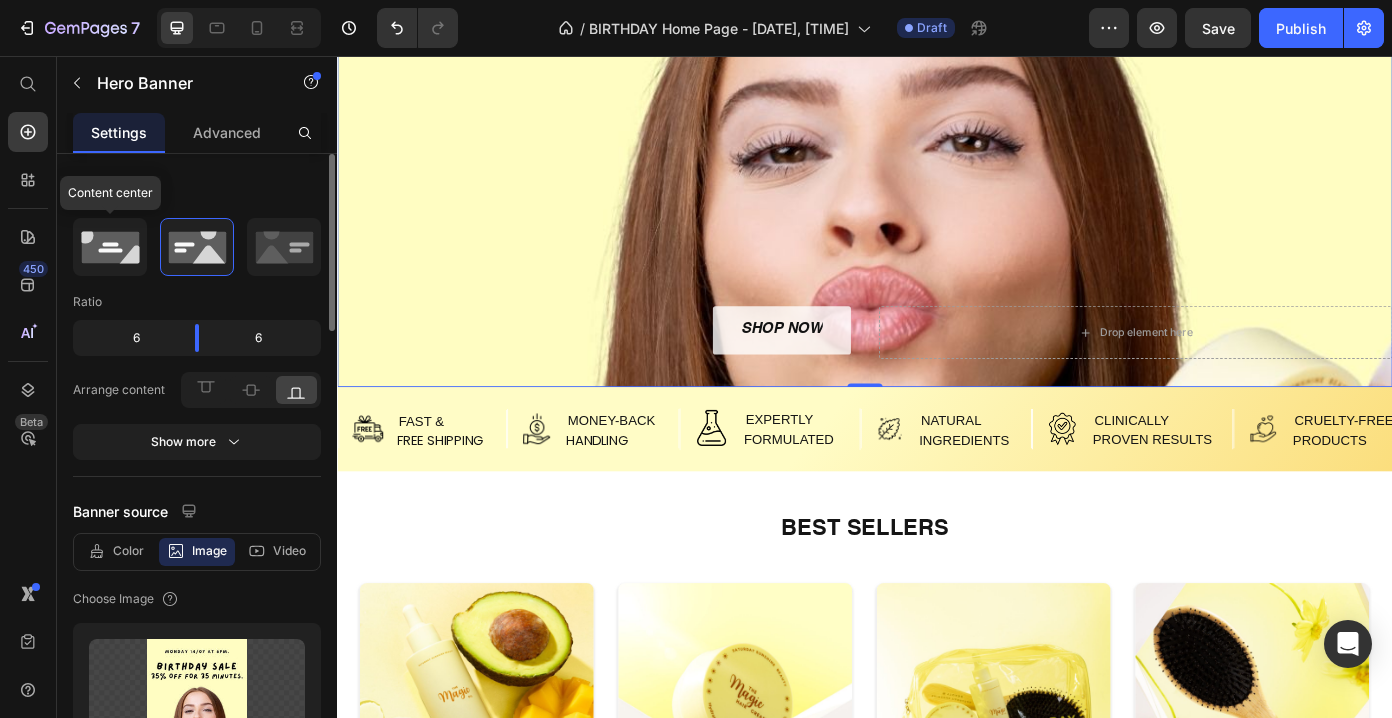 click 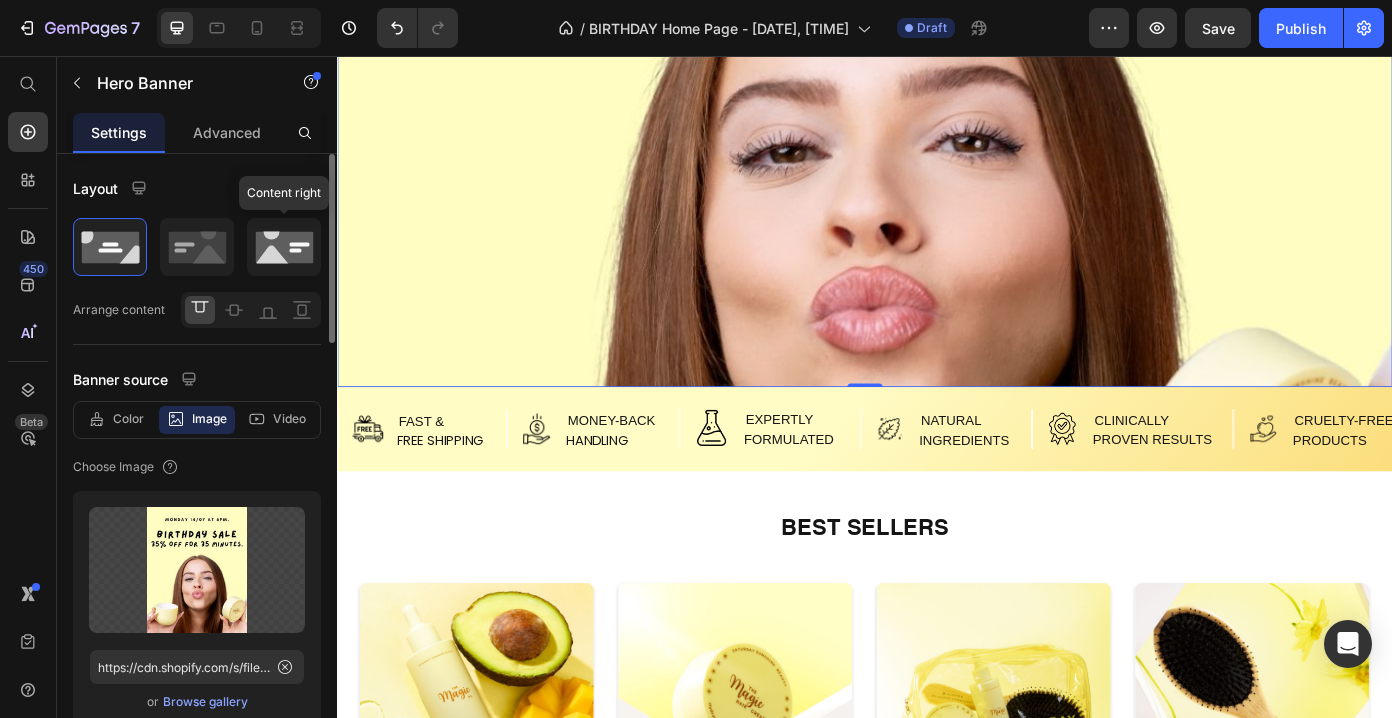 click 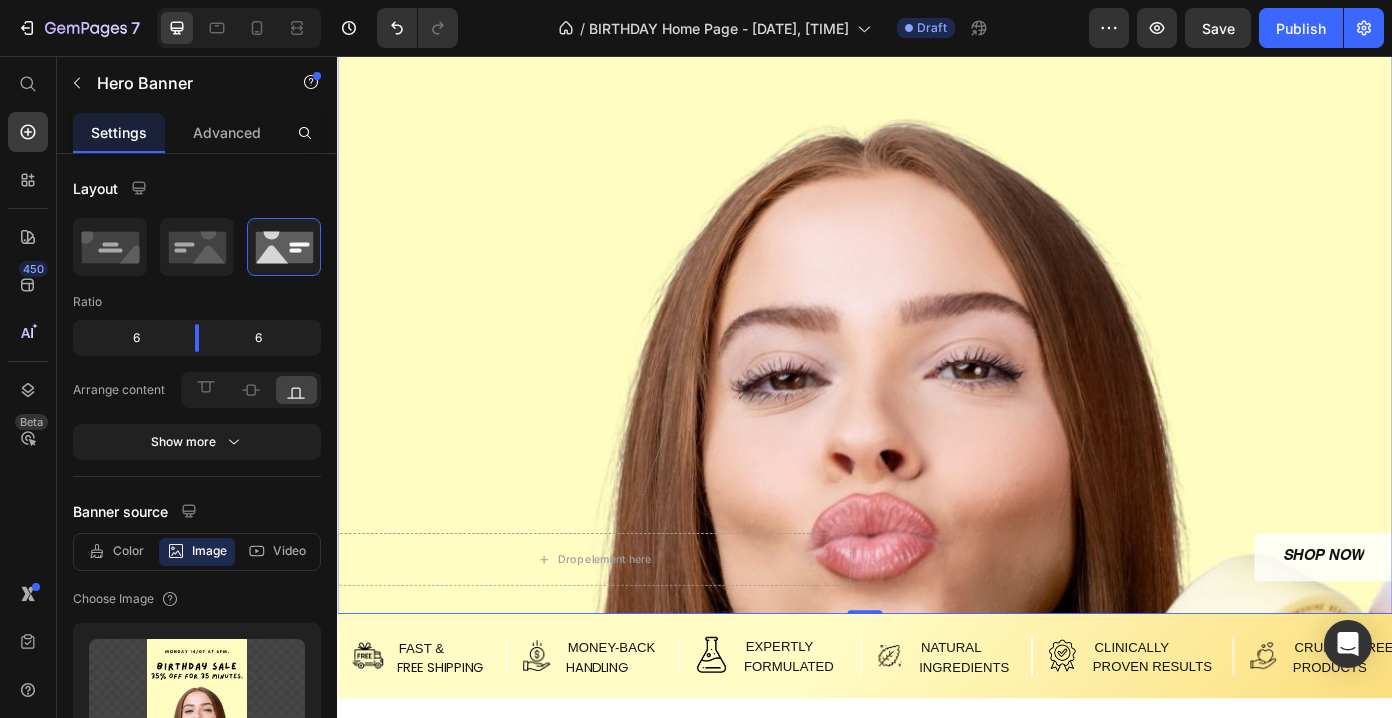scroll, scrollTop: 0, scrollLeft: 0, axis: both 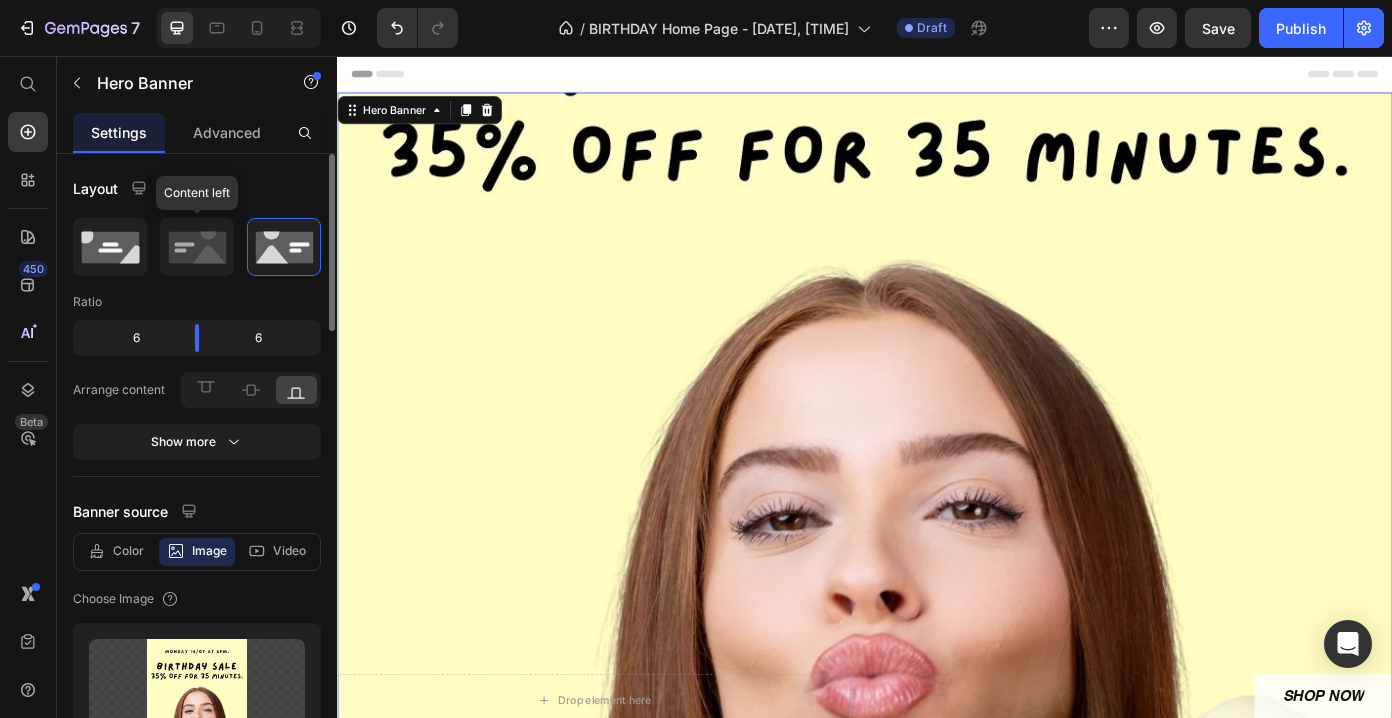 click 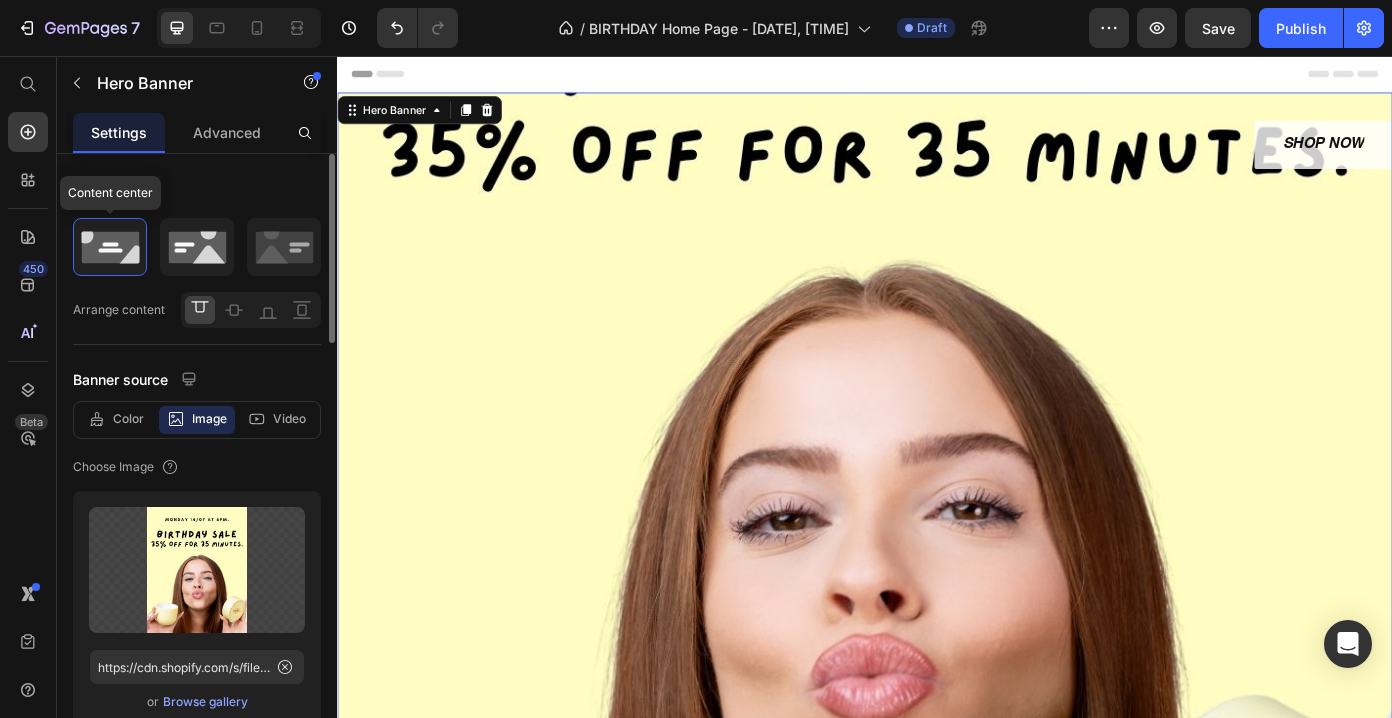 click 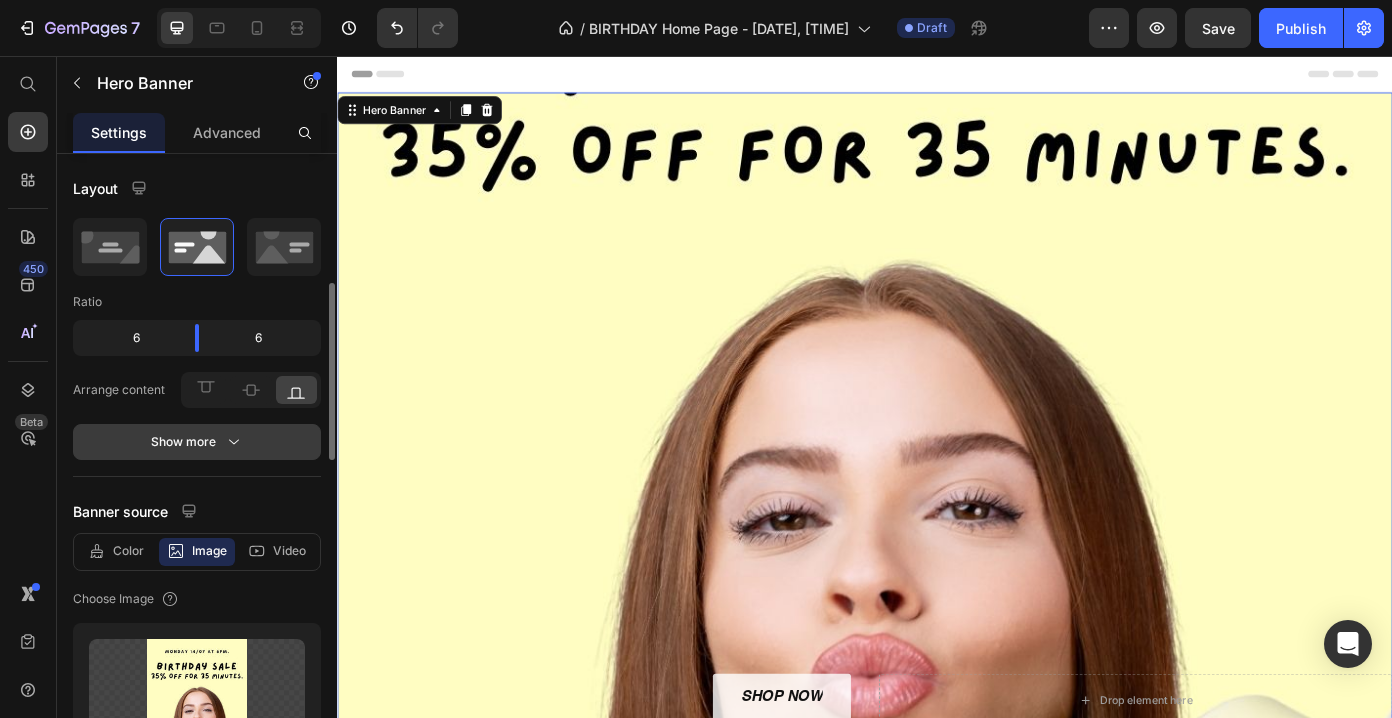 scroll, scrollTop: 184, scrollLeft: 0, axis: vertical 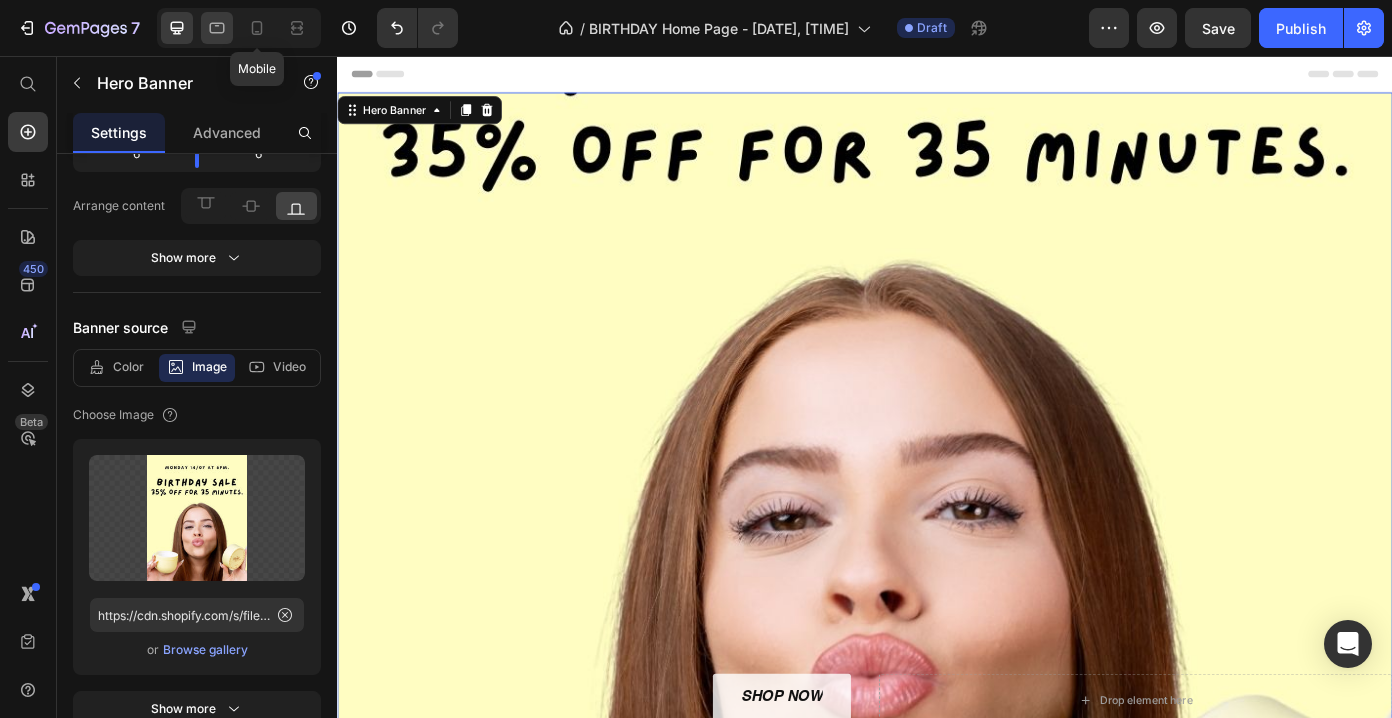 click 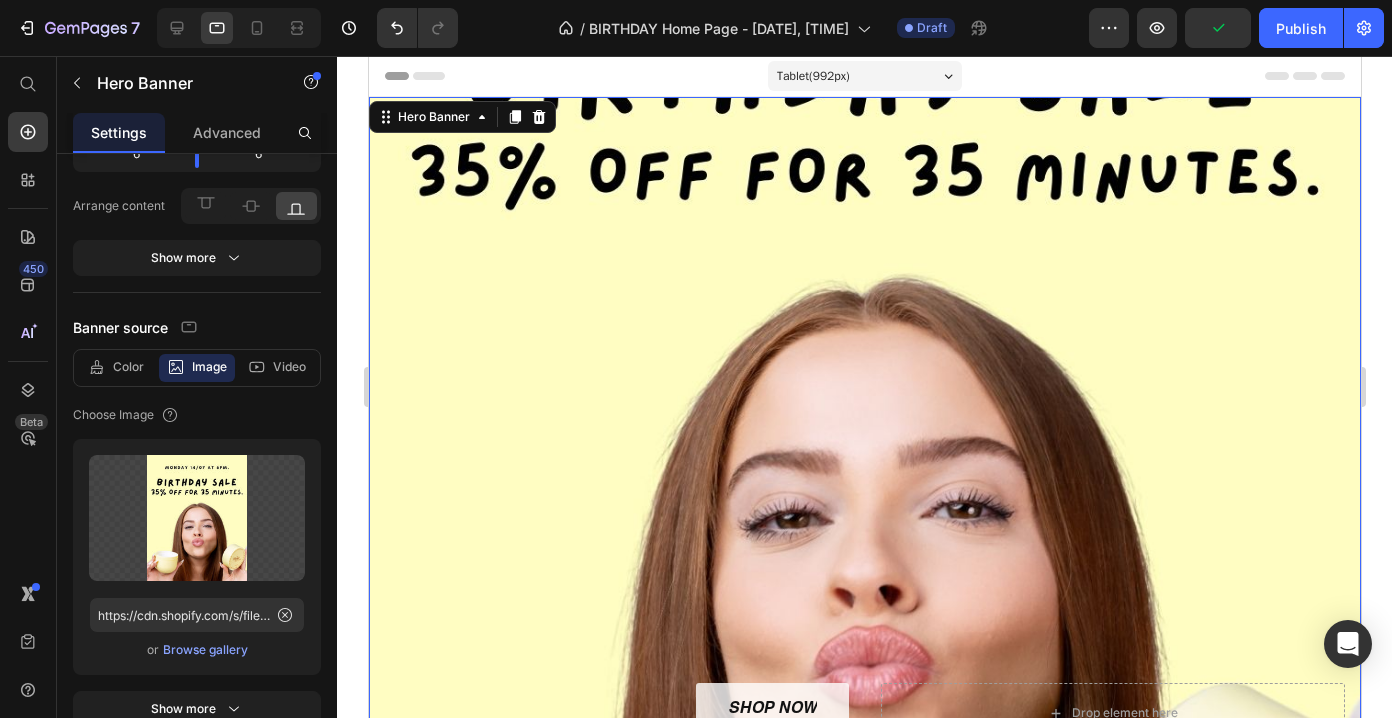 click at bounding box center (864, 428) 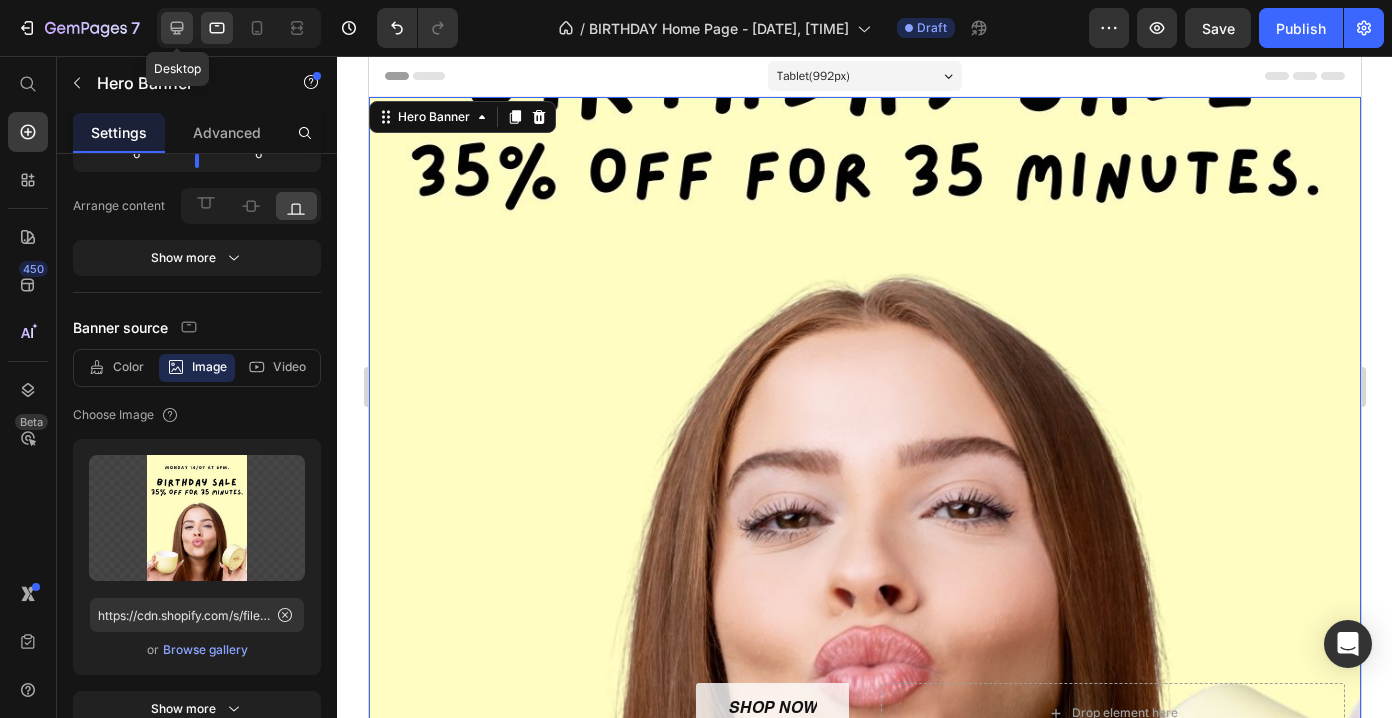 click 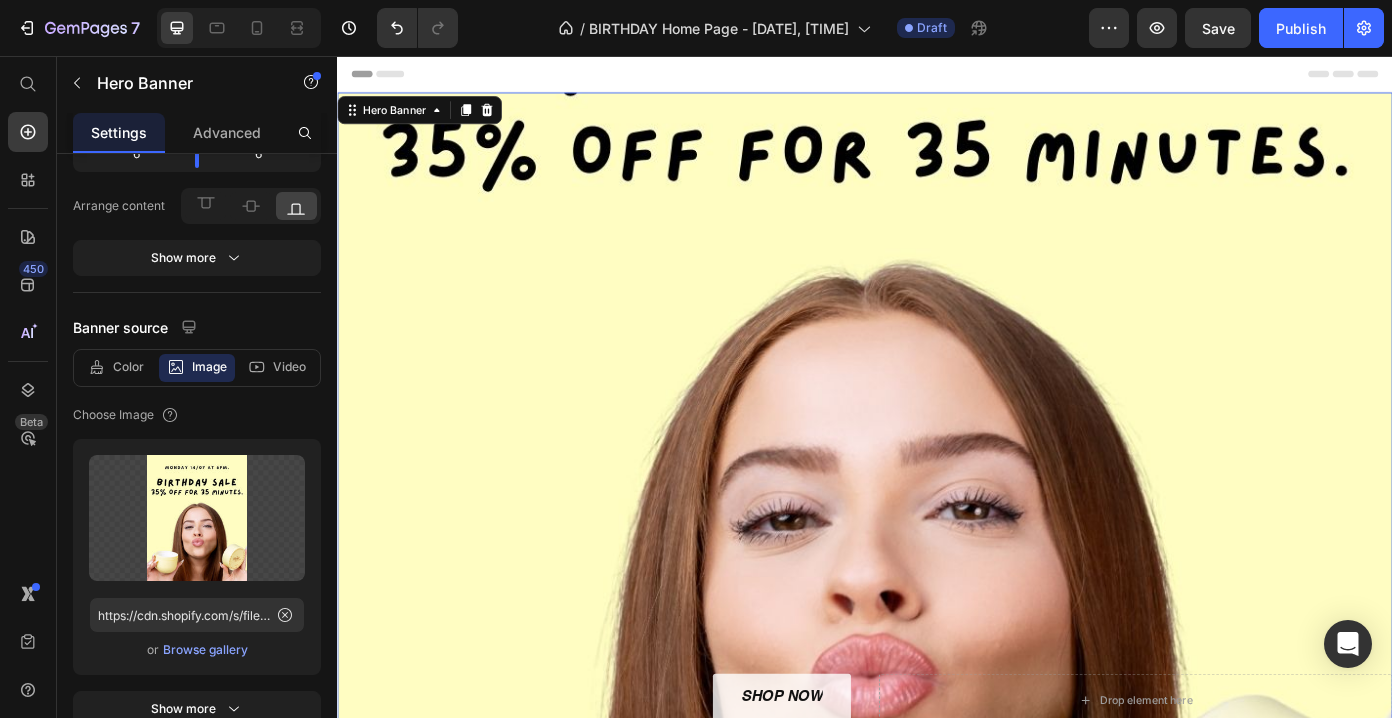 click at bounding box center [239, 28] 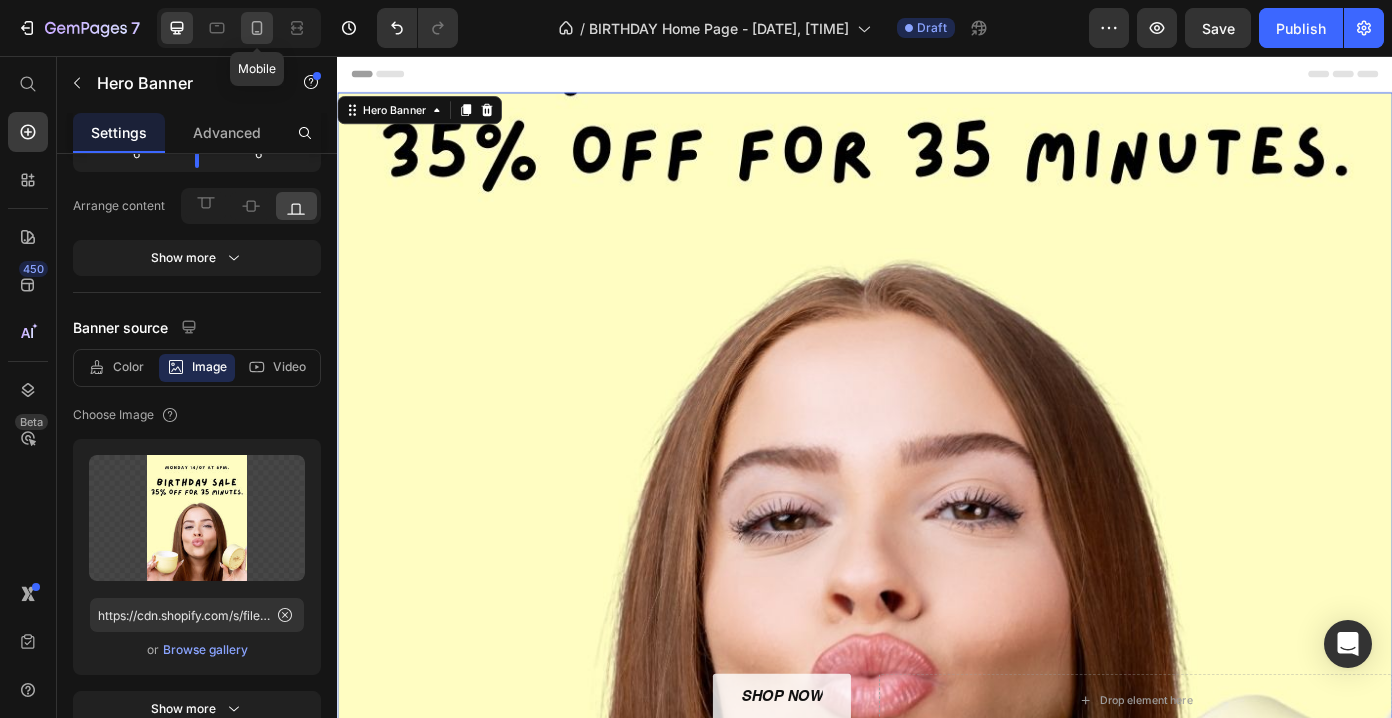 click 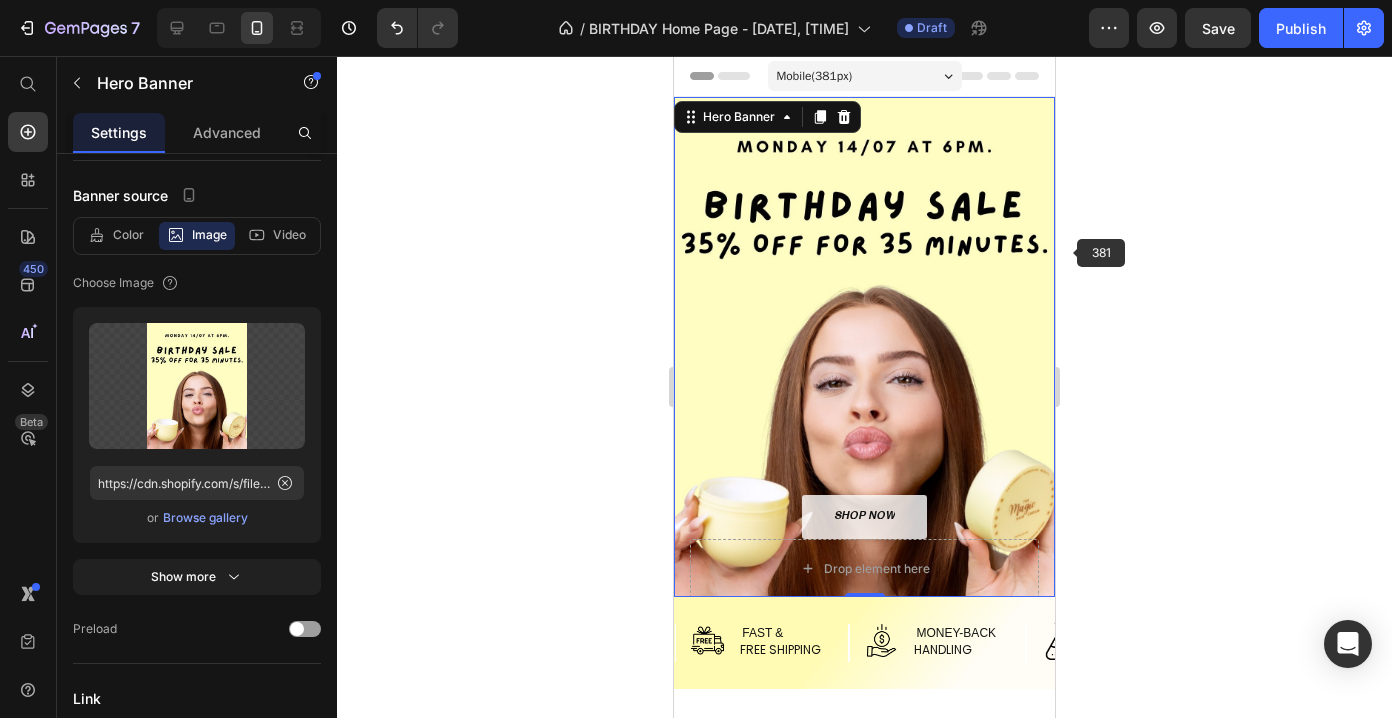 click 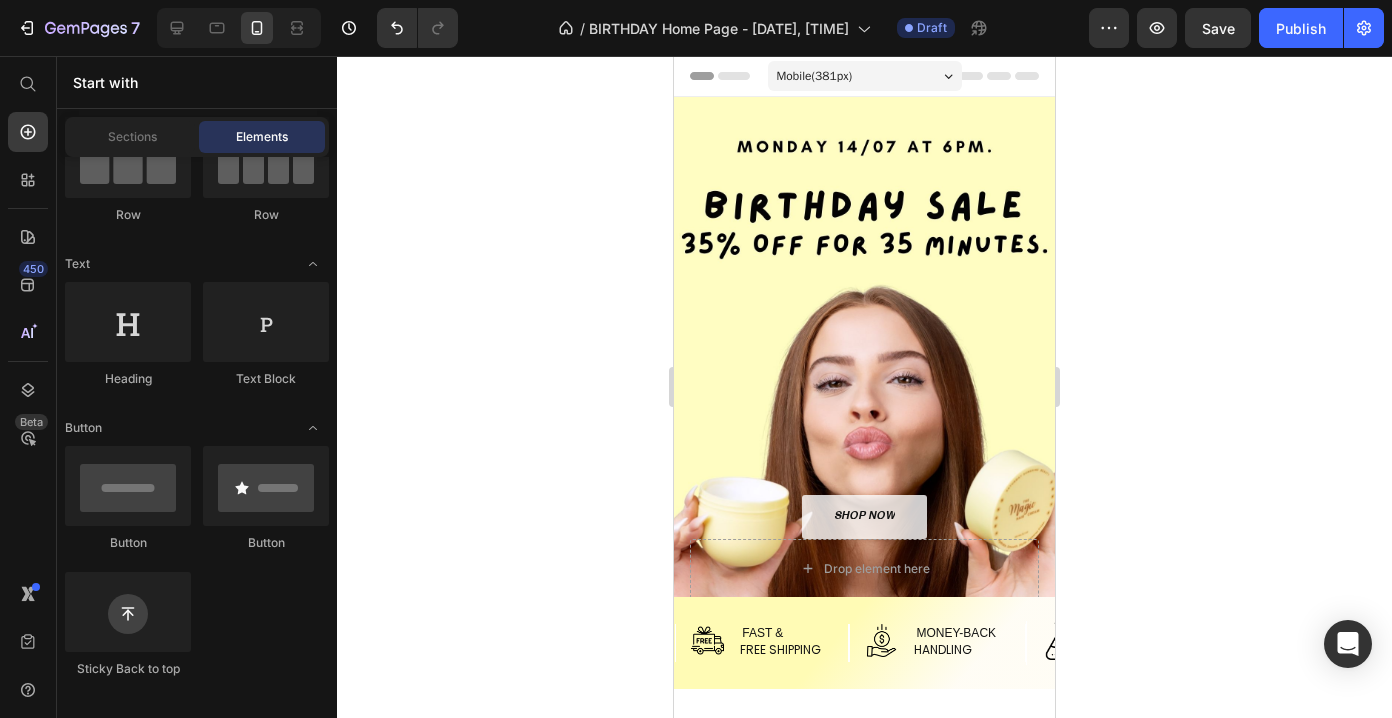 click 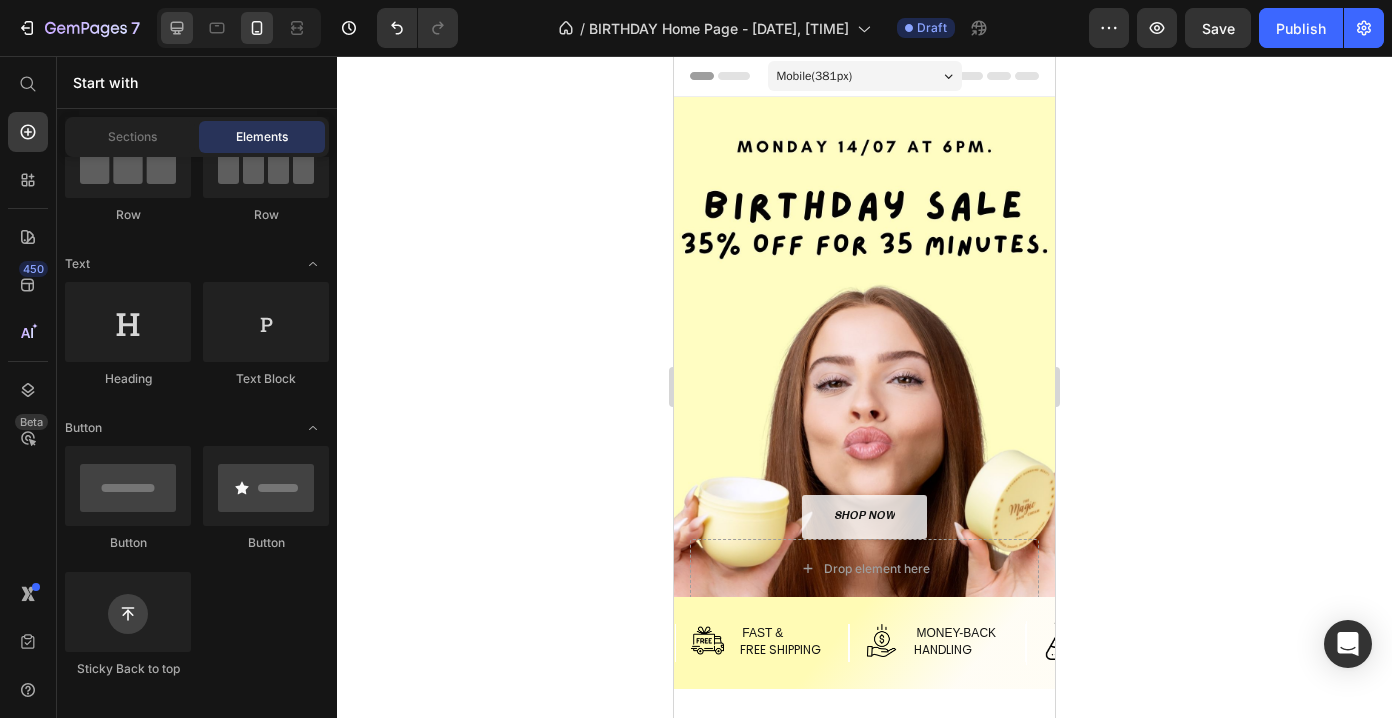 click 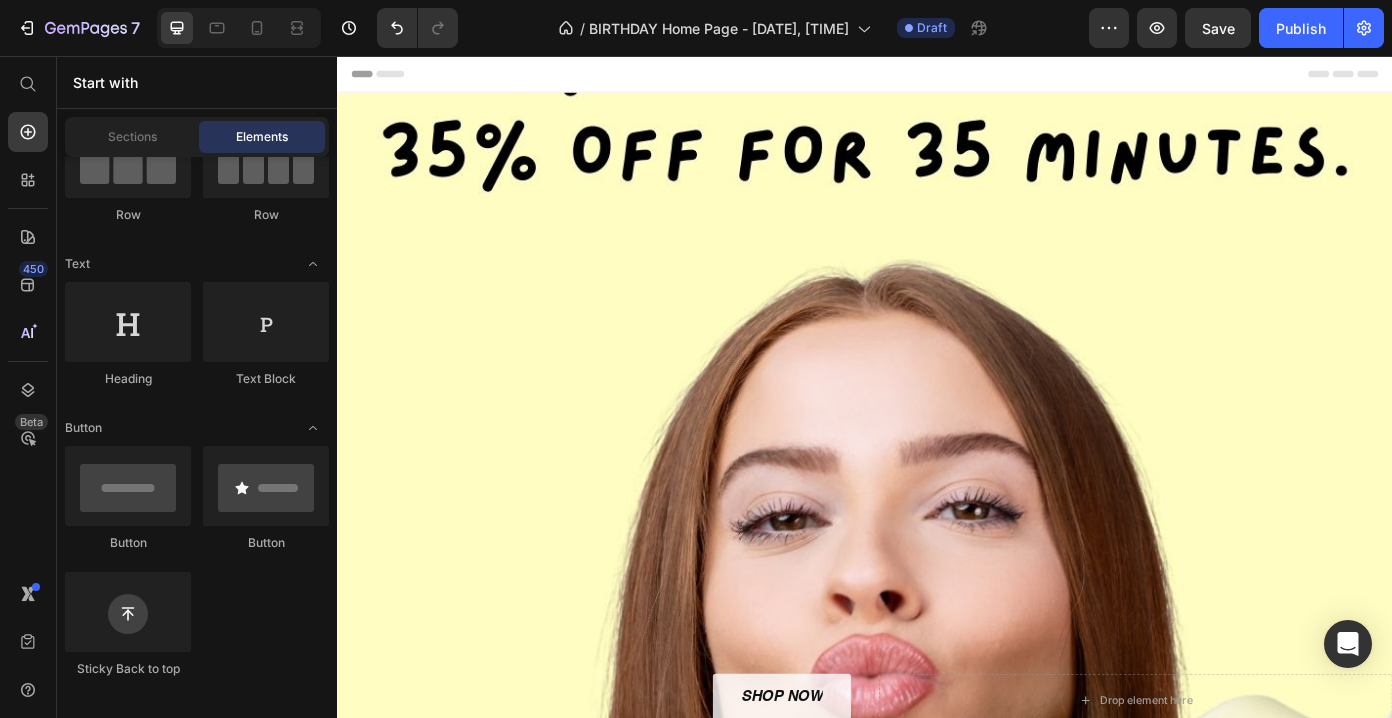 click at bounding box center [937, 473] 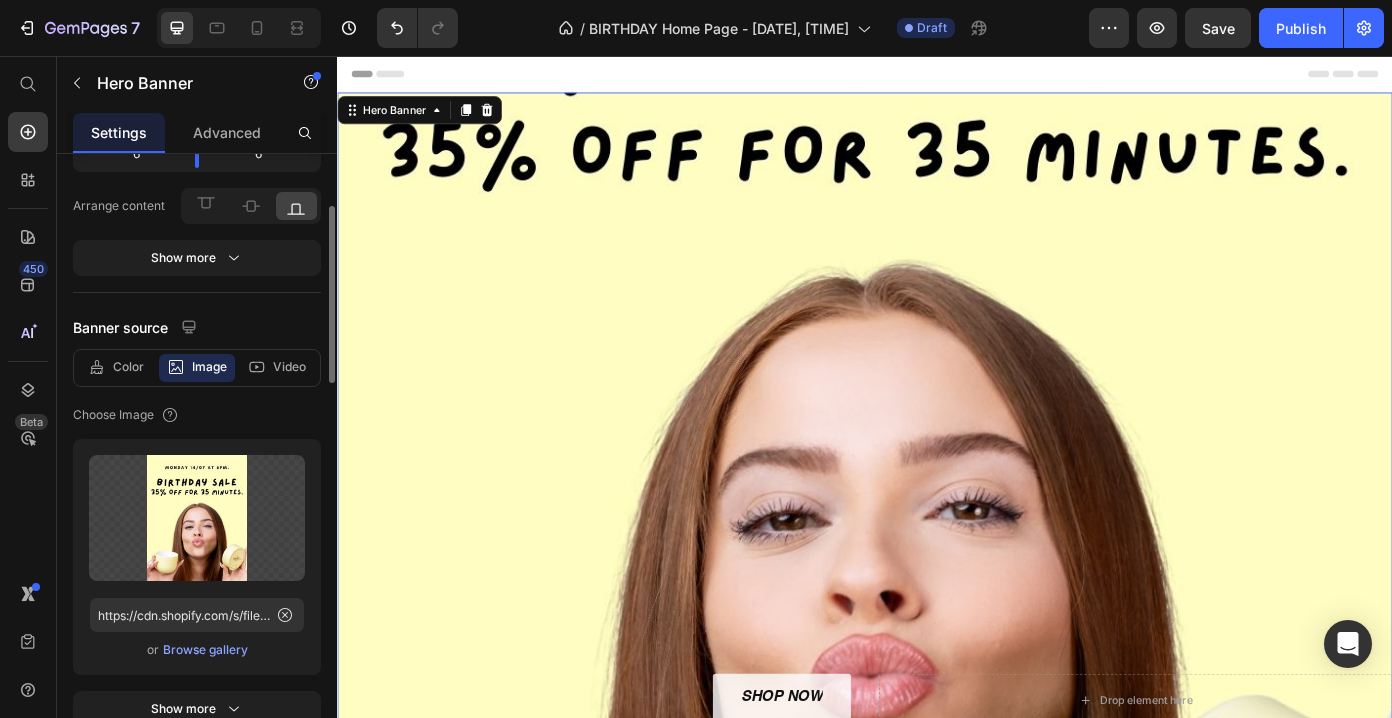 click on "Browse gallery" at bounding box center (205, 650) 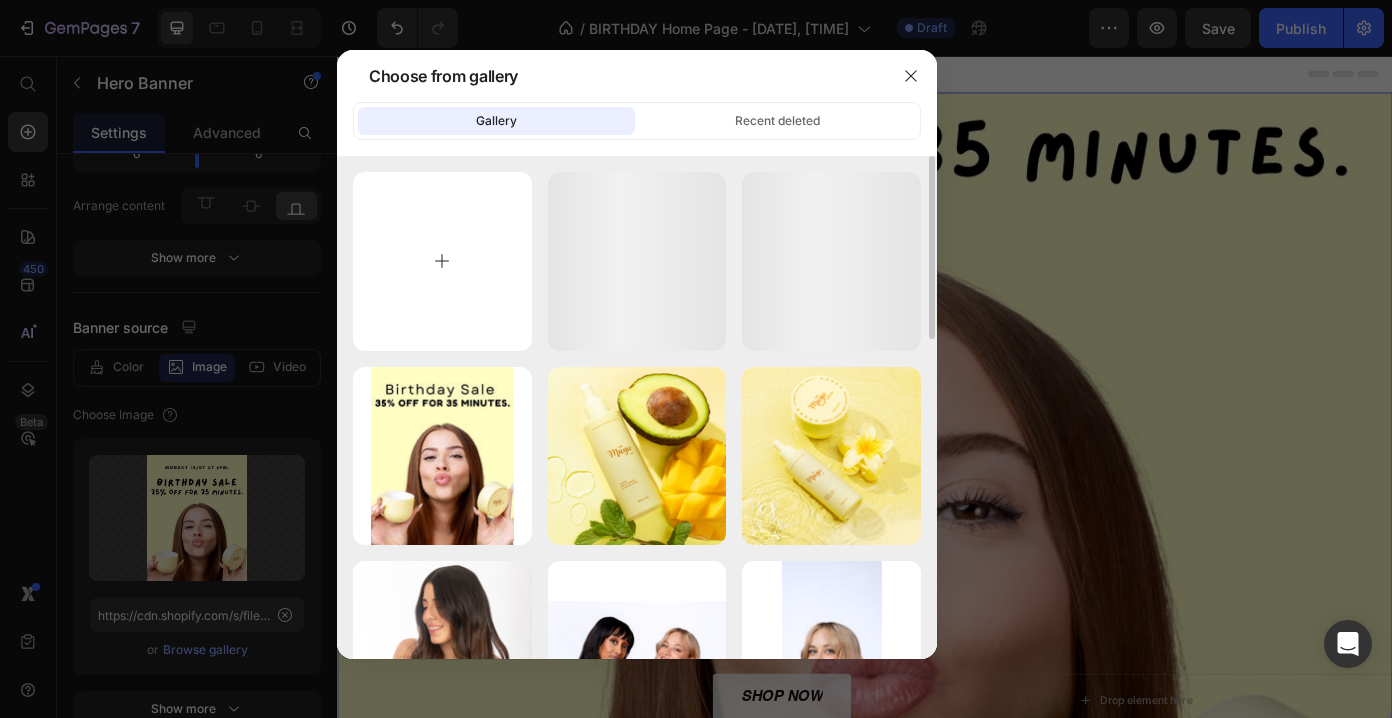 click at bounding box center (442, 261) 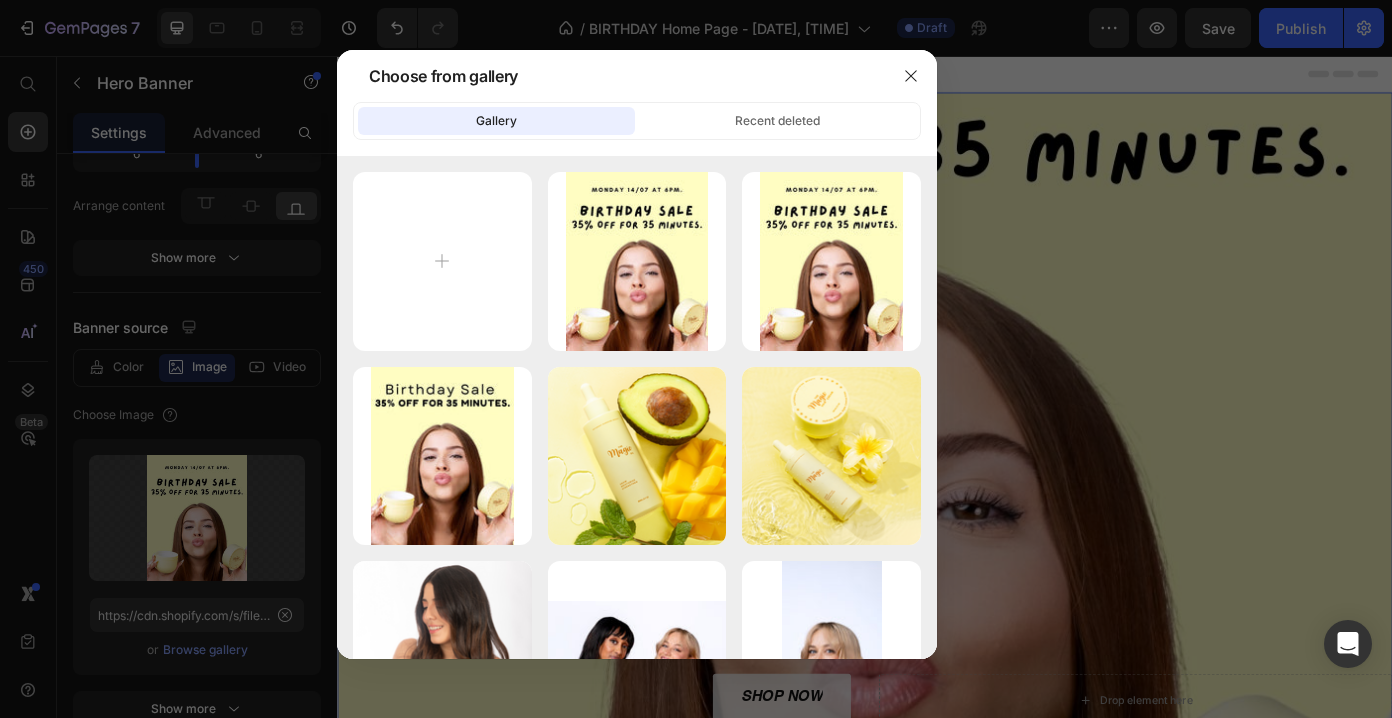 type on "C:\fakepath\2nd [AGE] sale  (1080 x 1080 px).jpg" 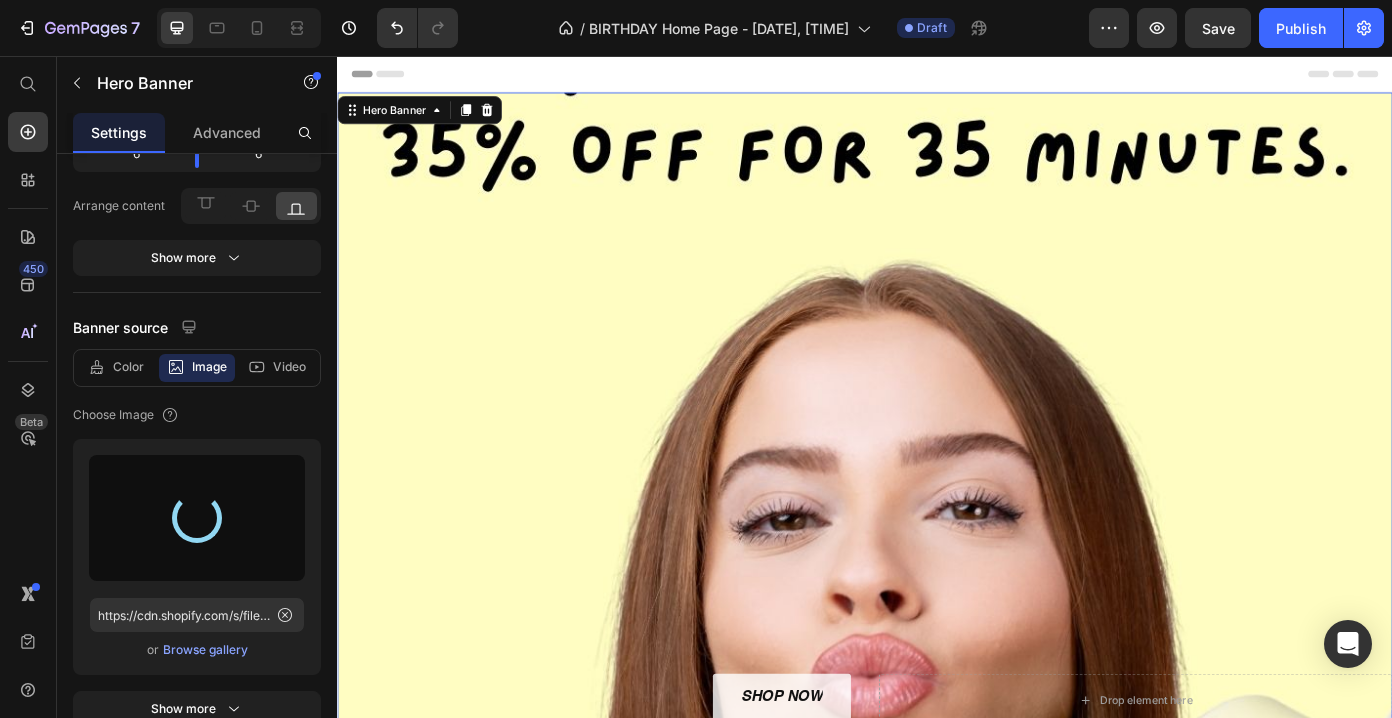 type on "https://cdn.shopify.com/s/files/1/0599/8890/2076/files/gempages_555543041566311476-567c17bf-f0a2-4108-8aa4-d7c75185f1f1.jpg" 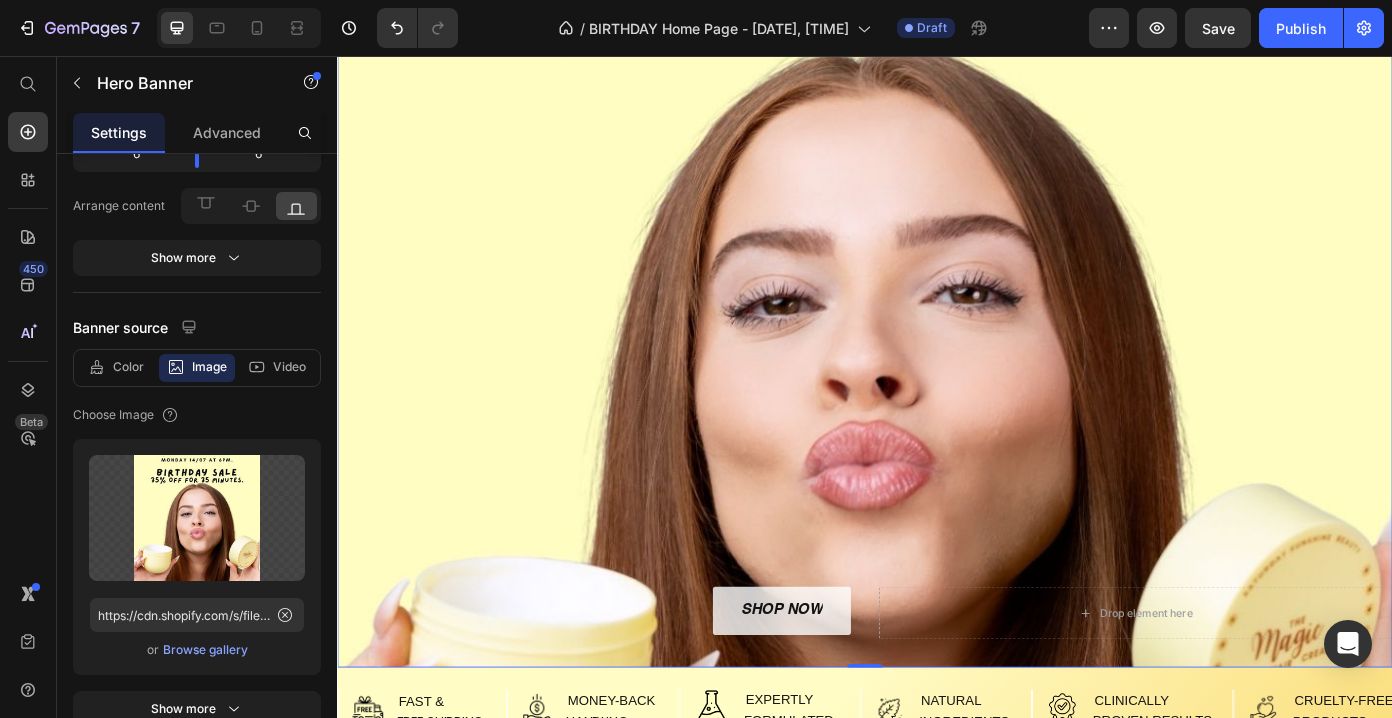 scroll, scrollTop: 0, scrollLeft: 0, axis: both 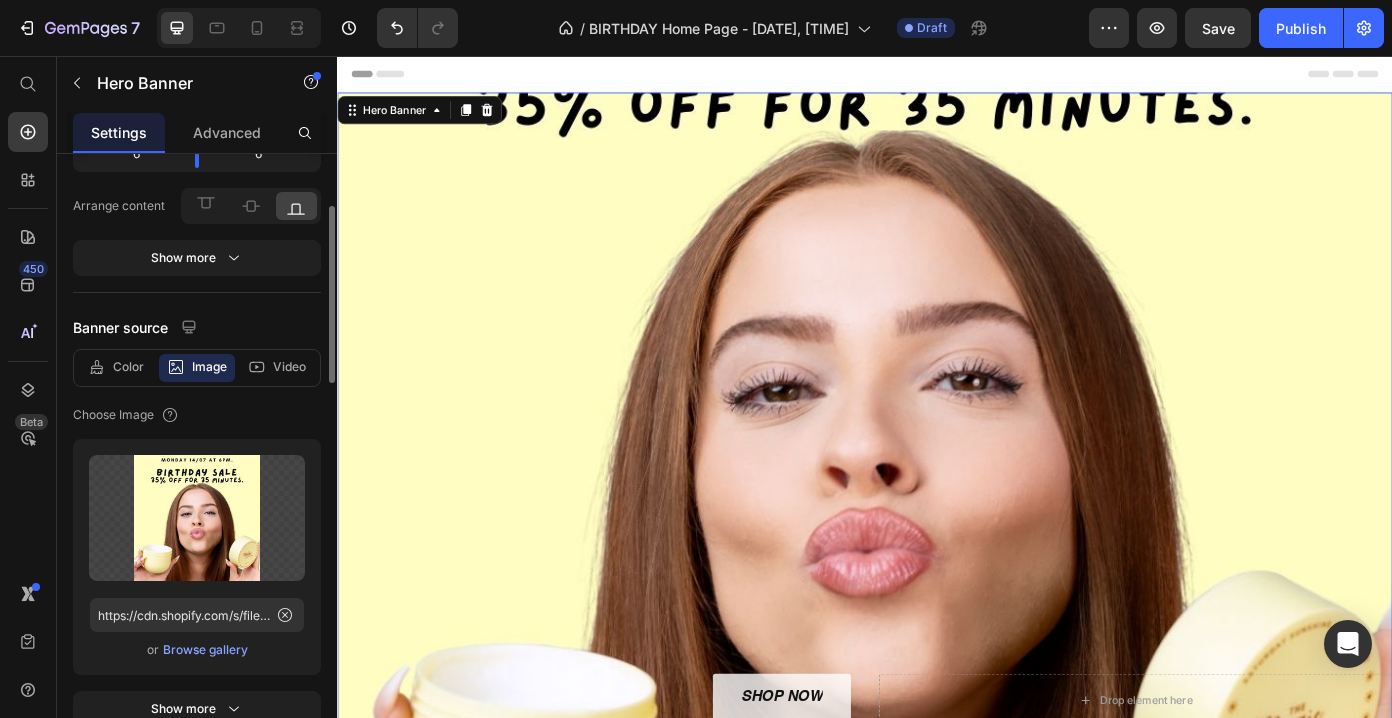 click on "Browse gallery" at bounding box center (205, 650) 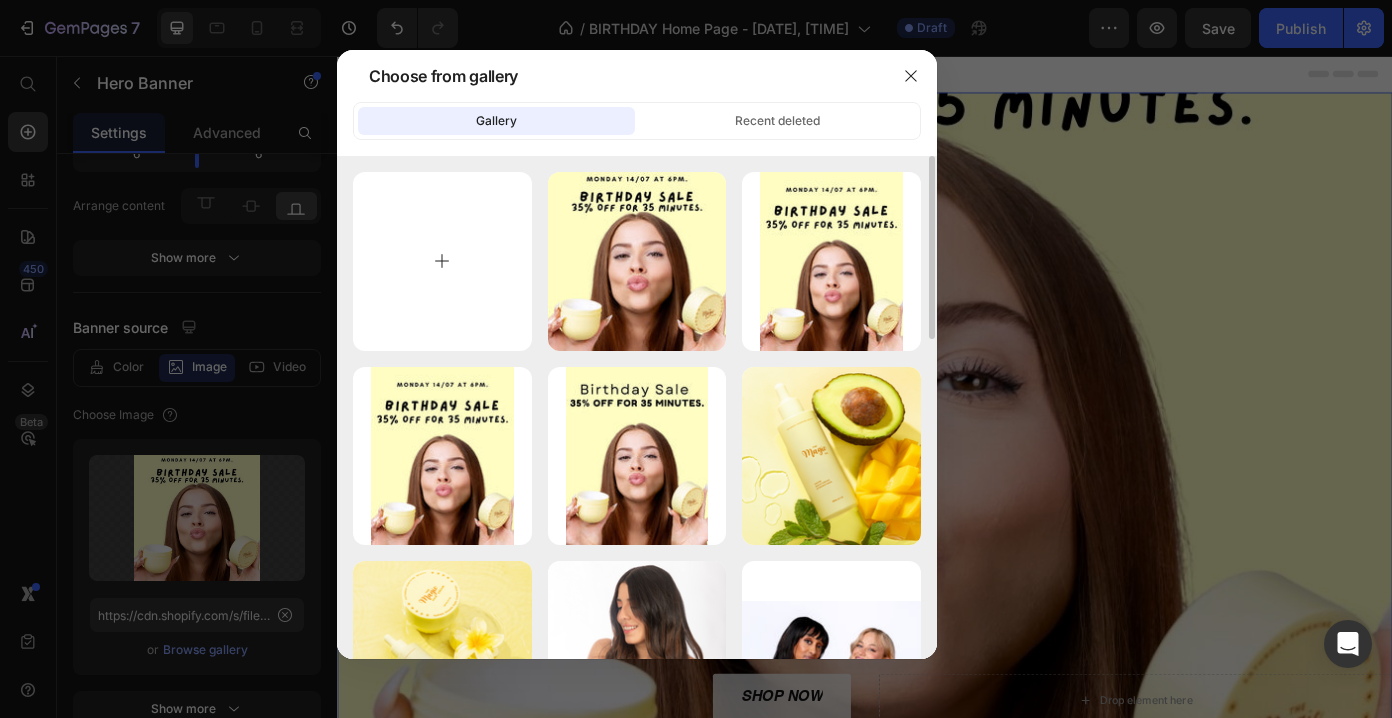 click at bounding box center [442, 261] 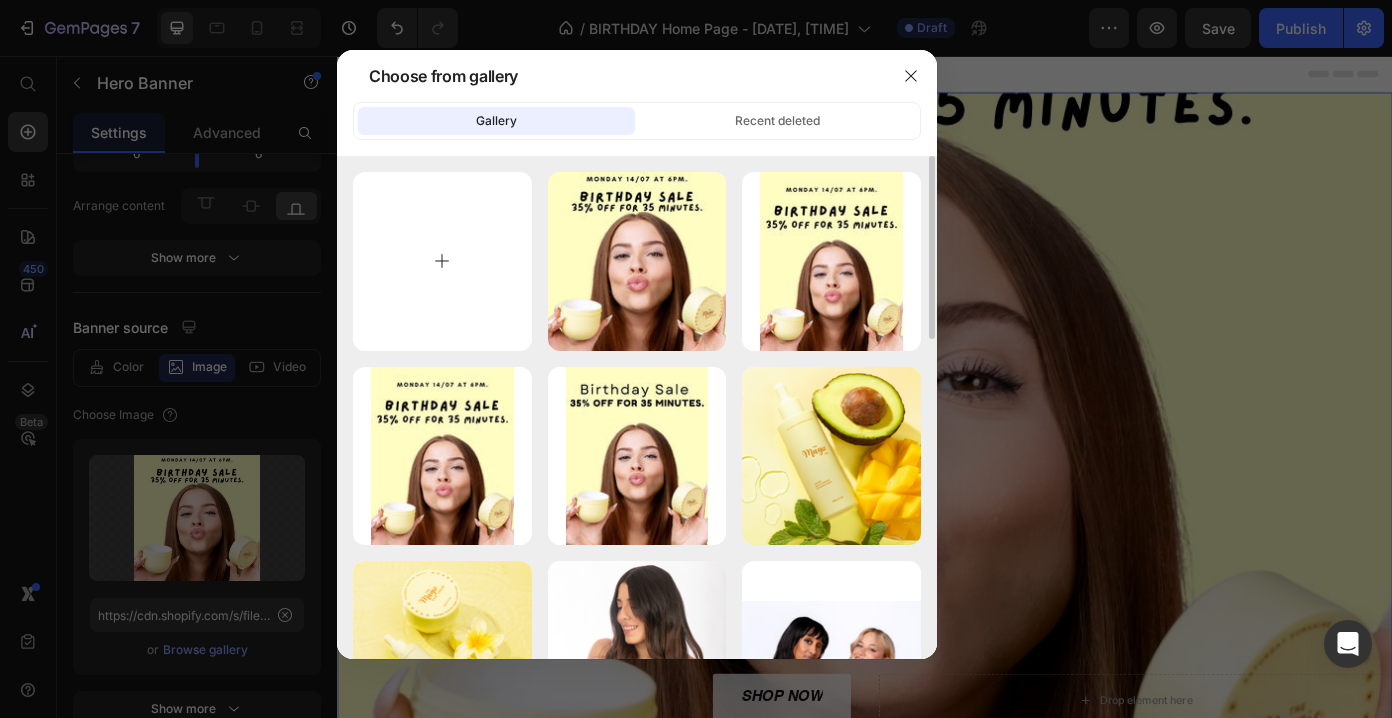 type on "C:\fakepath\2nd [AGE] sale  (2).jpg" 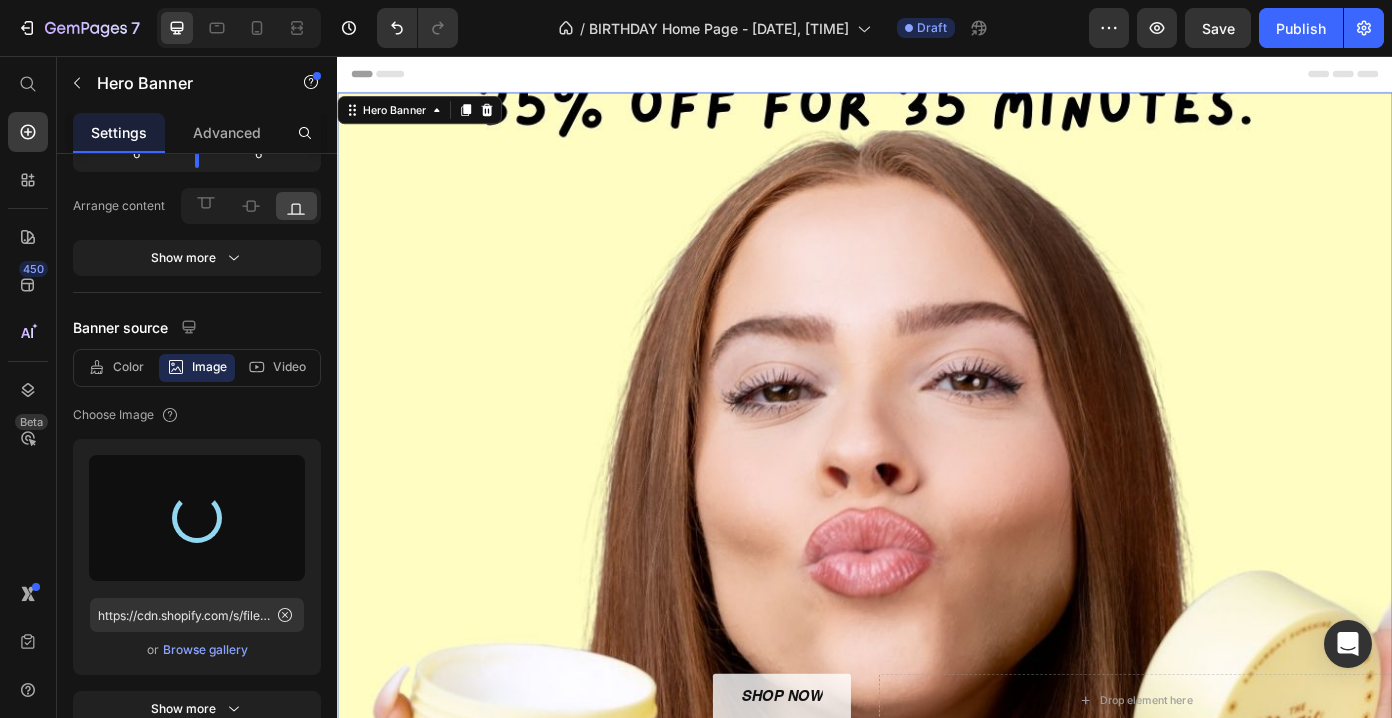type on "https://cdn.shopify.com/s/files/1/0599/8890/2076/files/gempages_555543041566311476-68ccabcc-73dd-489b-be77-4c2a2df069dd.jpg" 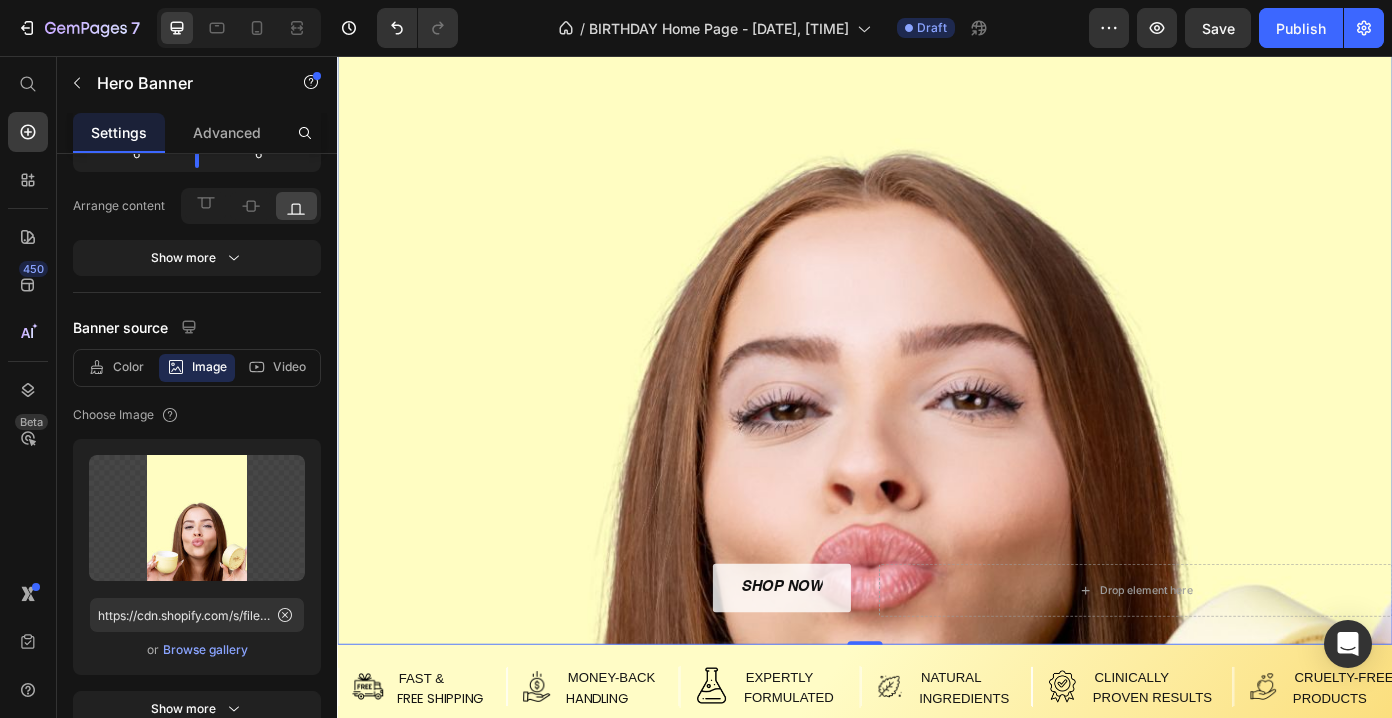 scroll, scrollTop: 161, scrollLeft: 0, axis: vertical 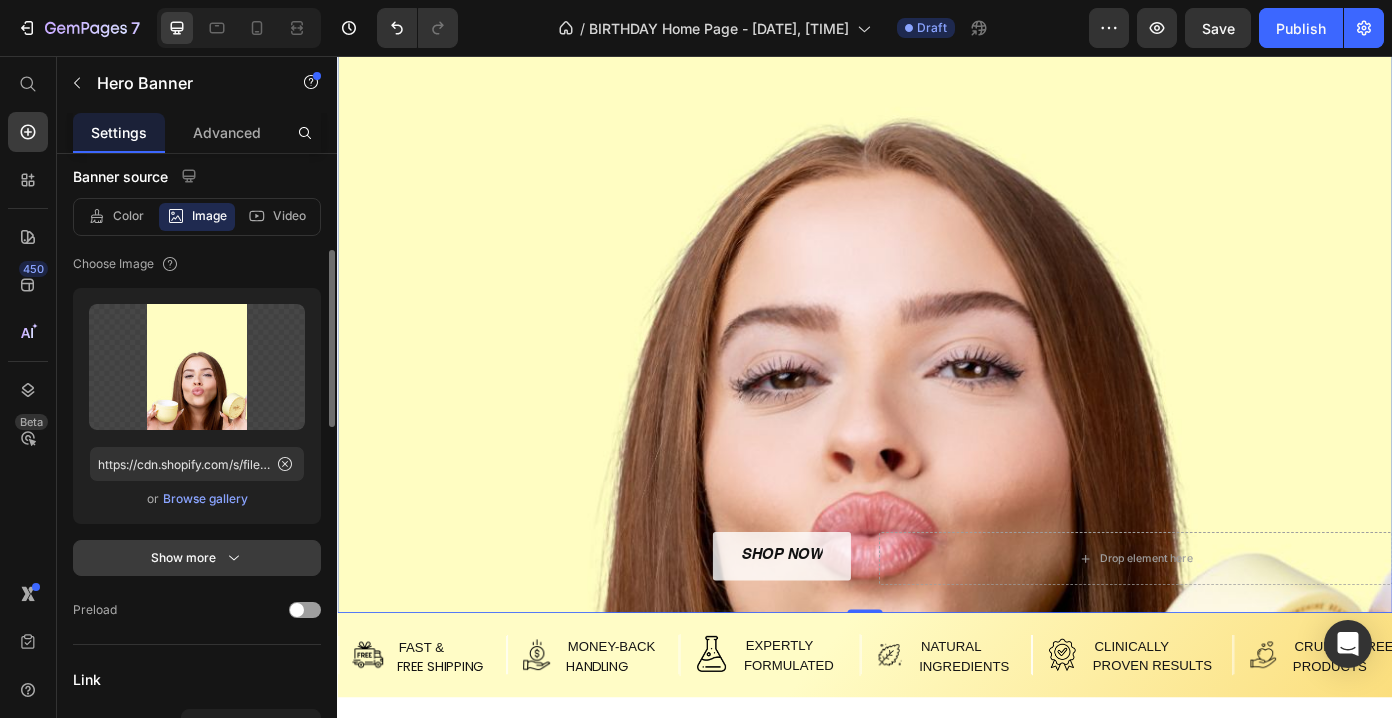 click 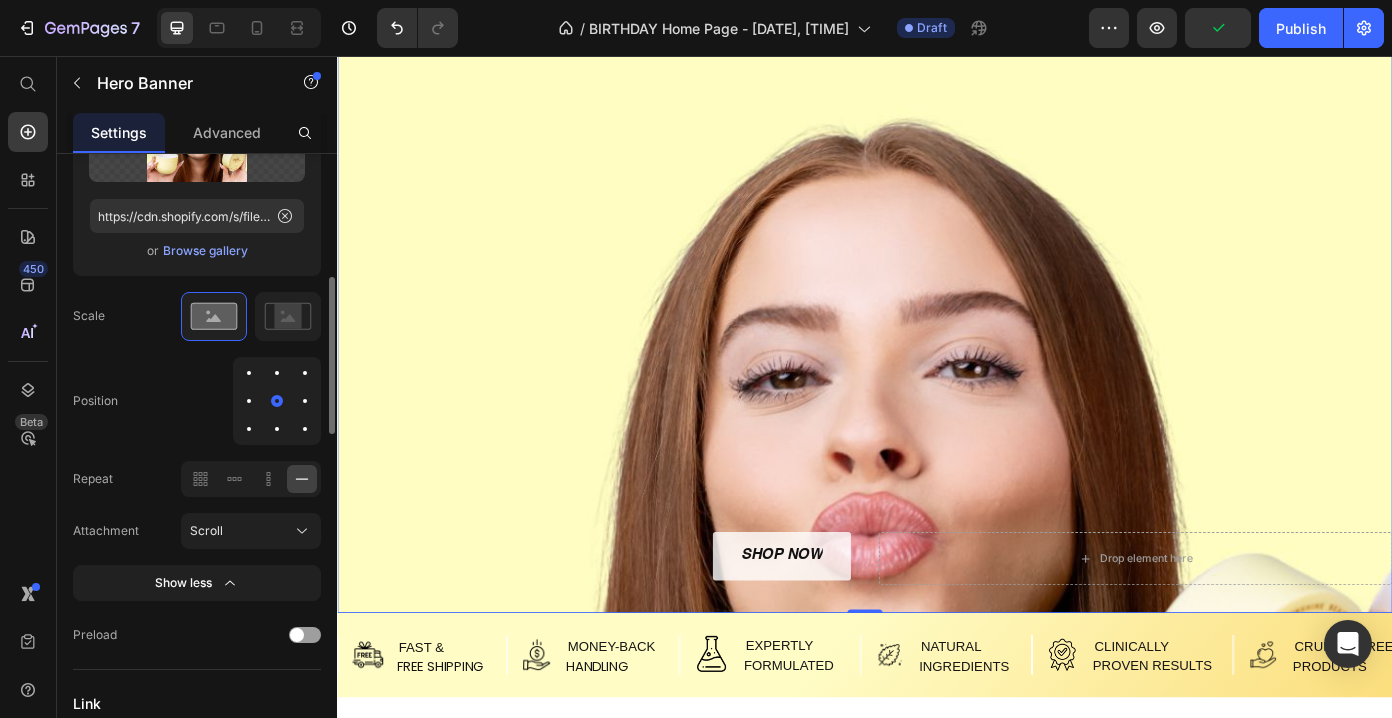 scroll, scrollTop: 584, scrollLeft: 0, axis: vertical 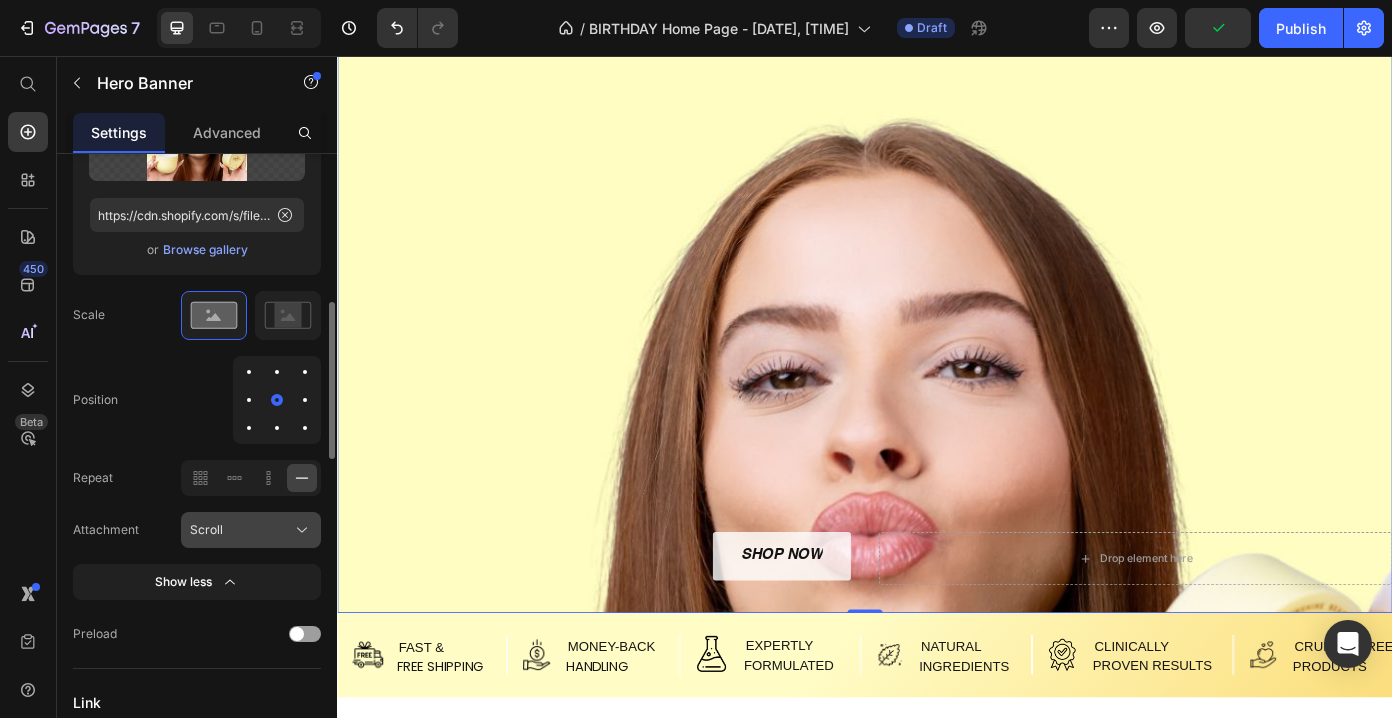 click on "Scroll" 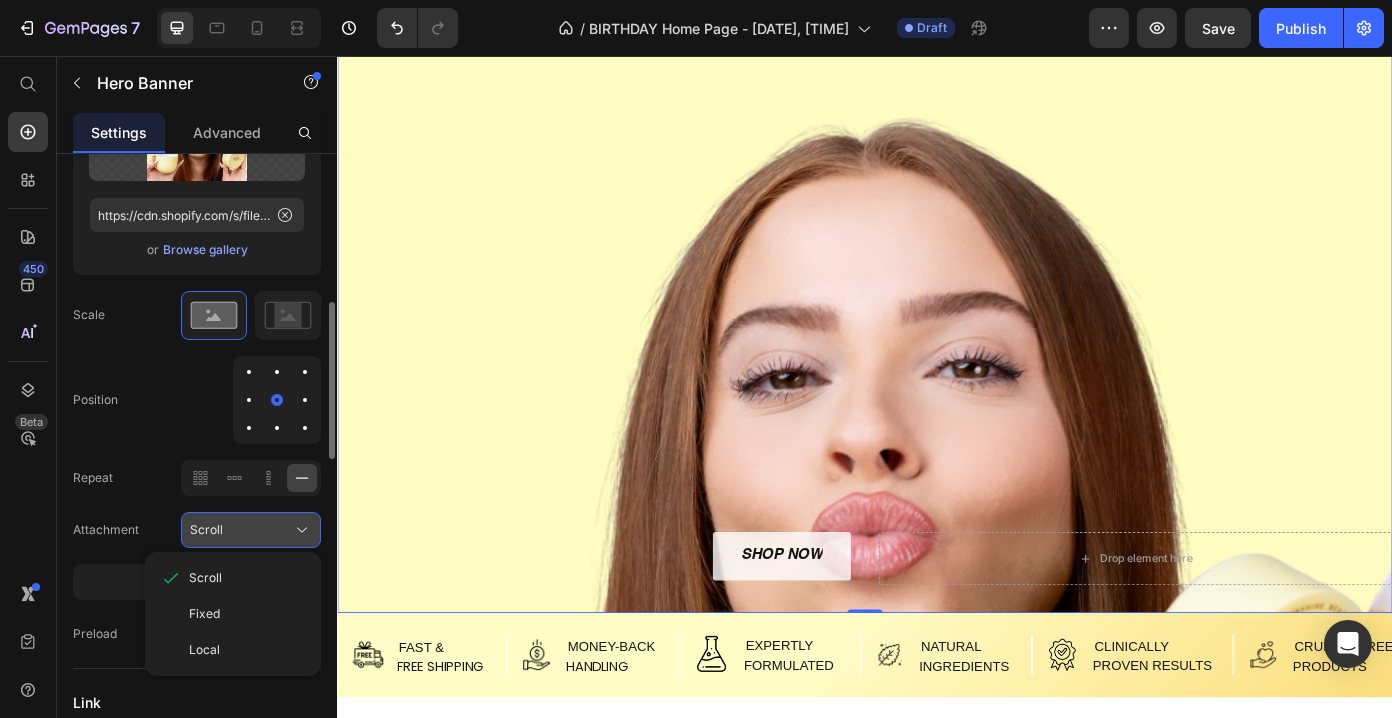 click on "Scroll" 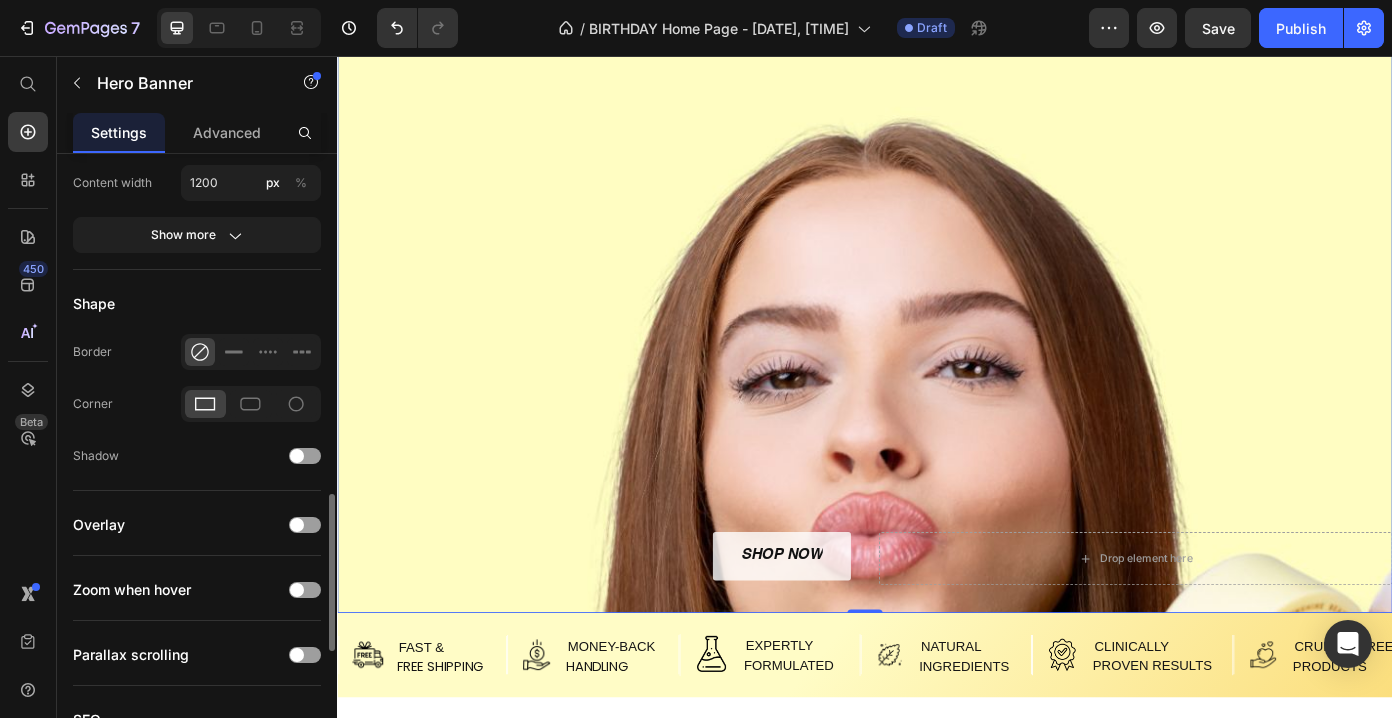scroll, scrollTop: 1523, scrollLeft: 0, axis: vertical 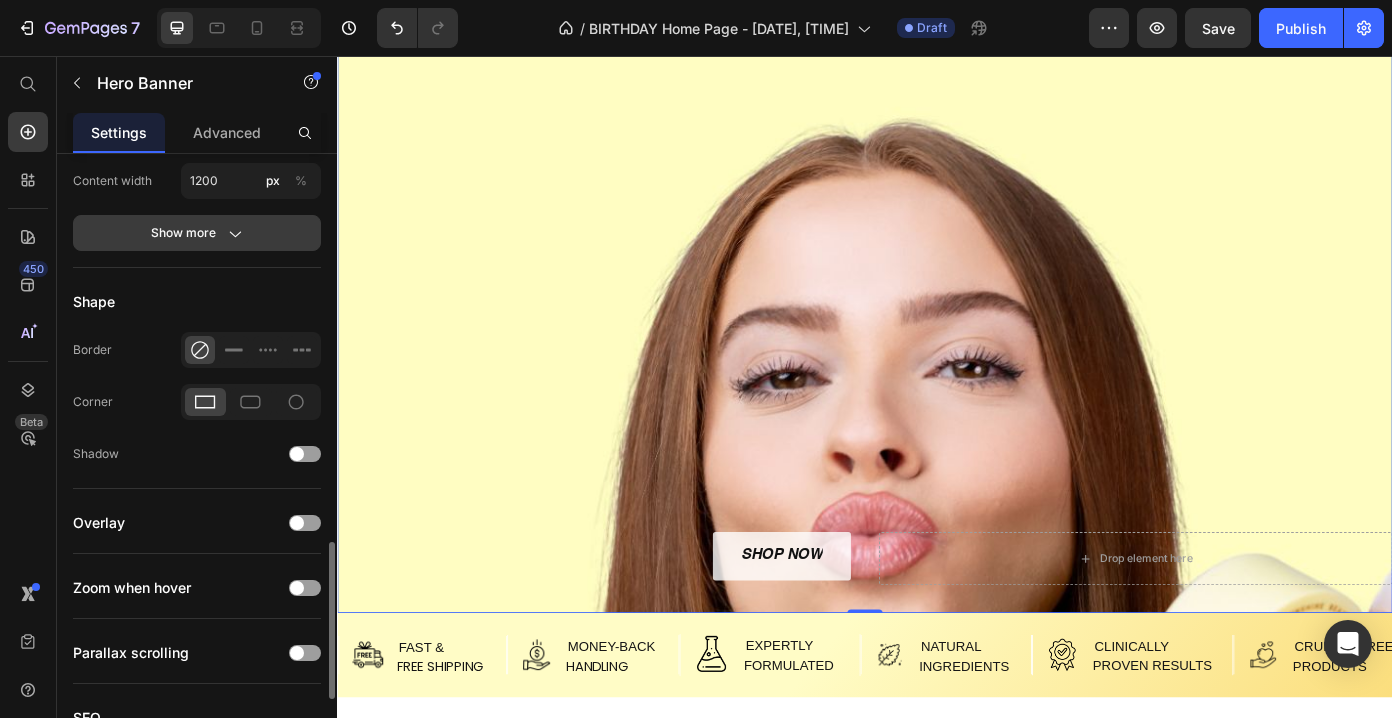 click on "Show more" at bounding box center (197, 233) 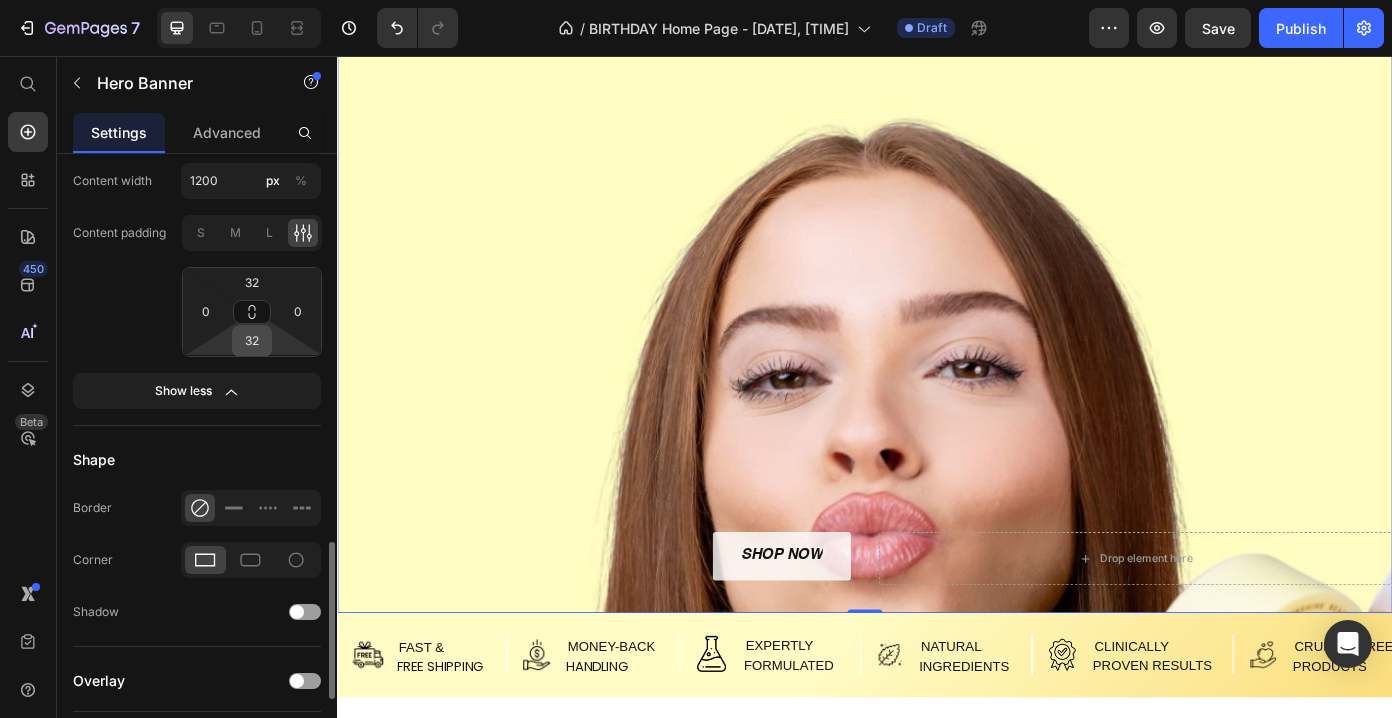 click on "32" at bounding box center (252, 341) 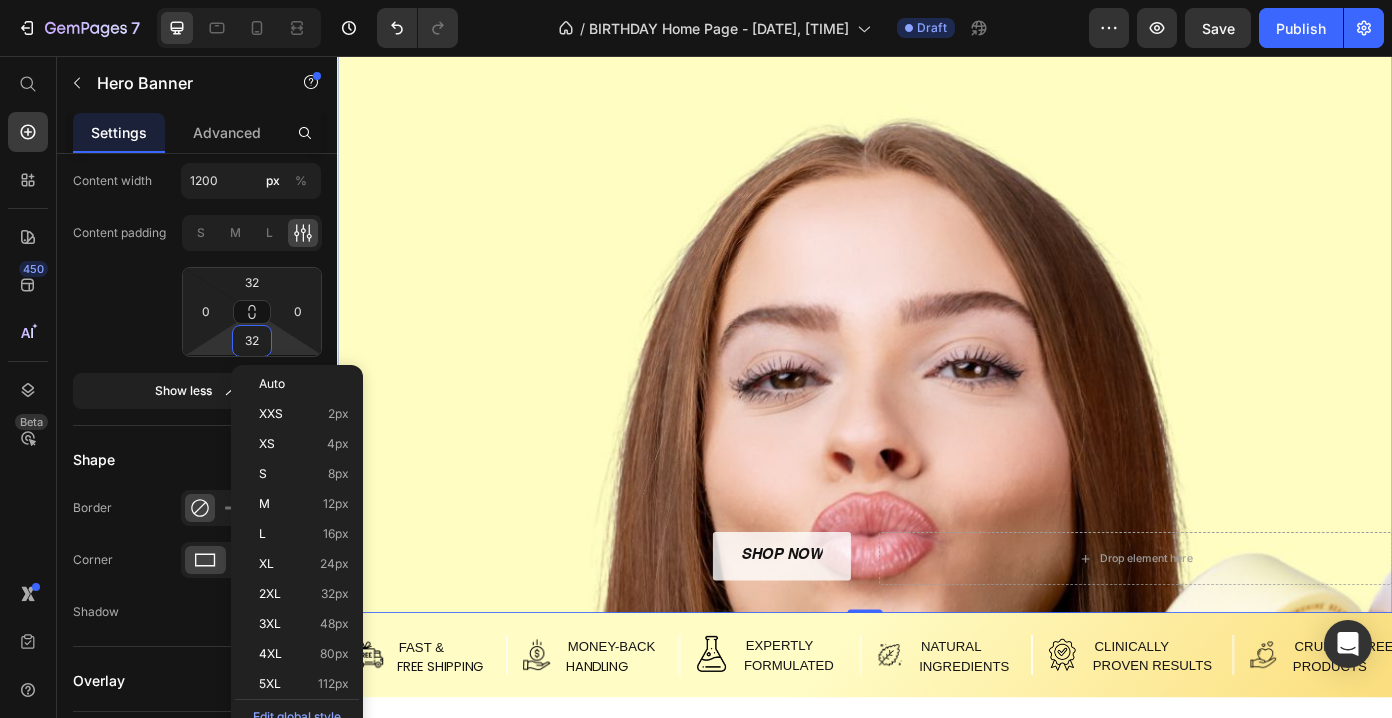 click on "Content padding S M L 32 0 32 0" 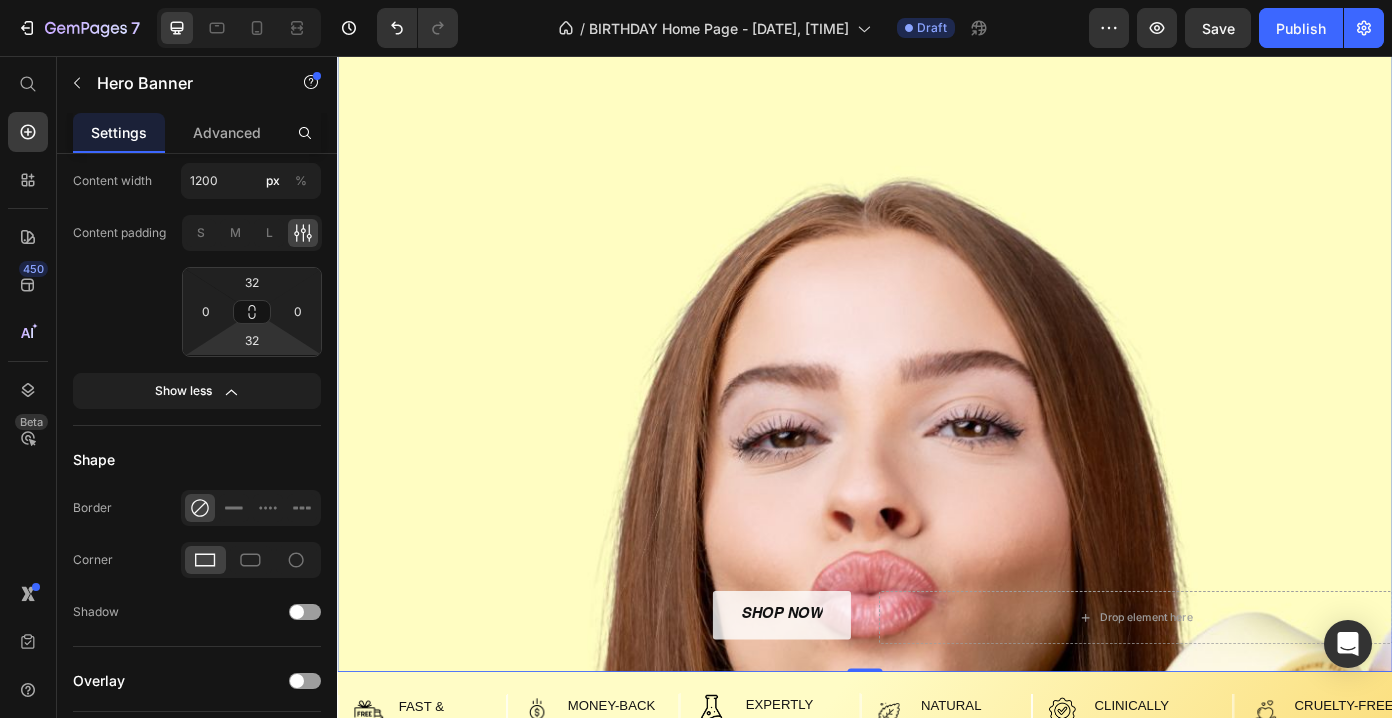 scroll, scrollTop: 0, scrollLeft: 0, axis: both 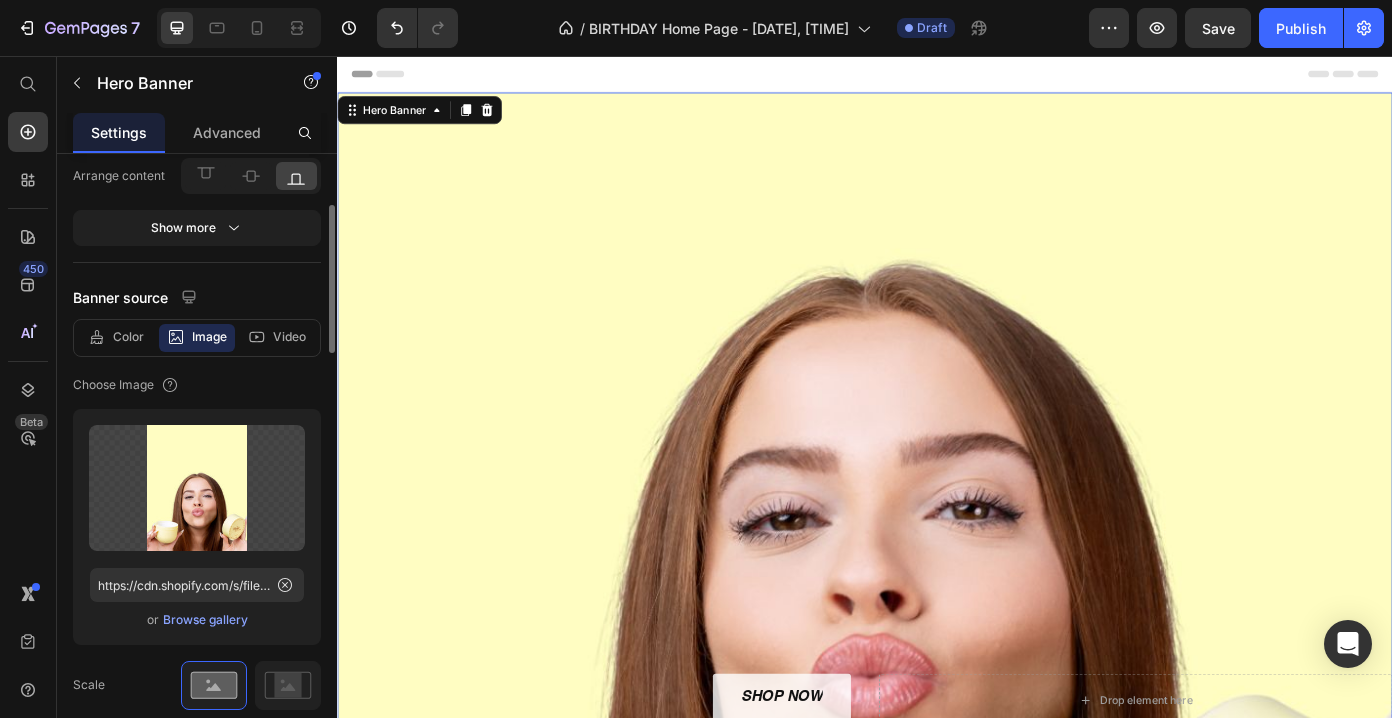 click on "Browse gallery" at bounding box center [205, 620] 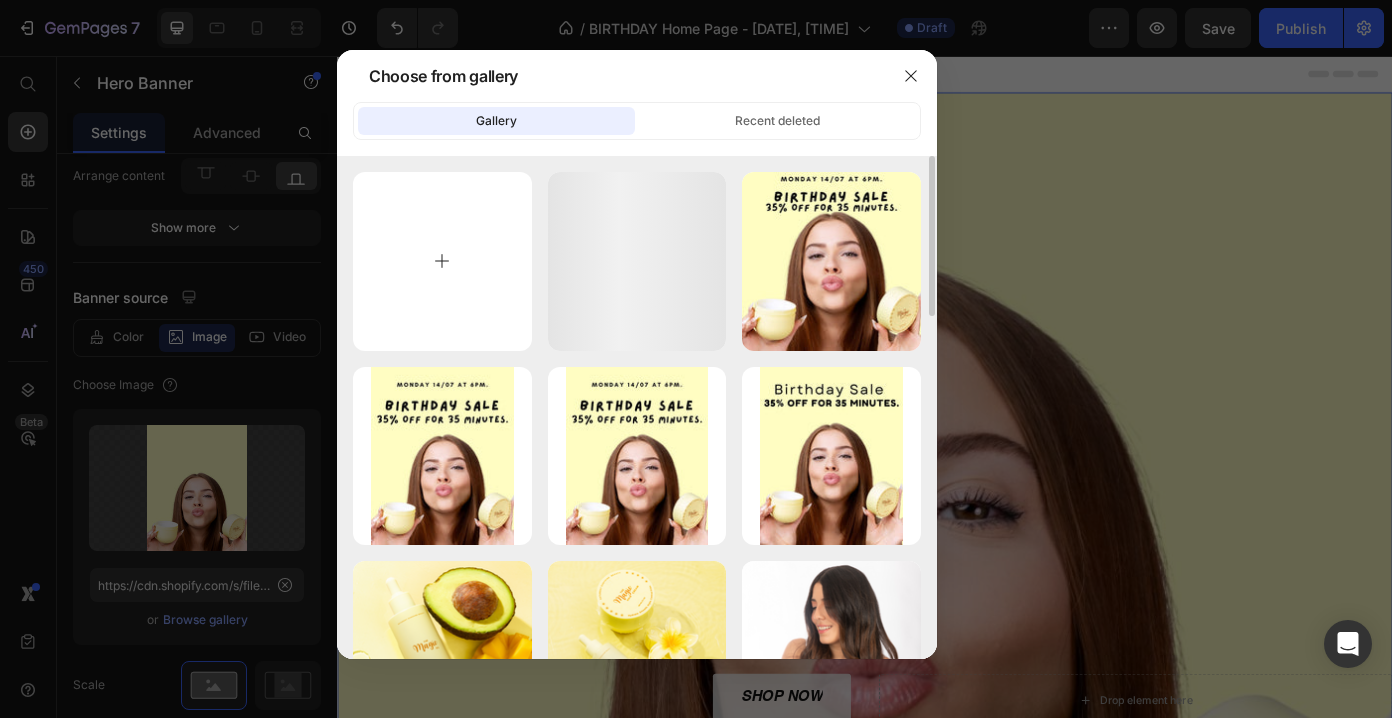 click at bounding box center (442, 261) 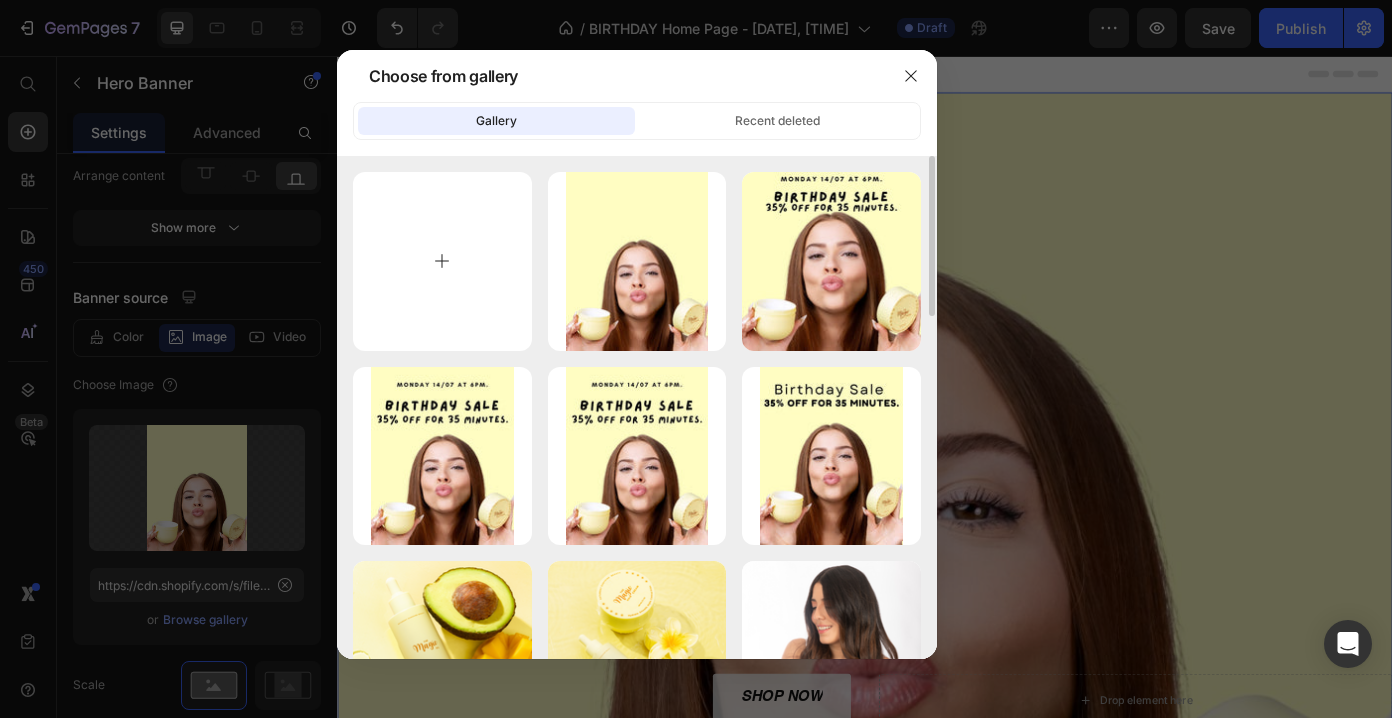 type on "C:\fakepath\2nd [AGE] sale  (3).jpg" 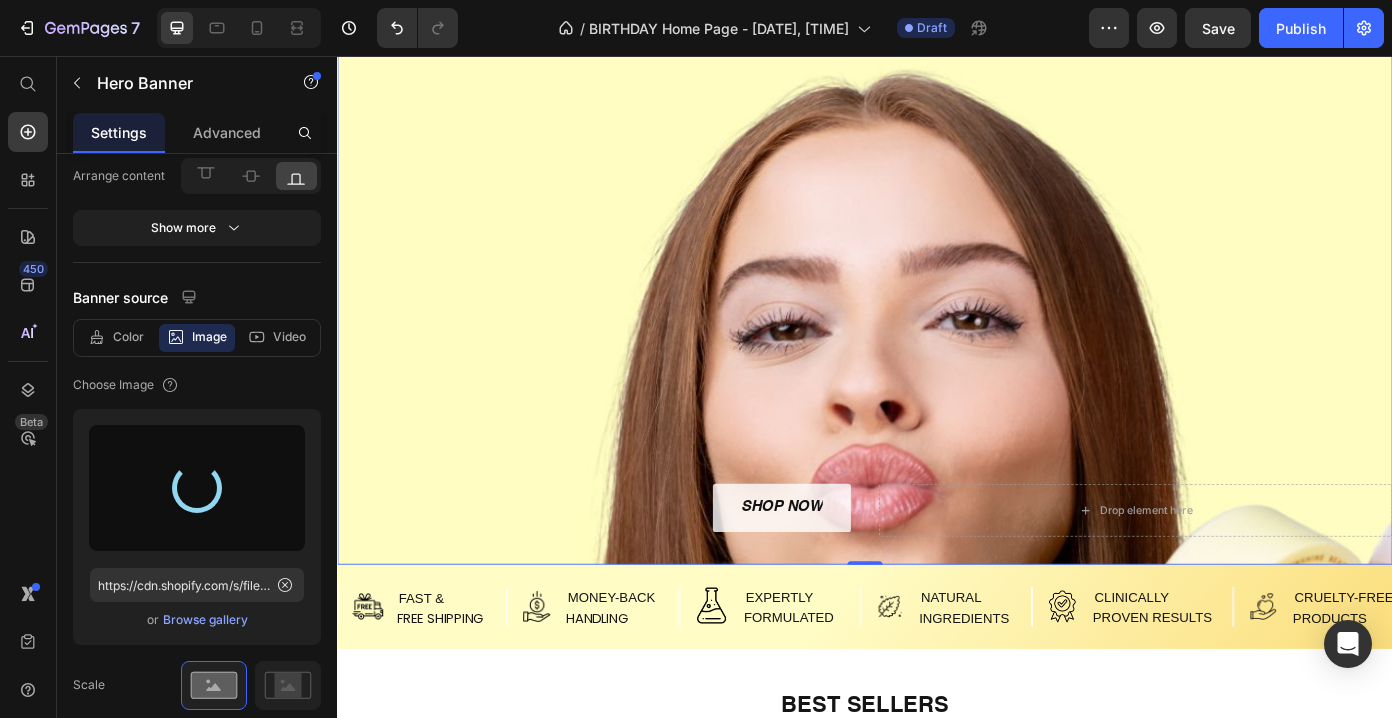 scroll, scrollTop: 321, scrollLeft: 0, axis: vertical 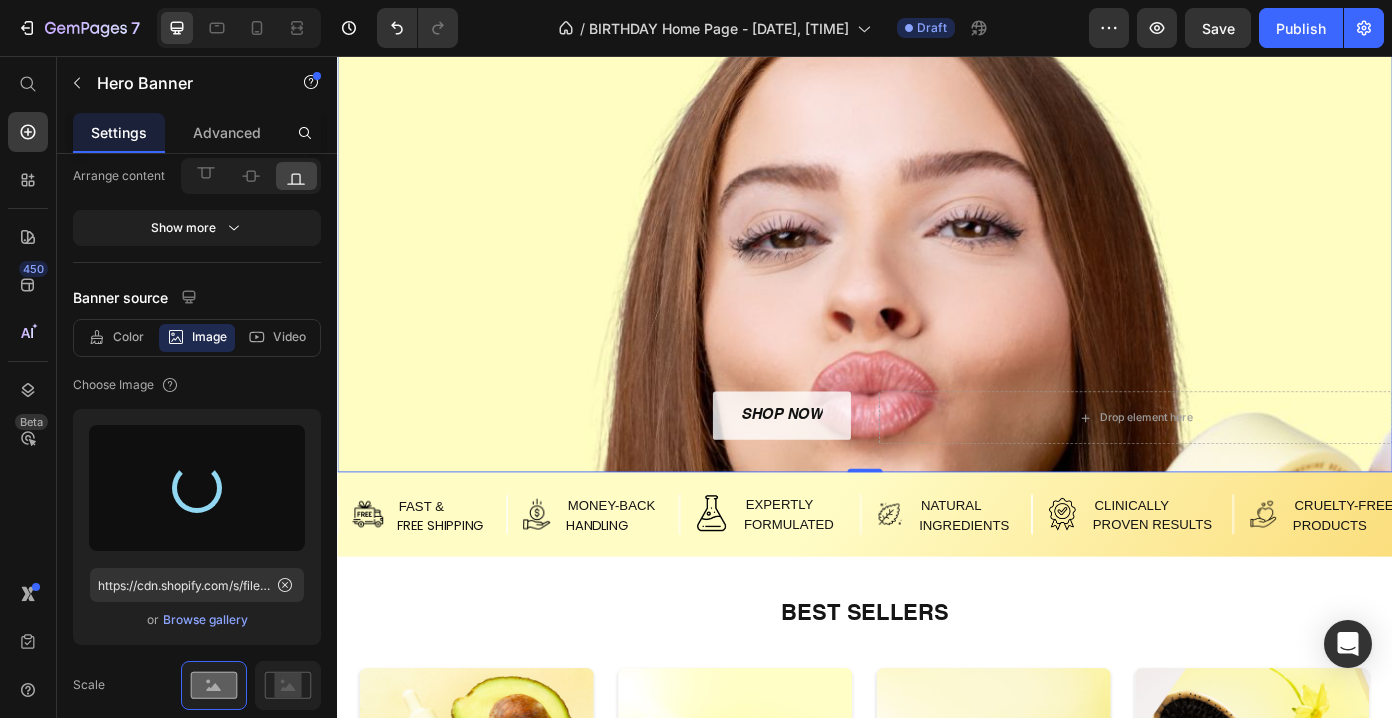 type on "https://cdn.shopify.com/s/files/1/0599/8890/2076/files/gempages_555543041566311476-03de0bdb-9297-4bf6-9eda-55f4837d3a5c.jpg" 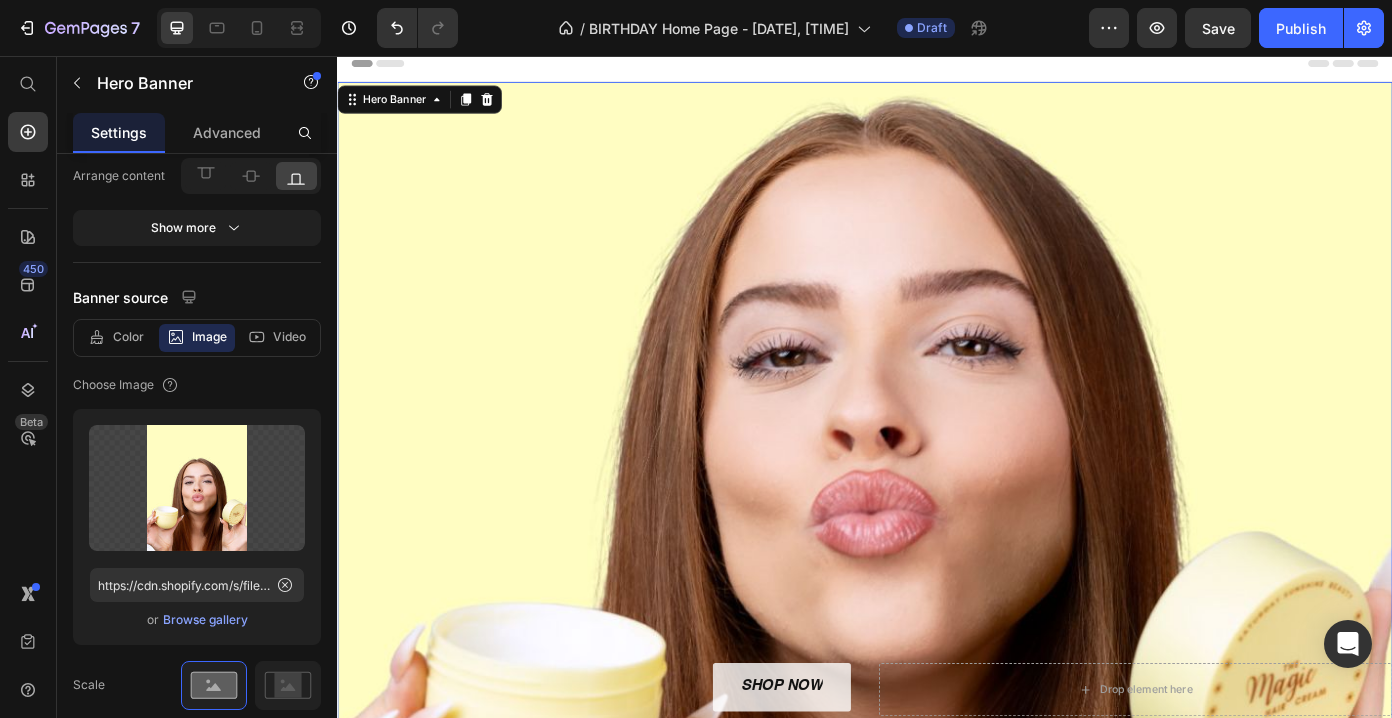 scroll, scrollTop: 0, scrollLeft: 0, axis: both 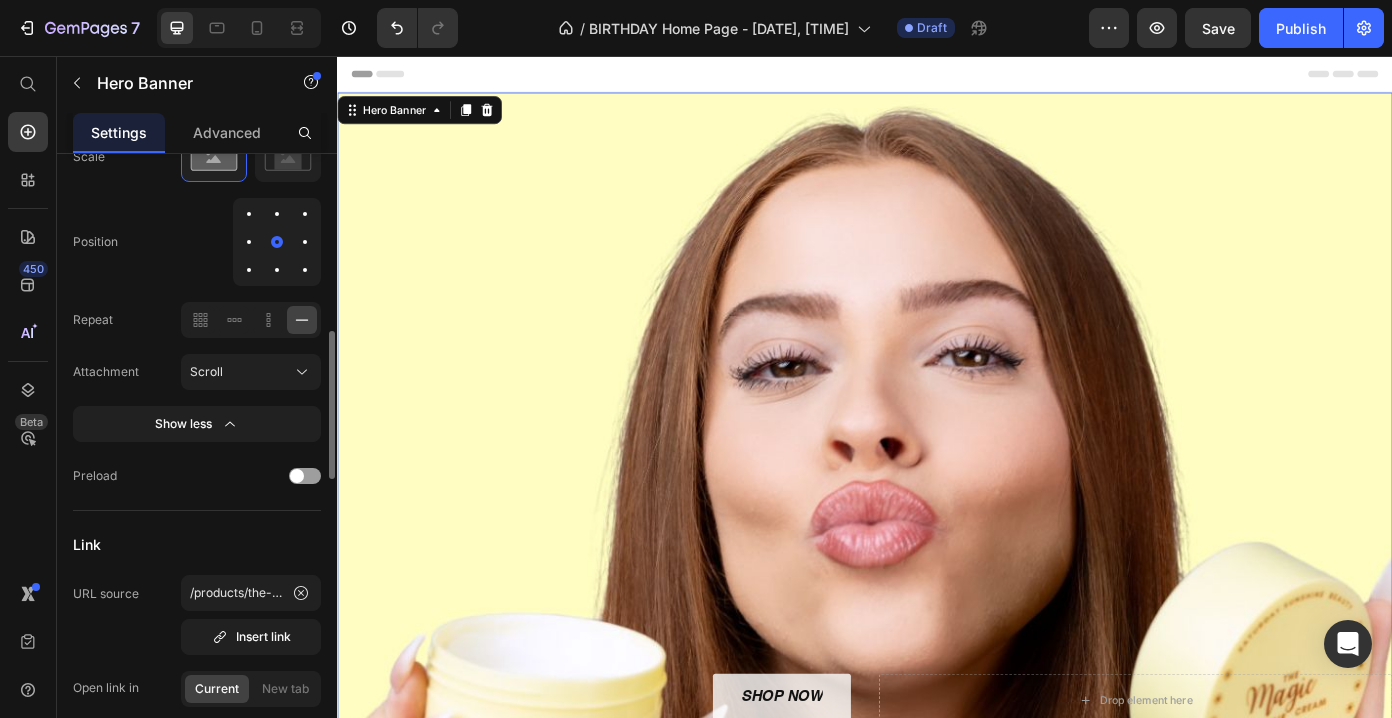 click on "Banner source Color Image Video  Choose Image  Upload Image https://cdn.shopify.com/s/files/1/0599/8890/2076/files/gempages_555543041566311476-03de0bdb-9297-4bf6-9eda-55f4837d3a5c.jpg  or   Browse gallery   Scale   Position   Repeat
Attachment  Scroll Show less Preload" 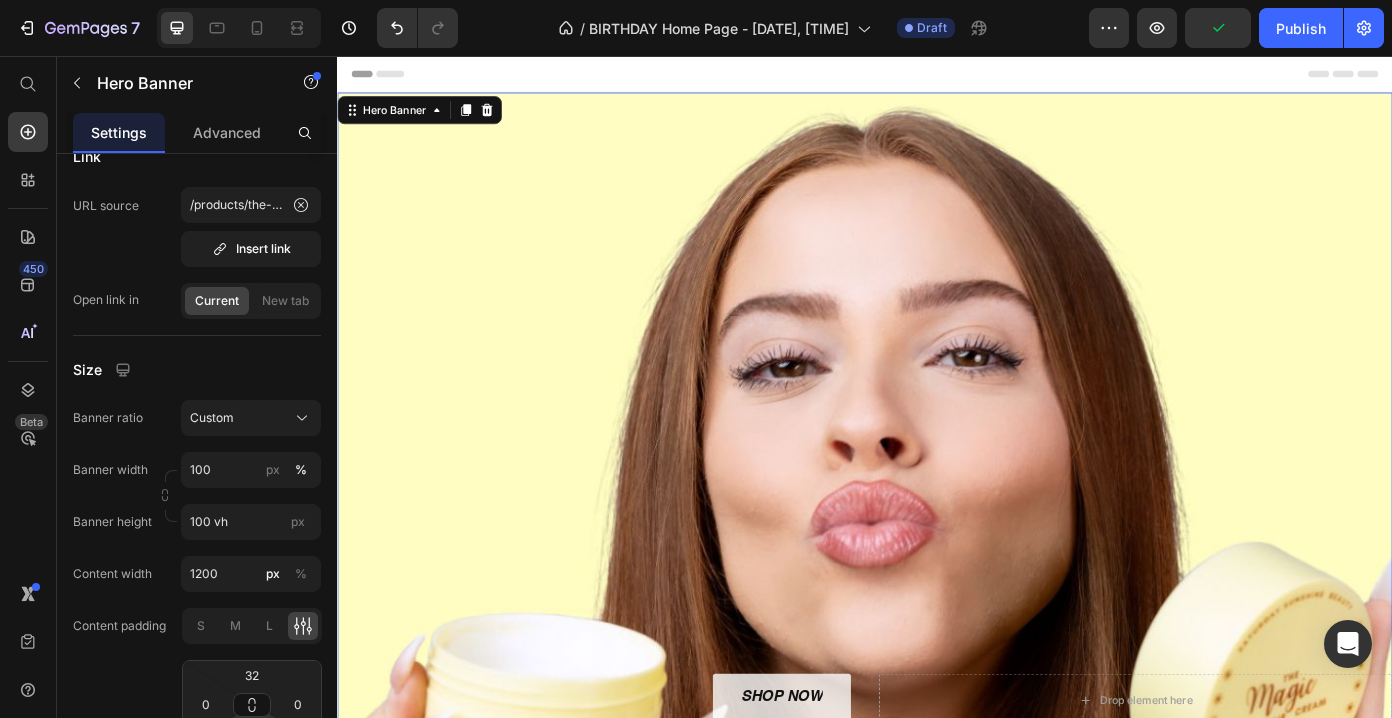 scroll, scrollTop: 529, scrollLeft: 0, axis: vertical 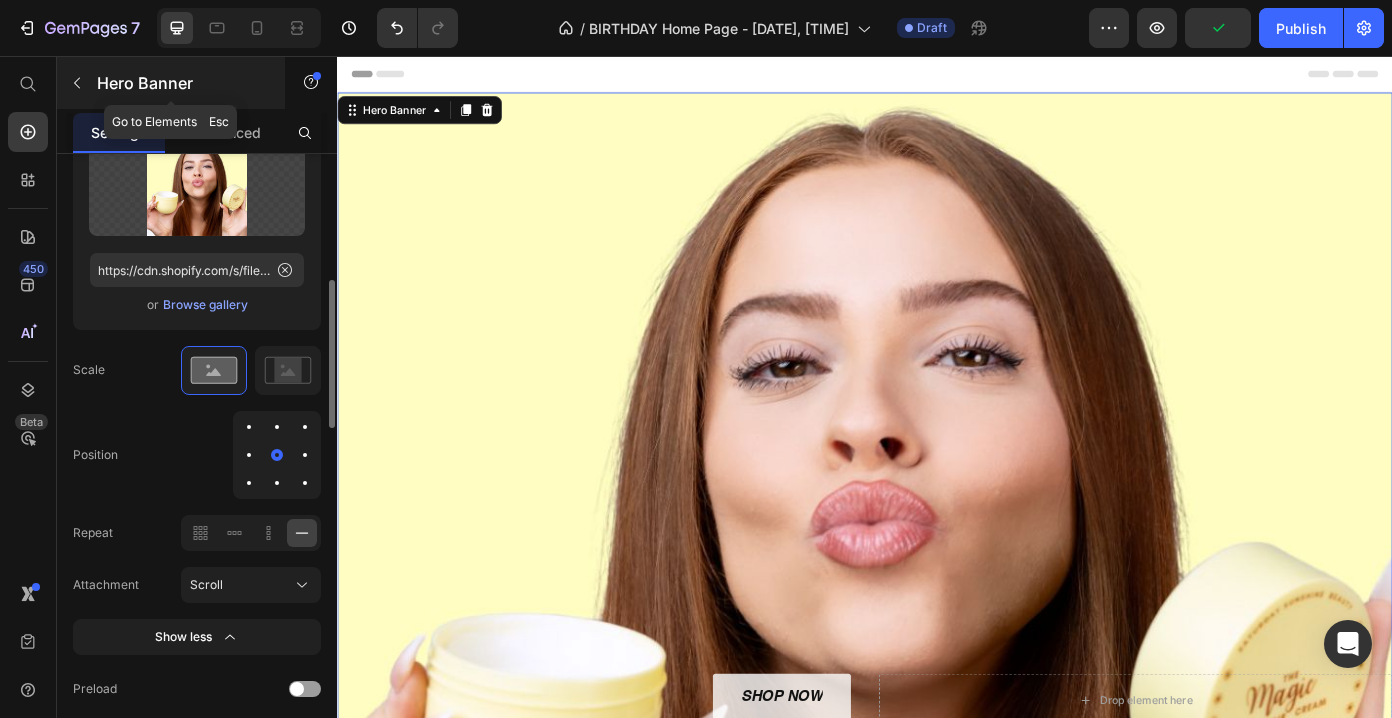 click 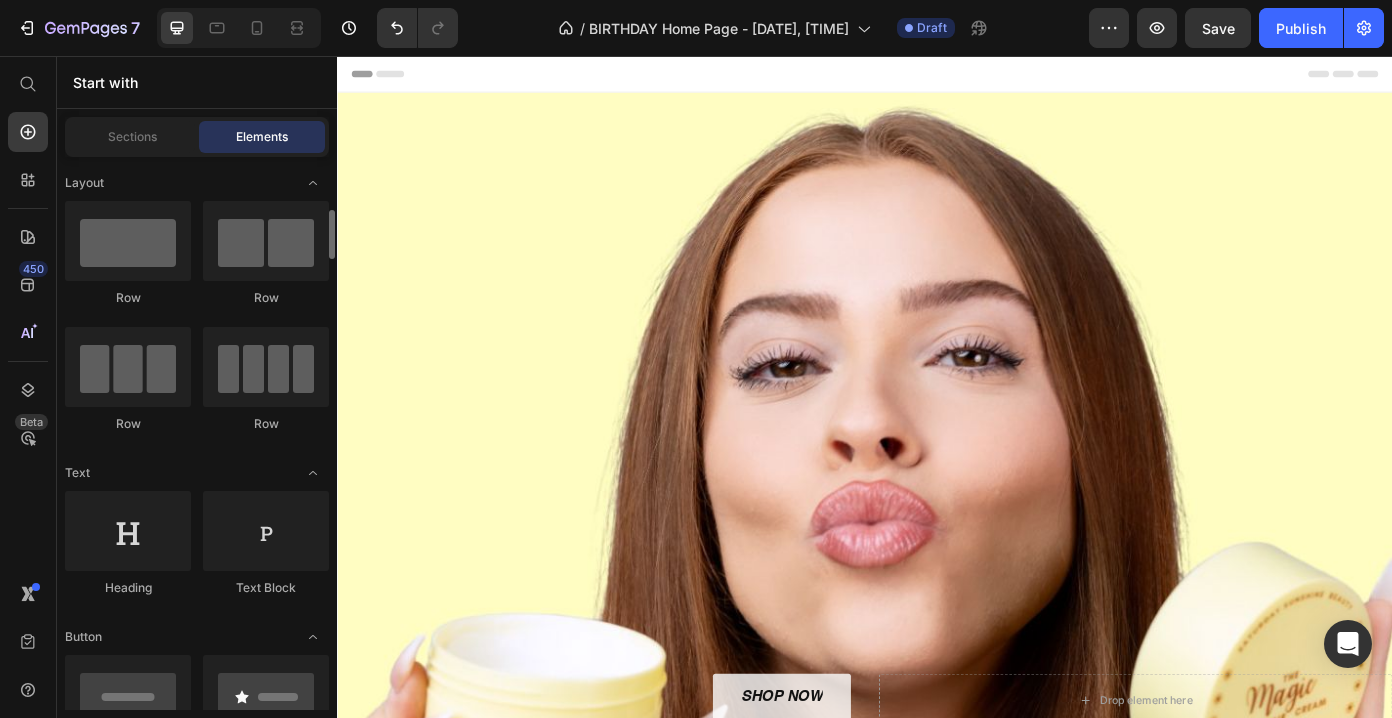 scroll, scrollTop: 88, scrollLeft: 0, axis: vertical 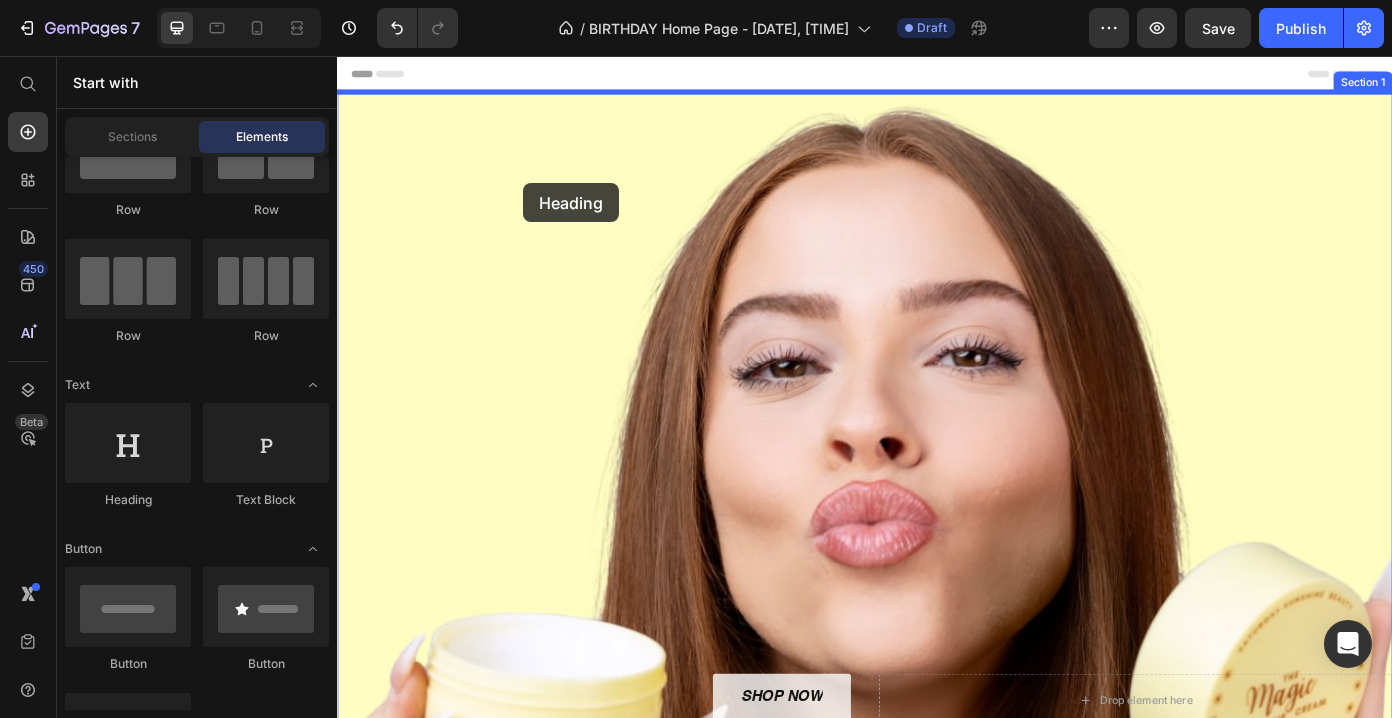 drag, startPoint x: 475, startPoint y: 520, endPoint x: 533, endPoint y: 201, distance: 324.22986 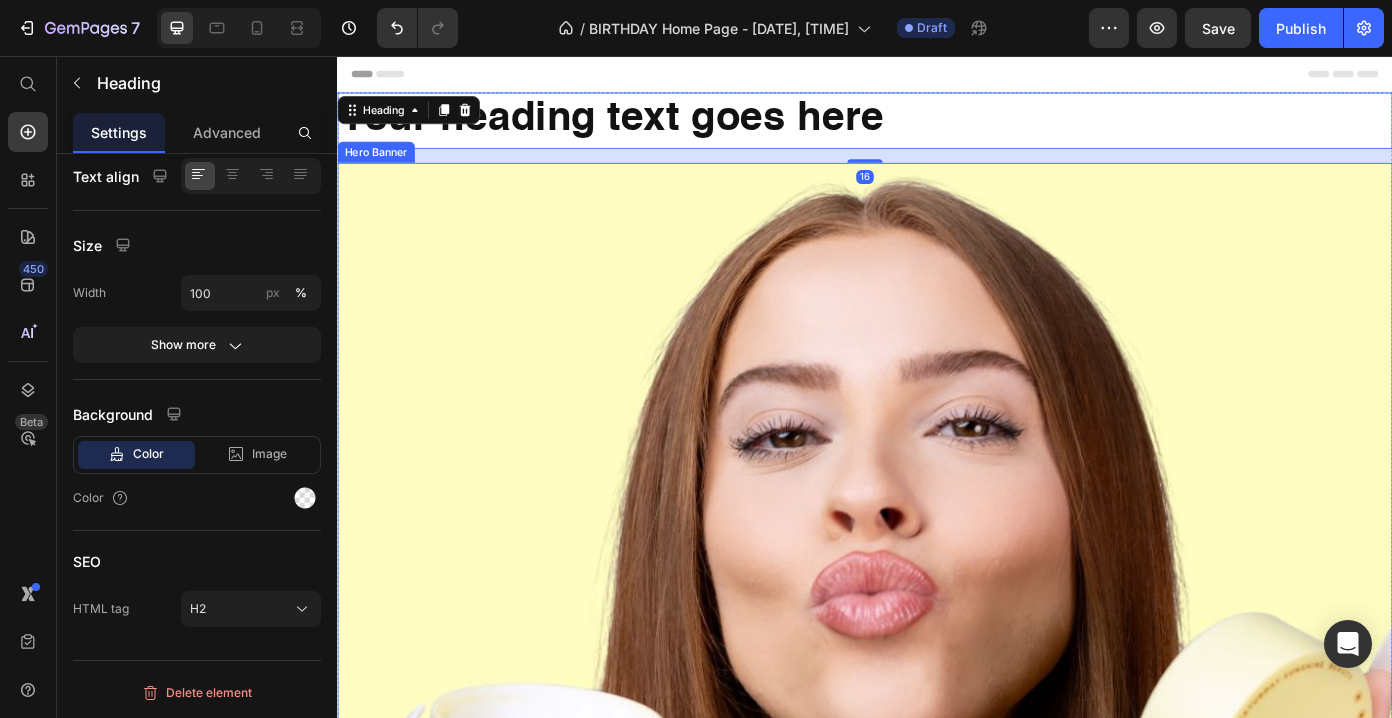 scroll, scrollTop: 0, scrollLeft: 0, axis: both 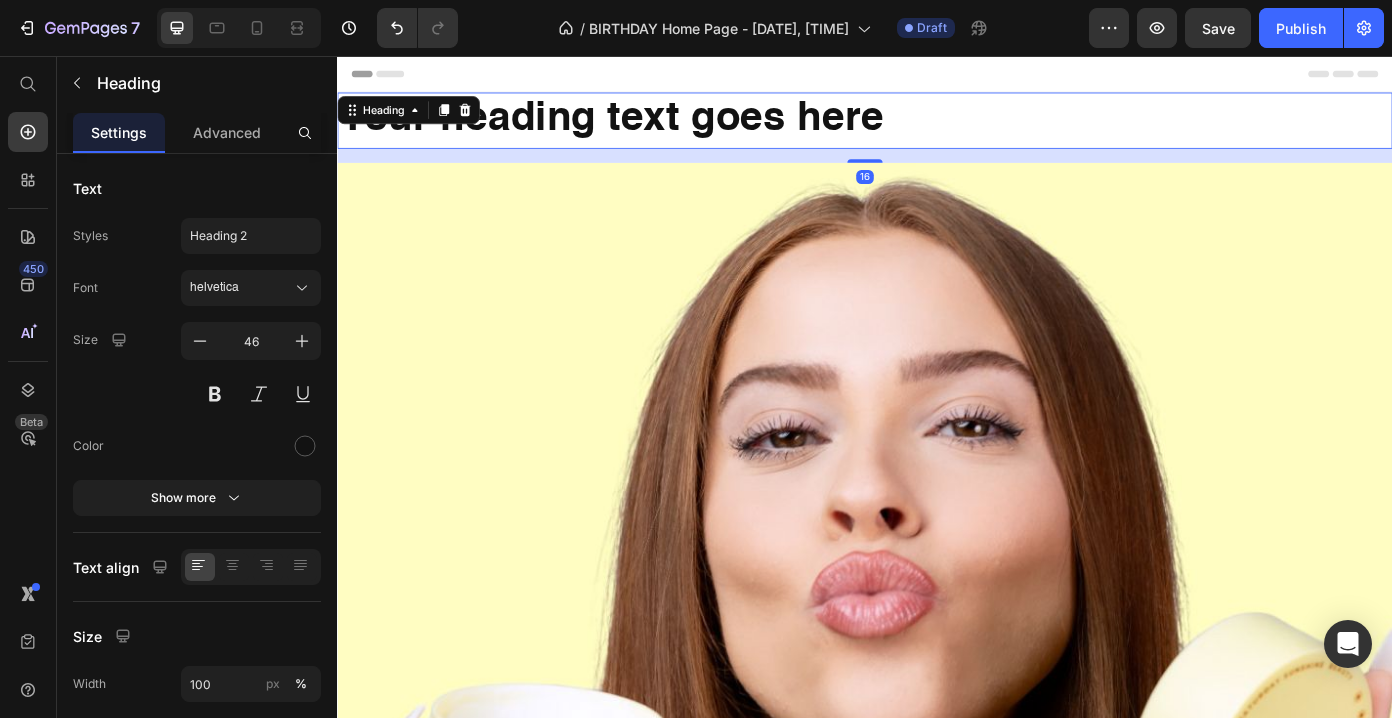 click on "Your heading text goes here" at bounding box center [937, 129] 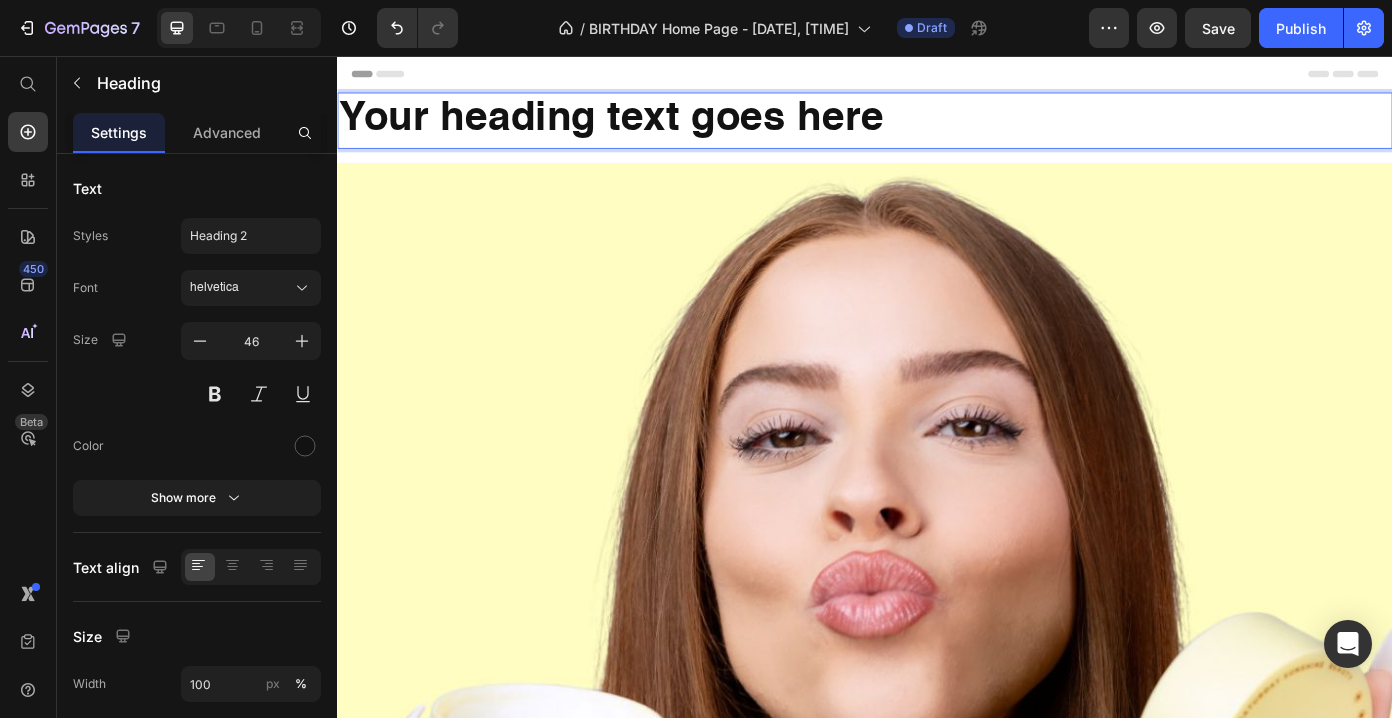 click on "Your heading text goes here" at bounding box center [937, 129] 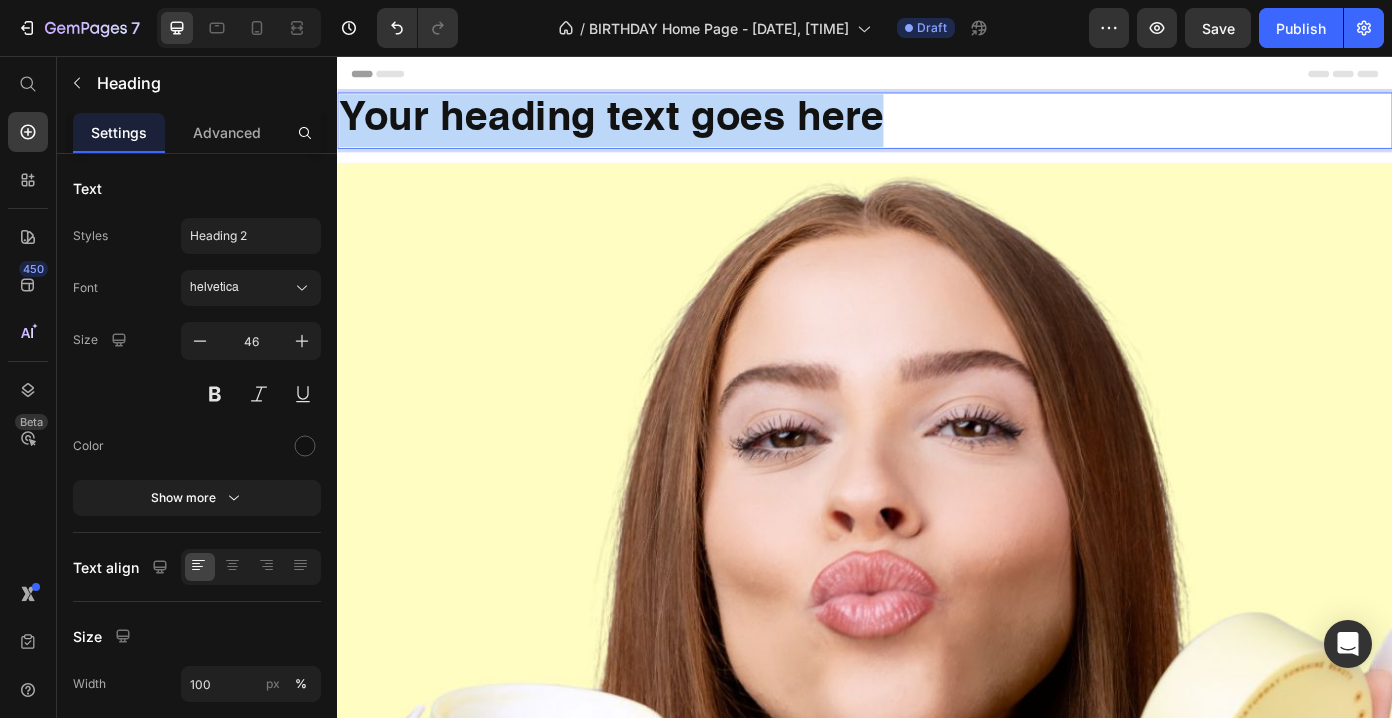 drag, startPoint x: 979, startPoint y: 124, endPoint x: 447, endPoint y: 96, distance: 532.7363 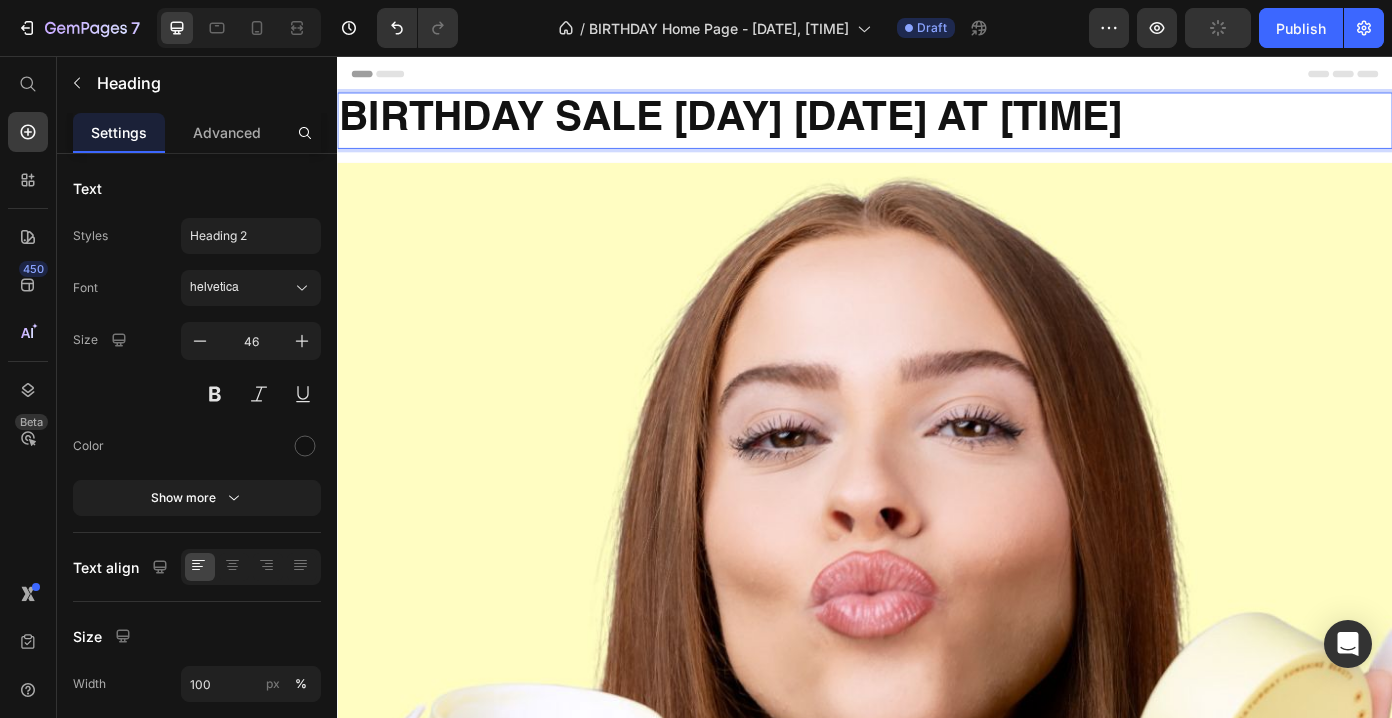 click on "Settings Advanced" at bounding box center [197, 133] 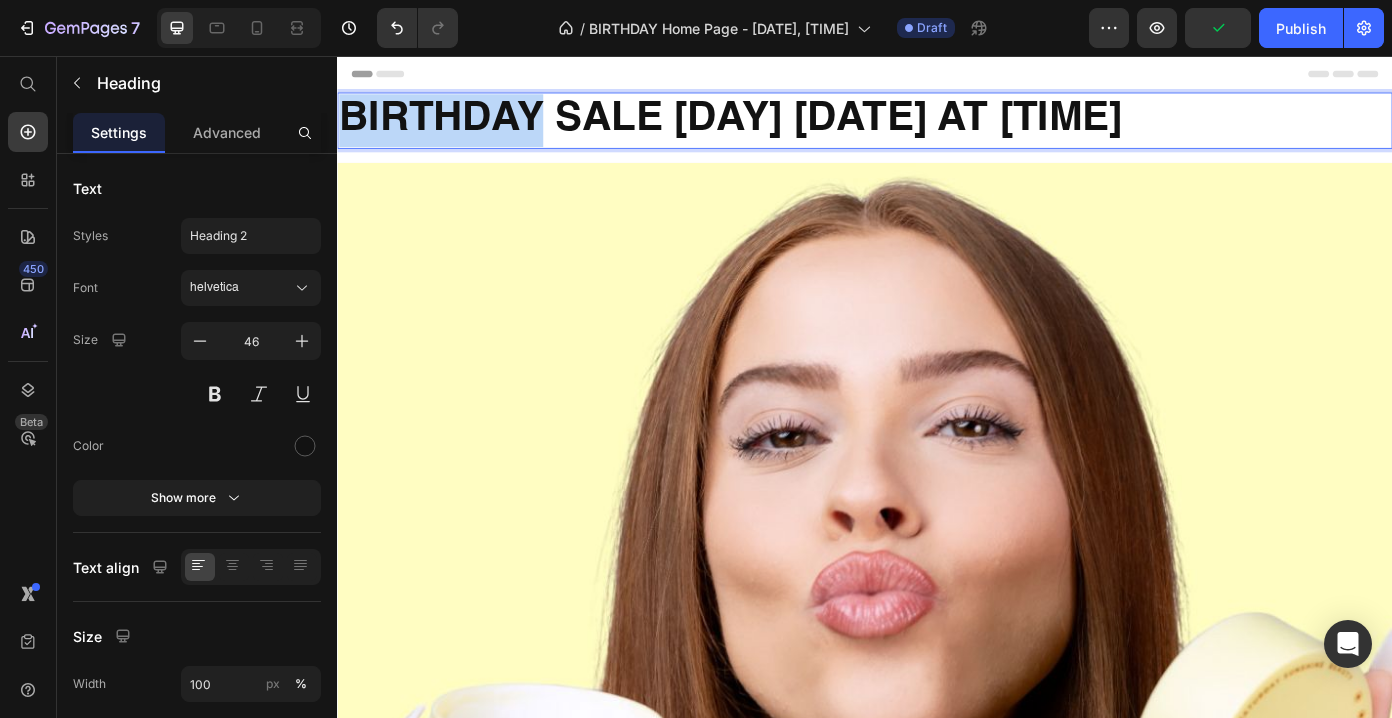 click on "BIRTHDAY SALE [DAY] [DATE] AT [TIME]" at bounding box center (937, 129) 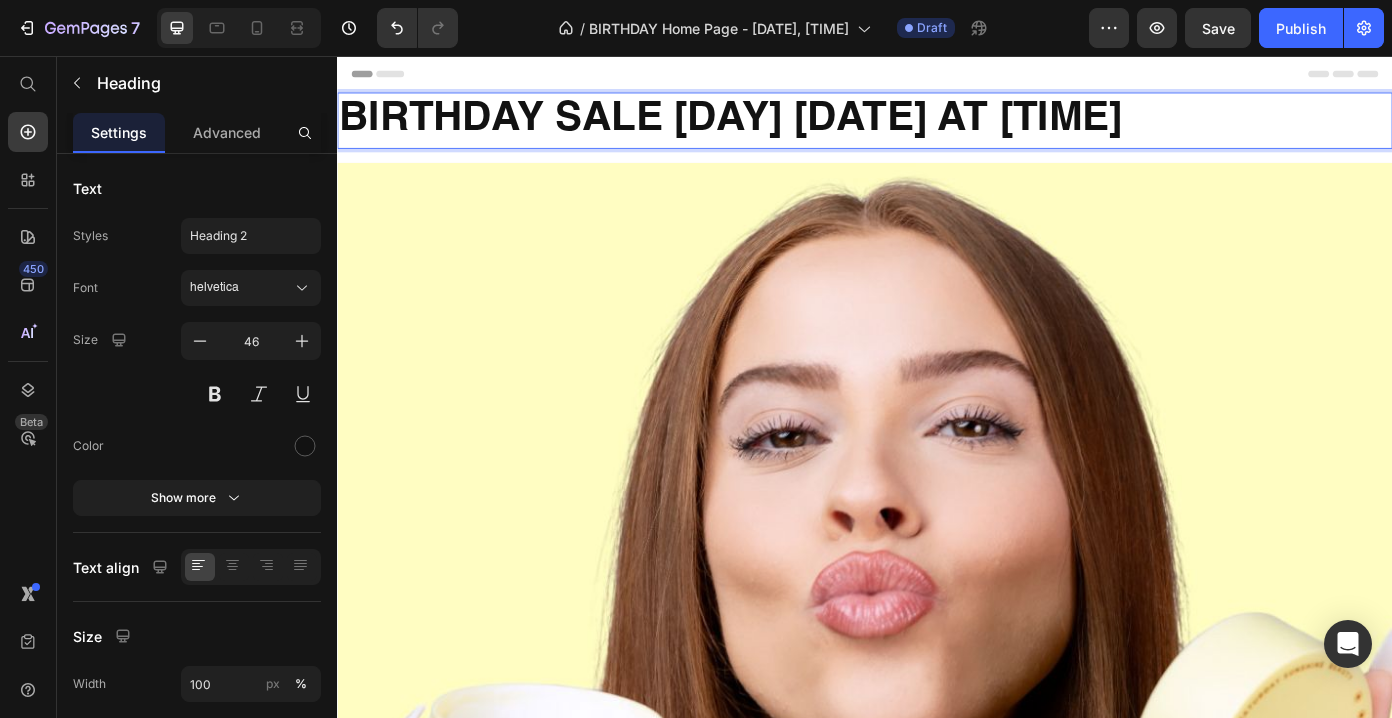 click on "BIRTHDAY  SALE [DAY] [DATE] AT [TIME]" at bounding box center (937, 129) 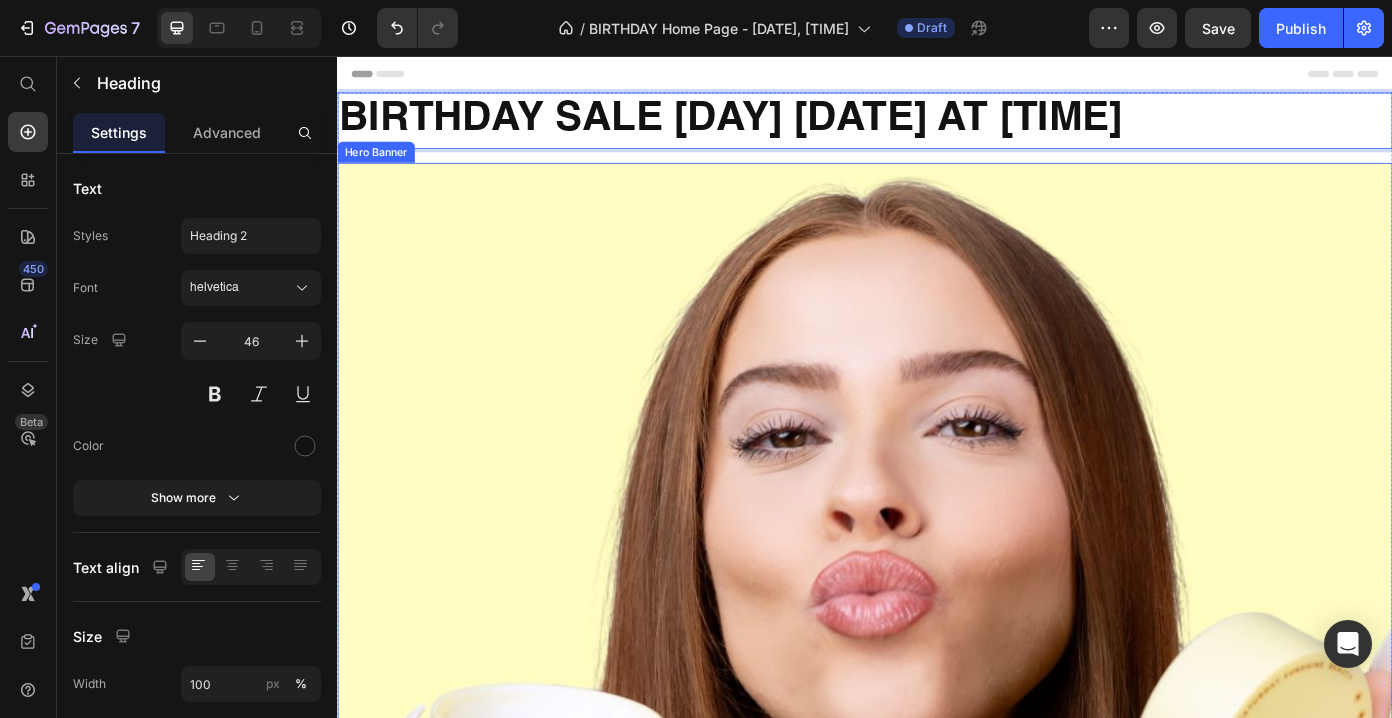 click at bounding box center [937, 553] 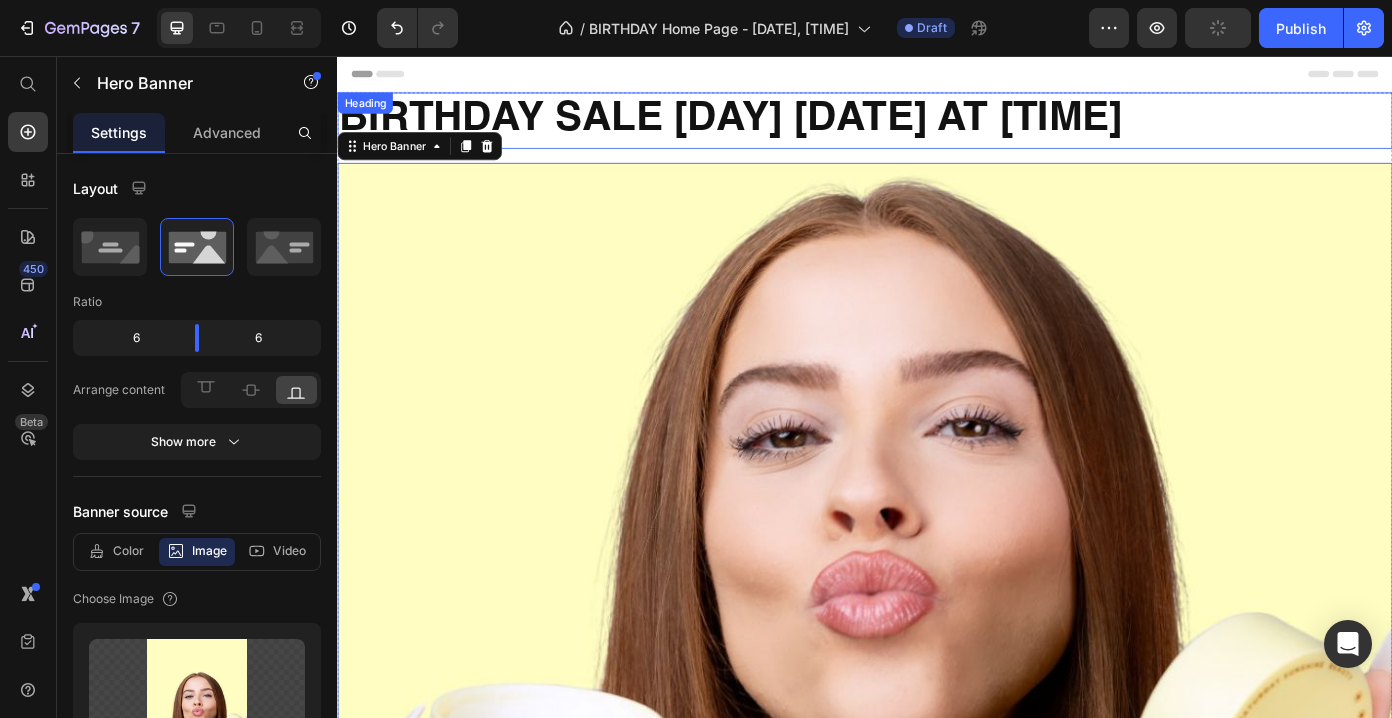 click on "BIRTHDAY  SALE [DAY] [DATE] AT [TIME]" at bounding box center [937, 129] 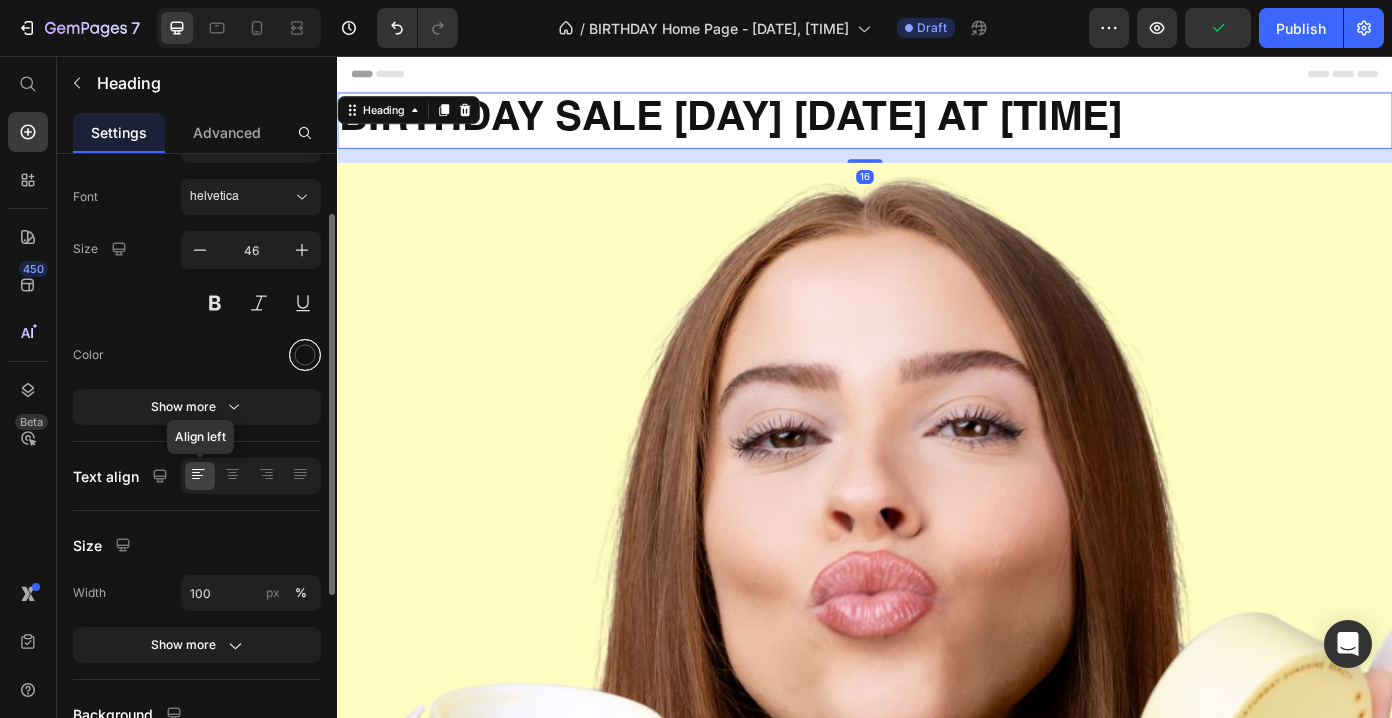 scroll, scrollTop: 98, scrollLeft: 0, axis: vertical 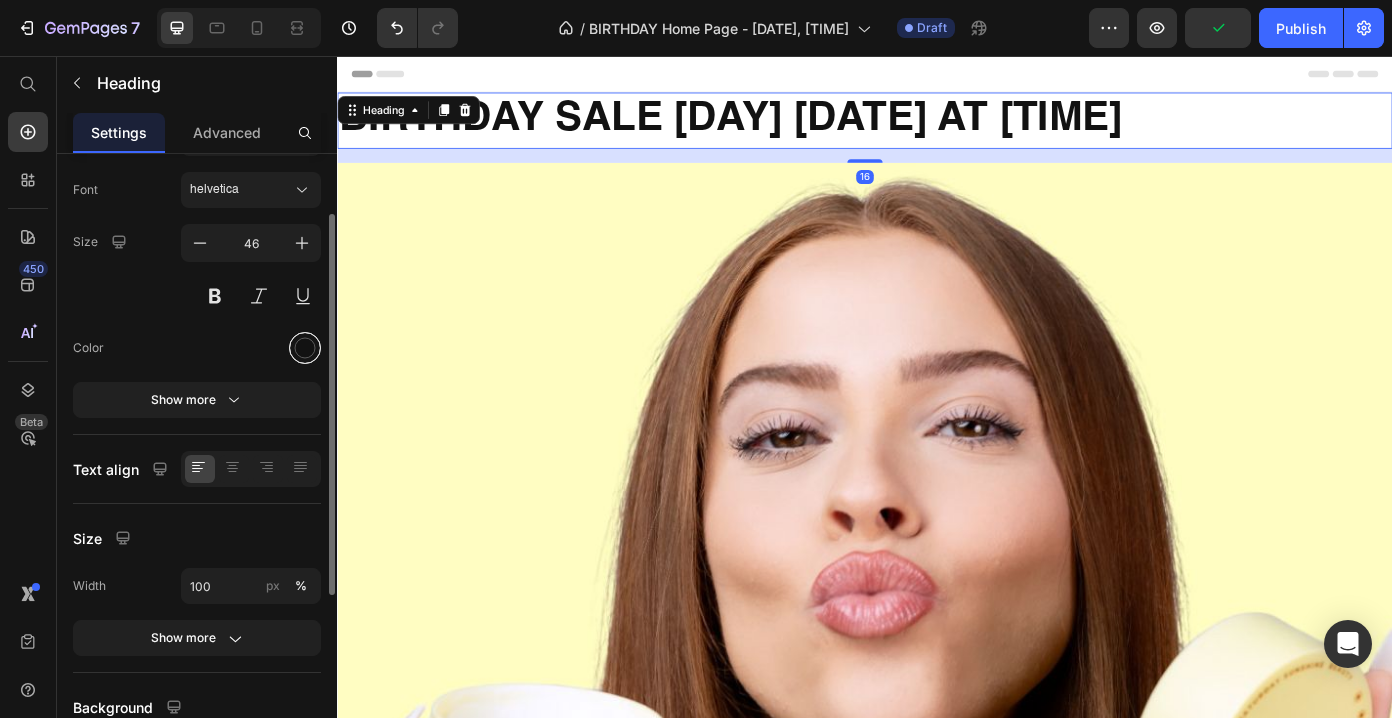 click at bounding box center (305, 348) 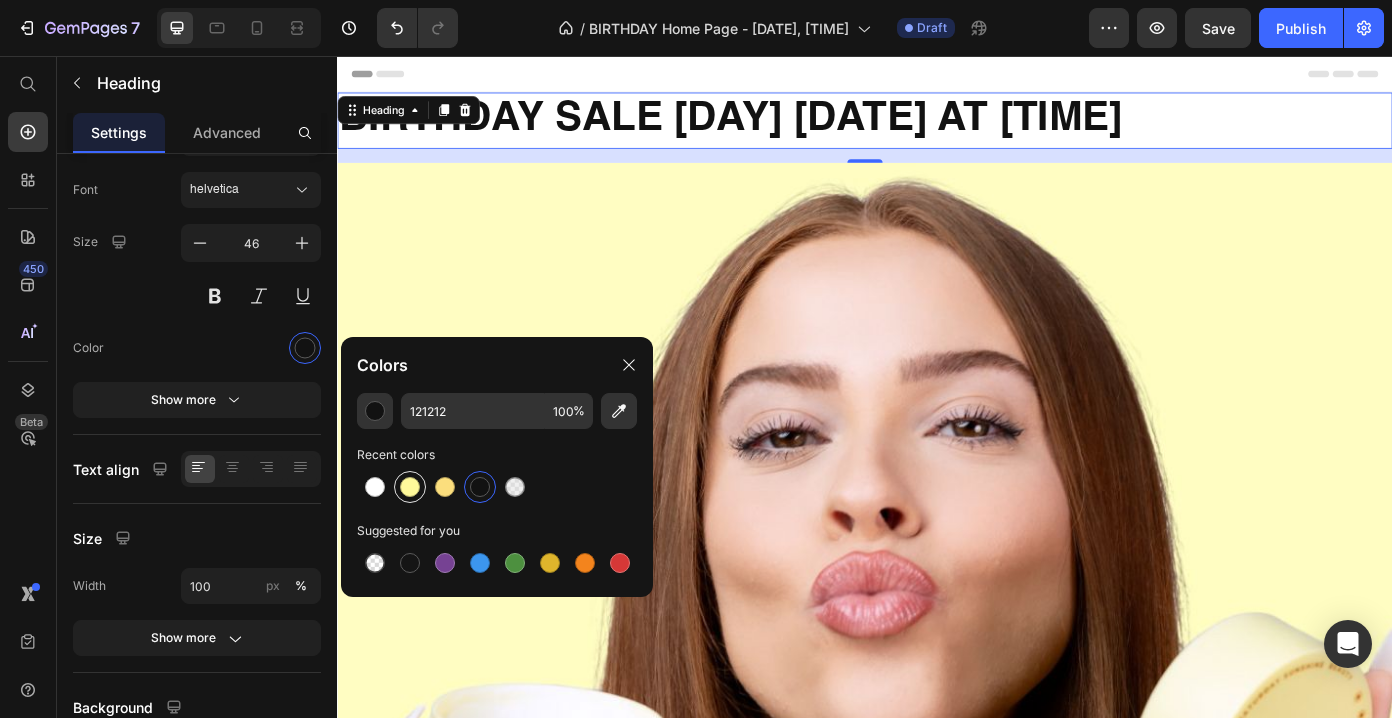 click at bounding box center [410, 487] 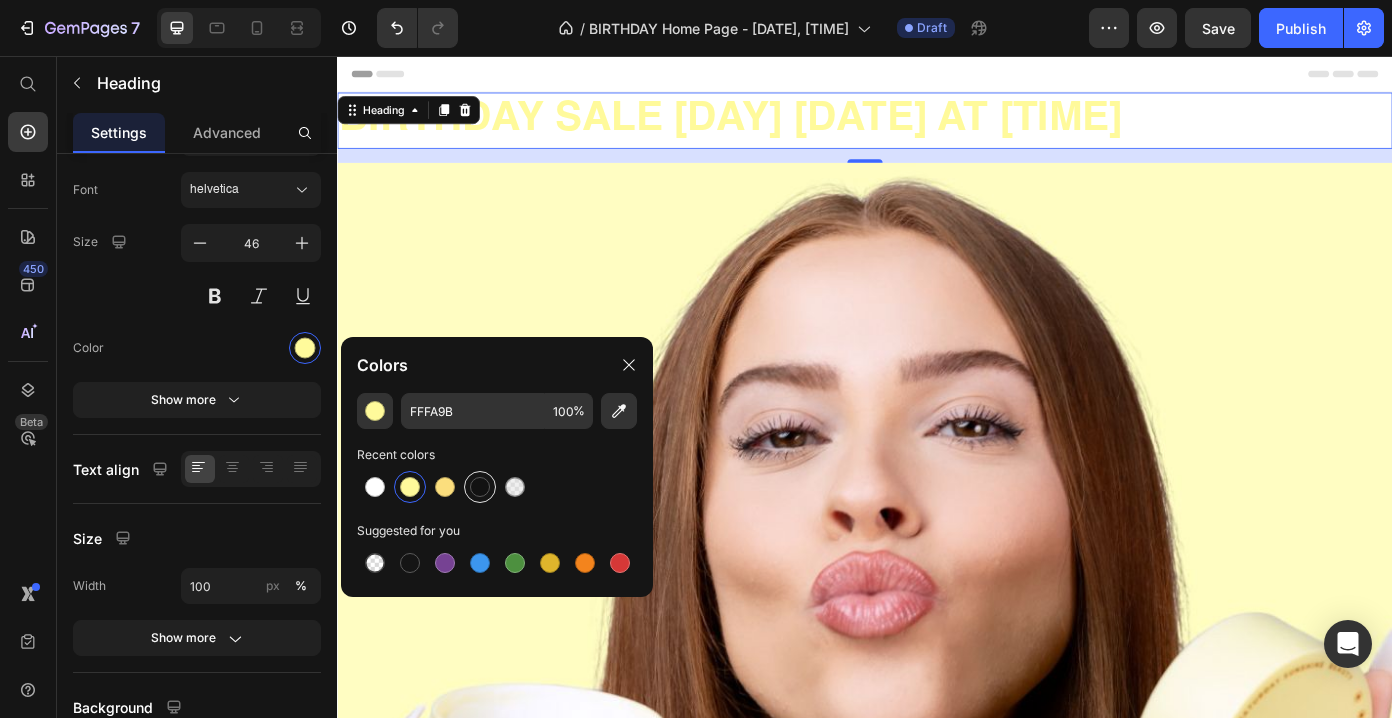 click at bounding box center (480, 487) 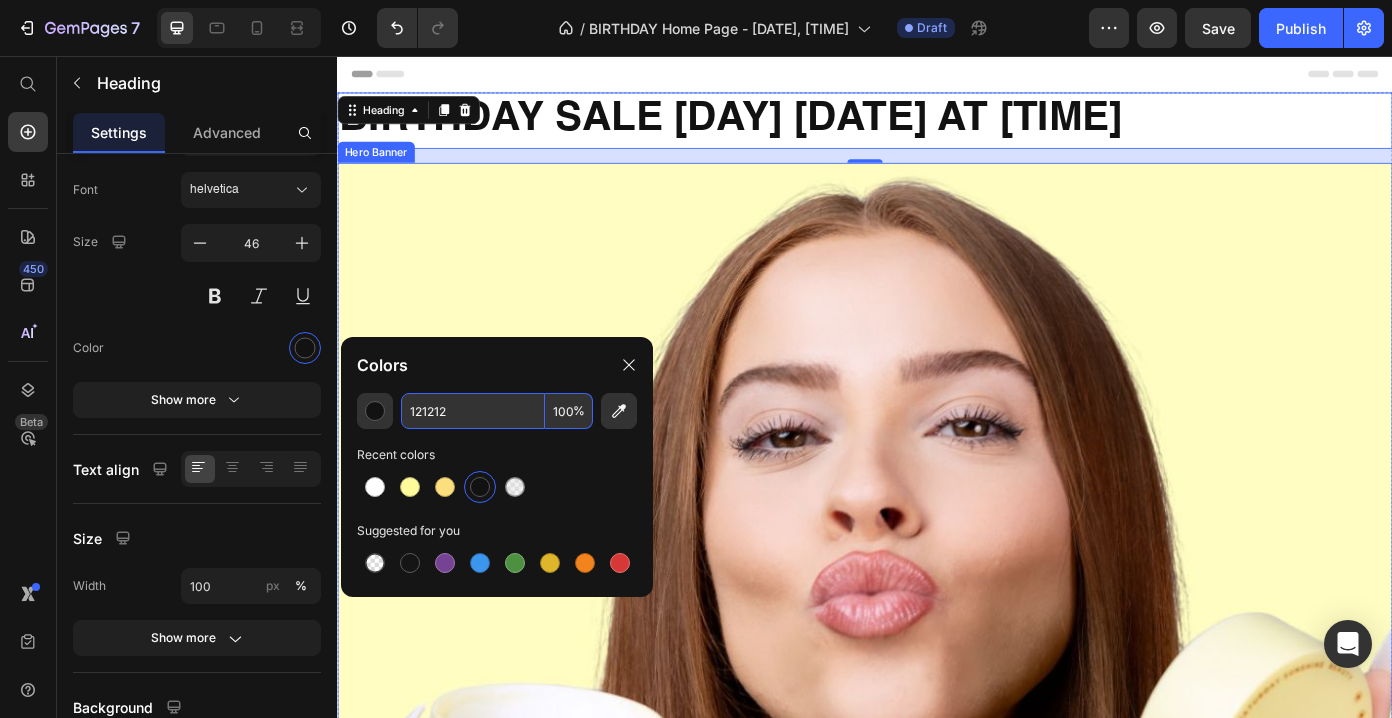 click at bounding box center (937, 553) 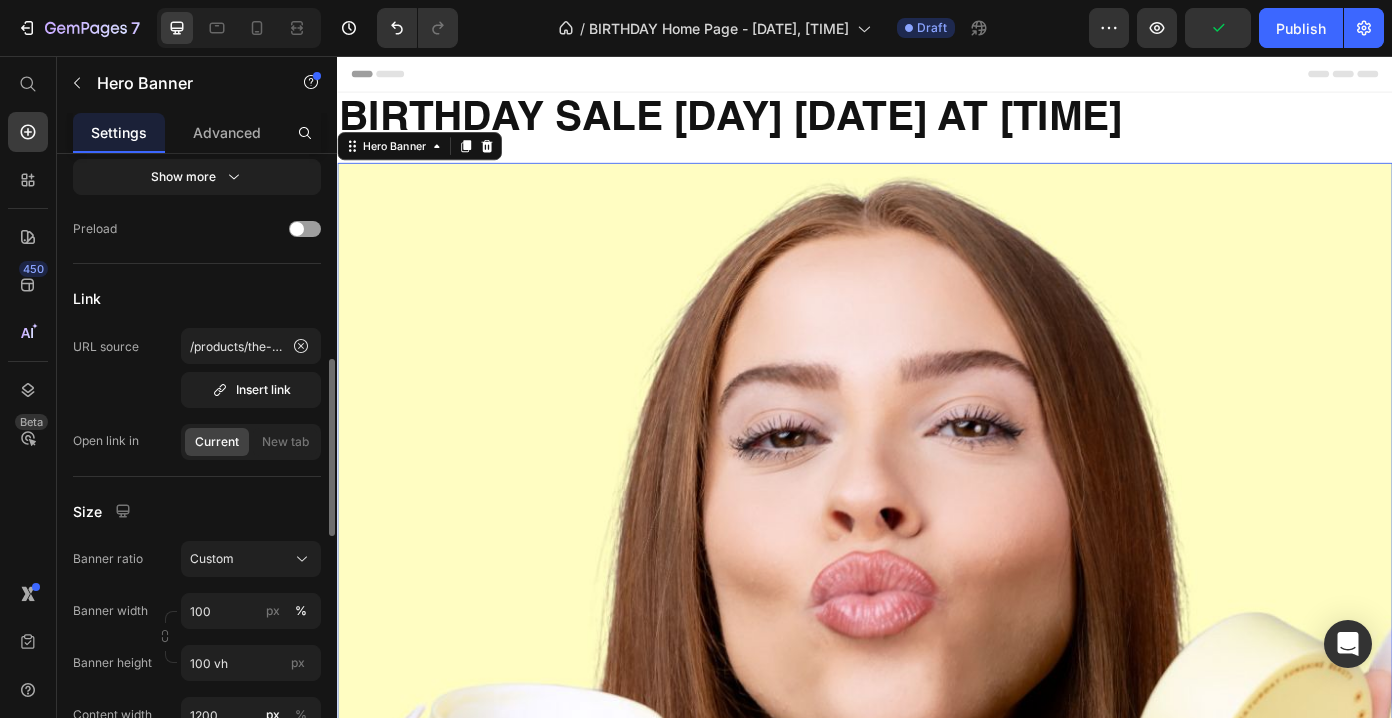 scroll, scrollTop: 834, scrollLeft: 0, axis: vertical 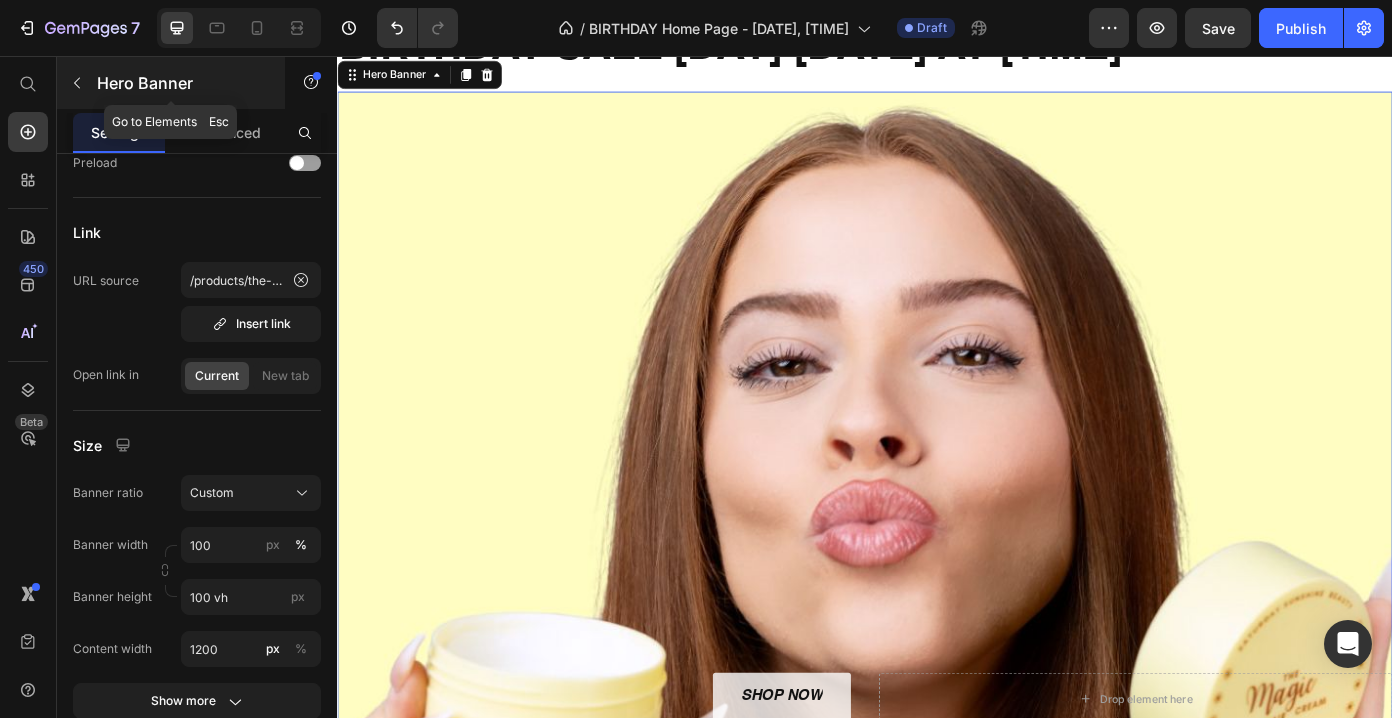 click at bounding box center (77, 83) 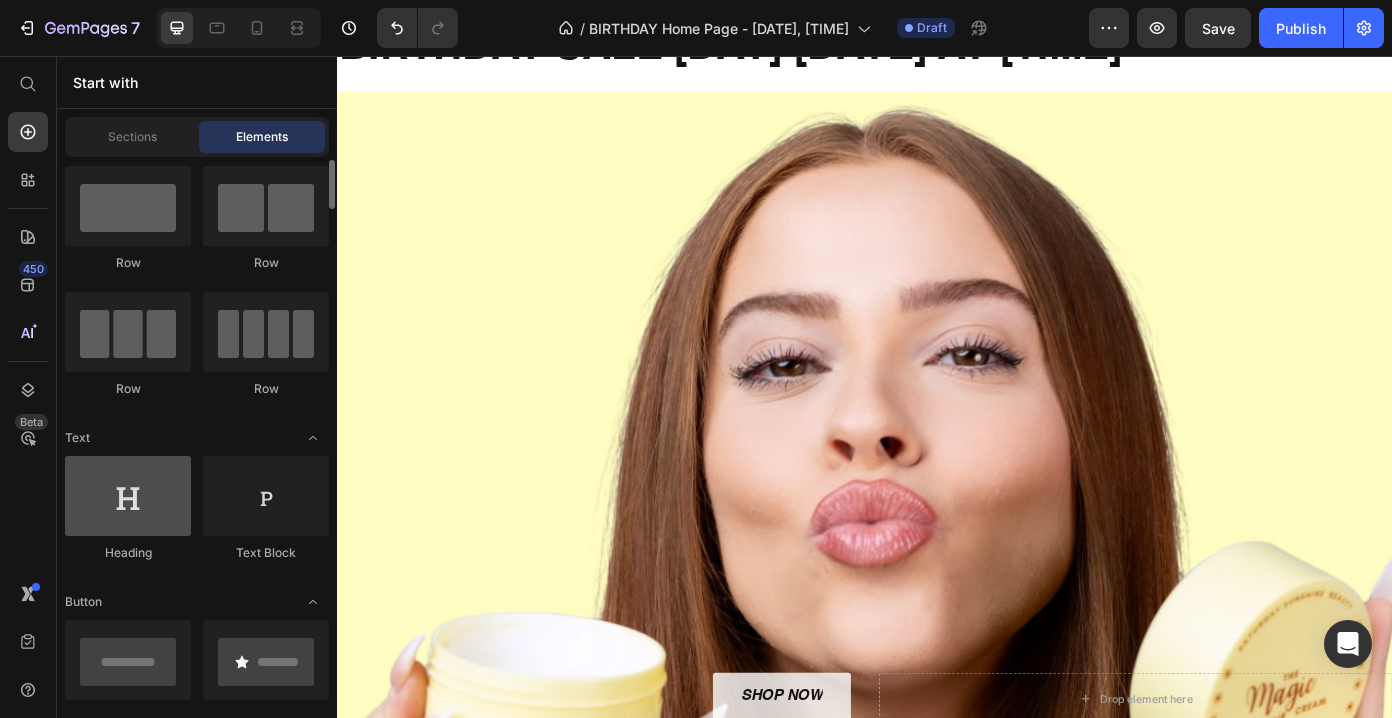 scroll, scrollTop: 35, scrollLeft: 0, axis: vertical 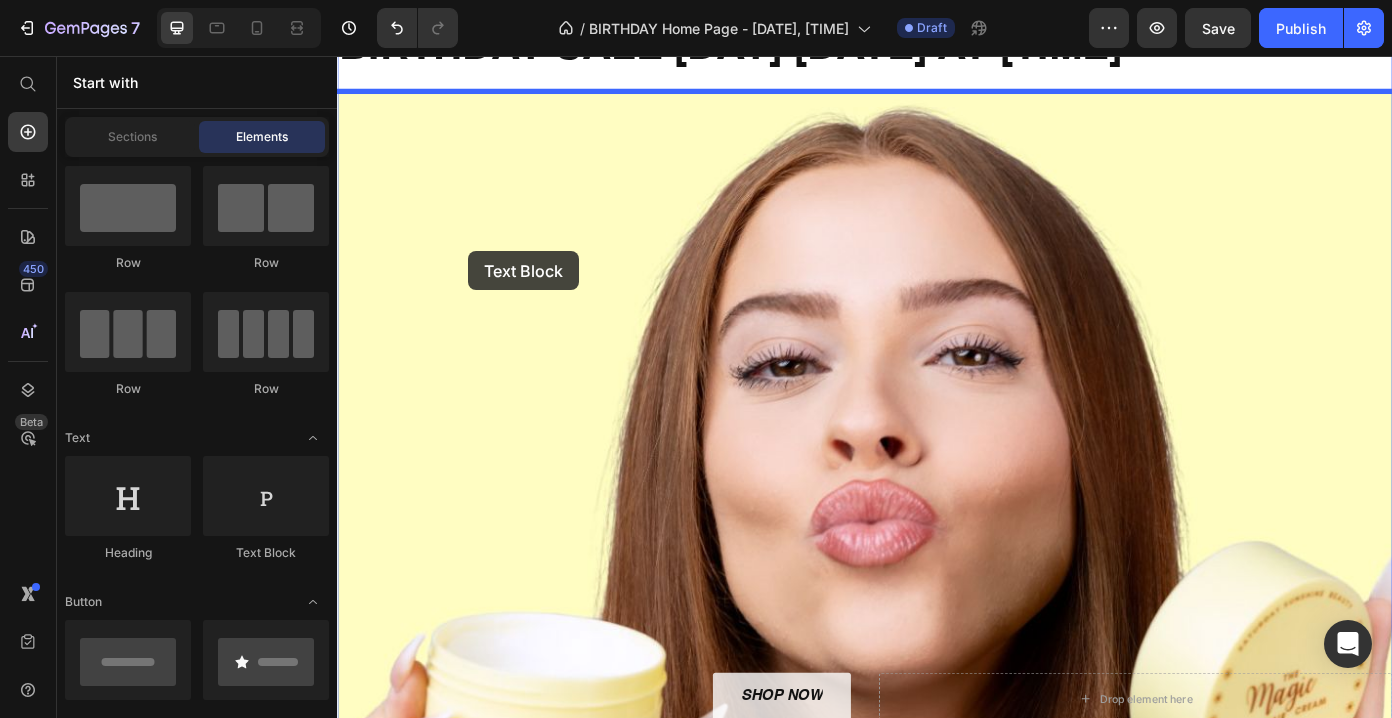 drag, startPoint x: 632, startPoint y: 564, endPoint x: 484, endPoint y: 275, distance: 324.69217 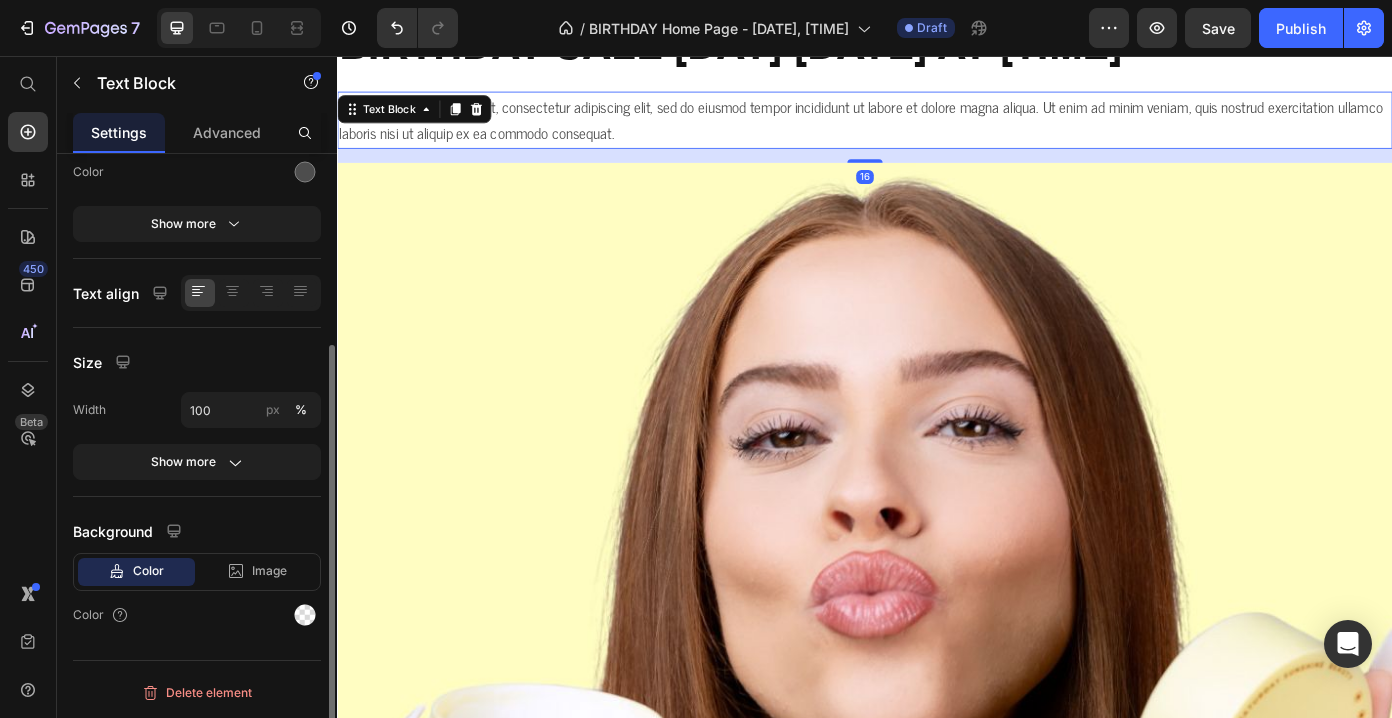 scroll, scrollTop: 0, scrollLeft: 0, axis: both 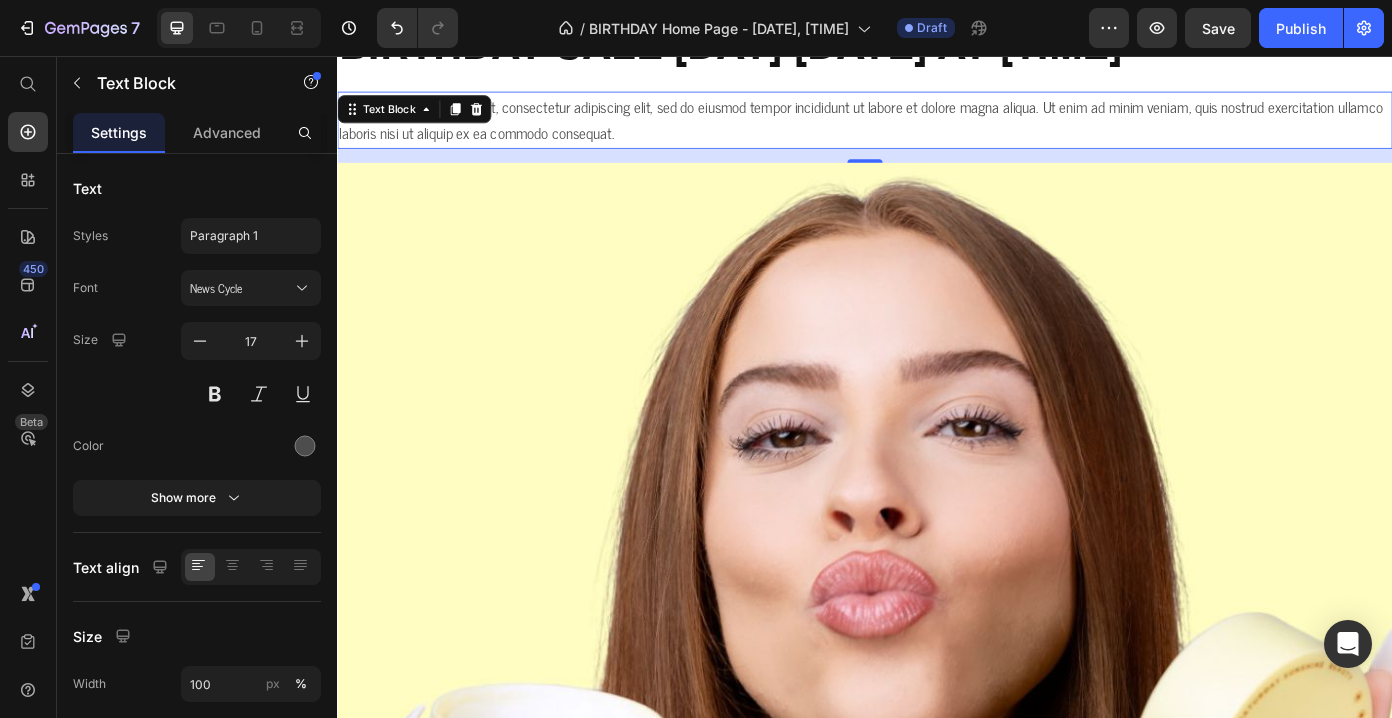 click on "Lorem ipsum dolor sit amet, consectetur adipiscing elit, sed do eiusmod tempor incididunt ut labore et dolore magna aliqua. Ut enim ad minim veniam, quis nostrud exercitation ullamco laboris nisi ut aliquip ex ea commodo consequat." at bounding box center [937, 128] 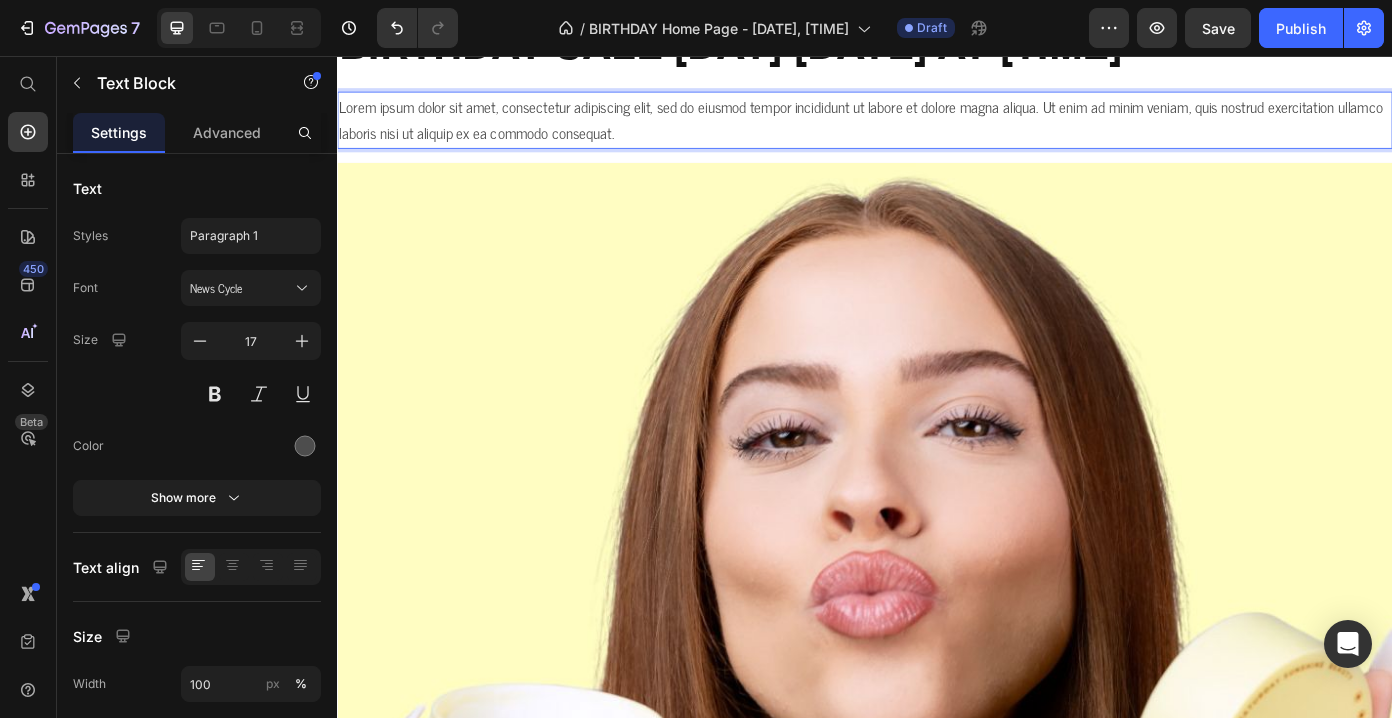click on "Lorem ipsum dolor sit amet, consectetur adipiscing elit, sed do eiusmod tempor incididunt ut labore et dolore magna aliqua. Ut enim ad minim veniam, quis nostrud exercitation ullamco laboris nisi ut aliquip ex ea commodo consequat." at bounding box center [937, 128] 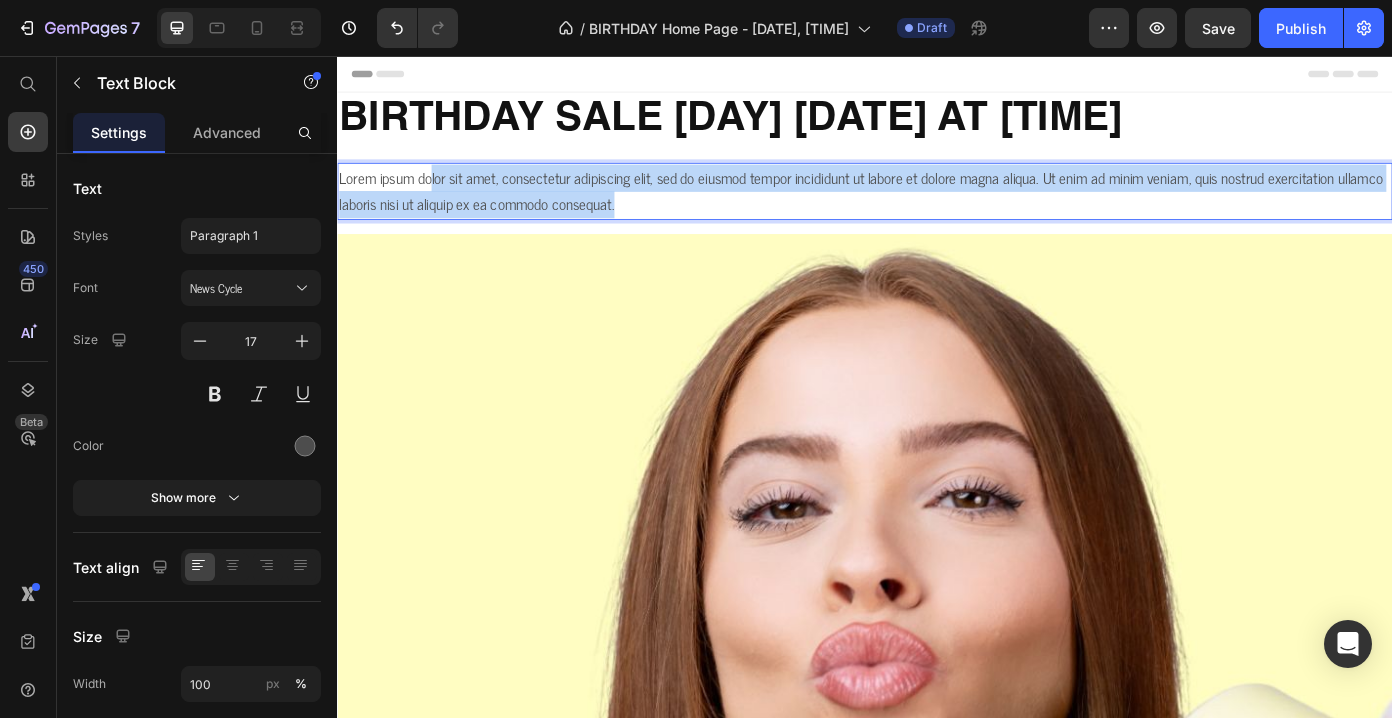 drag, startPoint x: 719, startPoint y: 226, endPoint x: 444, endPoint y: 206, distance: 275.72632 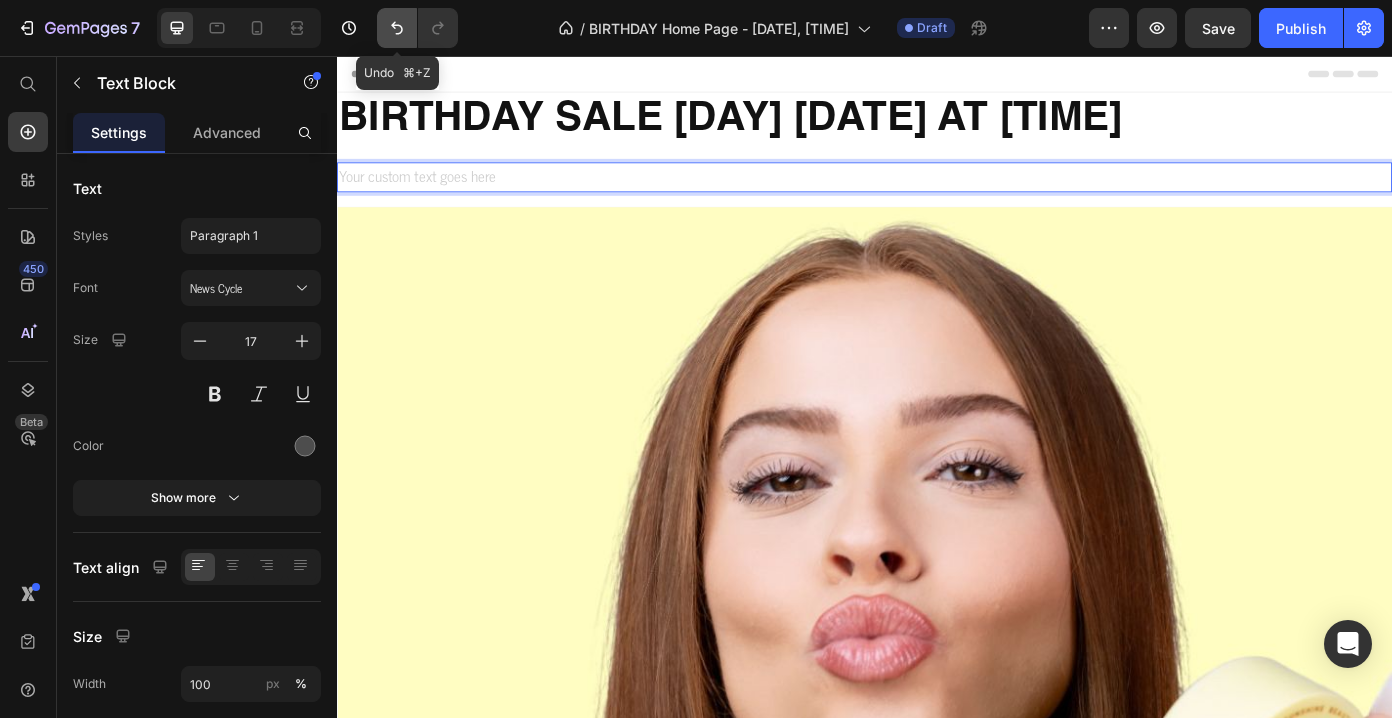 click 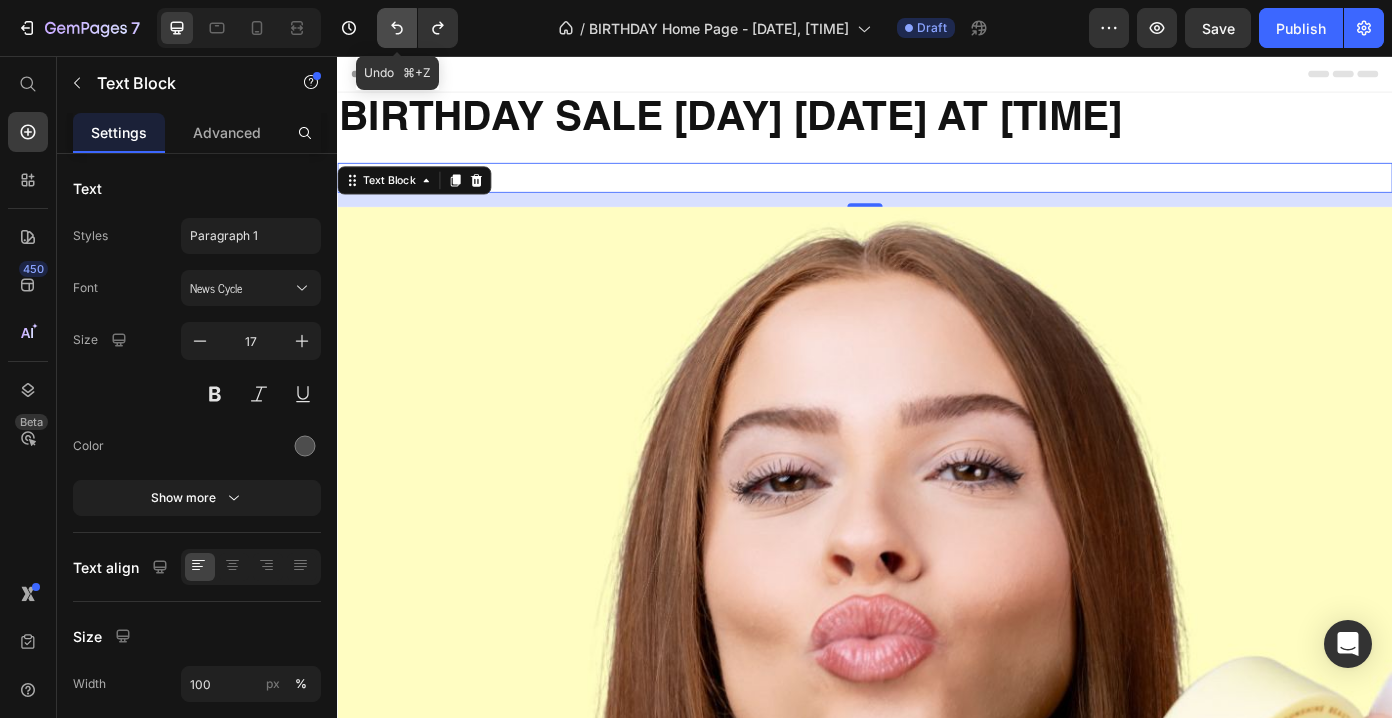 click 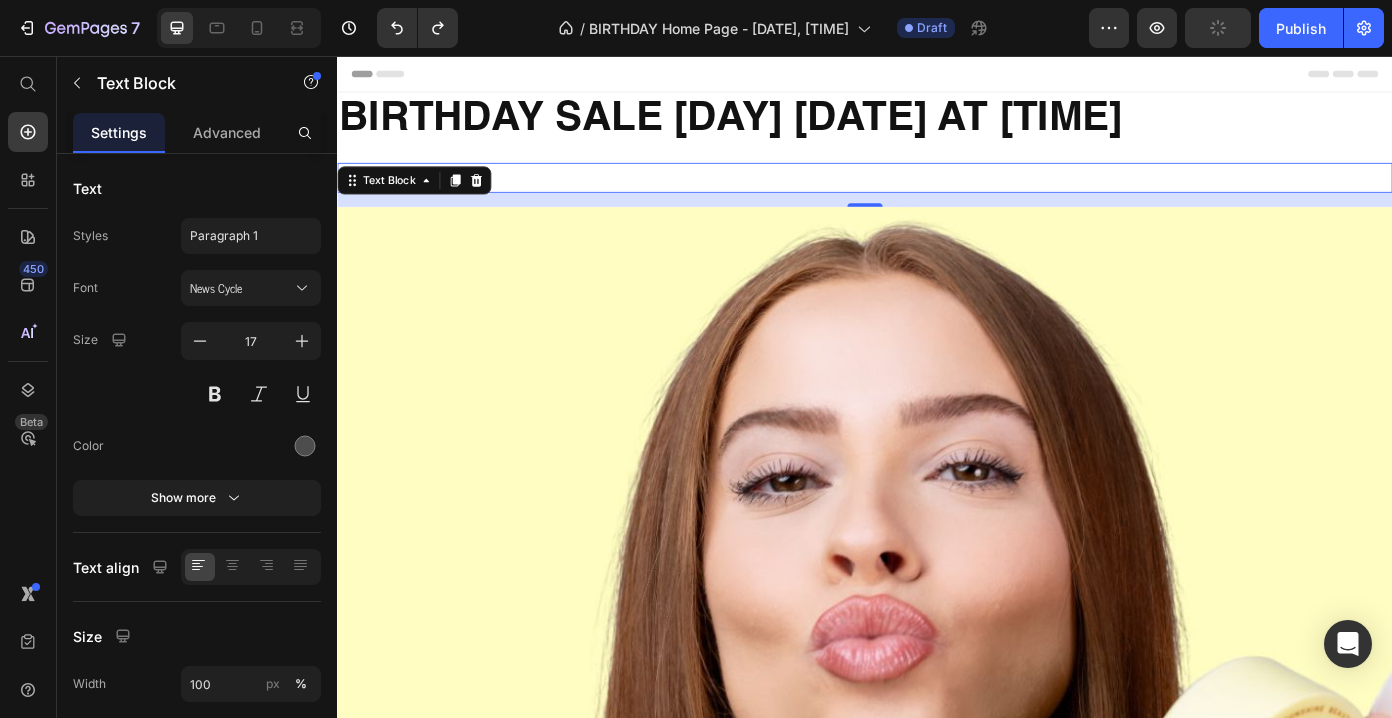 click at bounding box center (937, 603) 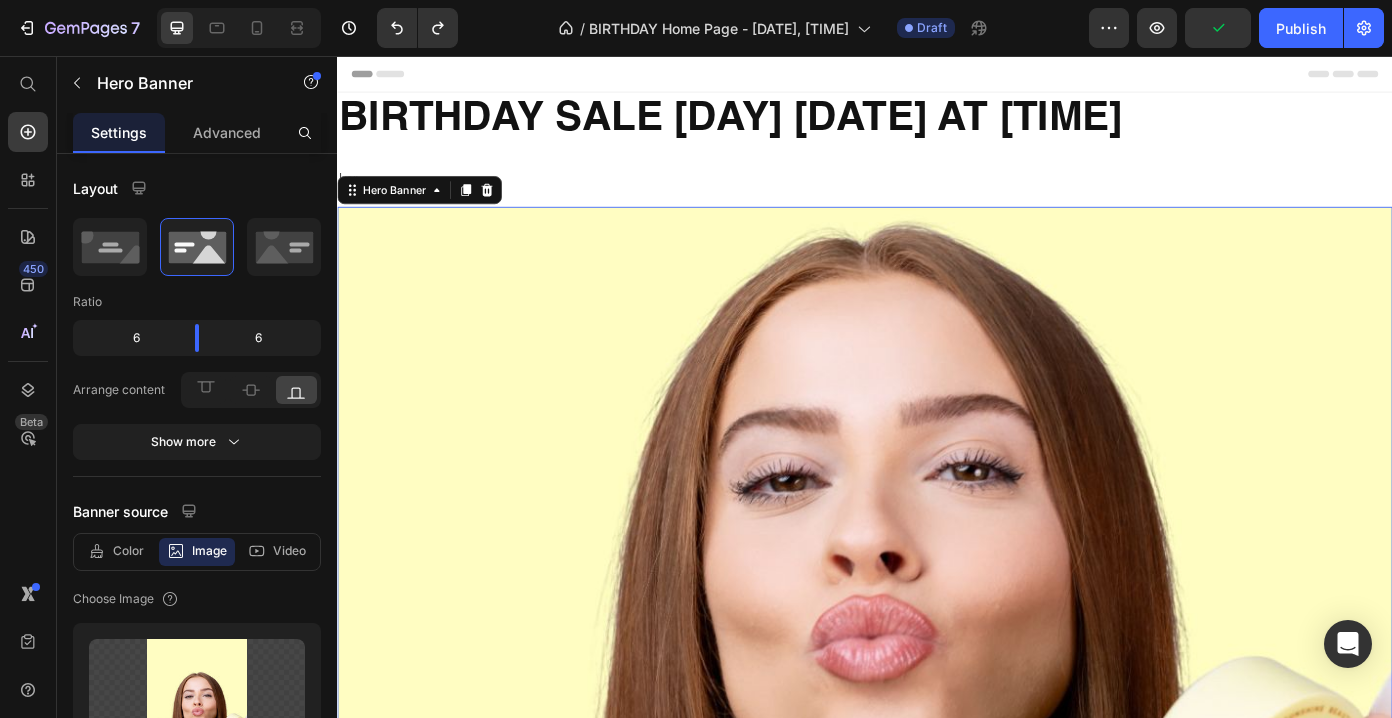 click at bounding box center (937, 603) 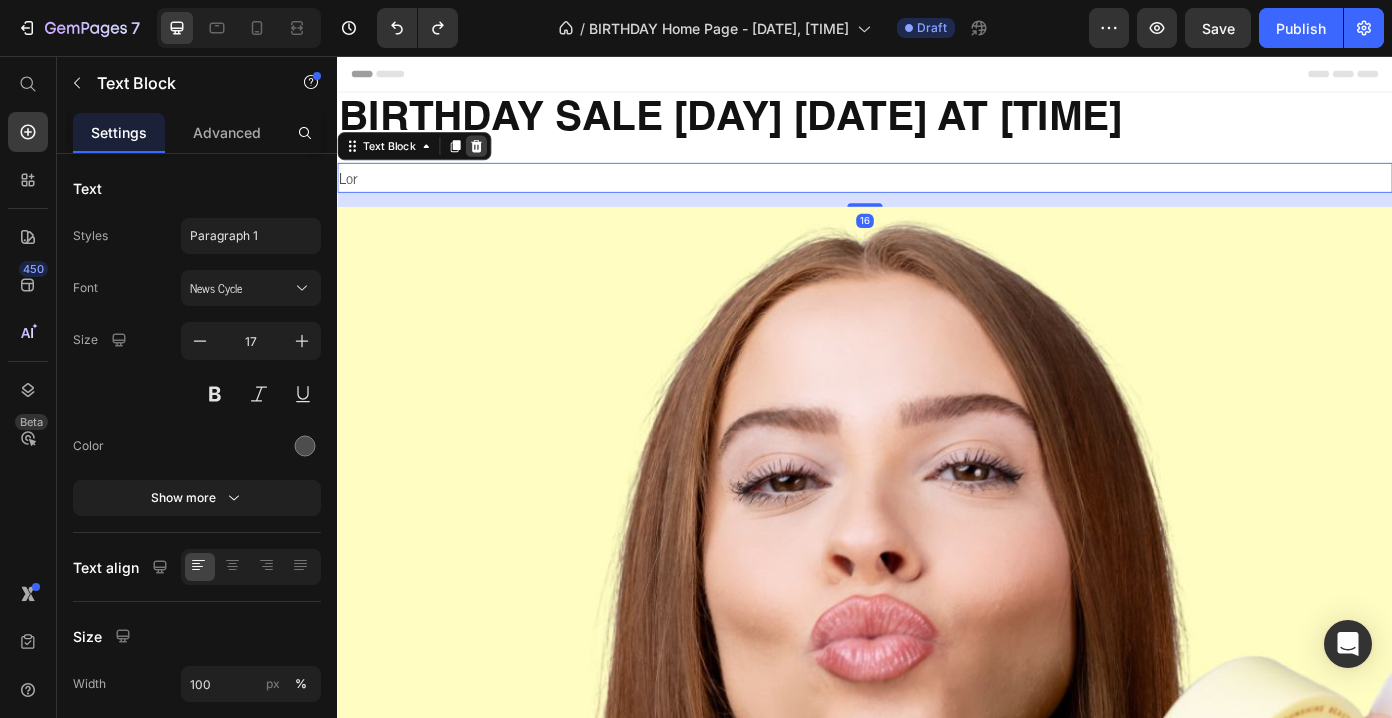 click at bounding box center [495, 158] 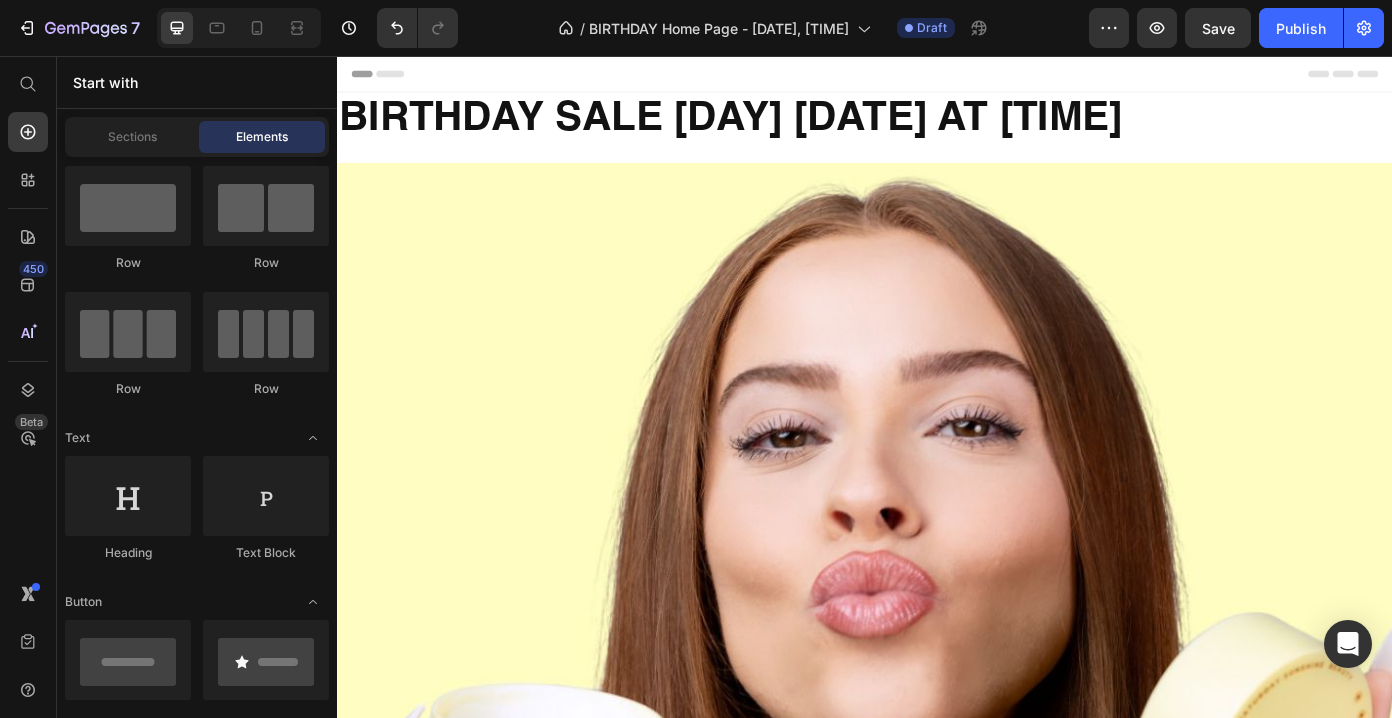 click on "BIRTHDAY  SALE [DAY] [DATE] AT [TIME]" at bounding box center [937, 129] 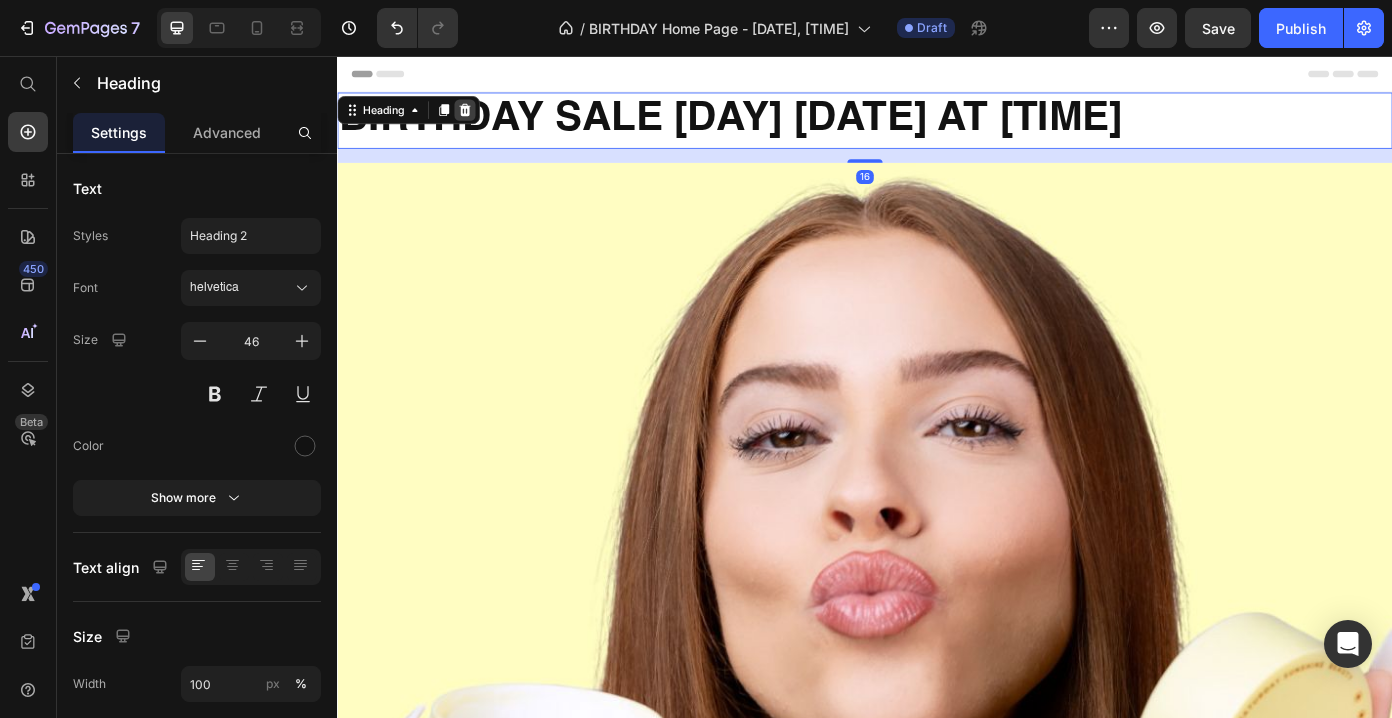 click 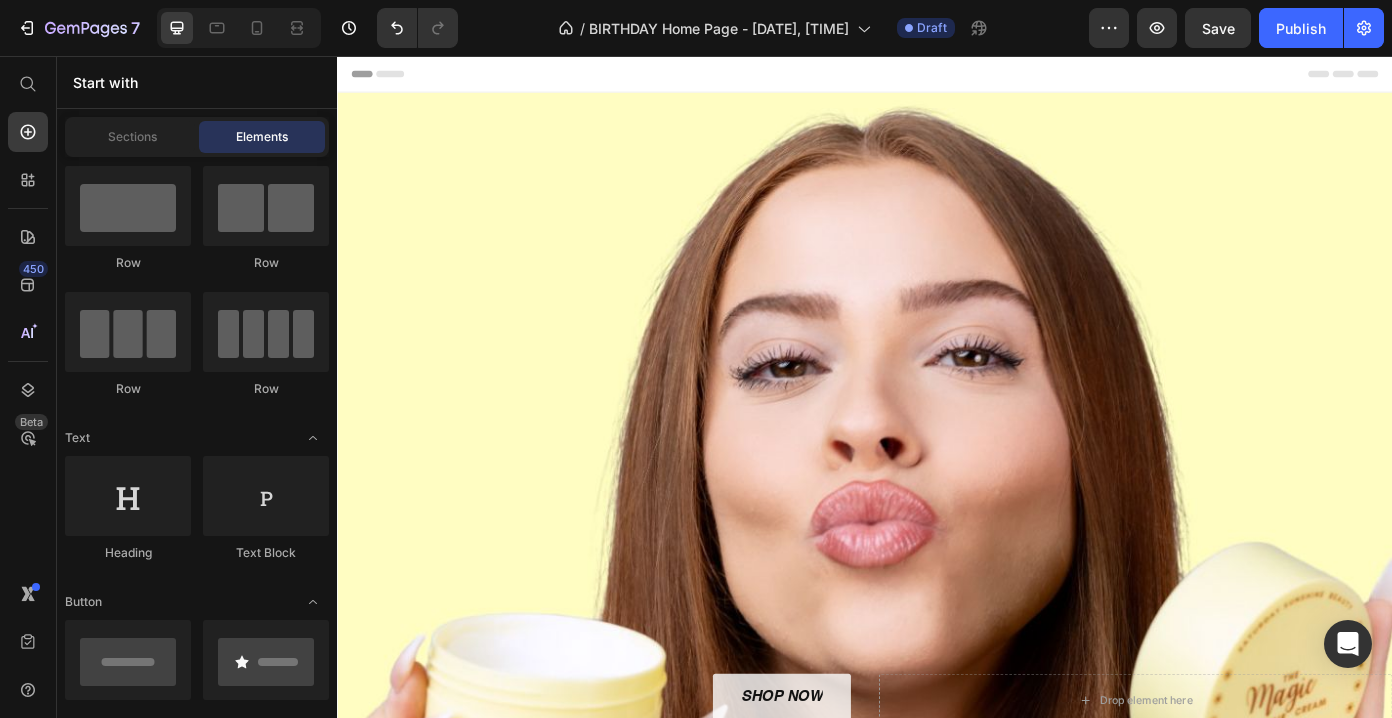 click at bounding box center (937, 473) 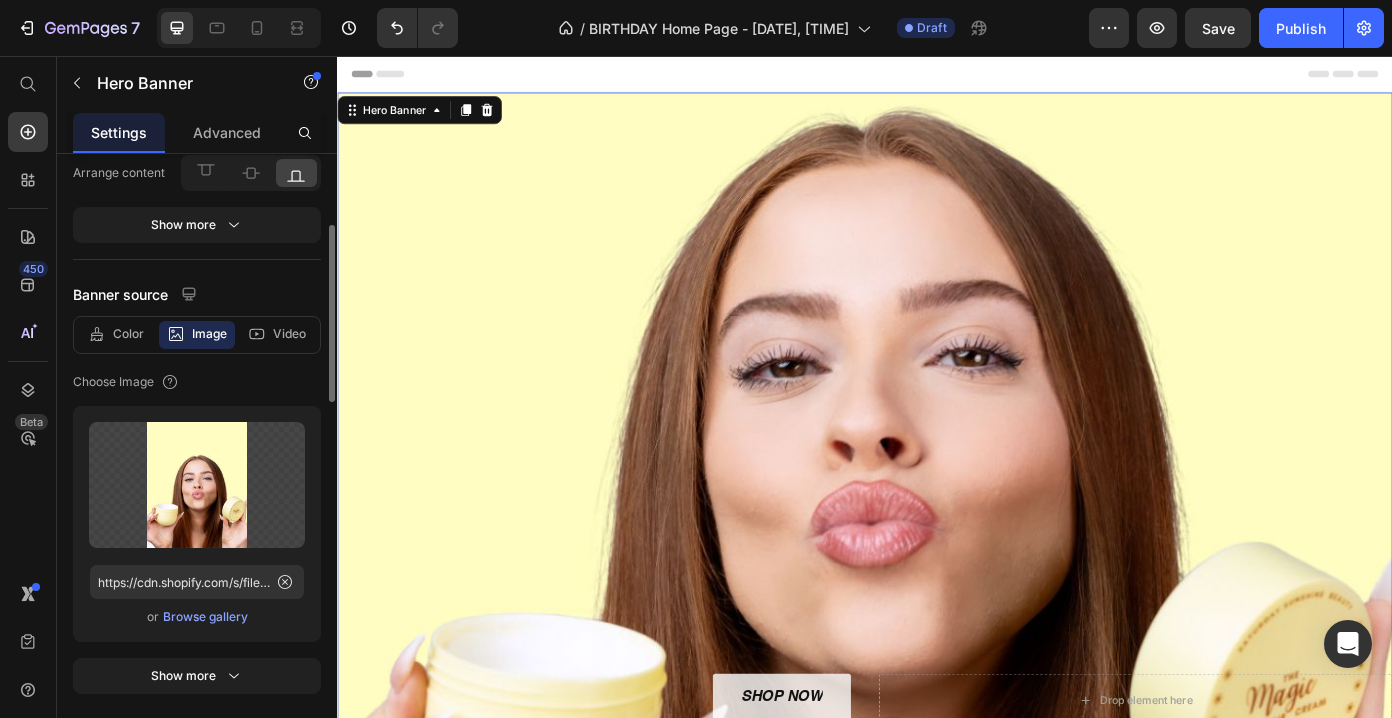 scroll, scrollTop: 243, scrollLeft: 0, axis: vertical 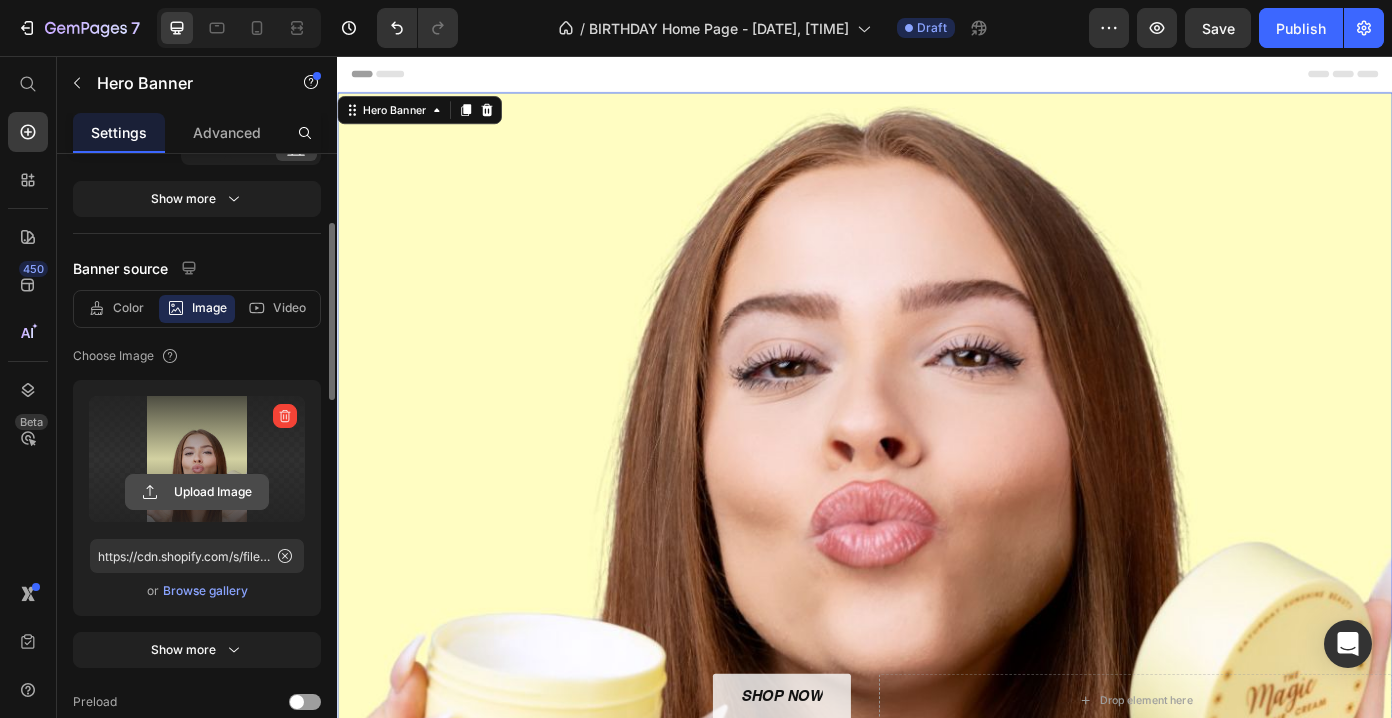 click 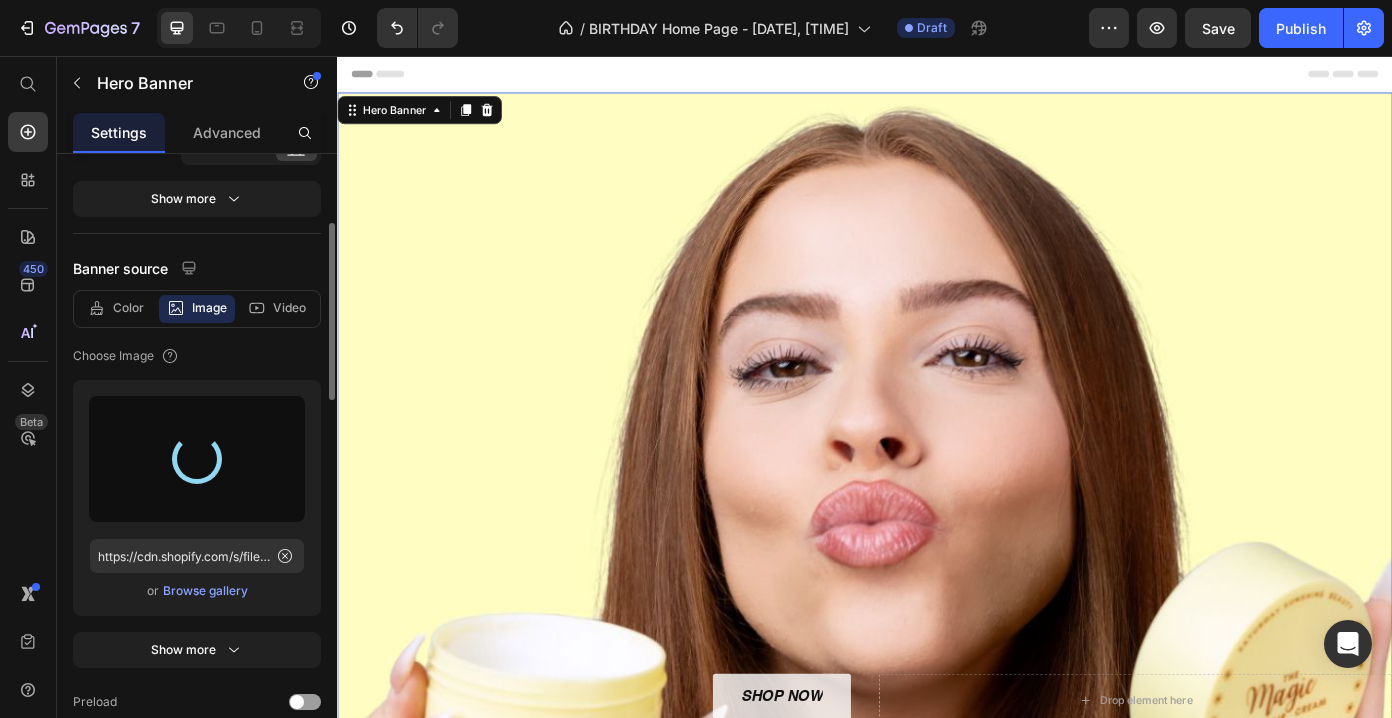 type on "https://cdn.shopify.com/s/files/1/0599/8890/2076/files/gempages_555543041566311476-4bc4f547-9357-444c-90aa-c263ce613598.png" 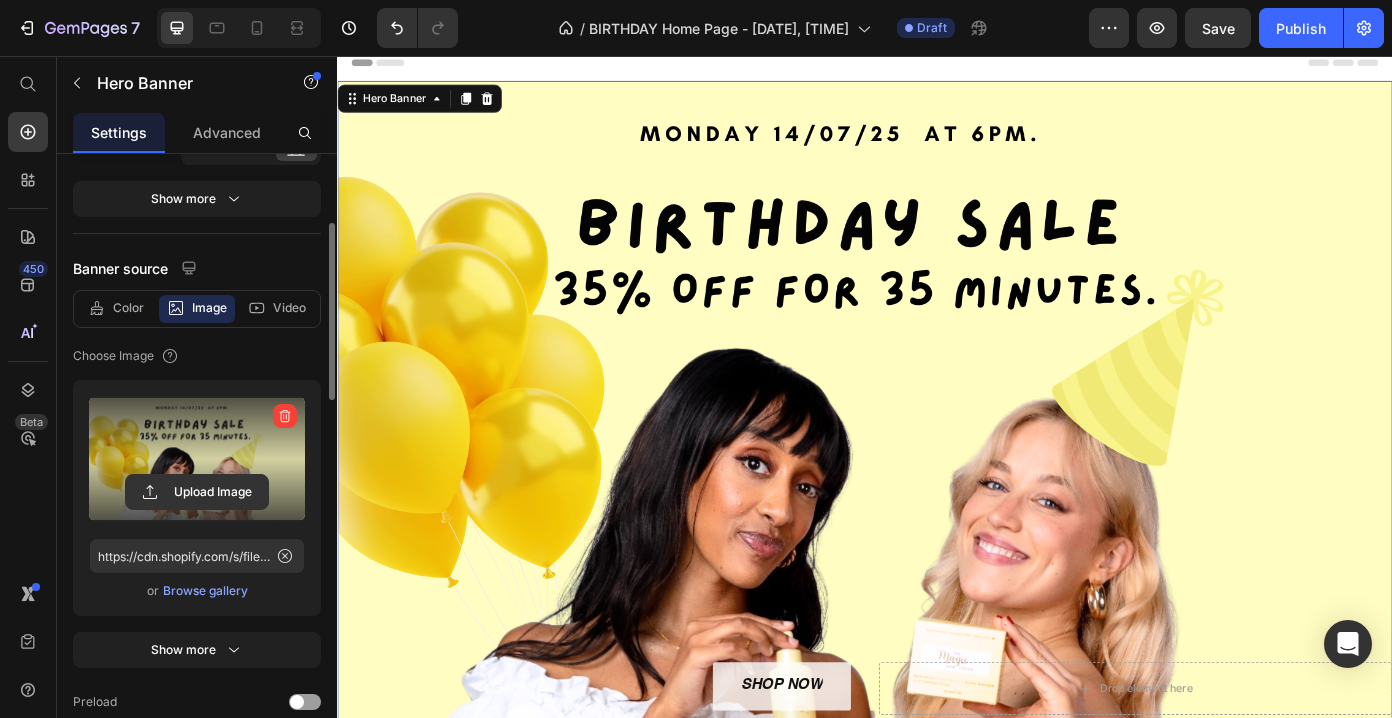 scroll, scrollTop: 11, scrollLeft: 0, axis: vertical 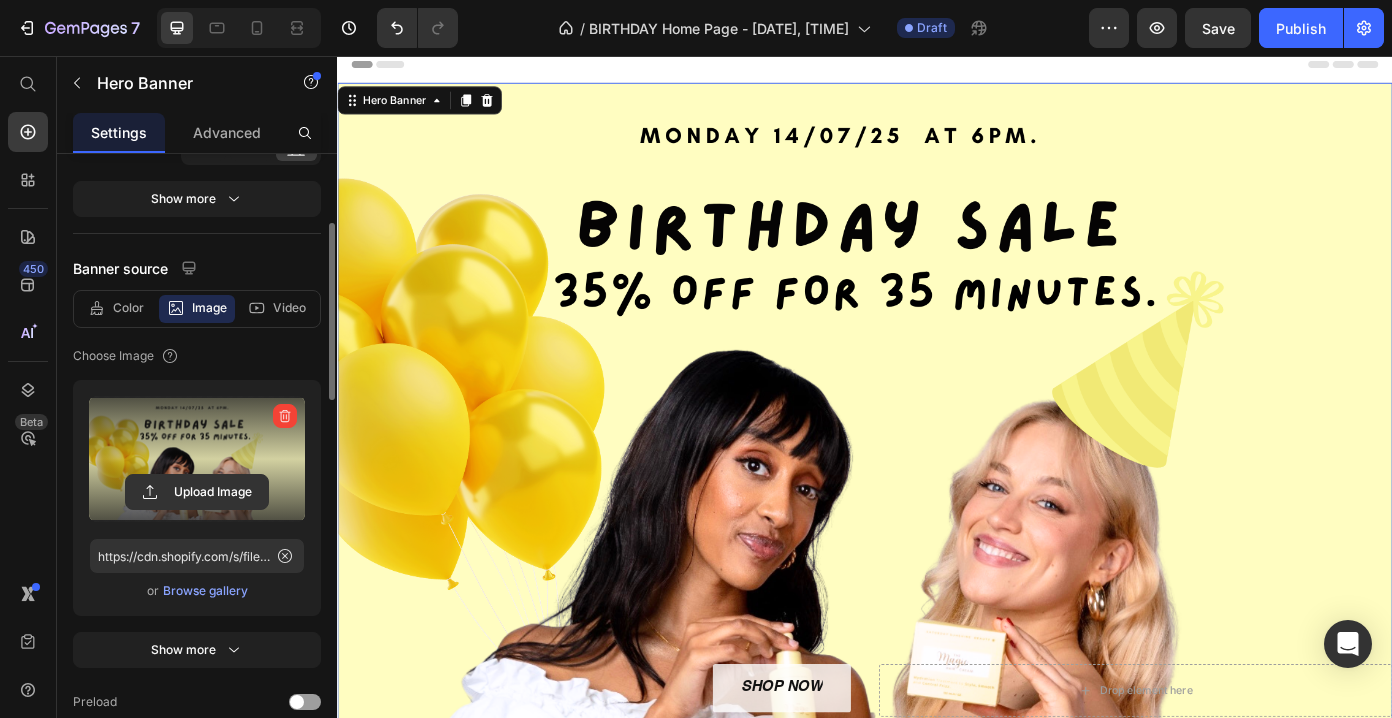 click on "Browse gallery" at bounding box center (205, 591) 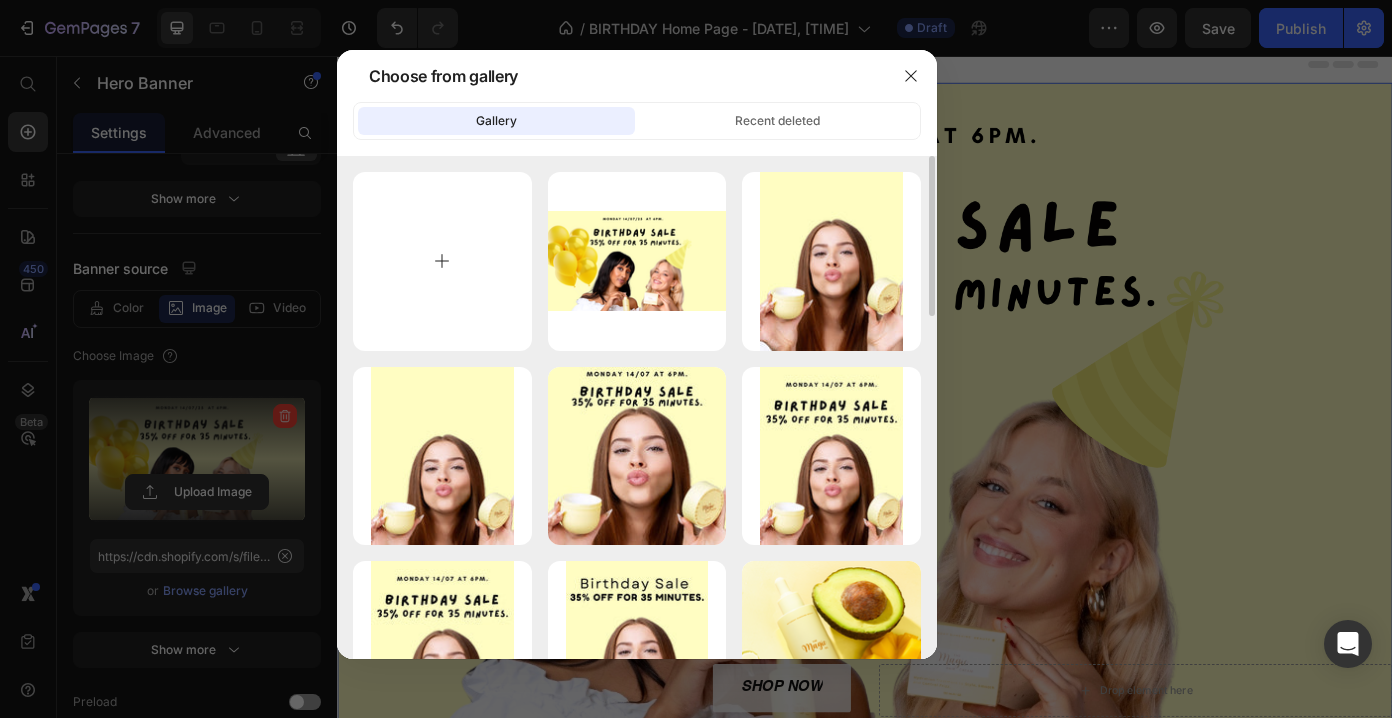 click at bounding box center (442, 261) 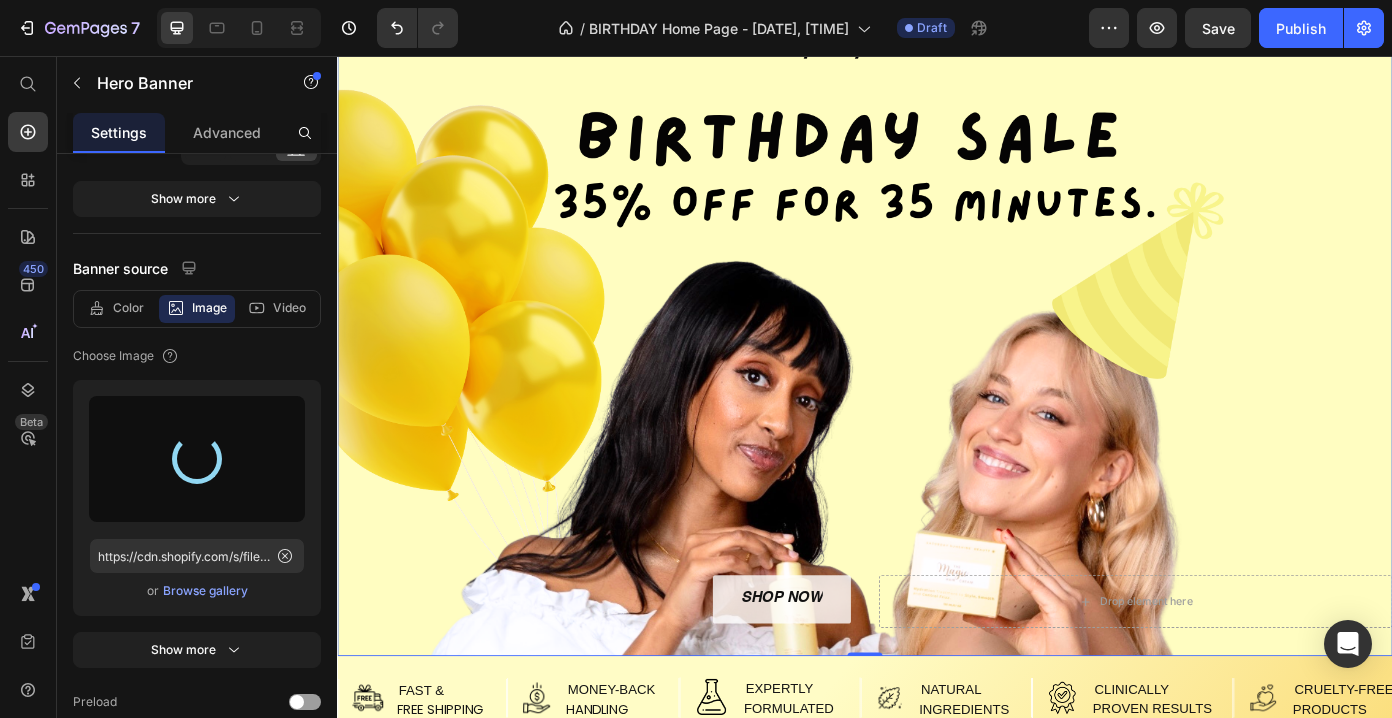 scroll, scrollTop: 0, scrollLeft: 0, axis: both 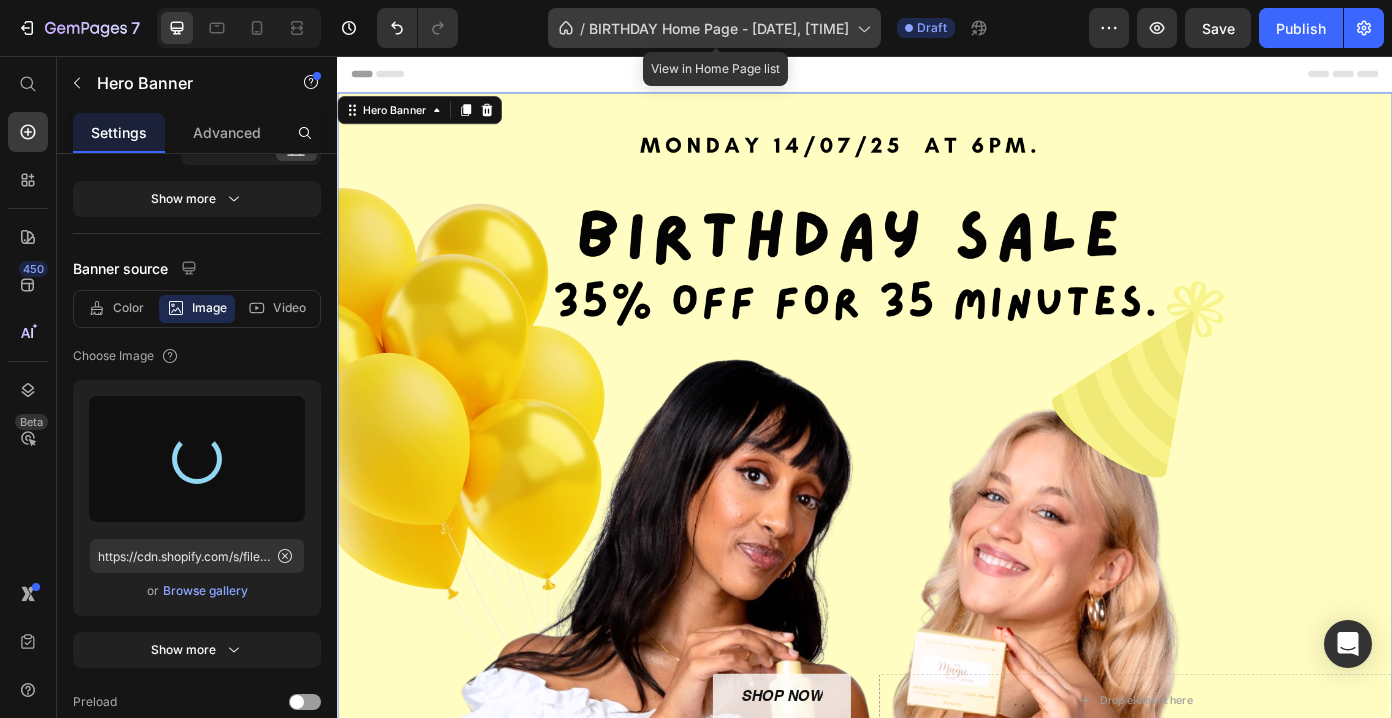 type on "https://cdn.shopify.com/s/files/1/0599/8890/2076/files/gempages_555543041566311476-c9a98e38-ec82-493f-a3bd-62a1965a1601.png" 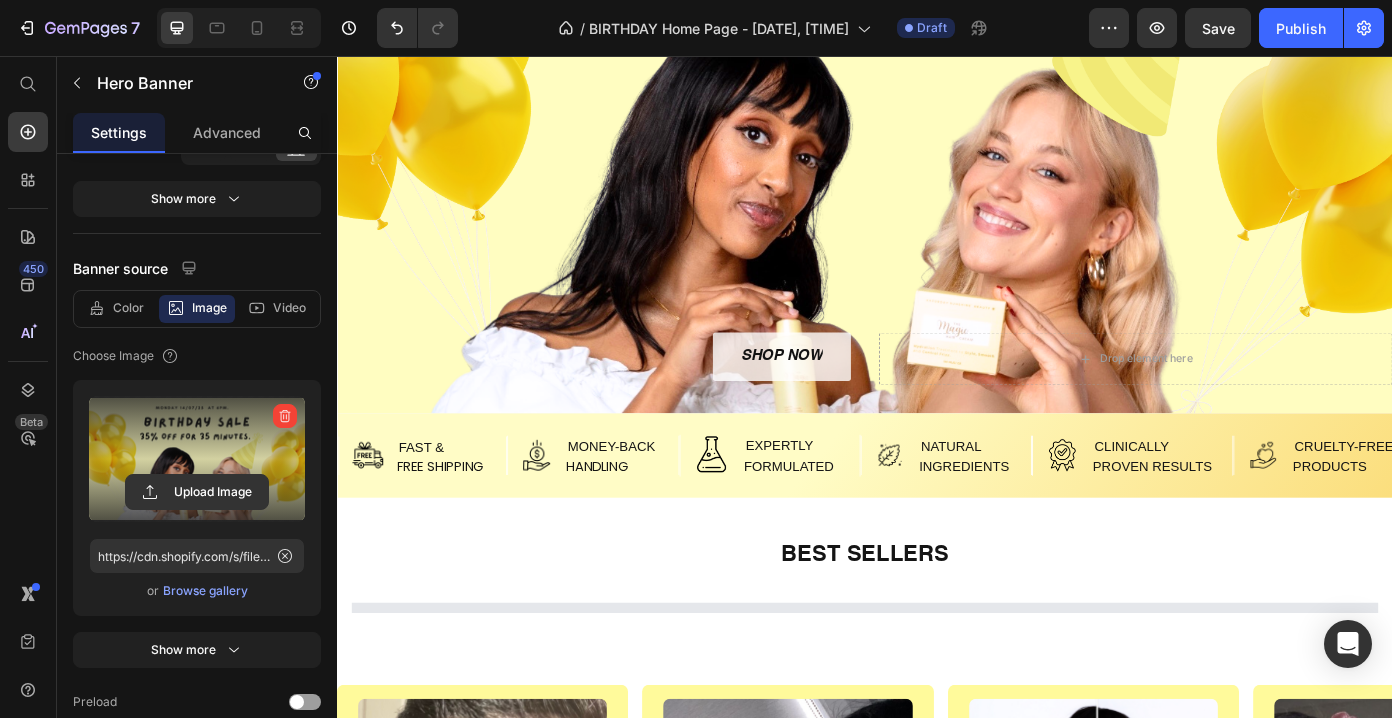 scroll, scrollTop: 0, scrollLeft: 0, axis: both 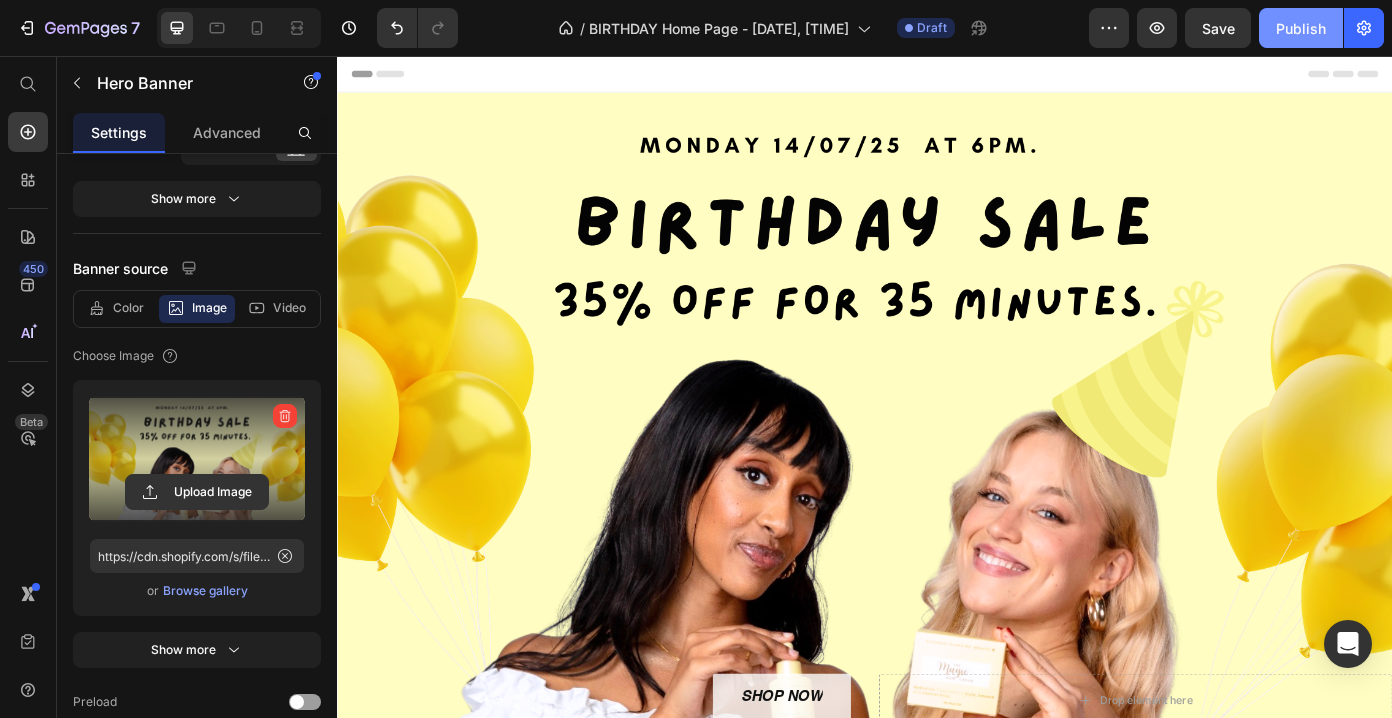 click on "Publish" at bounding box center [1301, 28] 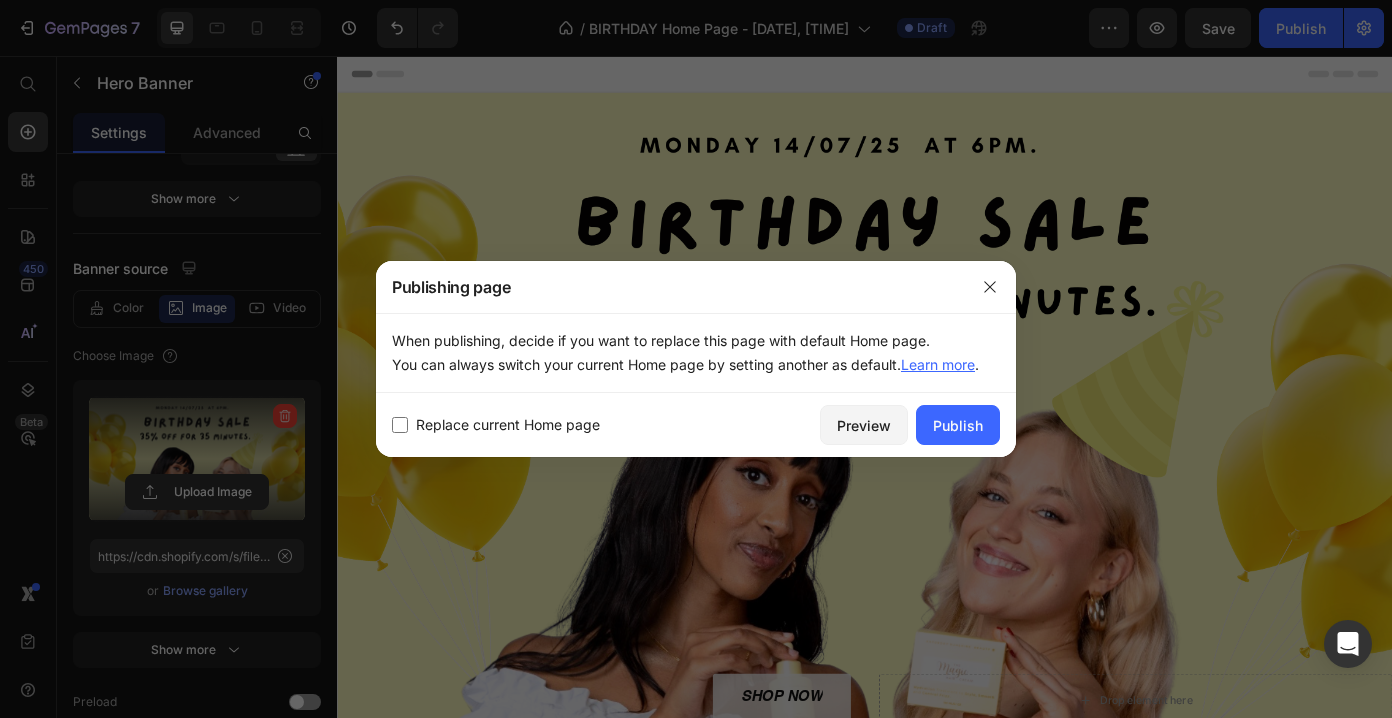 drag, startPoint x: 958, startPoint y: 431, endPoint x: 674, endPoint y: 340, distance: 298.22308 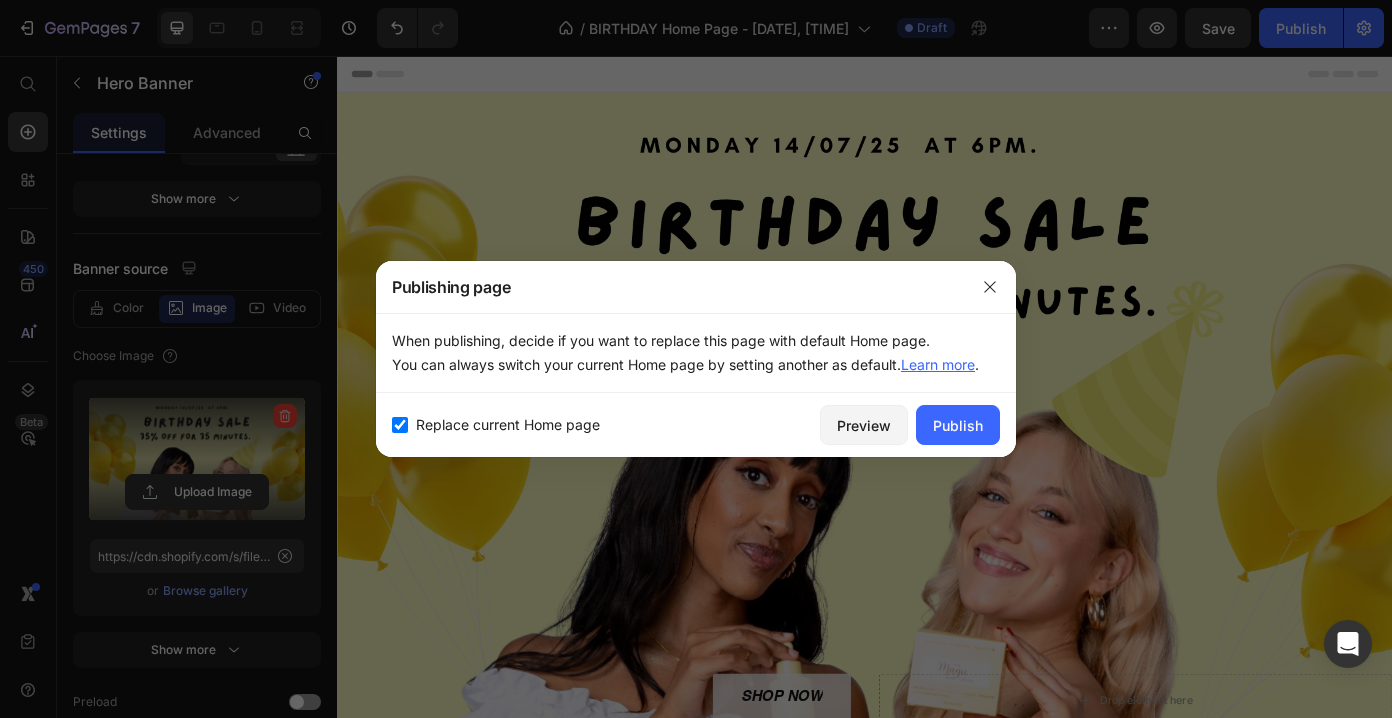 checkbox on "true" 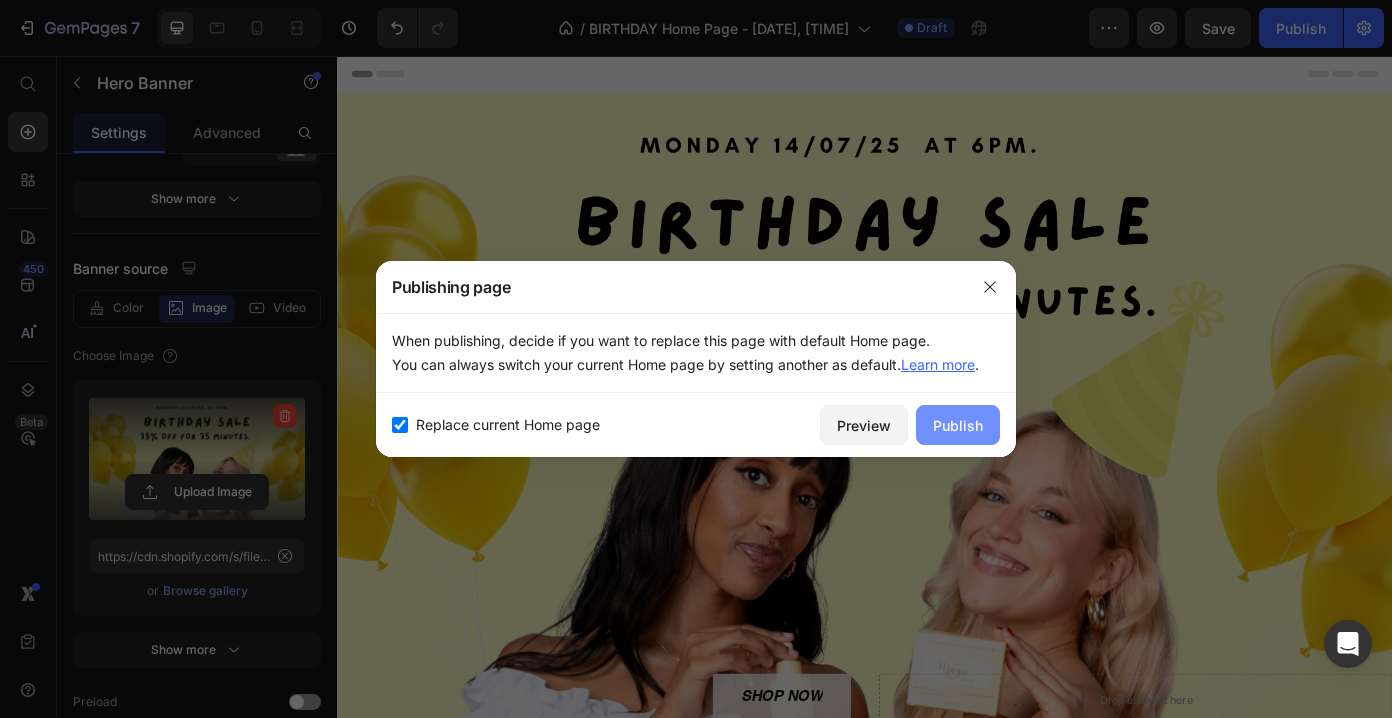 click on "Publish" at bounding box center [958, 425] 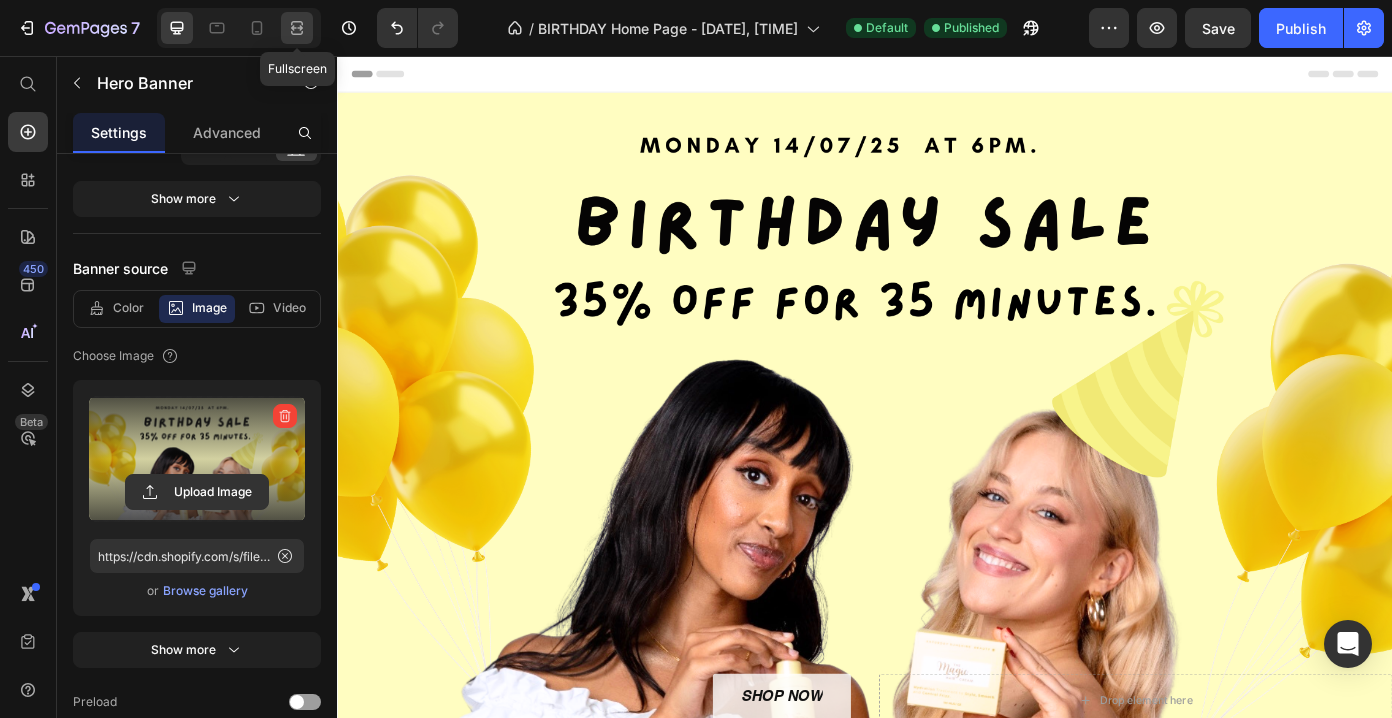 click 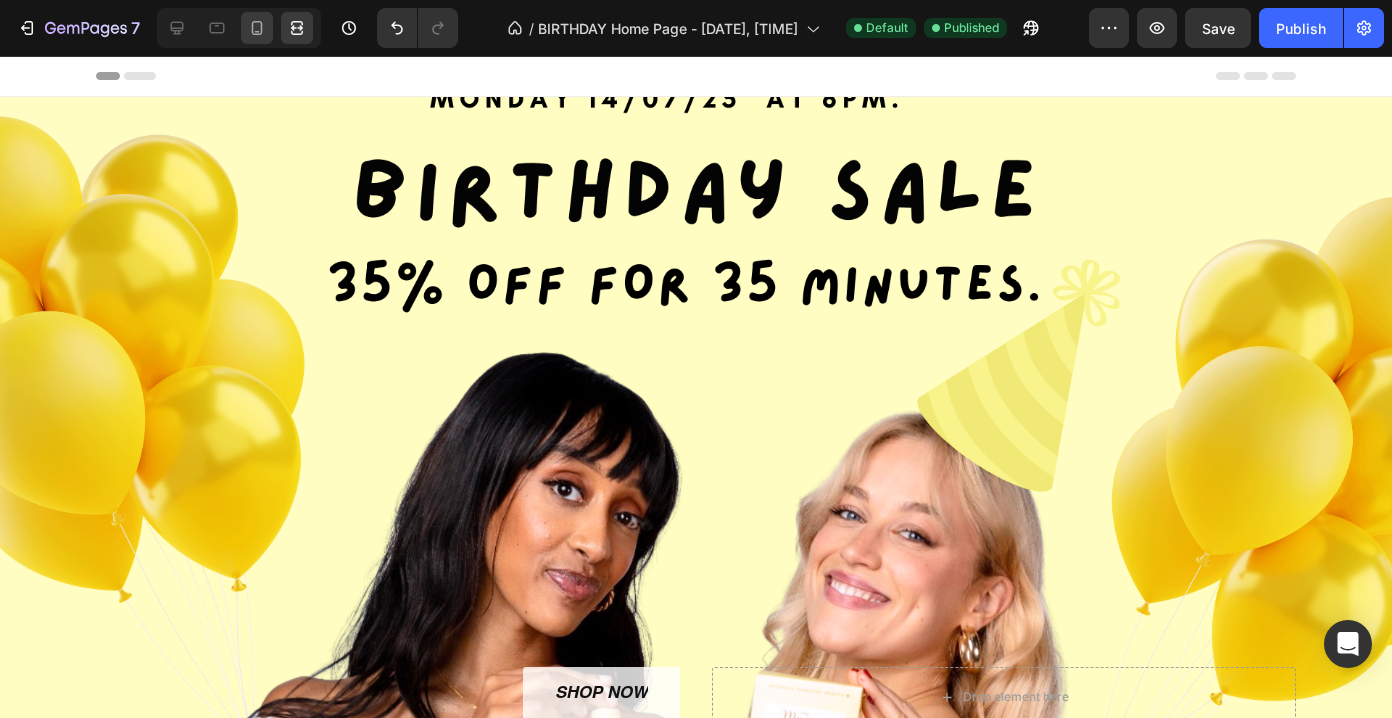 click 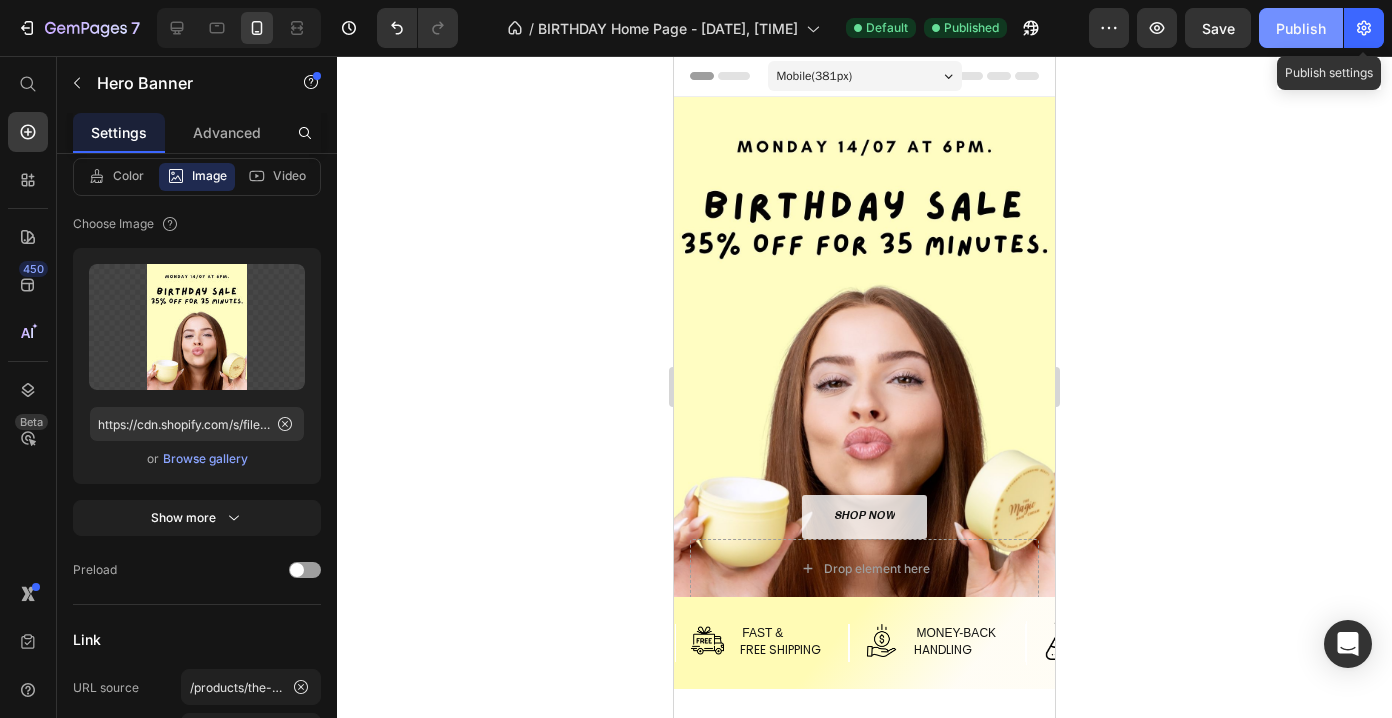 click on "Publish" at bounding box center [1301, 28] 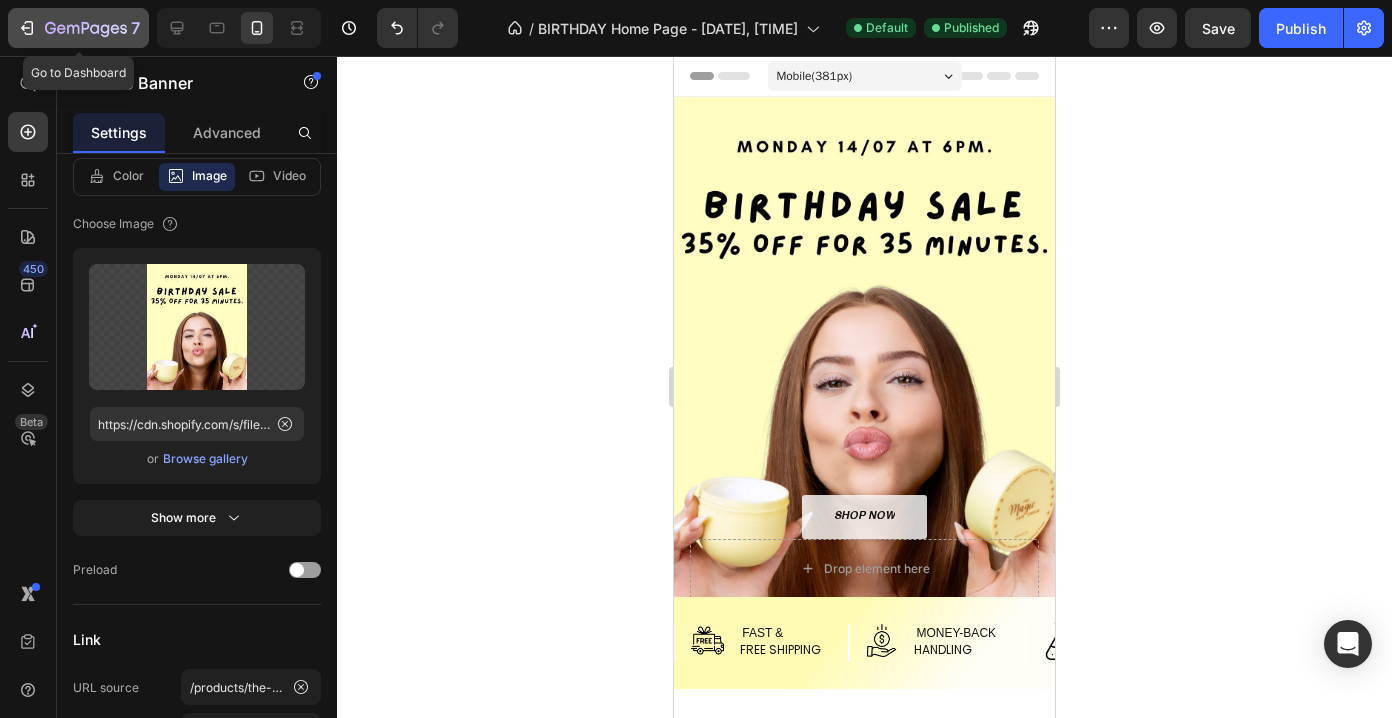 click 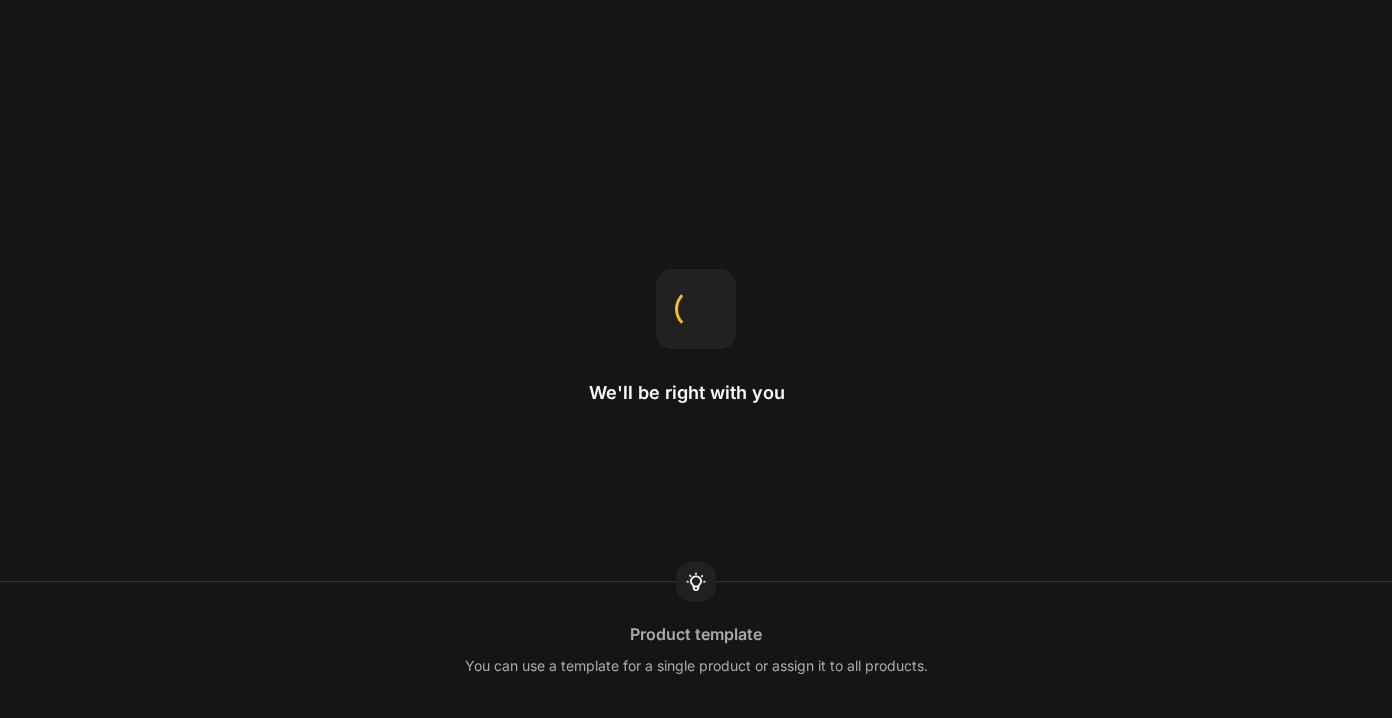 scroll, scrollTop: 0, scrollLeft: 0, axis: both 